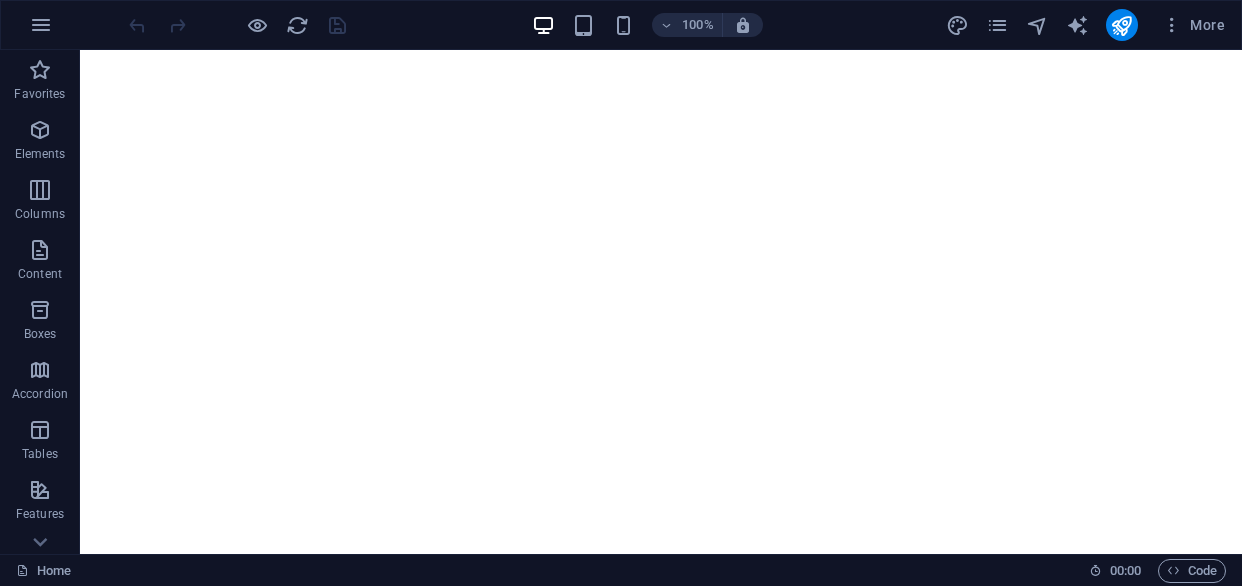 scroll, scrollTop: 0, scrollLeft: 0, axis: both 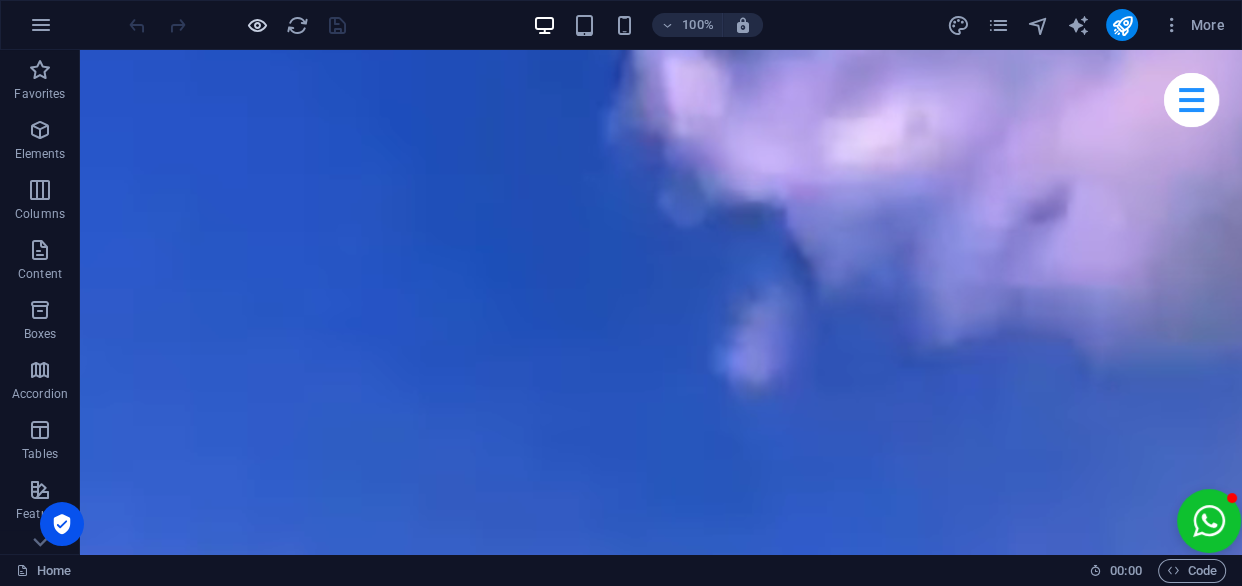 click at bounding box center (257, 25) 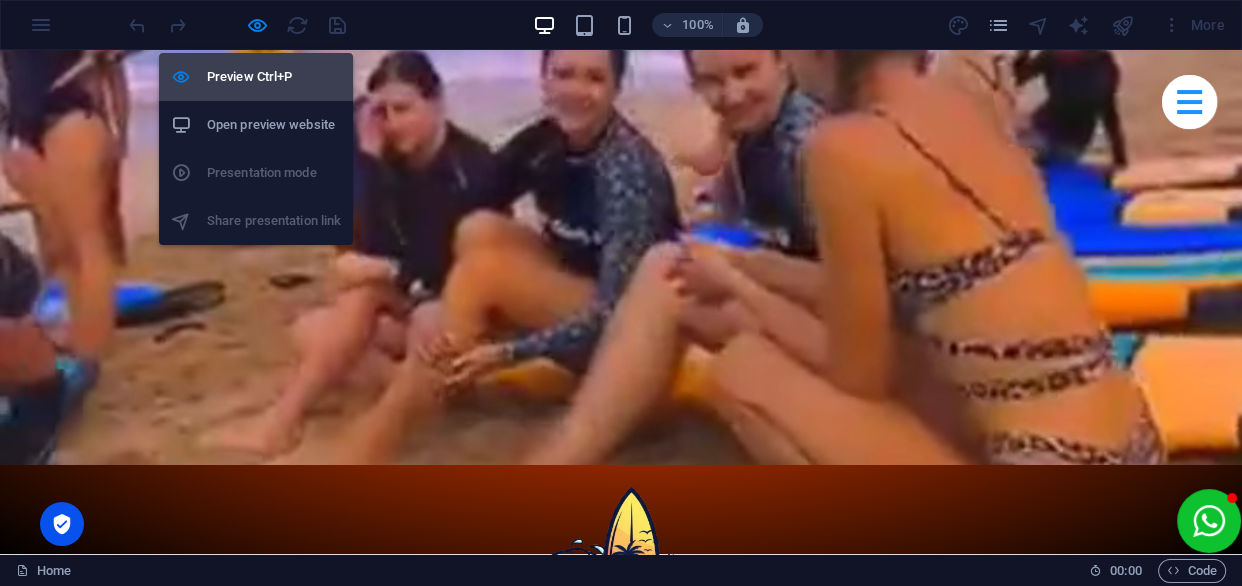 click on "Preview Ctrl+P" at bounding box center (256, 77) 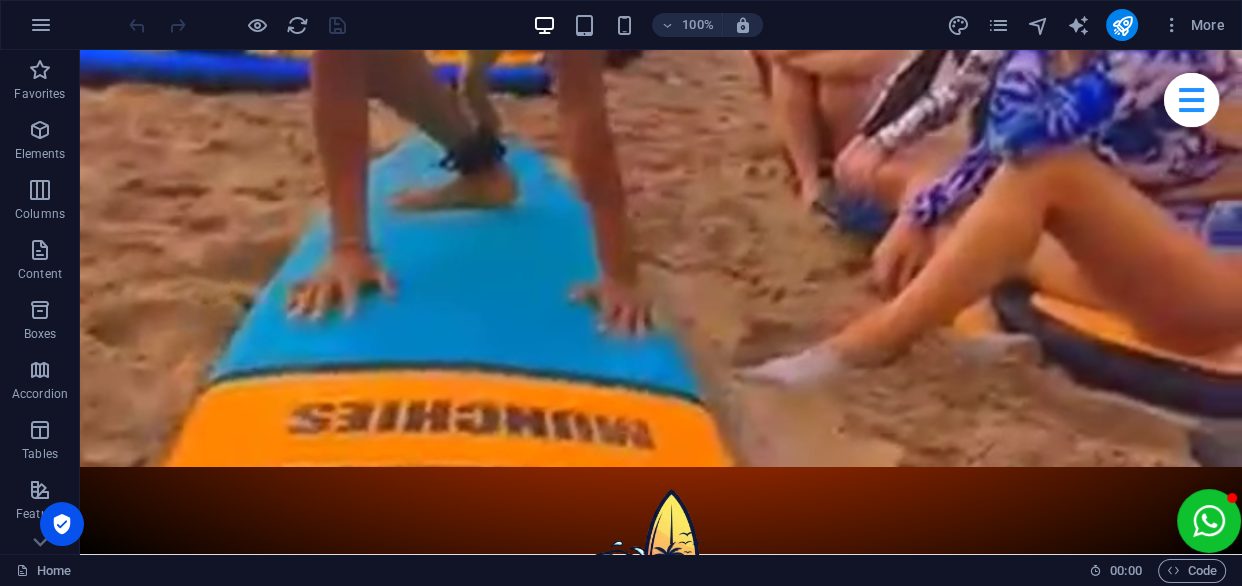 click at bounding box center (623, 25) 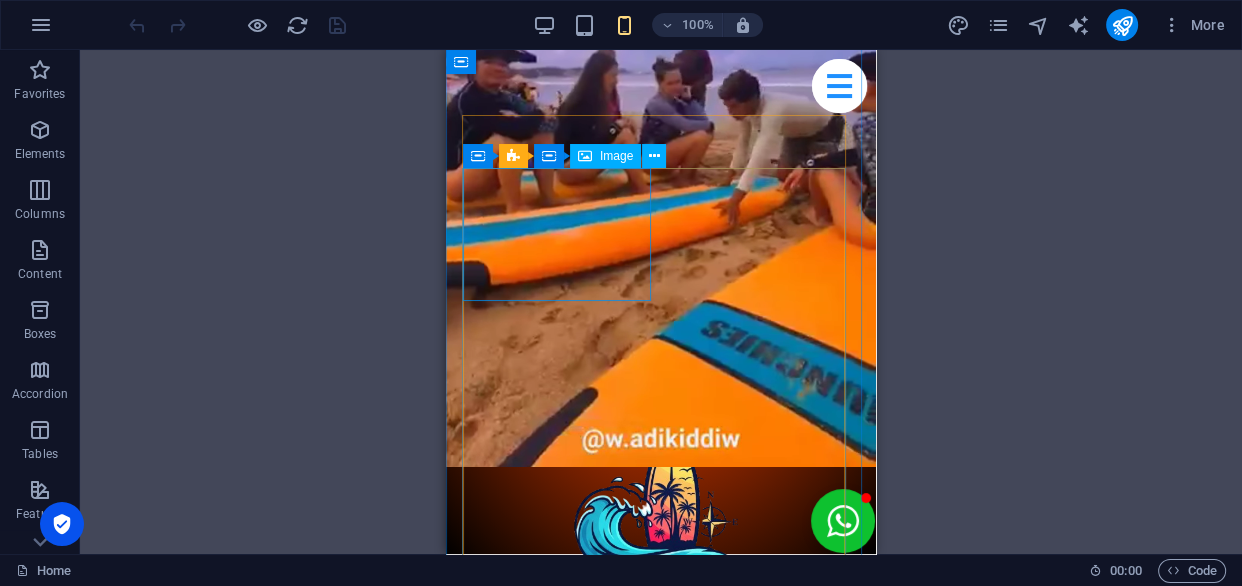 click on "Surf Lesson For Kids" at bounding box center (661, 1177) 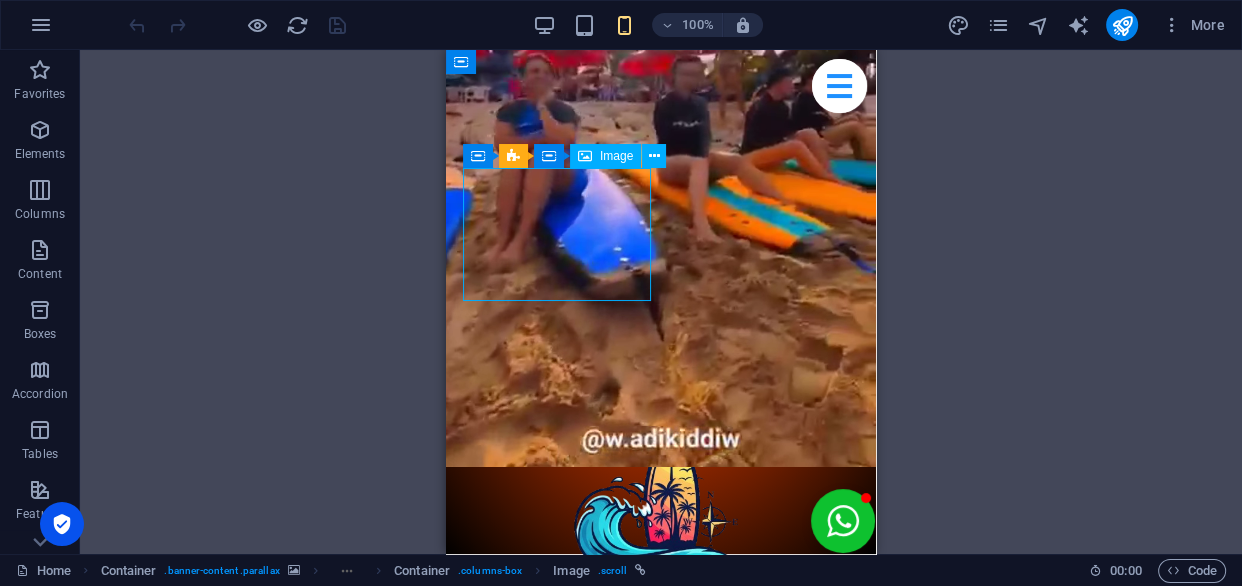 click on "Surf Lesson For Kids" at bounding box center [661, 1177] 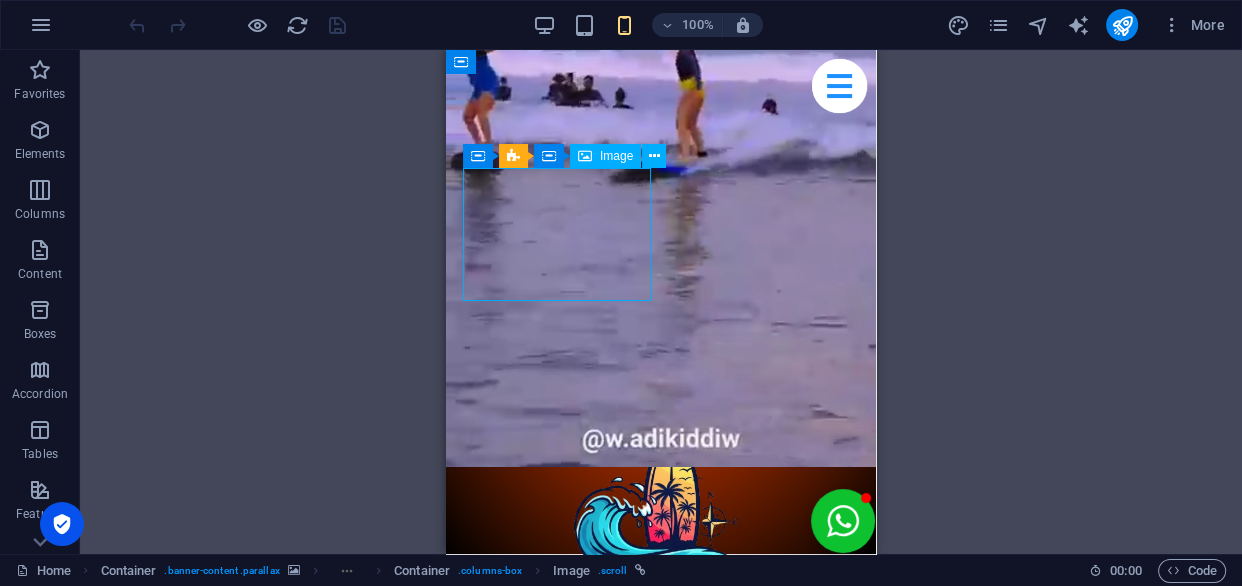 click on "Surf Lesson For Kids" at bounding box center [661, 1177] 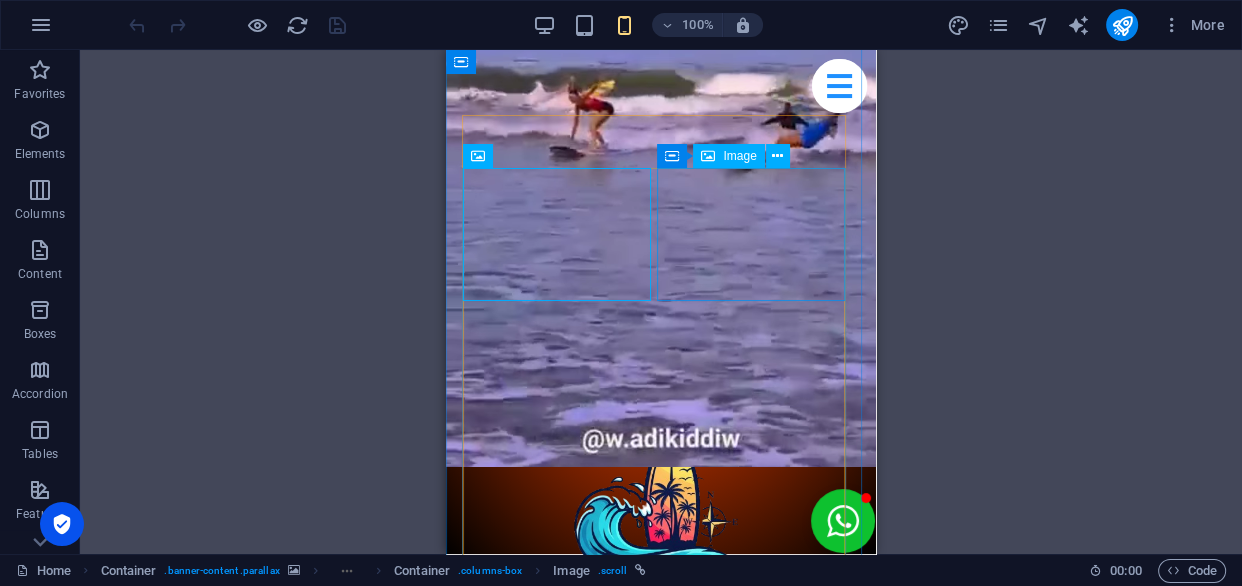 click on "Beginner Surf Lesson" at bounding box center (661, 1430) 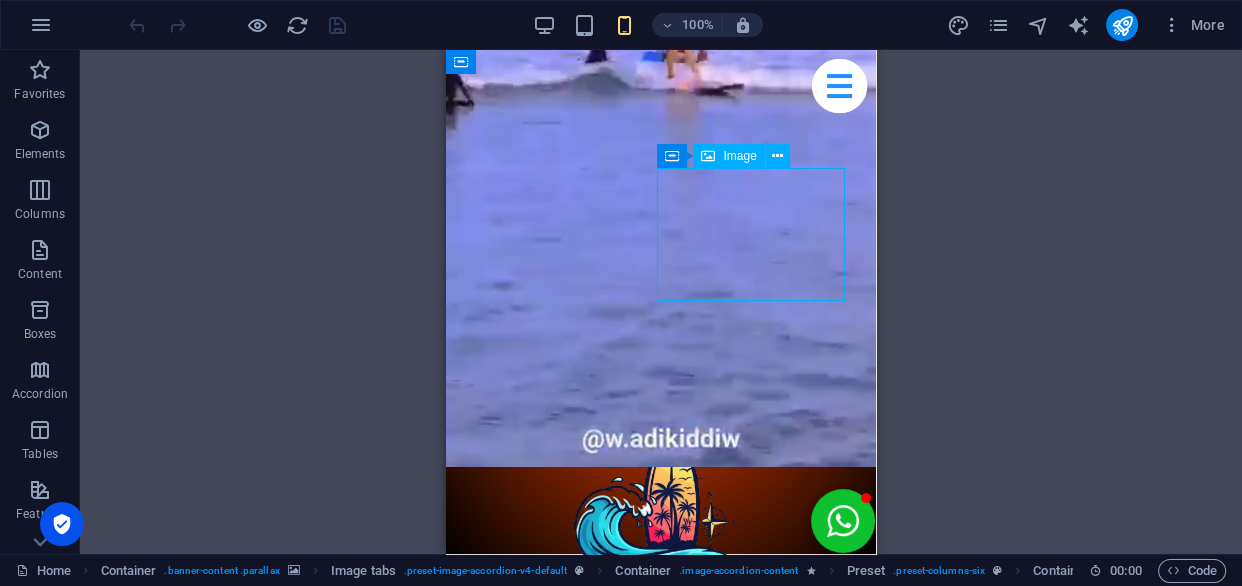 click on "Beginner Surf Lesson" at bounding box center (661, 1430) 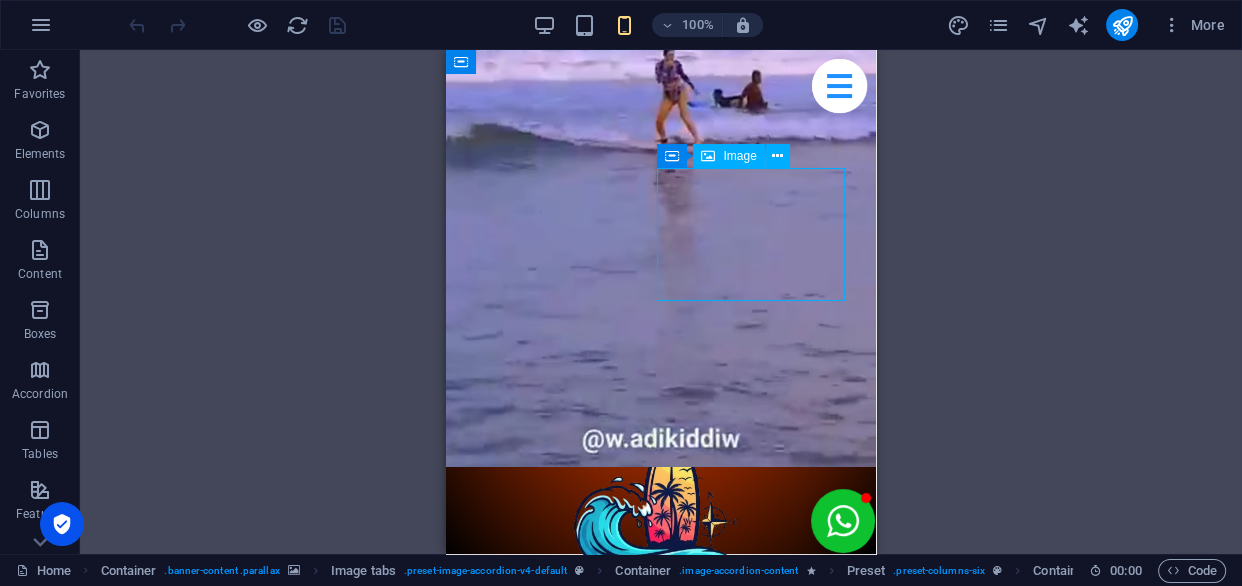 click on "Beginner Surf Lesson" at bounding box center [661, 1430] 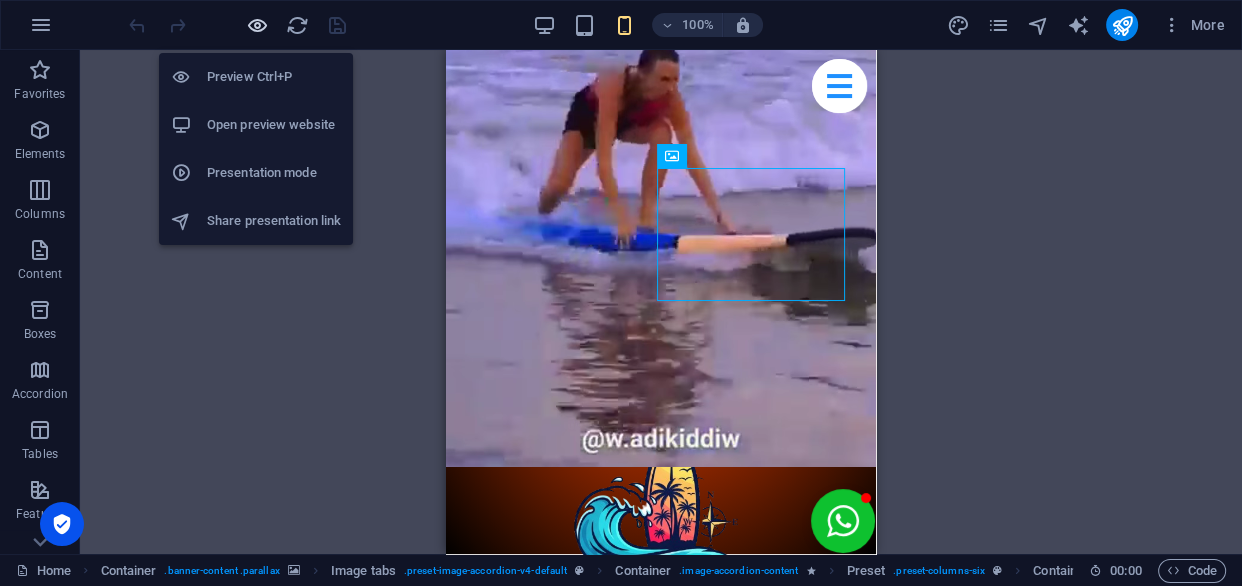 click at bounding box center (257, 25) 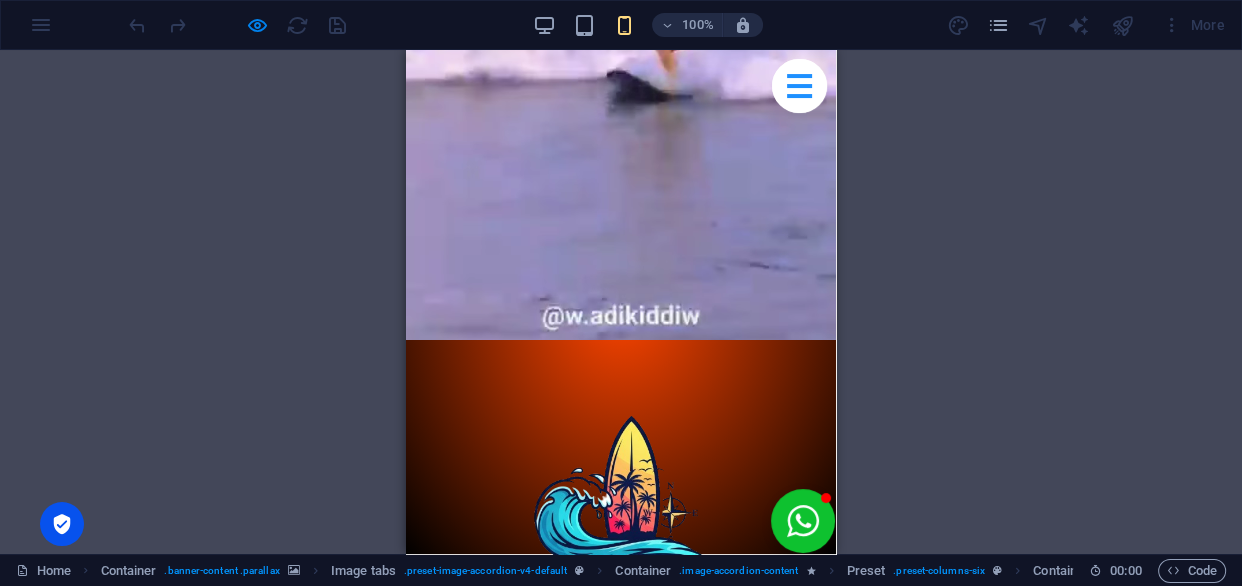 scroll, scrollTop: 0, scrollLeft: 0, axis: both 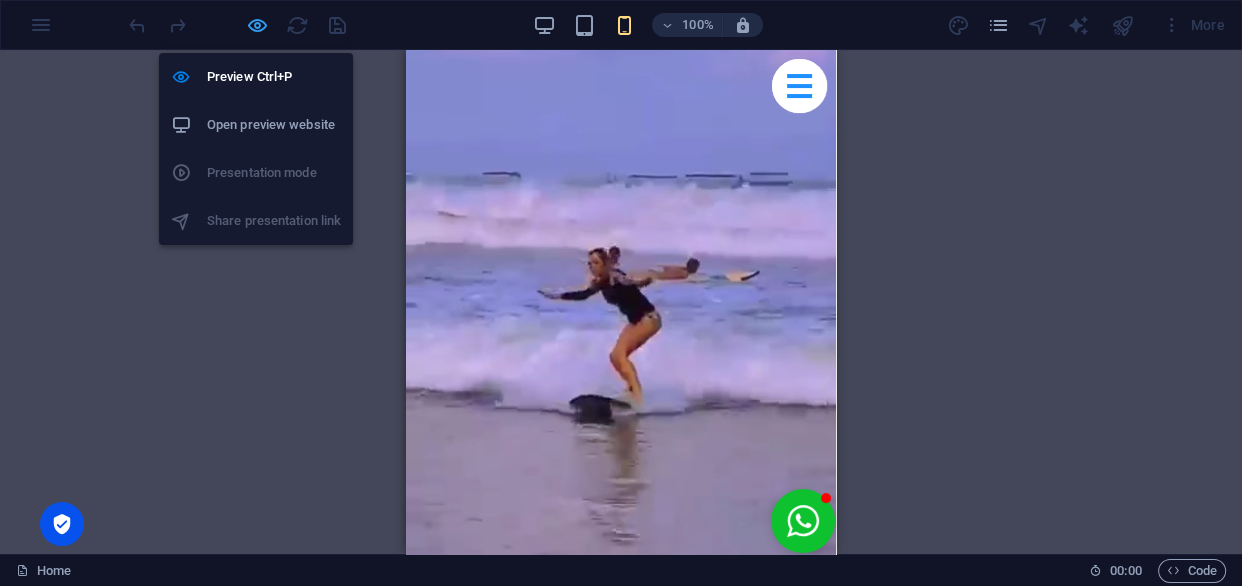 click at bounding box center (257, 25) 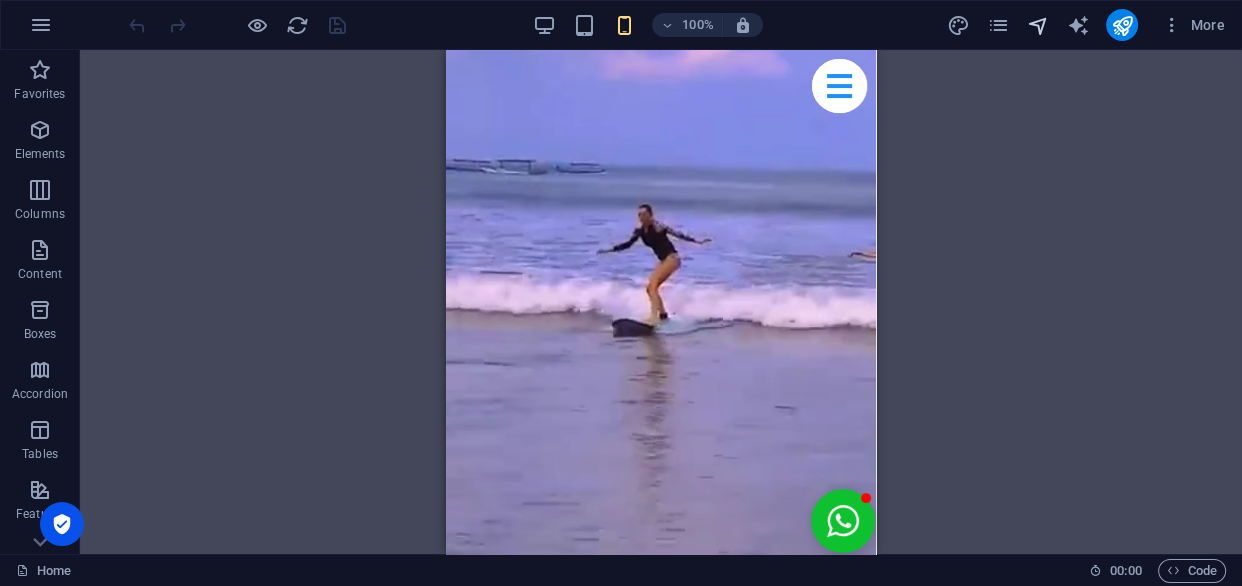 click at bounding box center (1037, 25) 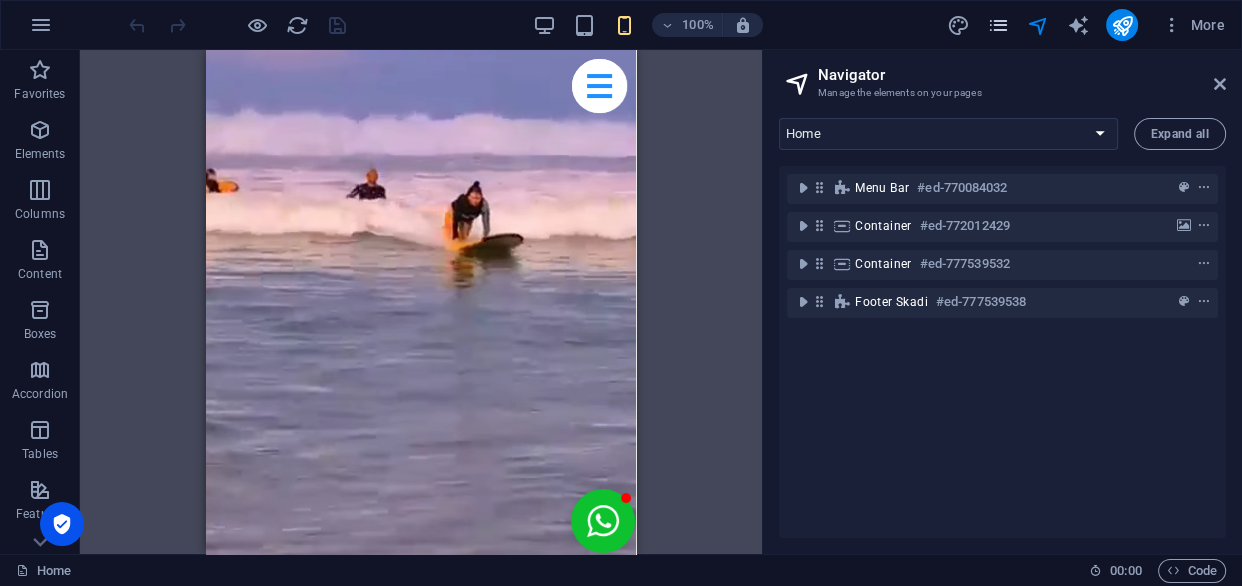 click at bounding box center [997, 25] 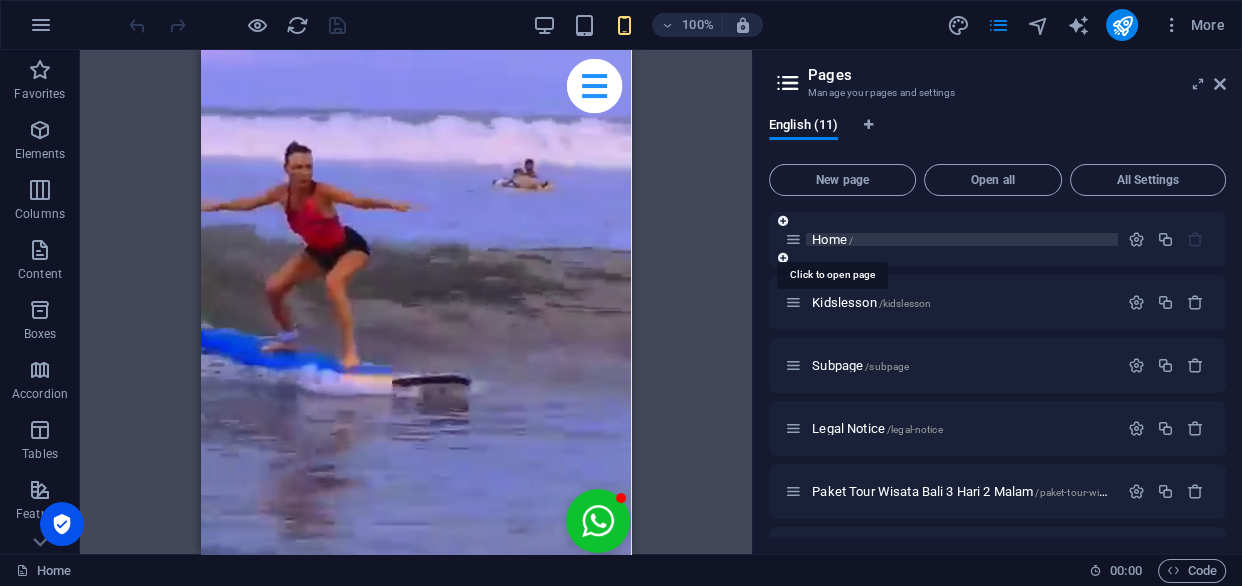click on "Home /" at bounding box center (832, 239) 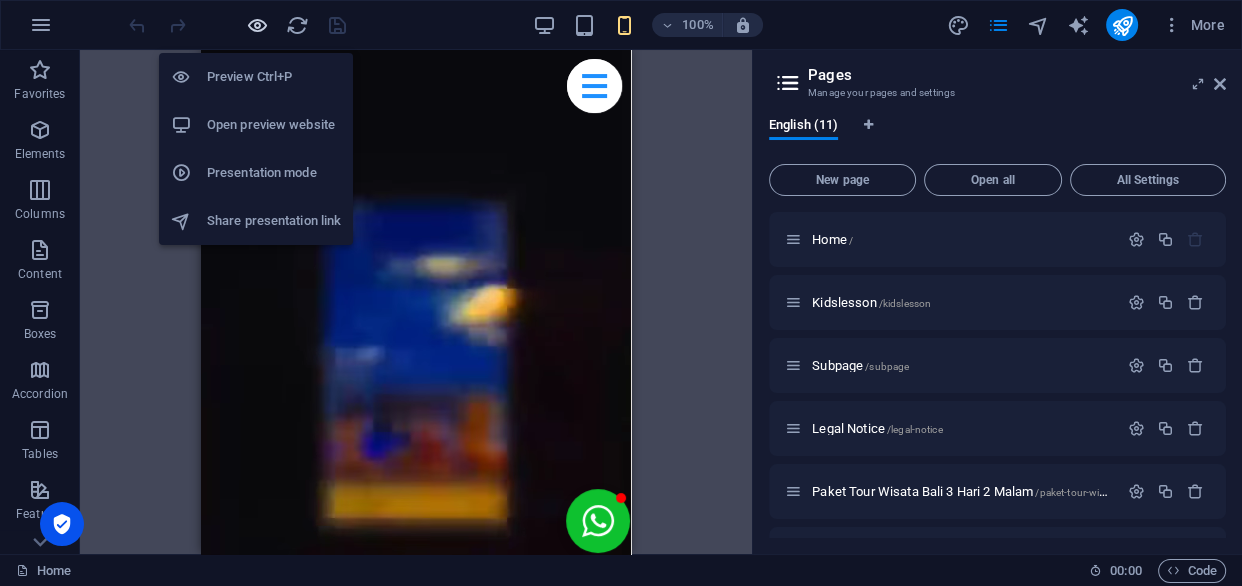 click at bounding box center (257, 25) 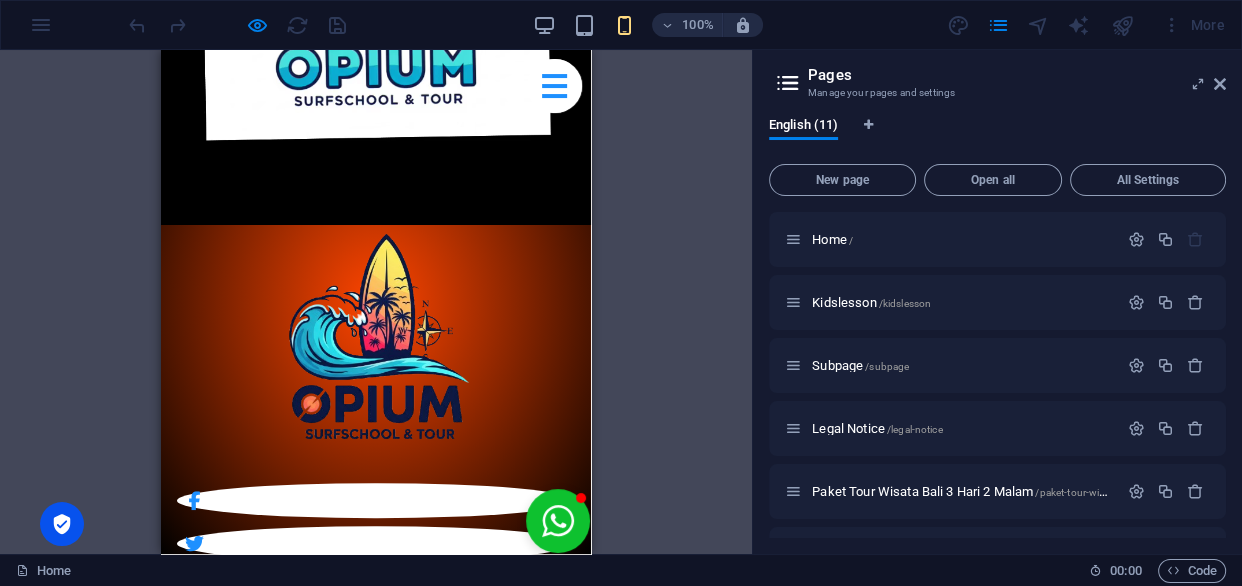 scroll, scrollTop: 181, scrollLeft: 0, axis: vertical 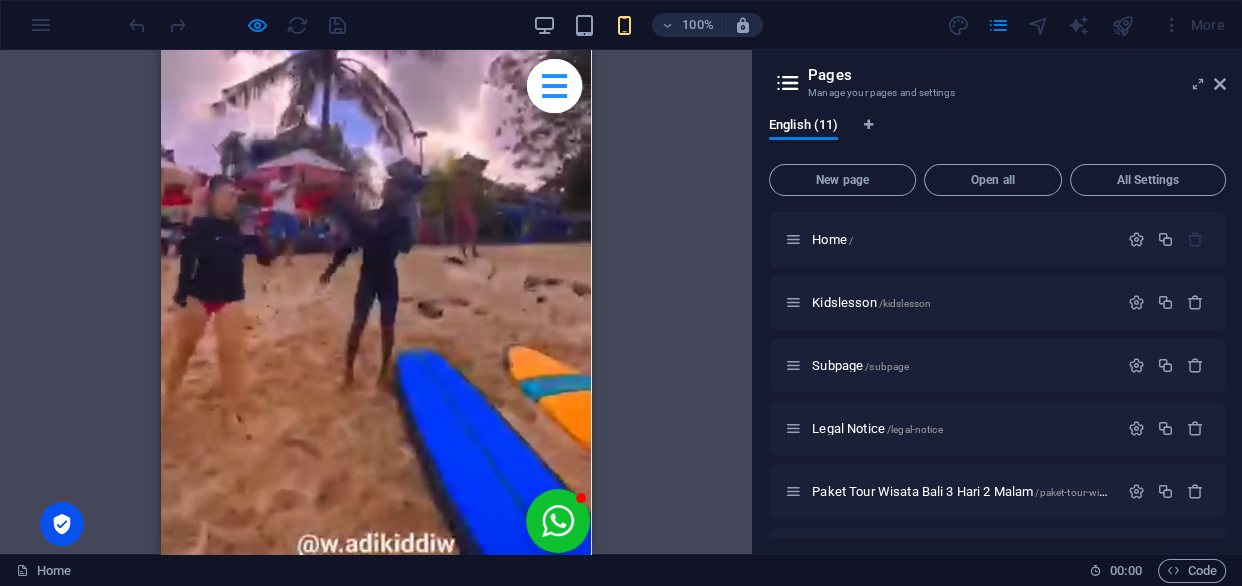 click at bounding box center [376, 1160] 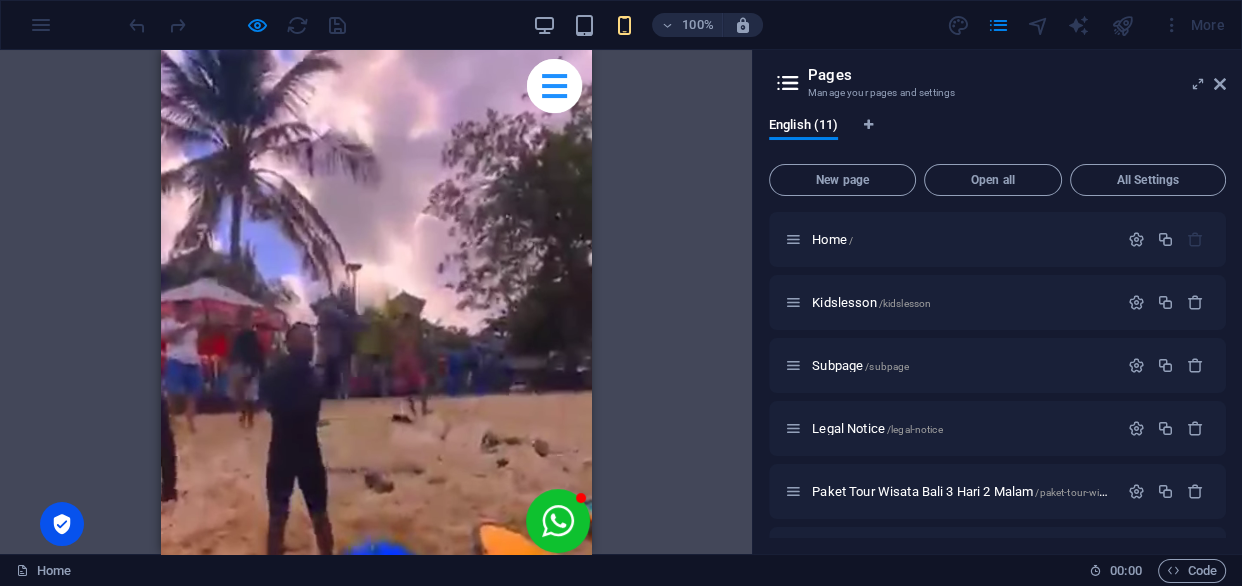 scroll, scrollTop: 363, scrollLeft: 0, axis: vertical 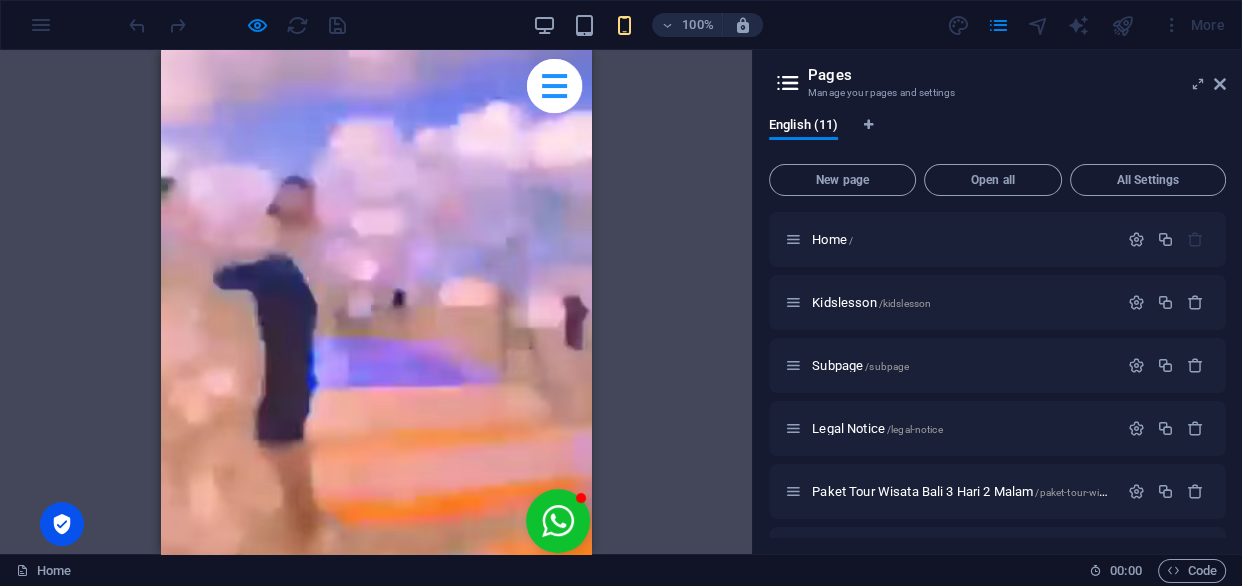click at bounding box center [375, 1430] 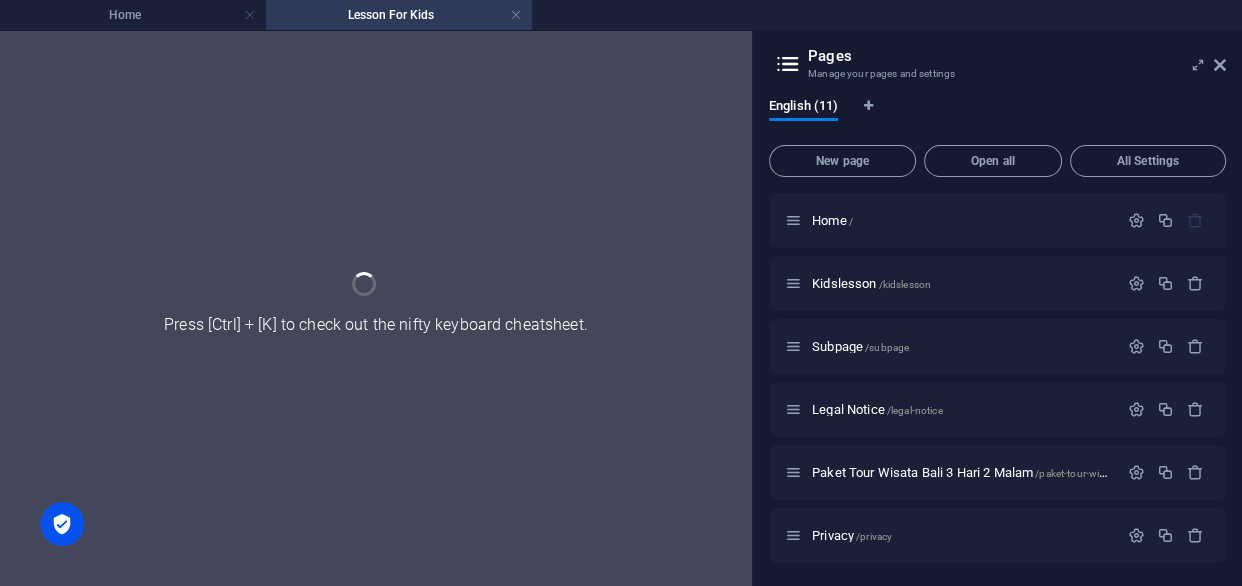 scroll, scrollTop: 0, scrollLeft: 0, axis: both 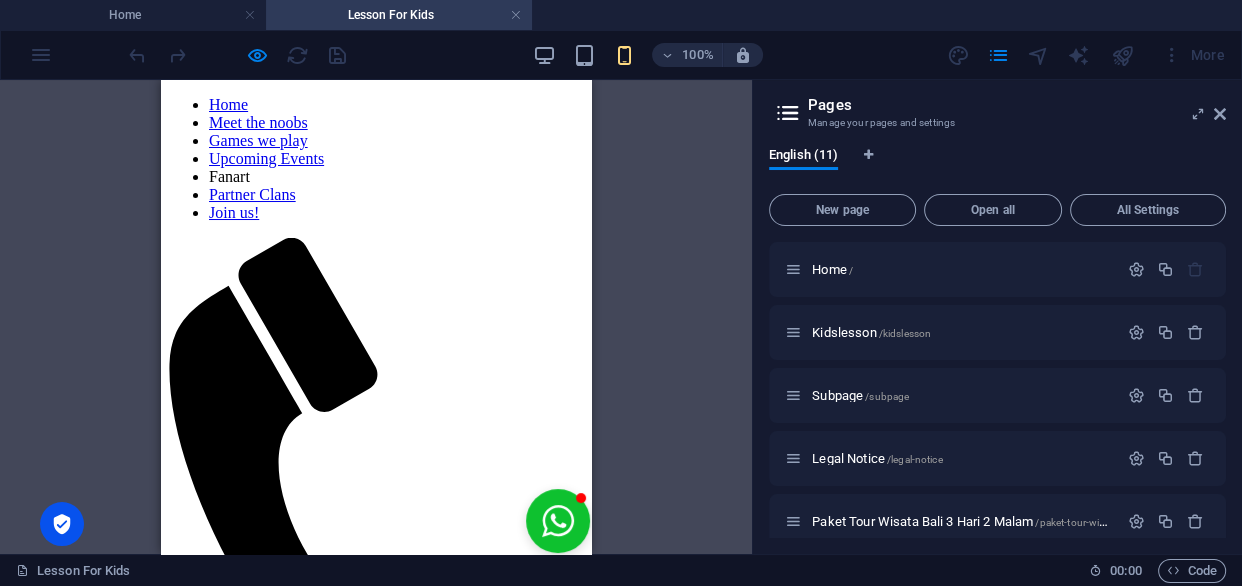 drag, startPoint x: 582, startPoint y: 238, endPoint x: 801, endPoint y: 203, distance: 221.77917 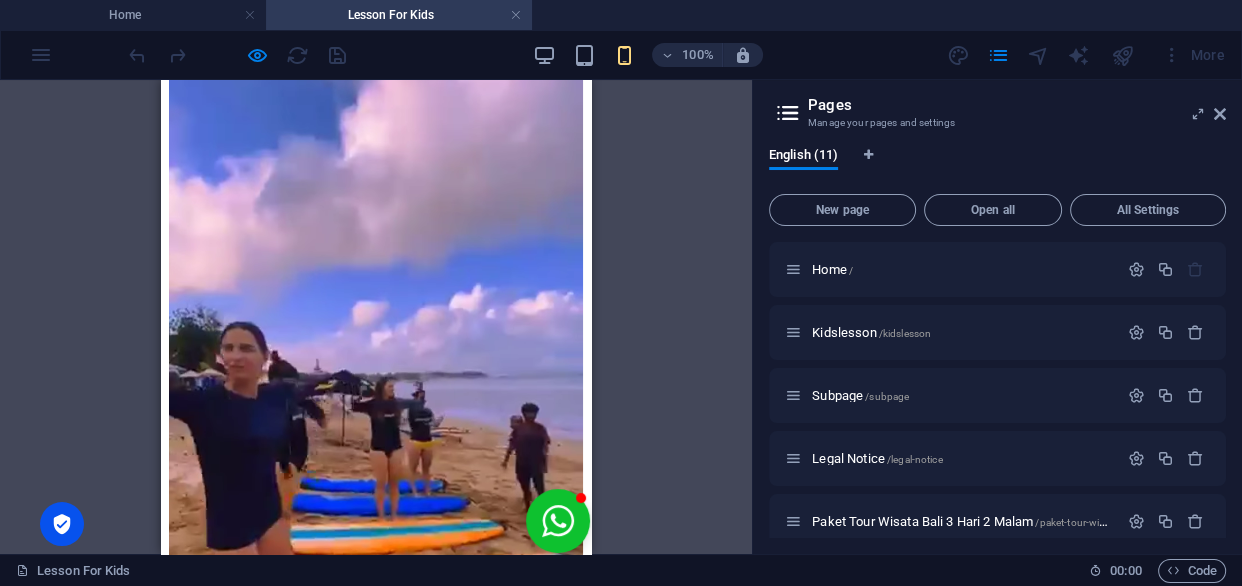 scroll, scrollTop: 440, scrollLeft: 0, axis: vertical 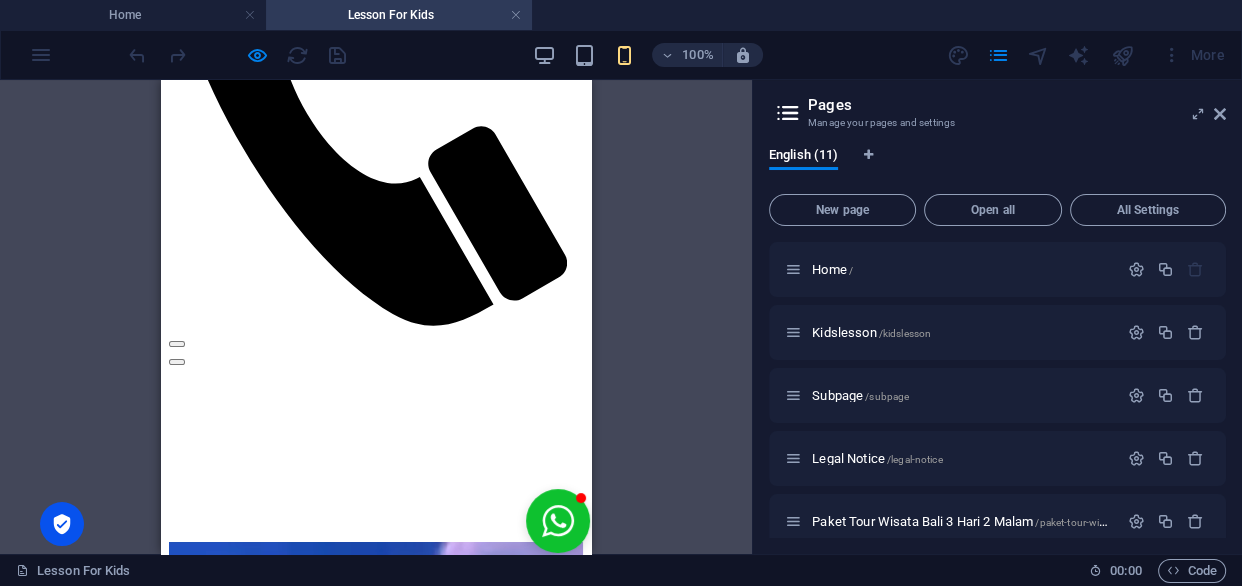 click on "SURFING LESSON FOR KIDS BOOKING NOW! 🔥 PETUALANGAN PANTAI PERTAMA SI KECIL! 🏄‍♂️   Les Selancar Anak: Aman, Seru & Membangun Kepercayaan Diri! Biarkan anak mengalami 'NAIK OMBAK PERTAMA' melalui les selancar khusus untuk usia 5-12 tahun. Kelas kami menggabungkan keseruan bermain air dengan teknik selancar yang aman dan mudah dipelajari. ✨ MENGAPA MEMILIH KAMI?   ✅ Instruktur Profesional berpengalaman   ✅ Rasio kecil (maks. 3 anak/ pelatih)   ✅ Perlengkapan lengkap: Papan selancar mini & PAJAK   ✅ Metode belajar seru: Permainan, latihan keseimbangan, & sesi foto   ✅ Lokasi pantai dengan ombak landai   🌊 YANG AKAN DIPELAJARI:   - Teknik mendayung & berdiri   - Membaca ombak   - Keselamatan air & etika selancar   - Keberanian & cinta laut   🏖️ Bonus:   - Laporan progres + video slow motion   - Tips untuk orang tua   🎉 PENAWARAN SPESIAL!   Daftar hari ini, GRATIS rashguard eksklusif!   "Beralih dari Takut Basah ke Tak Mau Berhenti Surfing!"" at bounding box center (376, 4631) 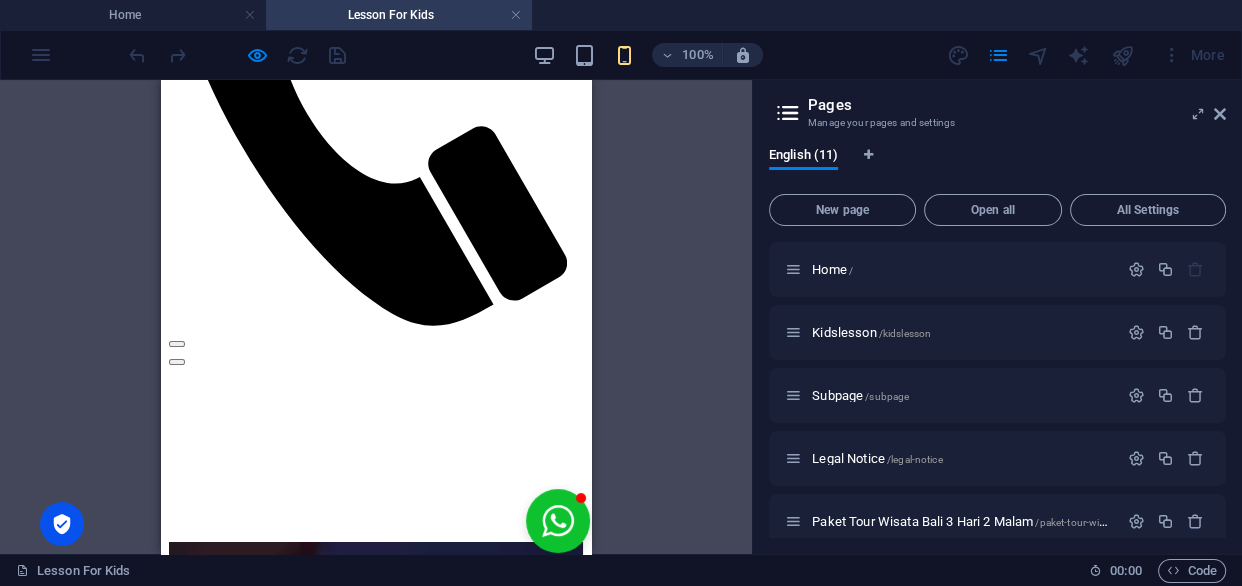 click at bounding box center (376, 357) 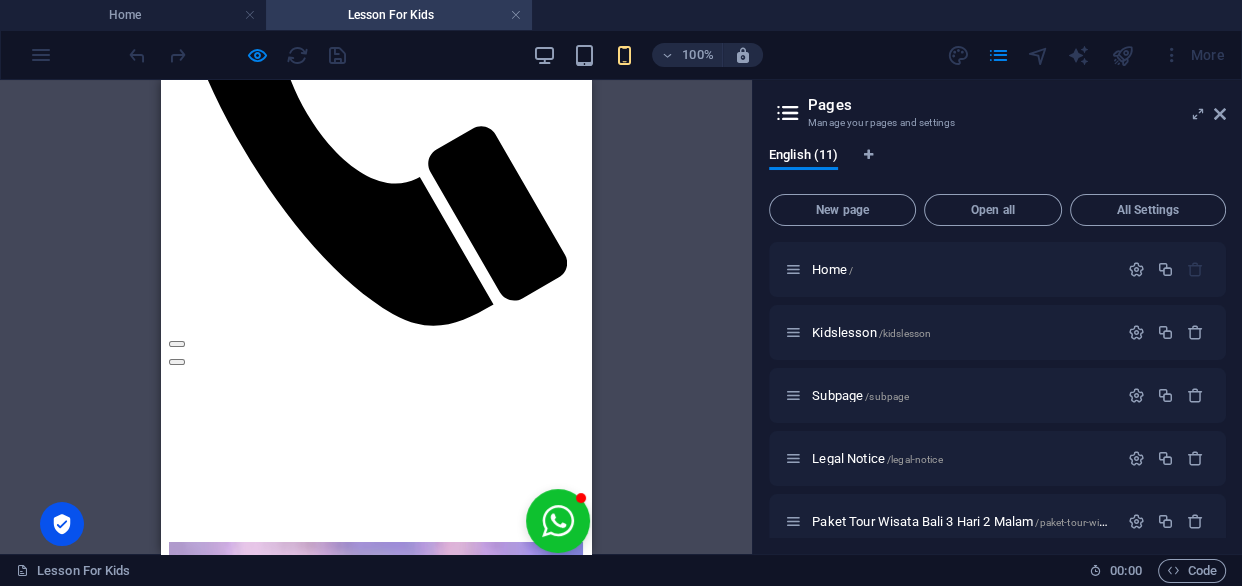 click on "Home Meet the noobs Games we play Upcoming Events Fanart Partner Clans Join us!" at bounding box center [376, -281] 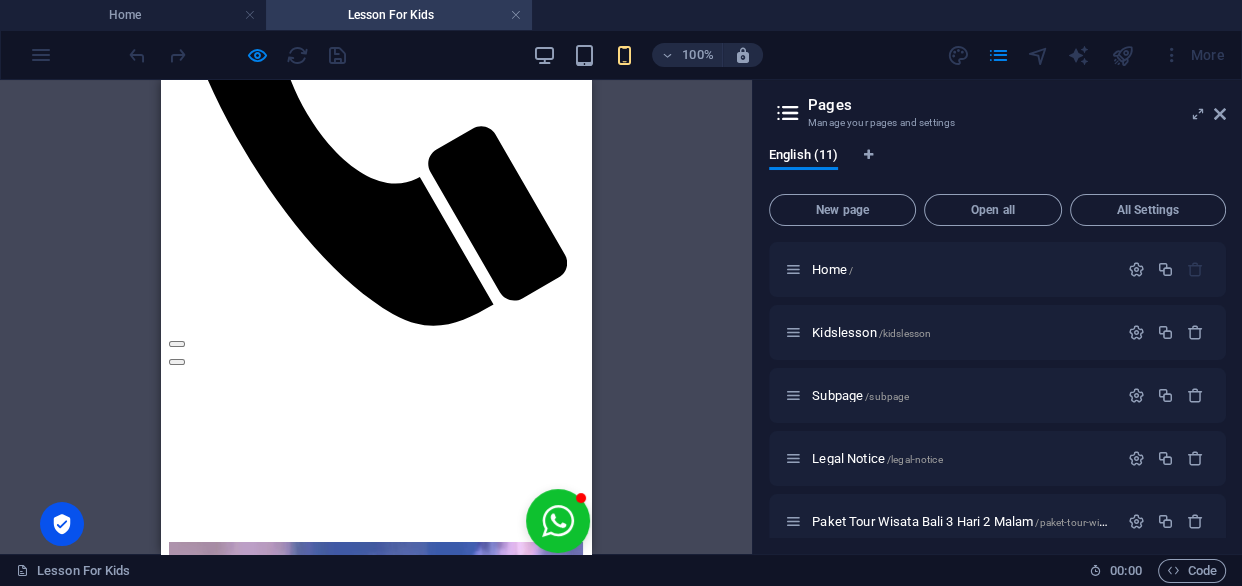click on "Home Meet the noobs Games we play Upcoming Events Fanart Partner Clans Join us!" at bounding box center [376, -281] 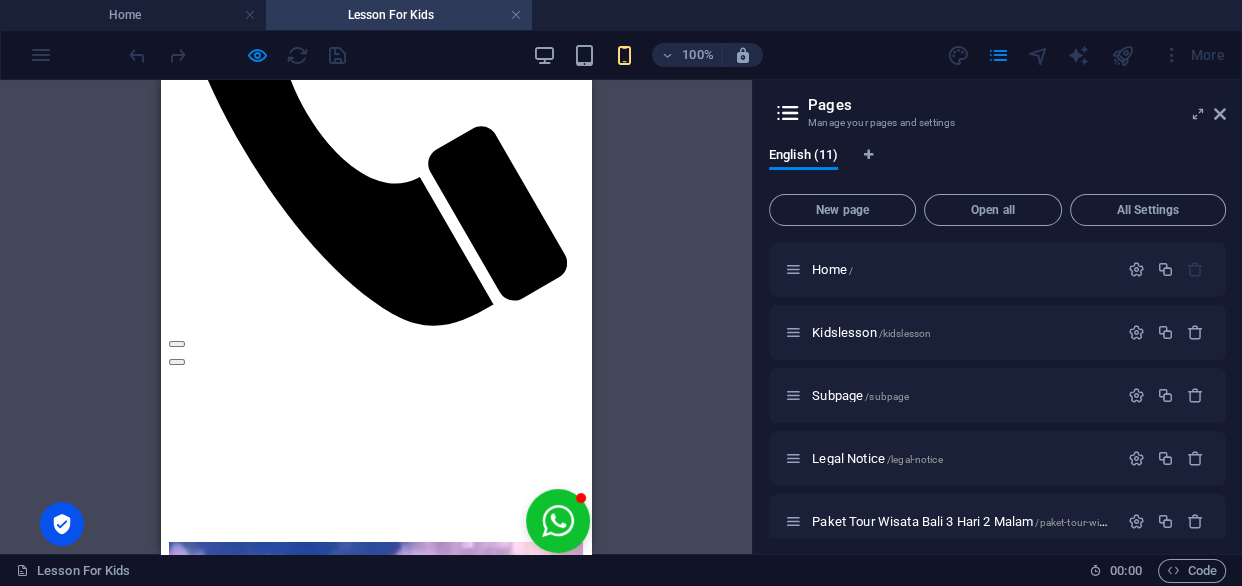 drag, startPoint x: 385, startPoint y: 130, endPoint x: 375, endPoint y: 115, distance: 18.027756 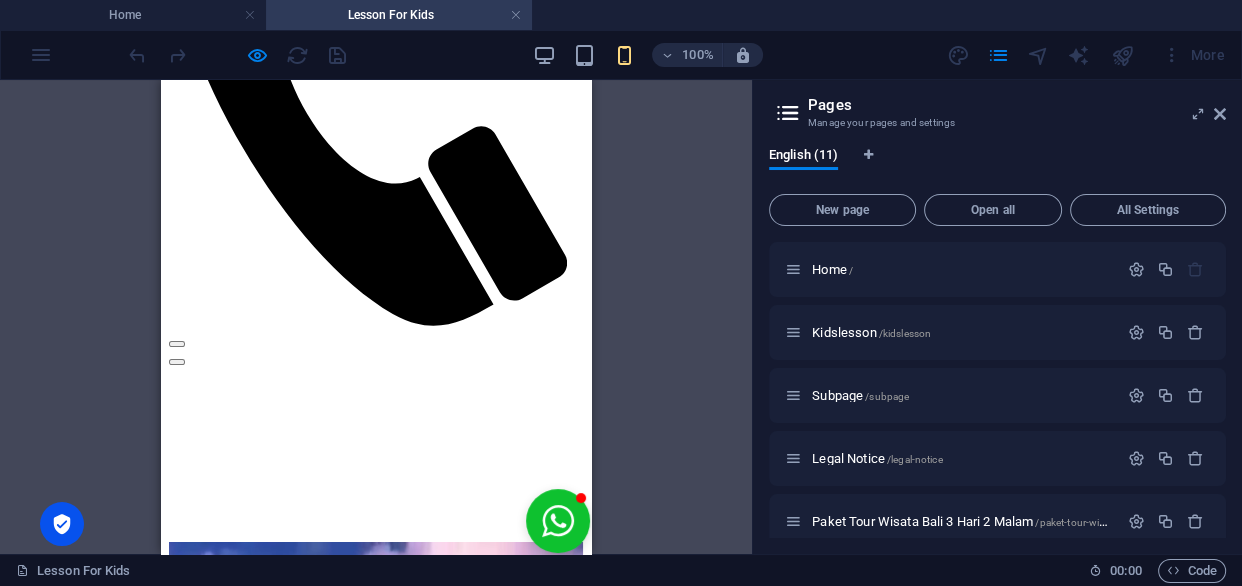 click on "Home Meet the noobs Games we play Upcoming Events Fanart Partner Clans Join us!" at bounding box center (376, -281) 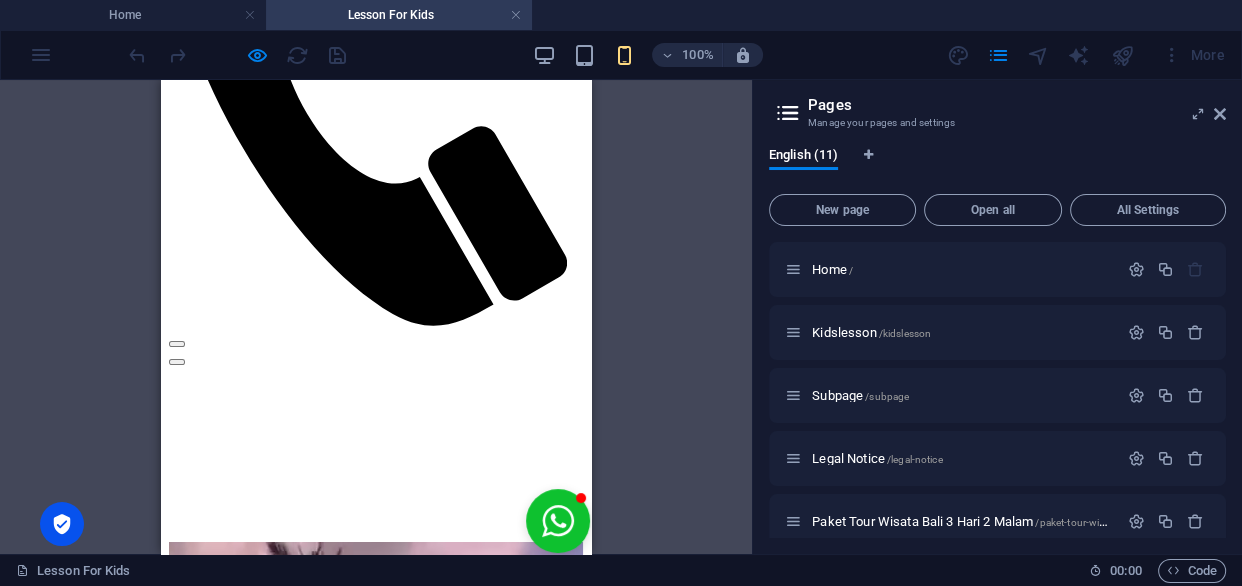 click on "Home Meet the noobs Games we play Upcoming Events Fanart Partner Clans Join us!" at bounding box center (376, -281) 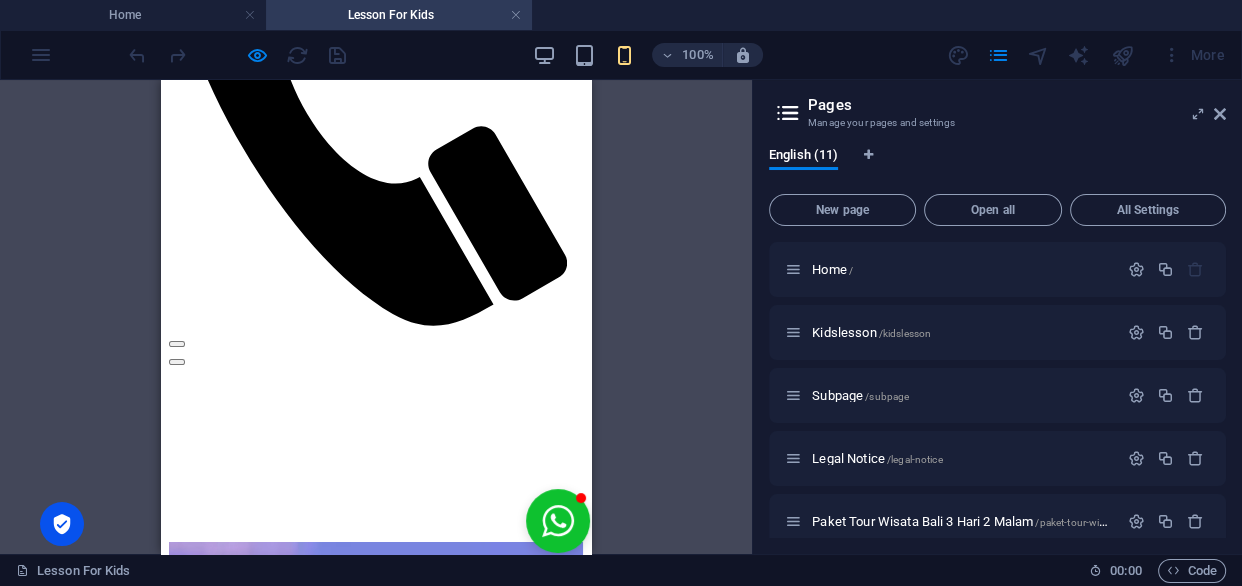 click on "Home Meet the noobs Games we play Upcoming Events Fanart Partner Clans Join us!" at bounding box center (376, -281) 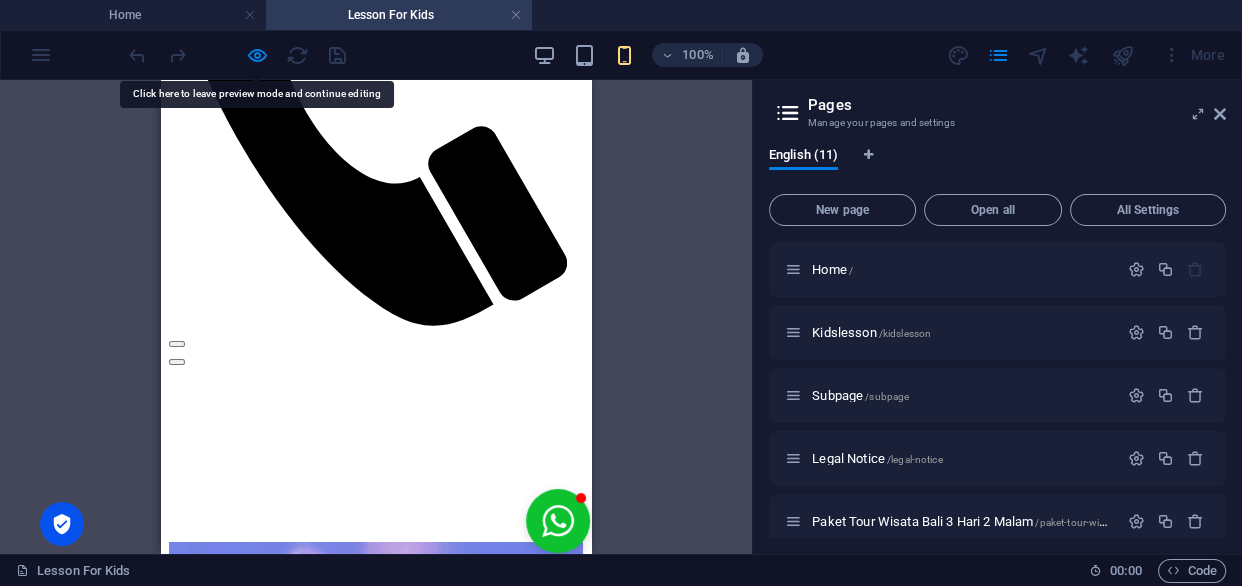 click at bounding box center [376, 357] 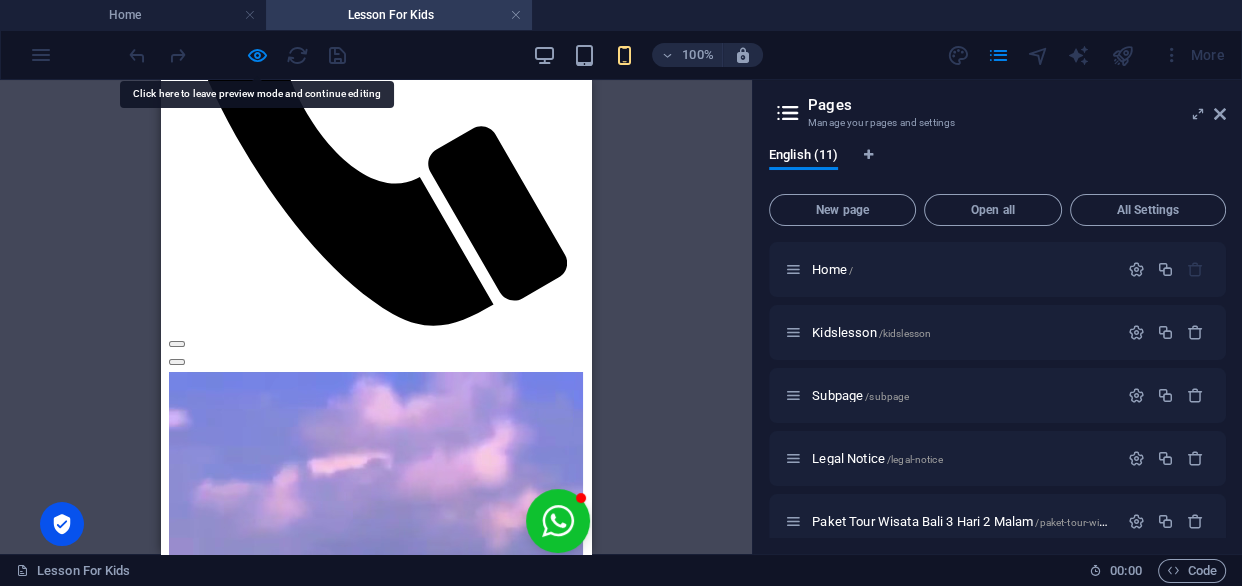 scroll, scrollTop: 0, scrollLeft: 0, axis: both 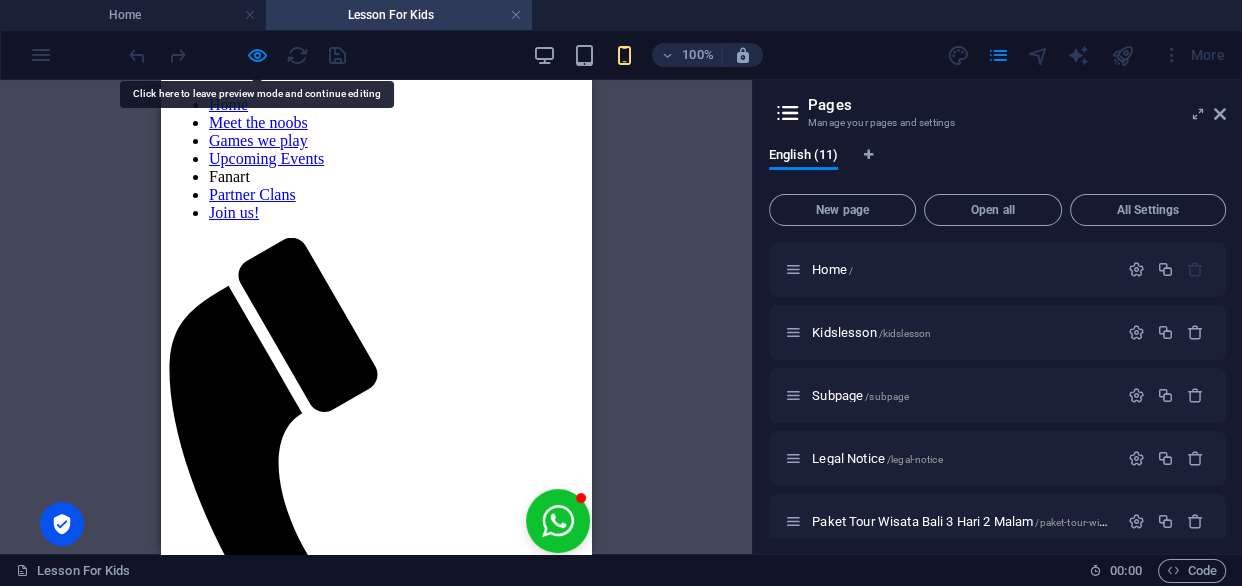 click at bounding box center (376, 1429) 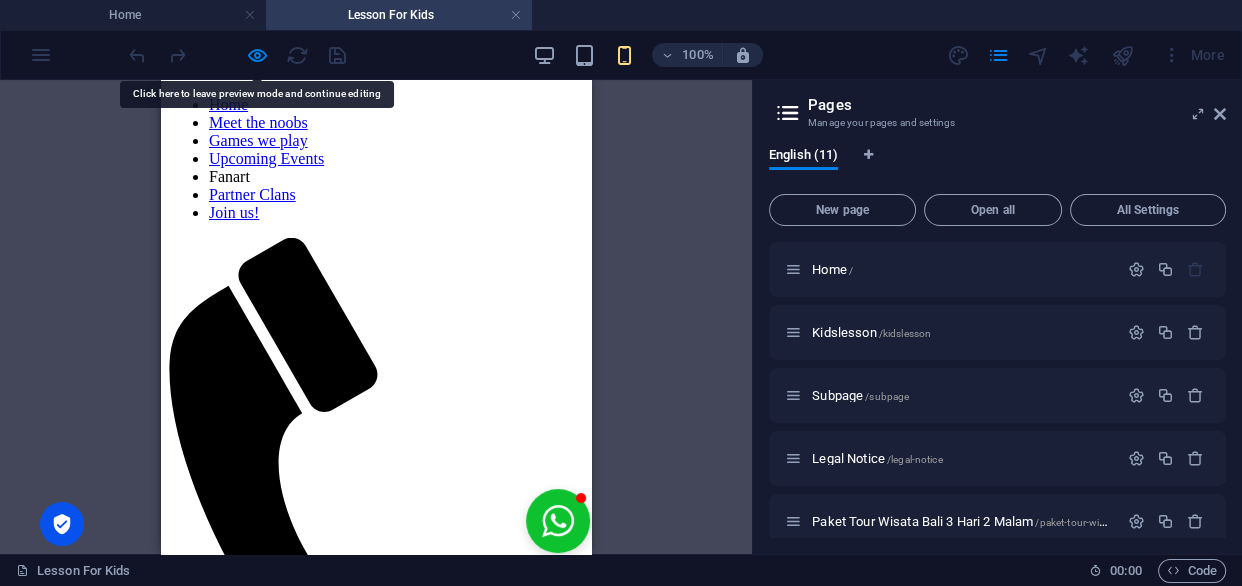 click at bounding box center (376, 1839) 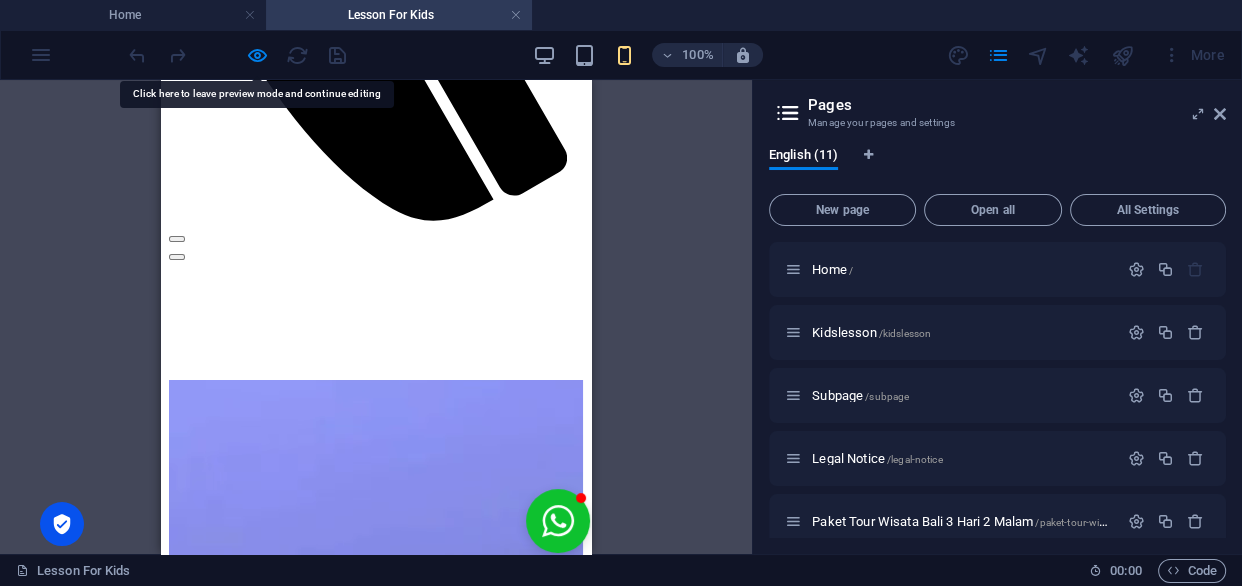 click on "BOOKING NOW!" at bounding box center [376, 4155] 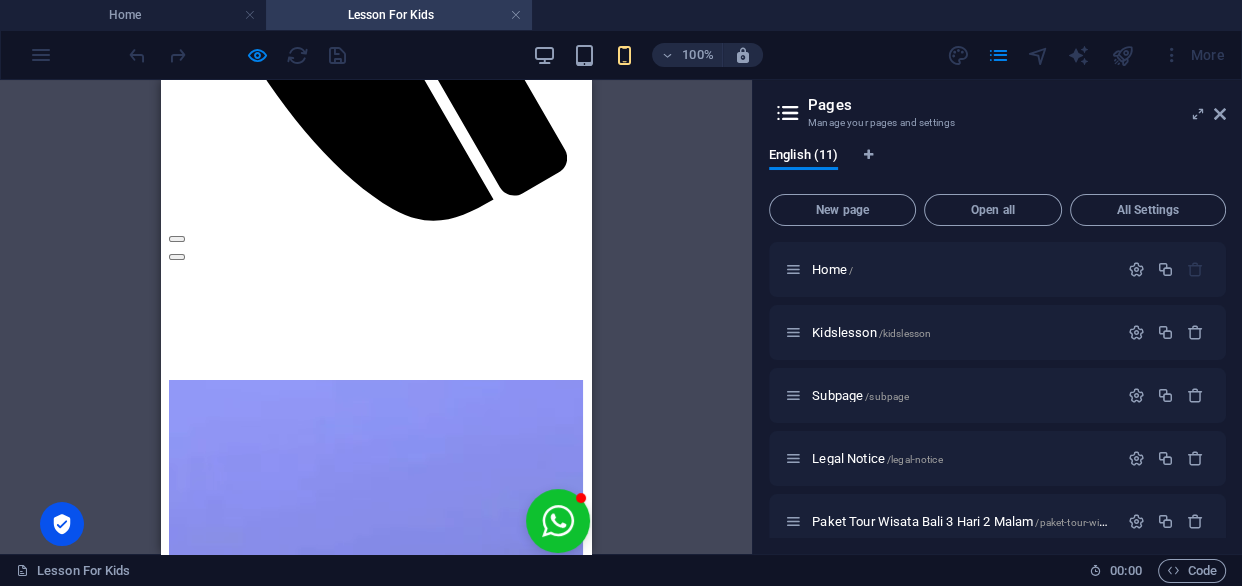 click on "BOOKING NOW!" at bounding box center (376, 4155) 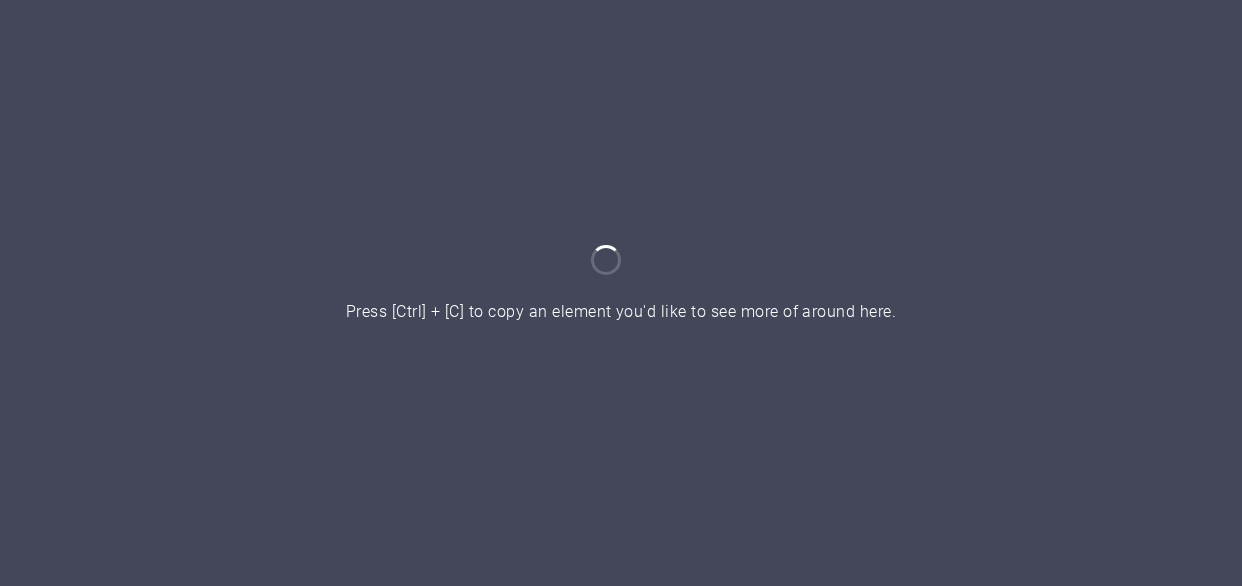 scroll, scrollTop: 0, scrollLeft: 0, axis: both 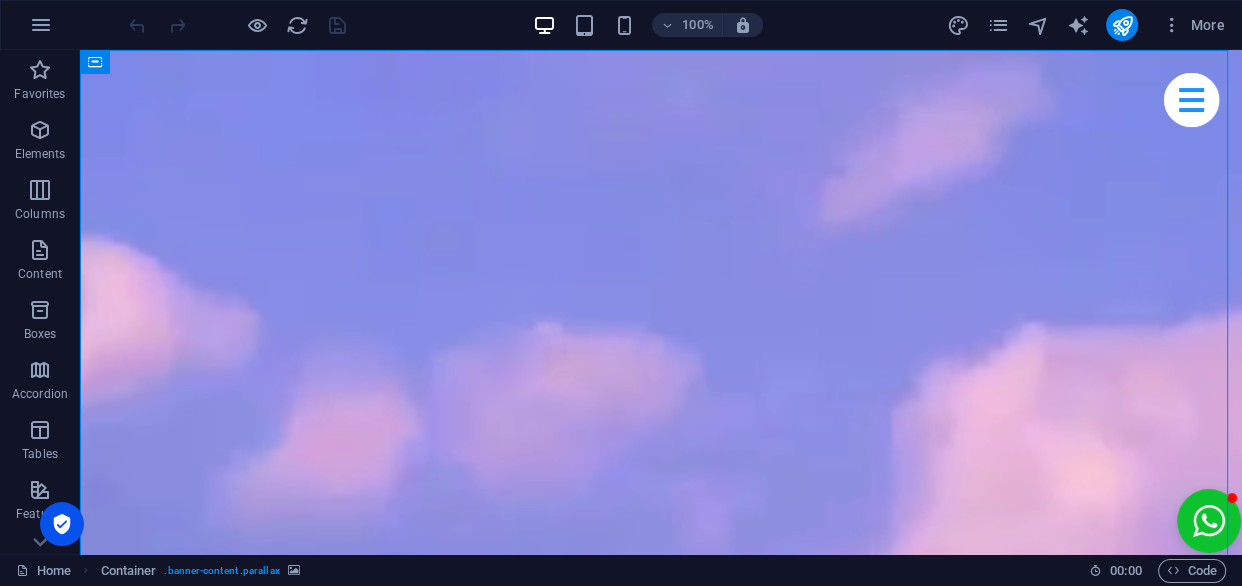 click on "More" at bounding box center (1089, 25) 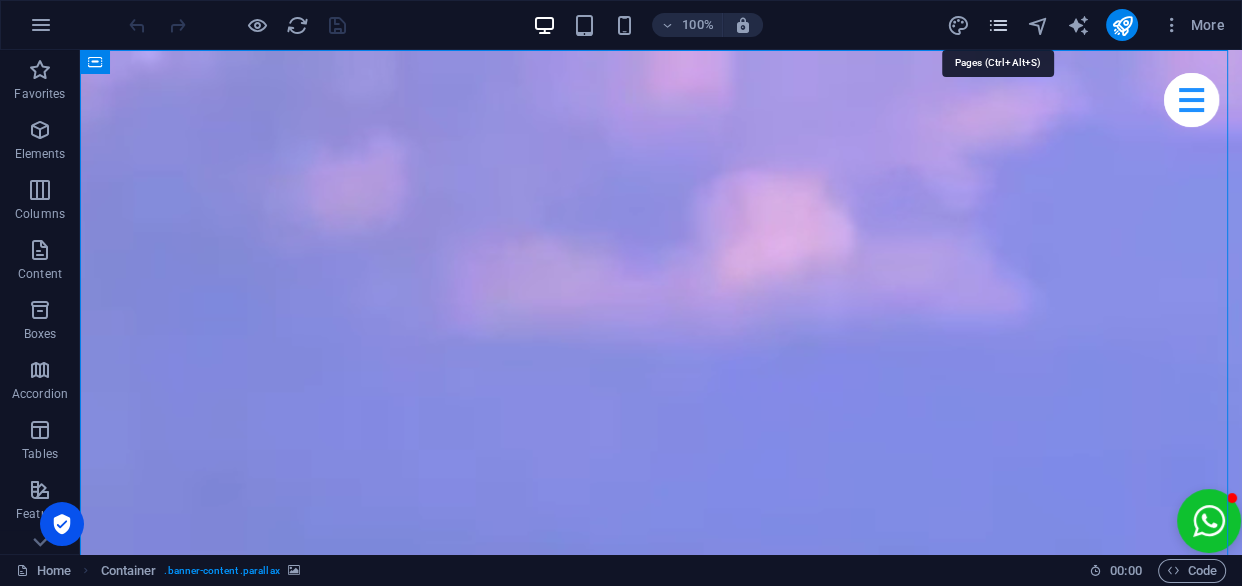 click at bounding box center (997, 25) 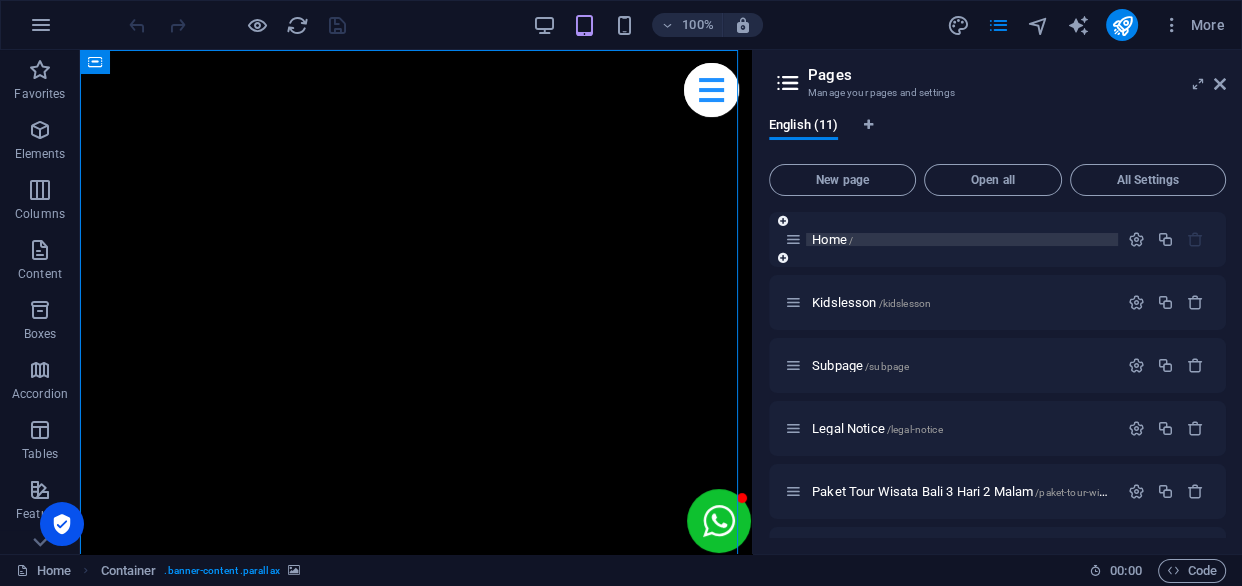 click on "Home /" at bounding box center [832, 239] 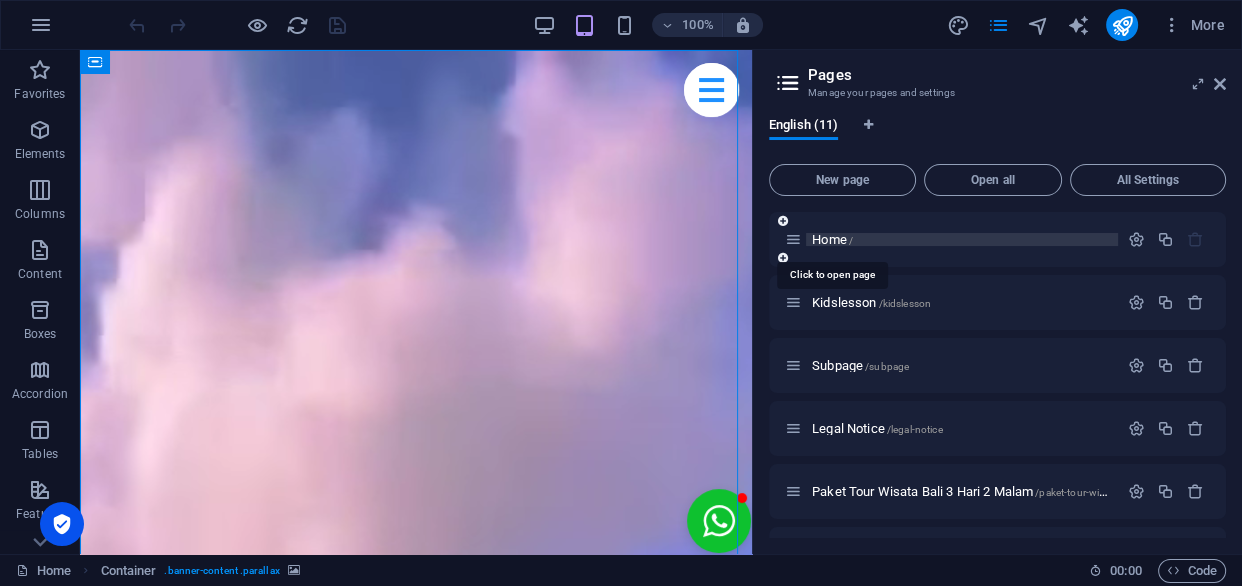 click on "Home /" at bounding box center [832, 239] 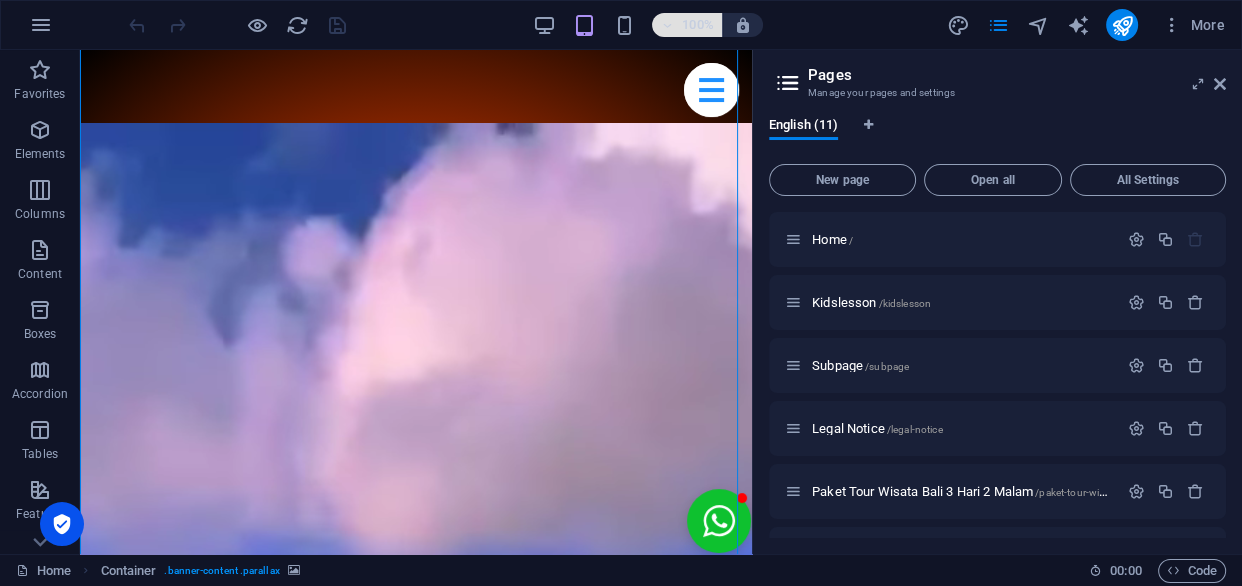 scroll, scrollTop: 181, scrollLeft: 0, axis: vertical 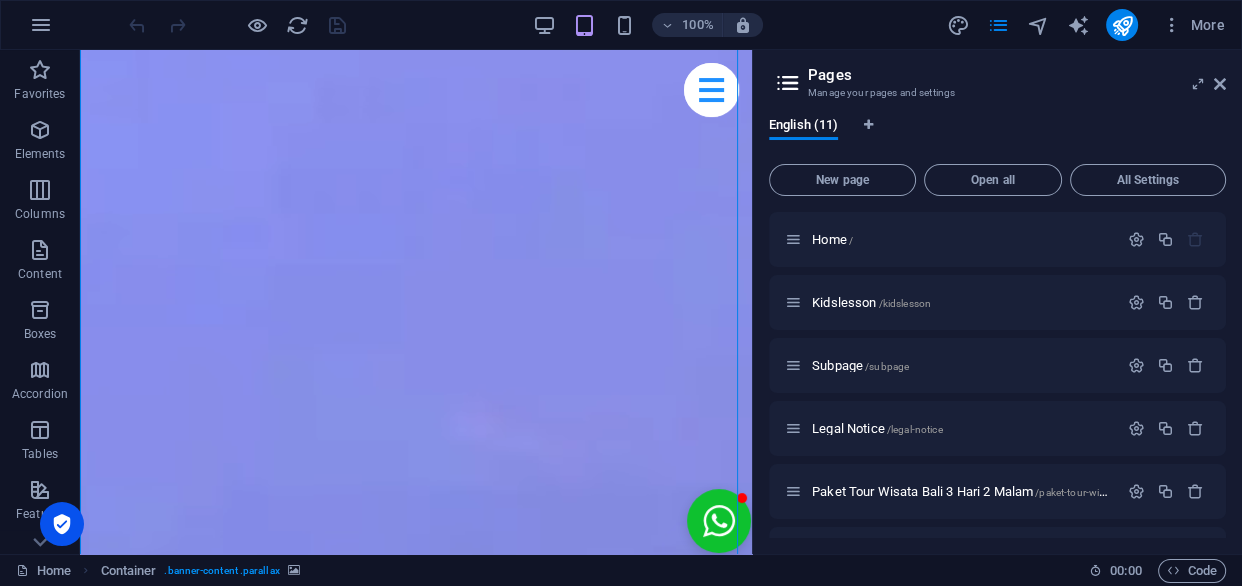 click on "100%" at bounding box center (647, 25) 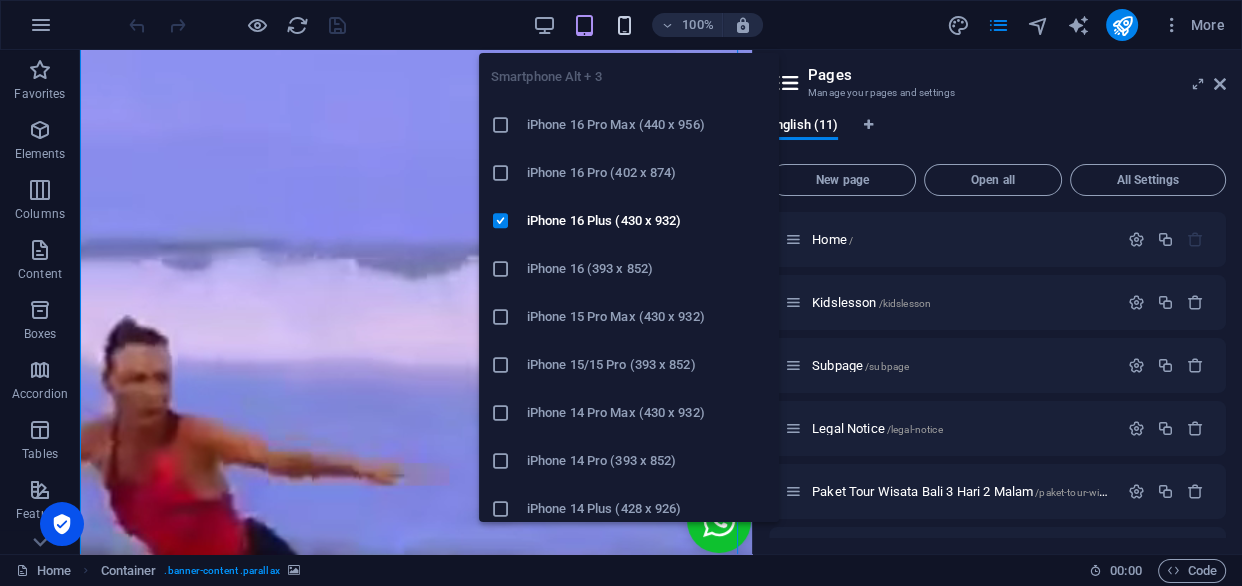 click at bounding box center [623, 25] 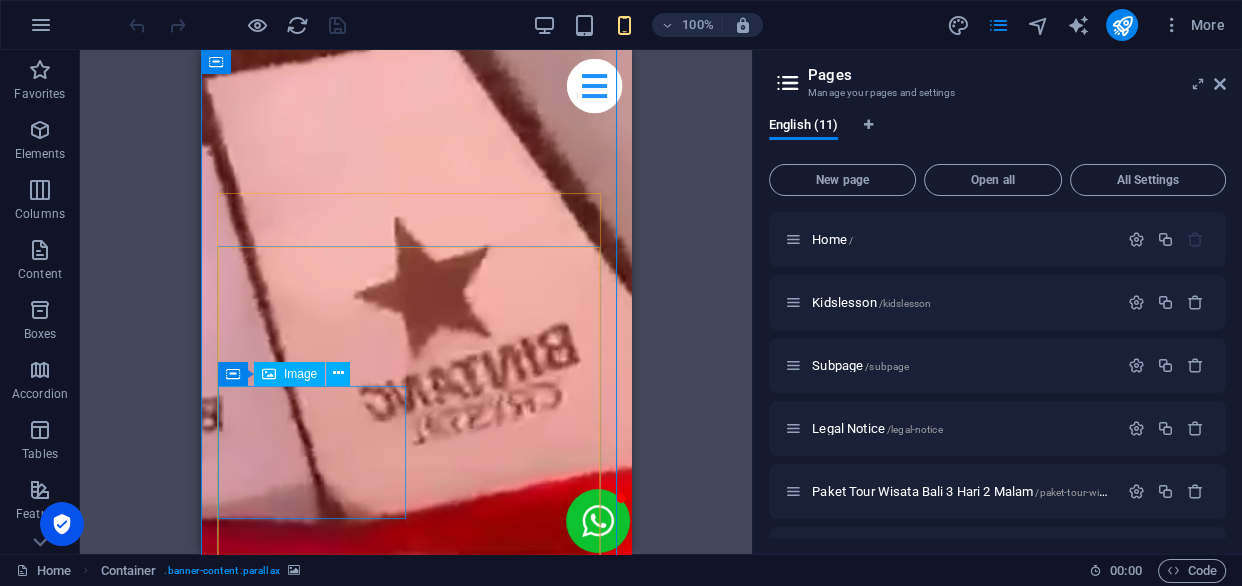 scroll, scrollTop: 363, scrollLeft: 0, axis: vertical 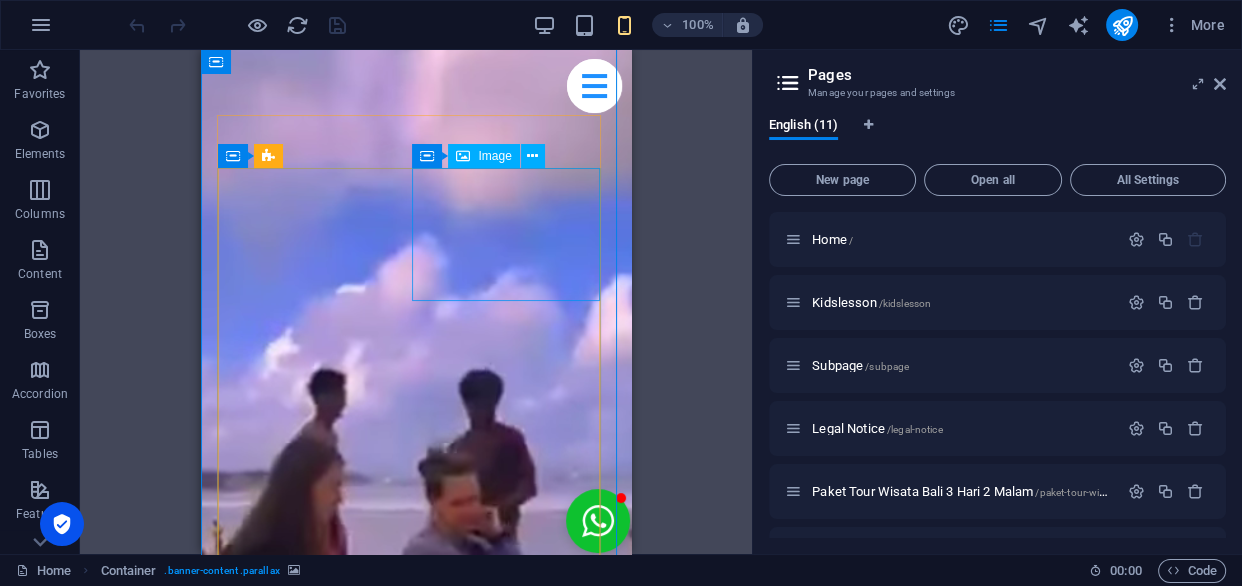 click on "Beginner Surf Lesson" at bounding box center (416, 2425) 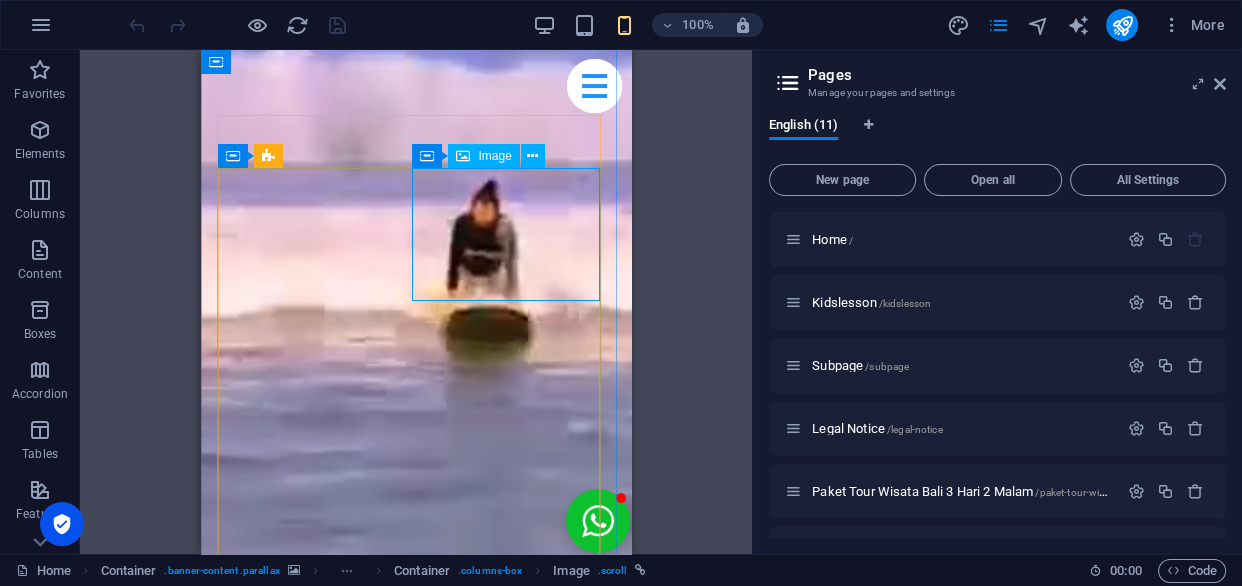 click on "Beginner Surf Lesson" at bounding box center (416, 2425) 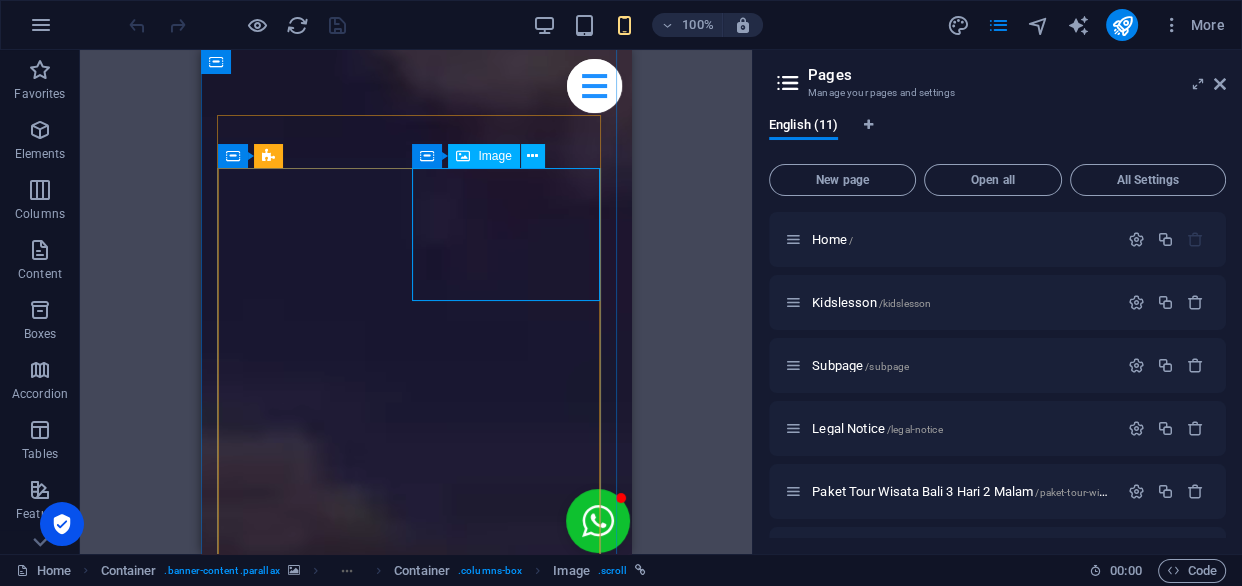 click on "Beginner Surf Lesson" at bounding box center [416, 2425] 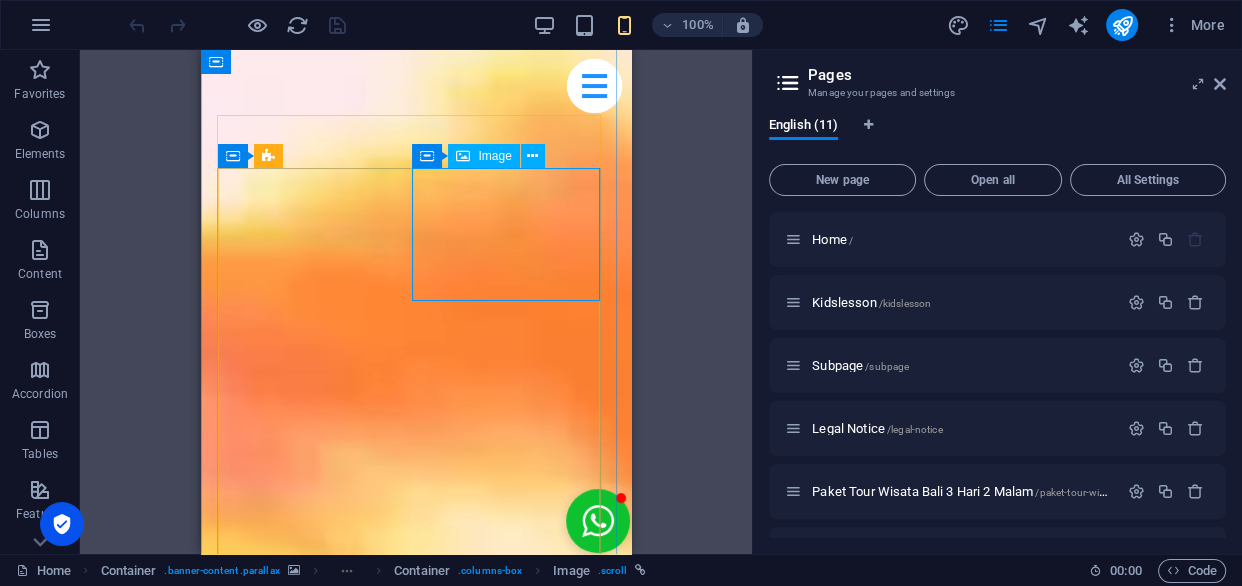 select on "%" 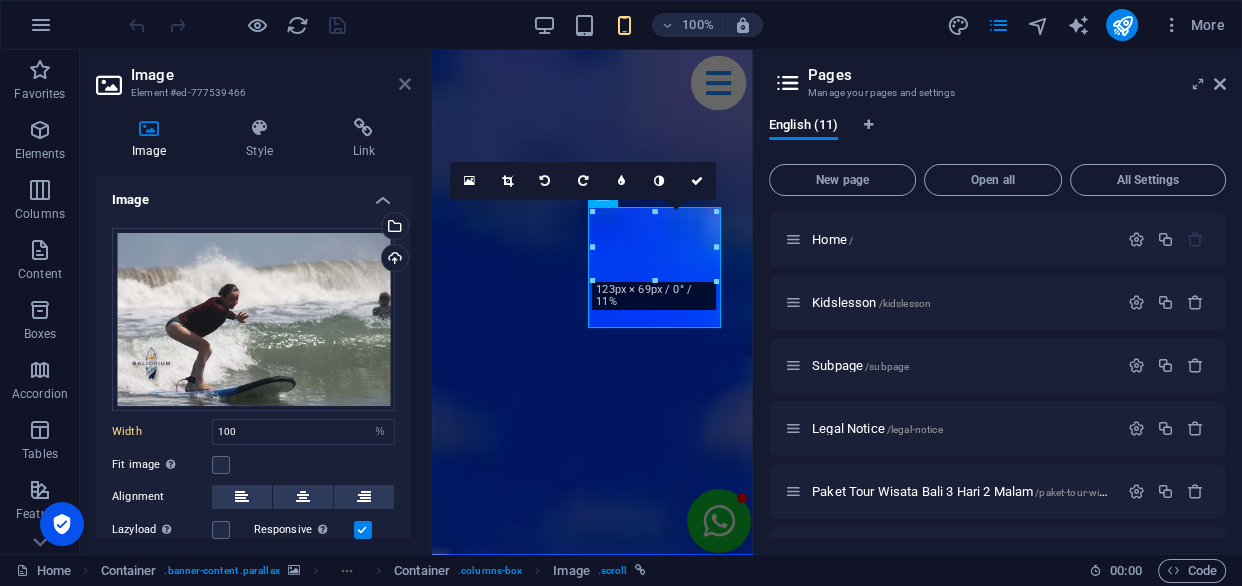 click at bounding box center (405, 84) 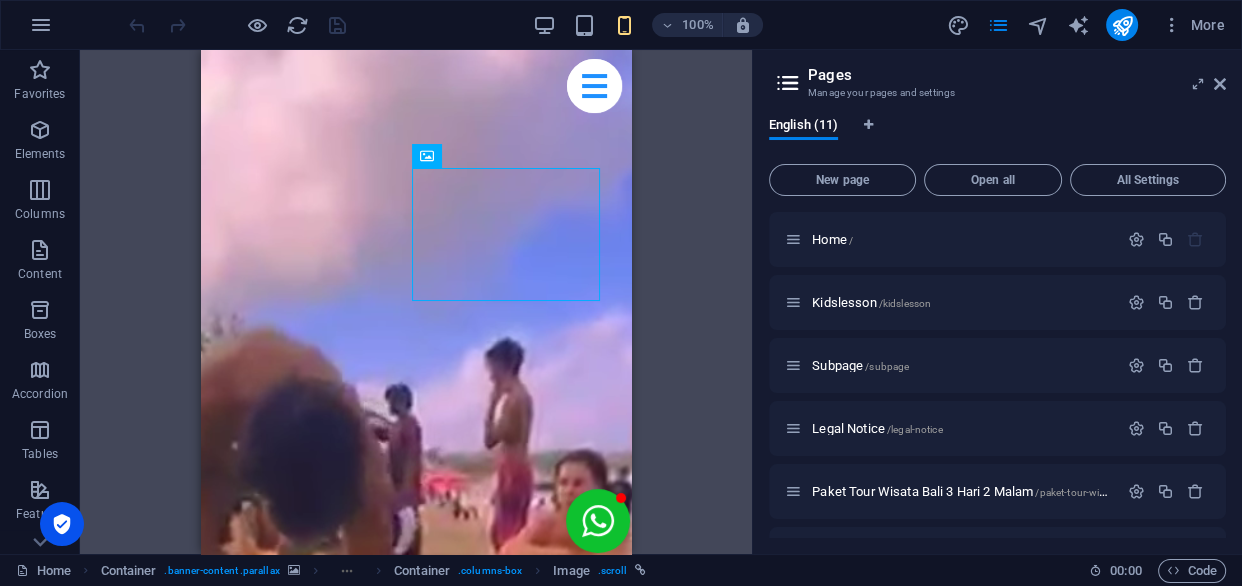 click at bounding box center (237, 25) 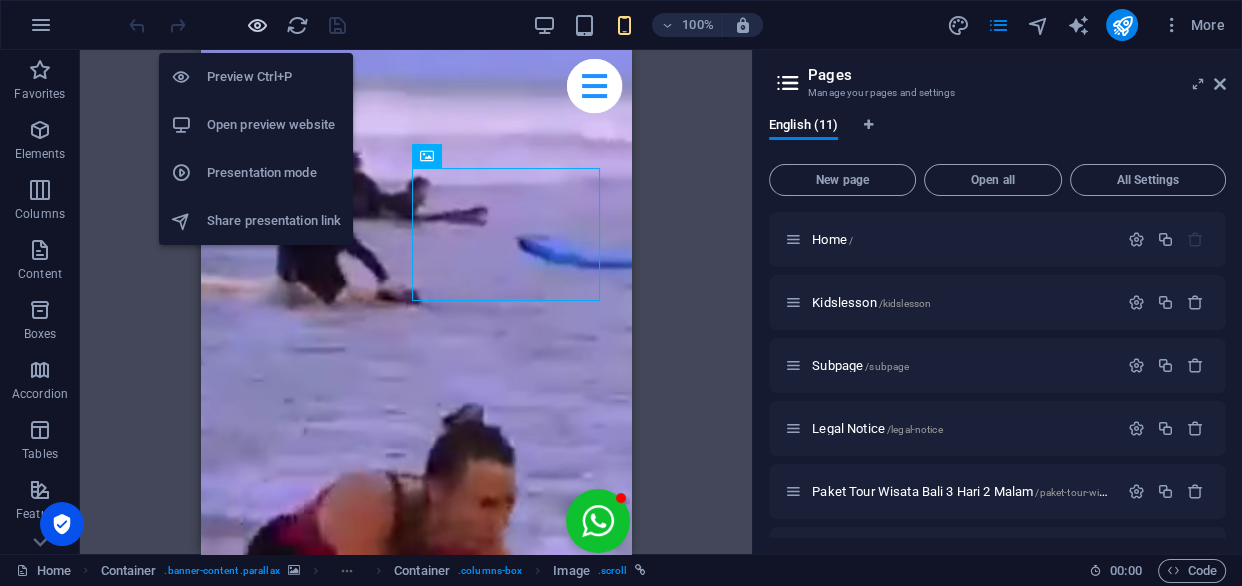 click at bounding box center (257, 25) 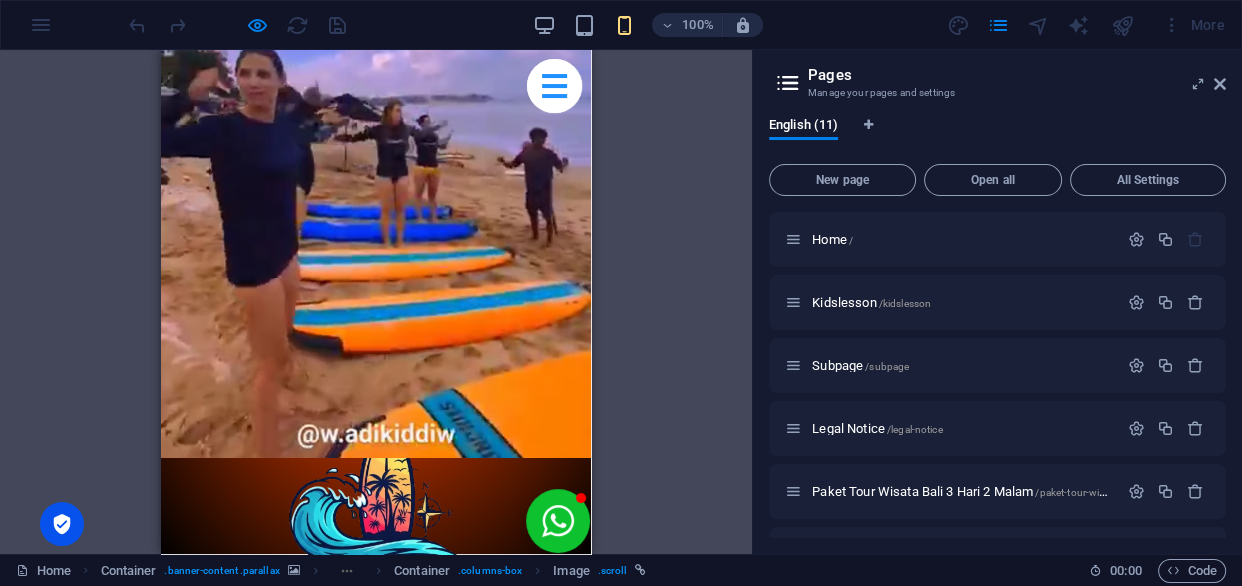 click at bounding box center (376, 978) 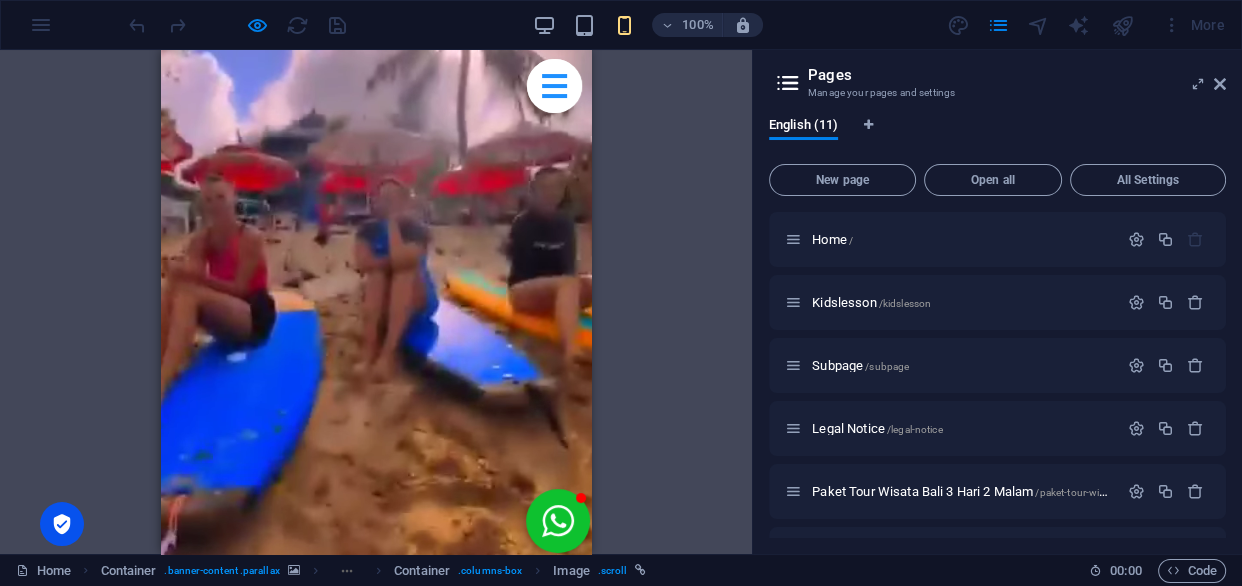 click at bounding box center (375, 1684) 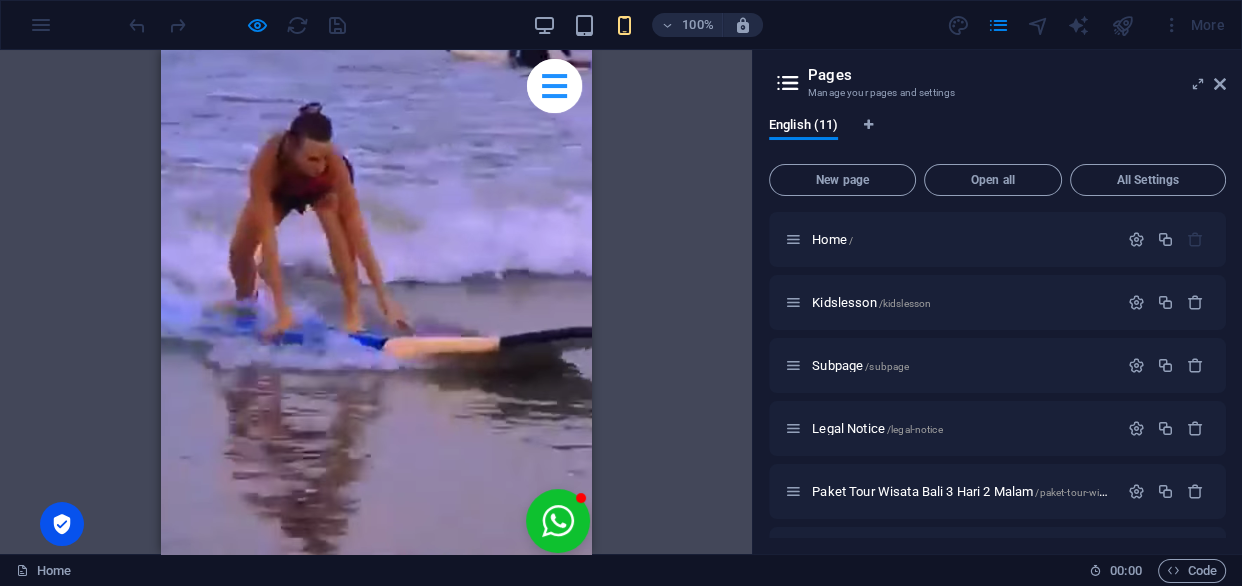 scroll, scrollTop: 181, scrollLeft: 0, axis: vertical 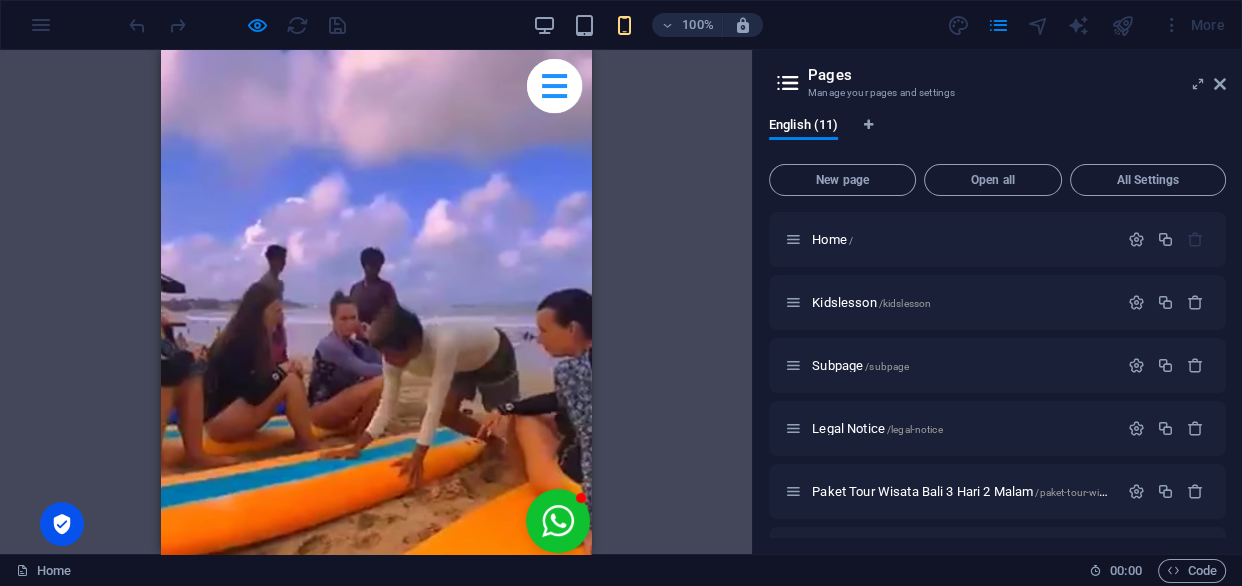 click on "×" at bounding box center [165, 378] 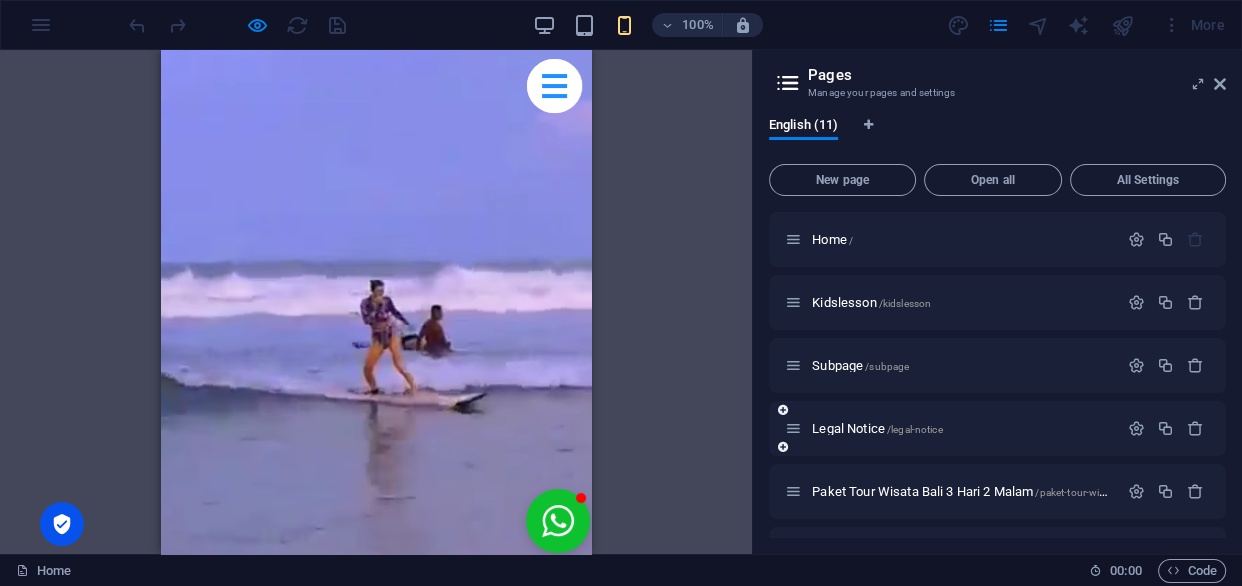 scroll, scrollTop: 366, scrollLeft: 0, axis: vertical 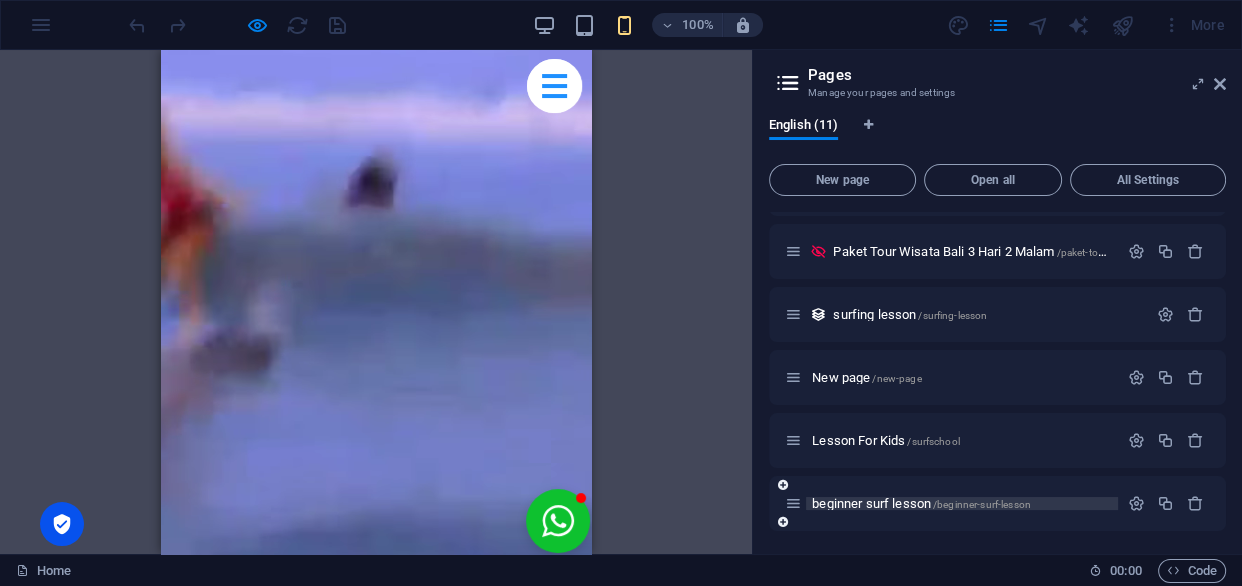 click on "beginner surf lesson /beginner-surf-lesson" at bounding box center [921, 503] 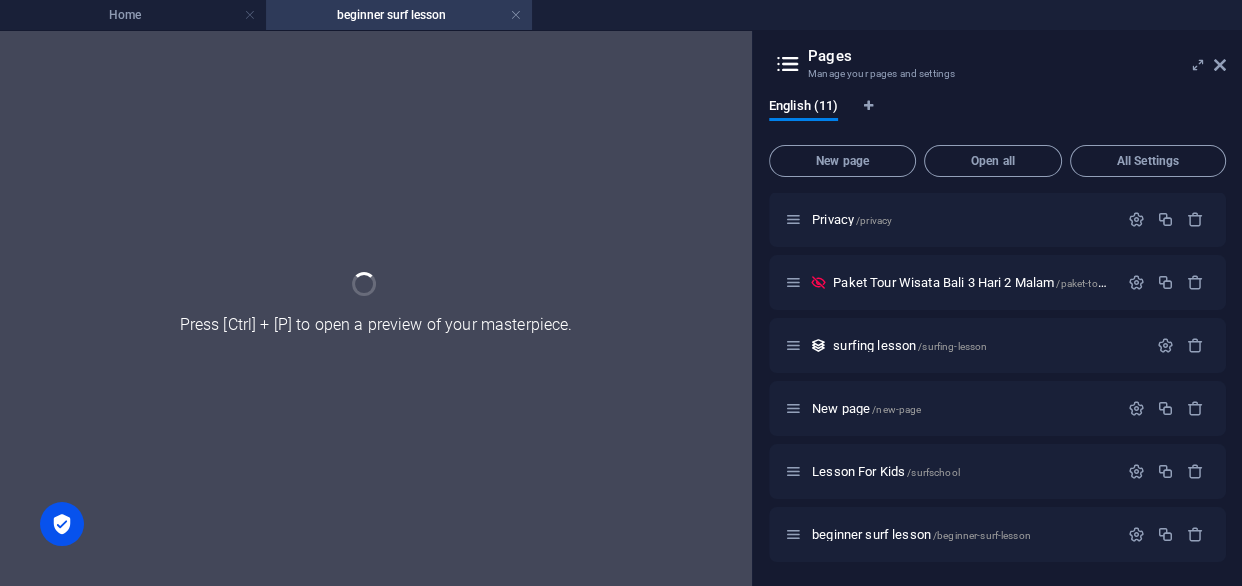 scroll, scrollTop: 315, scrollLeft: 0, axis: vertical 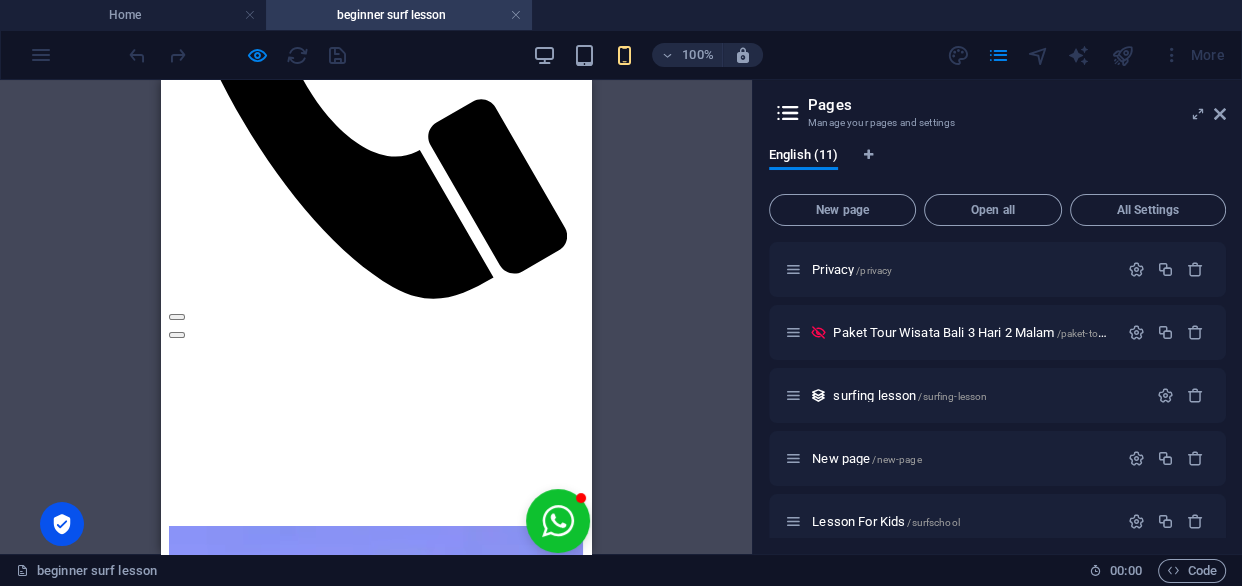 click at bounding box center [376, 5733] 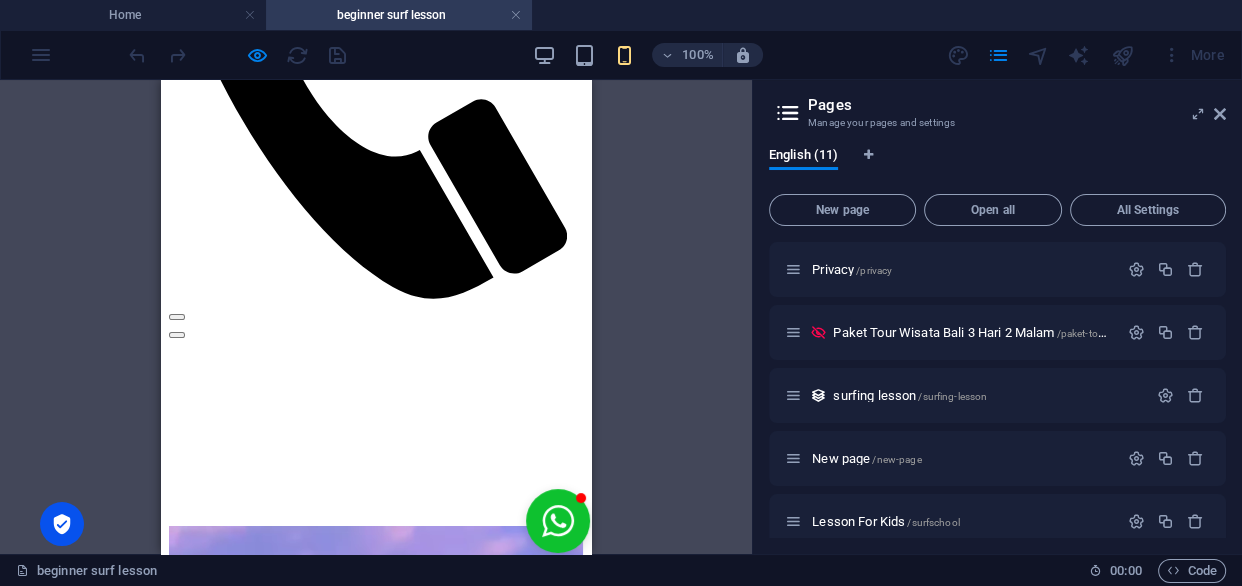 click at bounding box center [376, 5733] 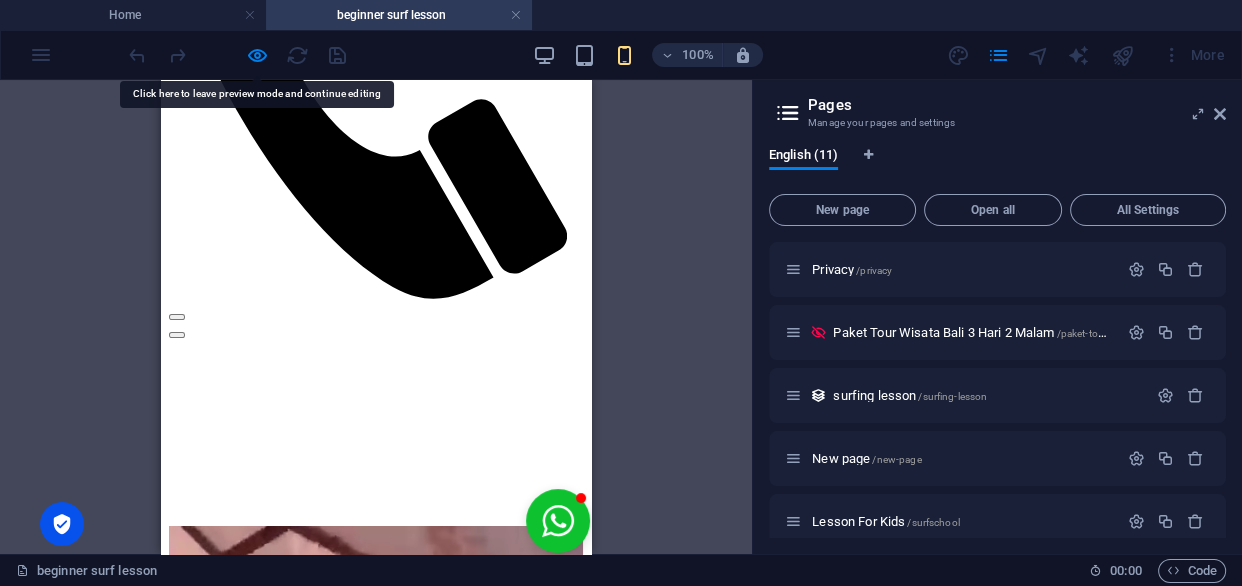 click at bounding box center [376, 5733] 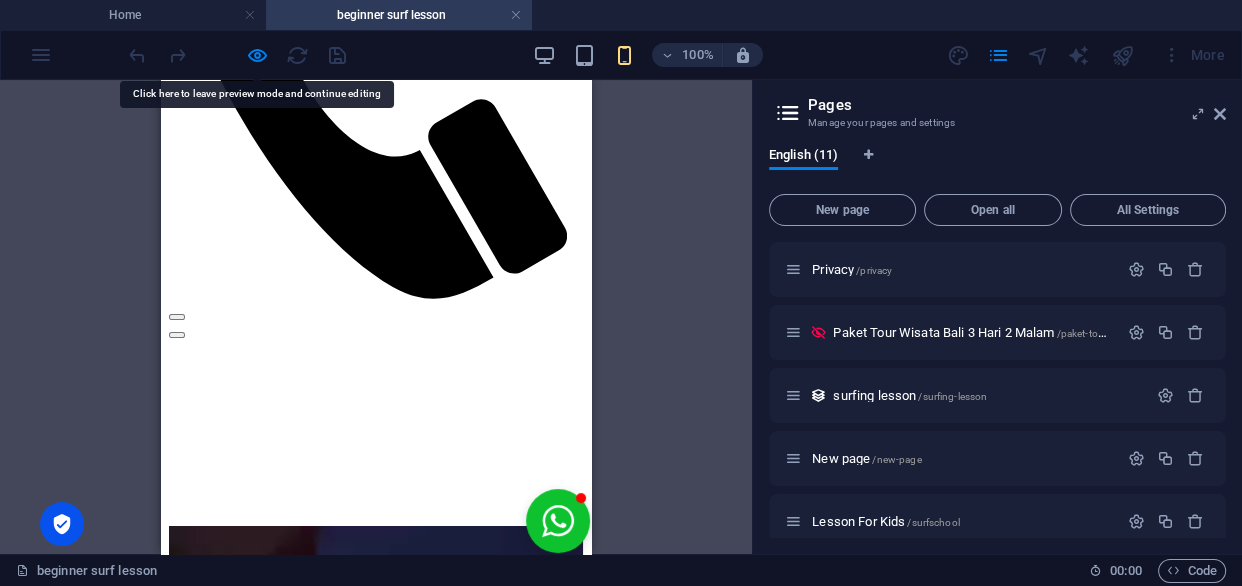 click at bounding box center [376, 5733] 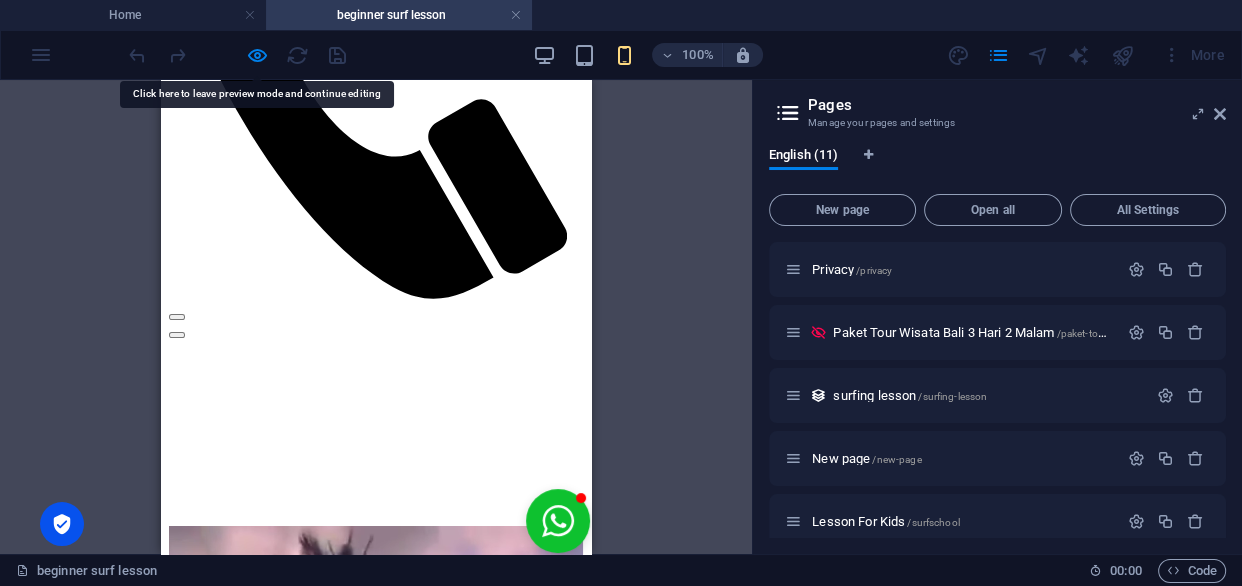 click at bounding box center (376, 5733) 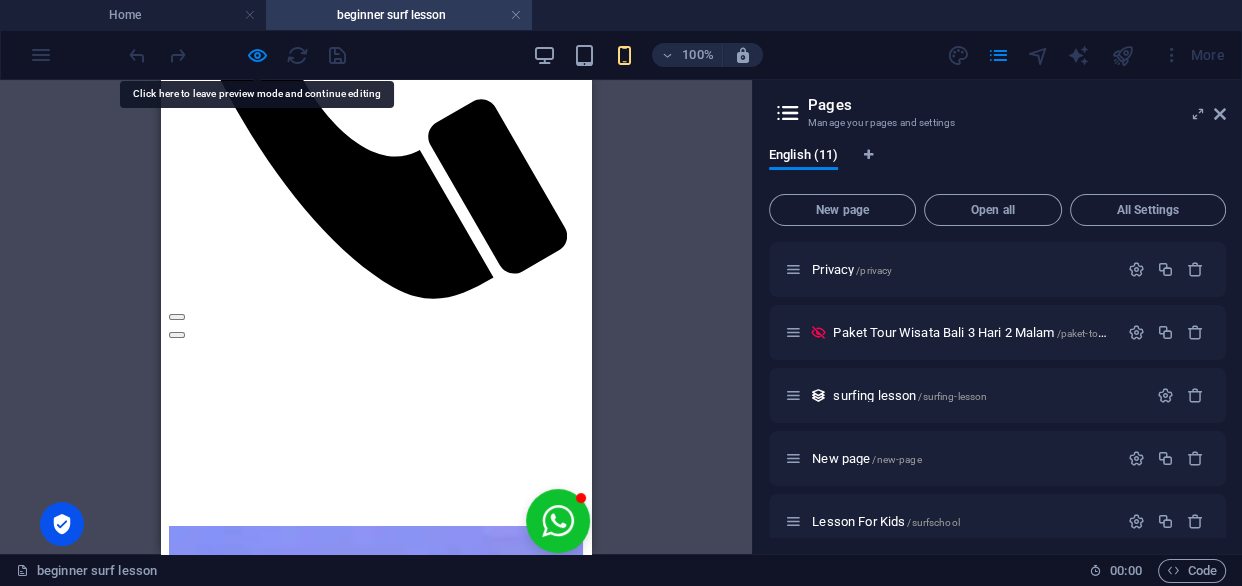 click at bounding box center (376, 5733) 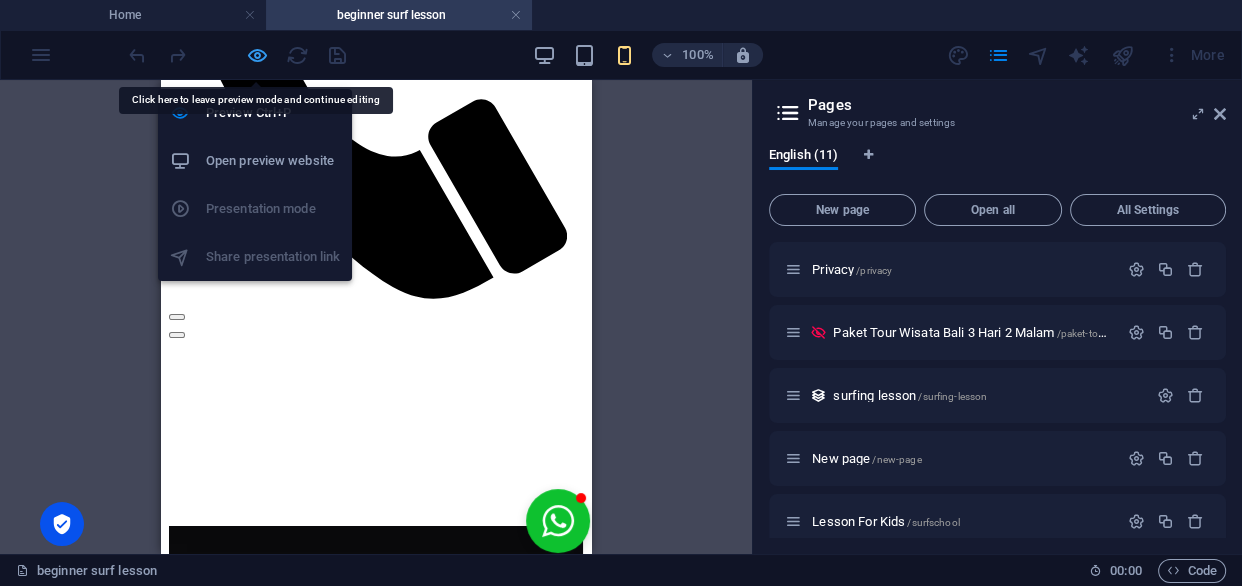 click at bounding box center (237, 55) 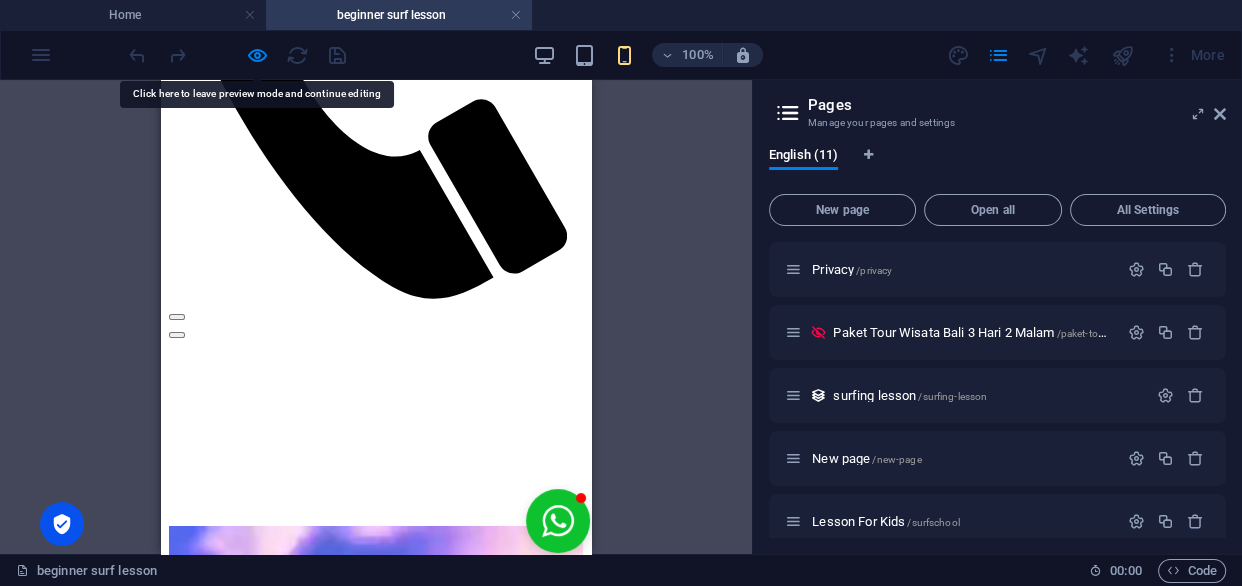 click at bounding box center (376, 5733) 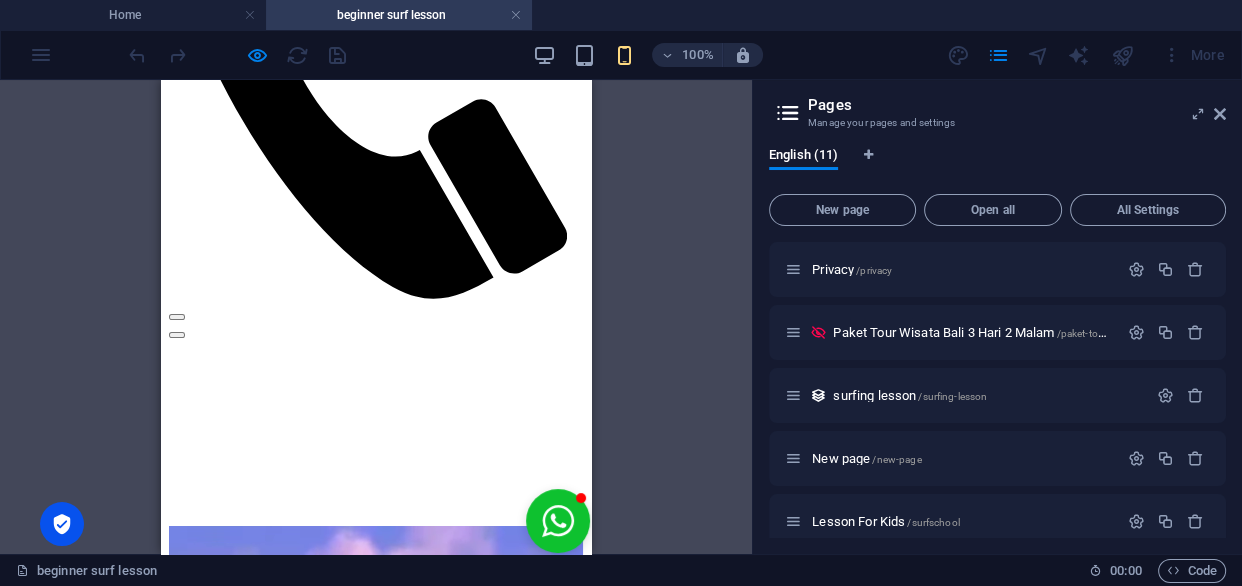 click at bounding box center [376, 5733] 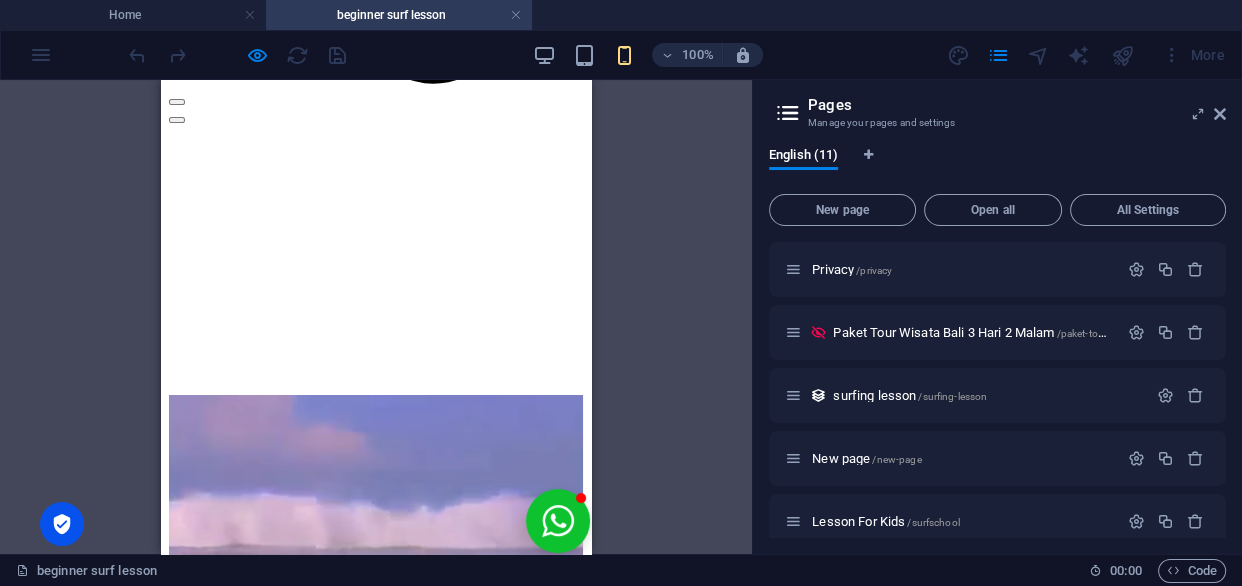 scroll, scrollTop: 678, scrollLeft: 0, axis: vertical 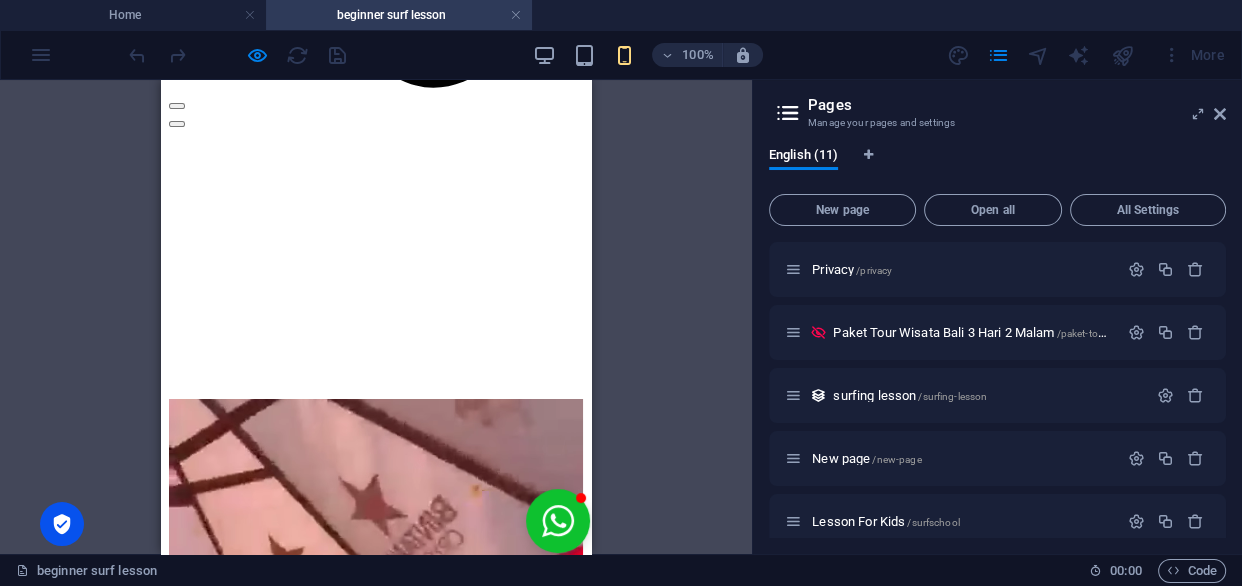 click on "BOOKING NOW!" at bounding box center (376, 5650) 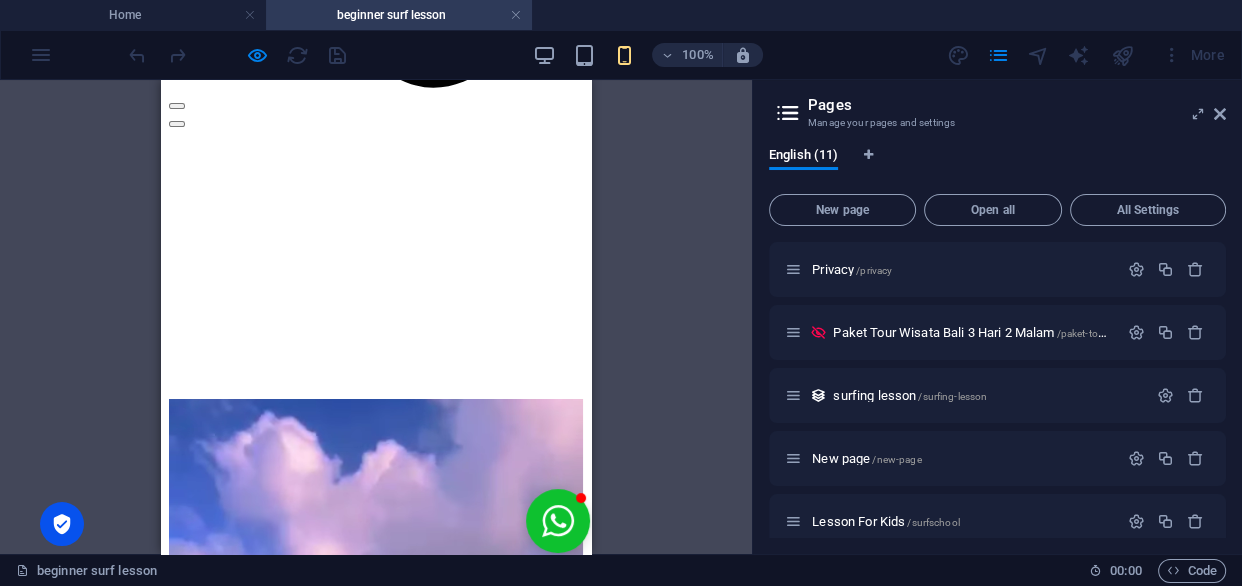 click on "BOOKING NOW!" at bounding box center (376, 5650) 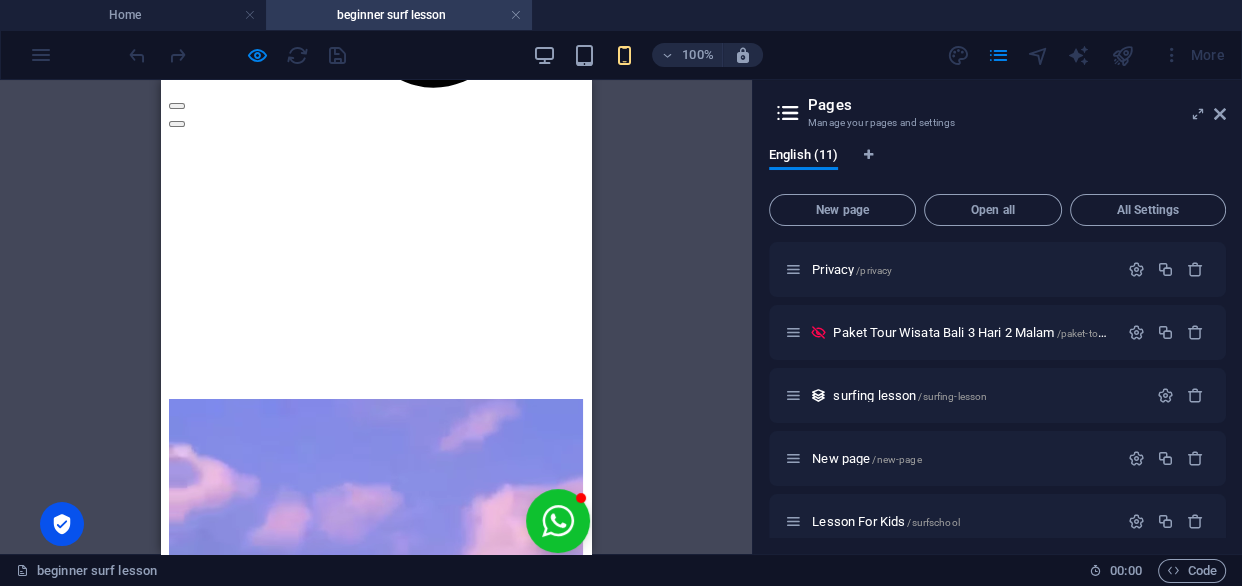click on "BOOKING NOW!" at bounding box center [376, 5650] 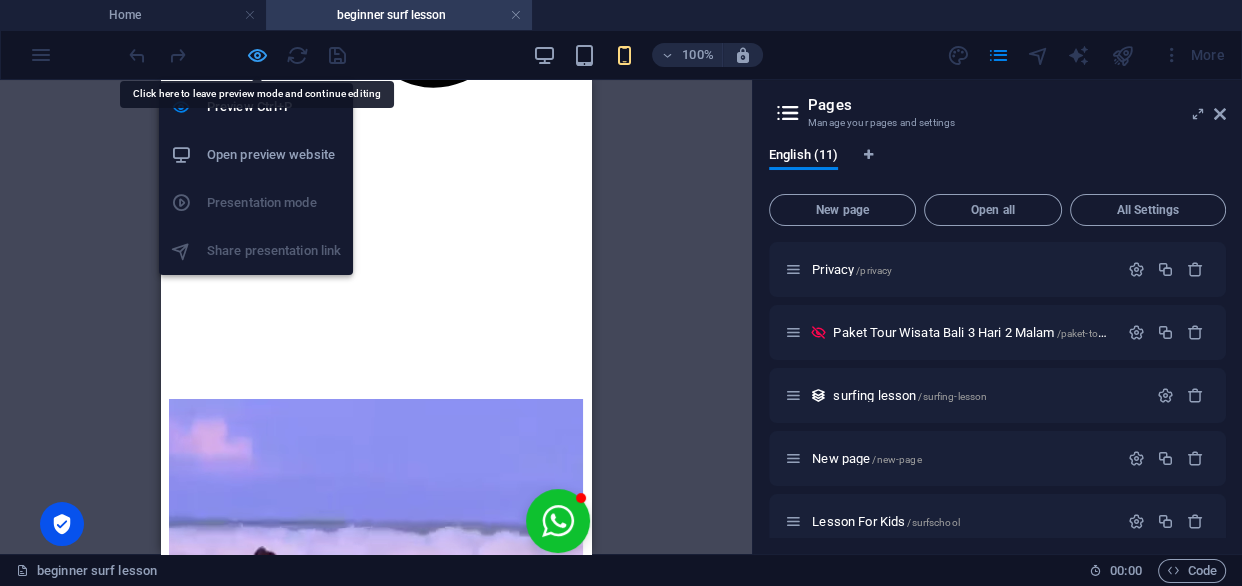 click at bounding box center (257, 55) 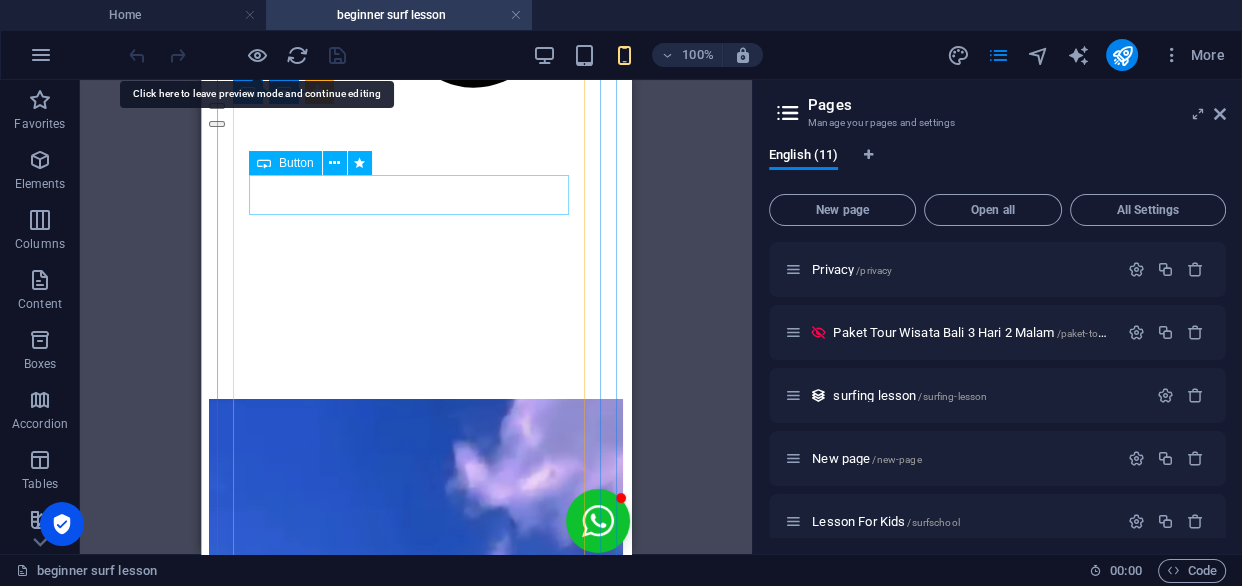 click on "BOOKING NOW!" at bounding box center (416, 5650) 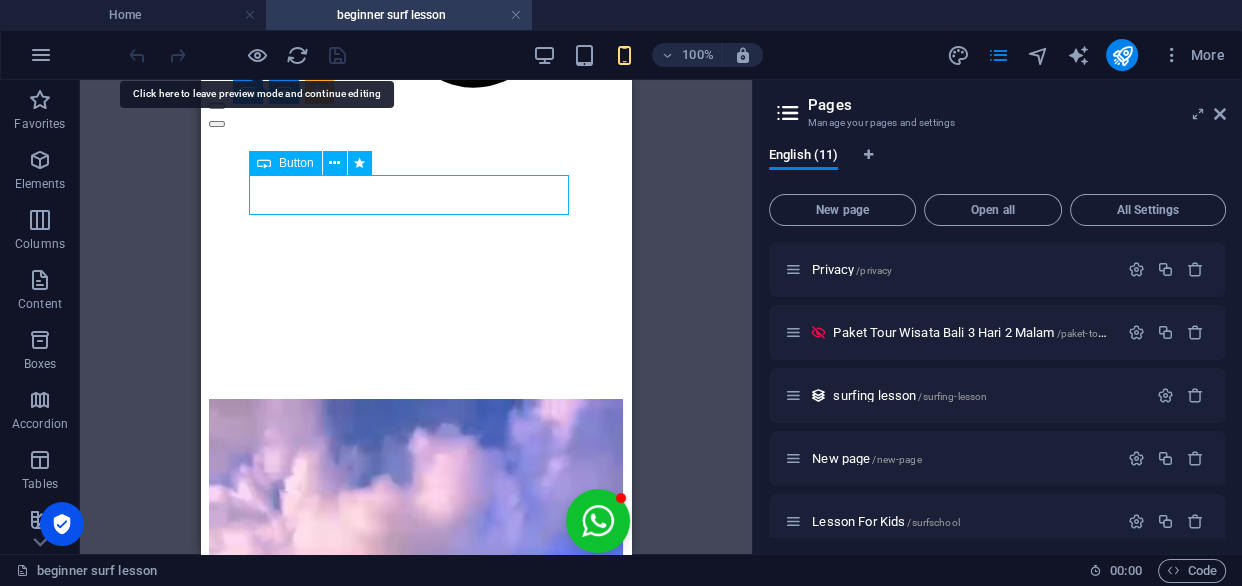 drag, startPoint x: 400, startPoint y: 193, endPoint x: 565, endPoint y: 195, distance: 165.01212 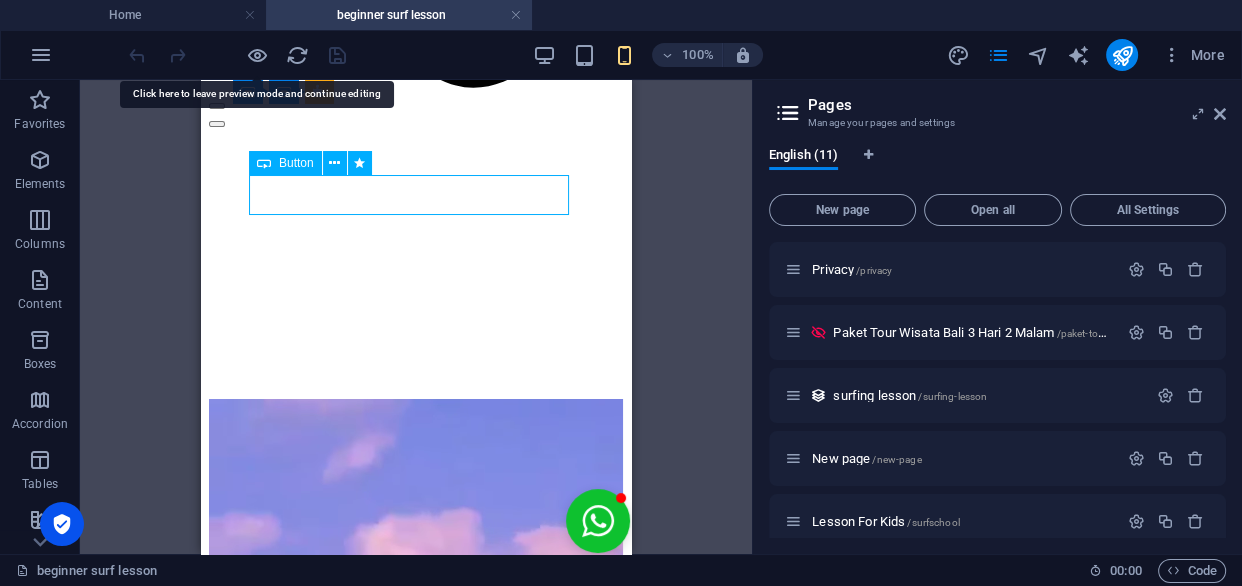 click on "BOOKING NOW!" at bounding box center [416, 5650] 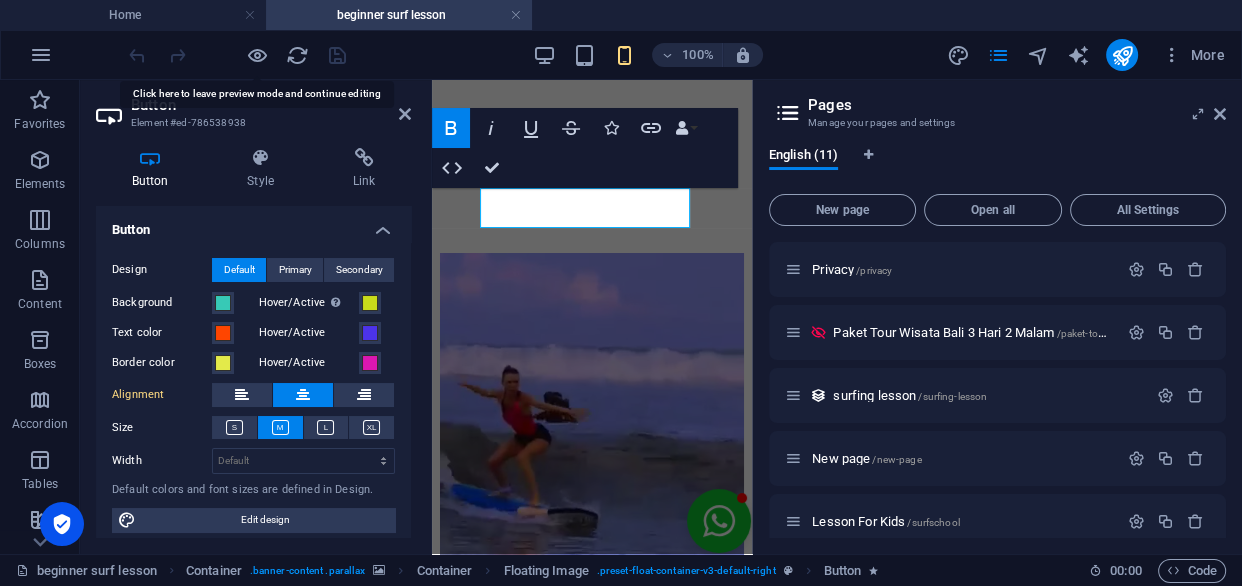 click at bounding box center [364, 158] 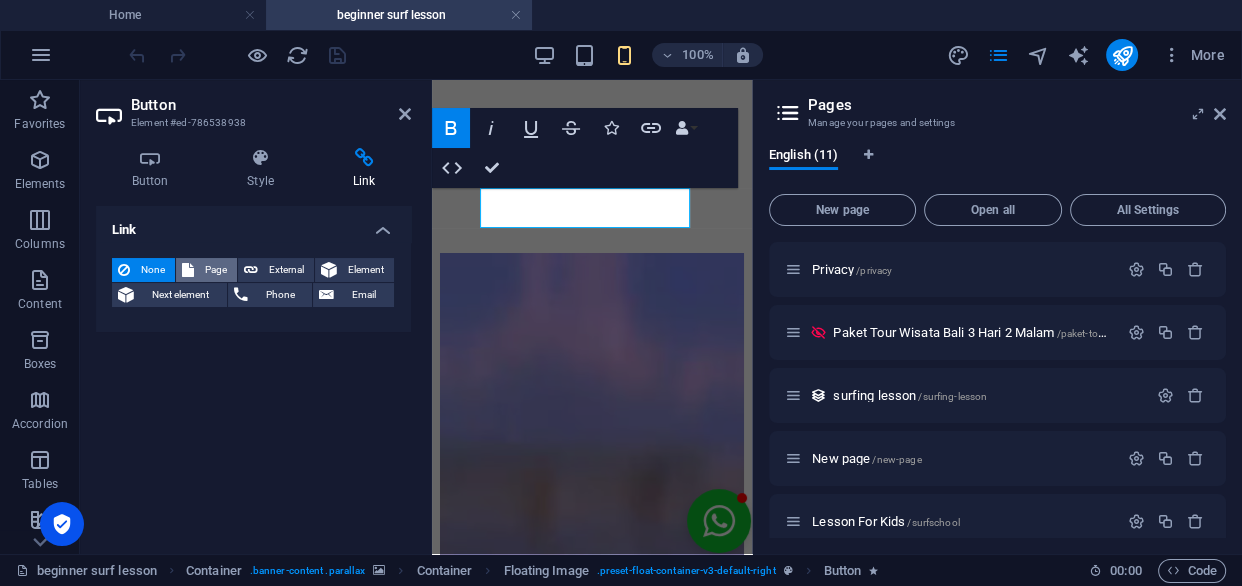 click on "Page" at bounding box center (215, 270) 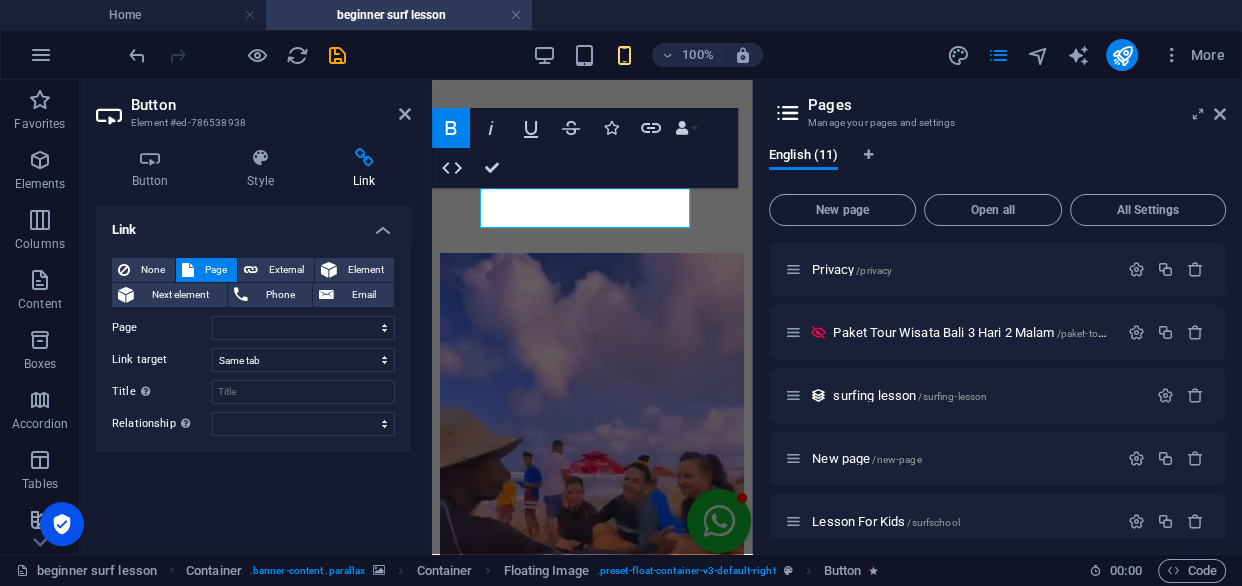 click on "Page" at bounding box center (215, 270) 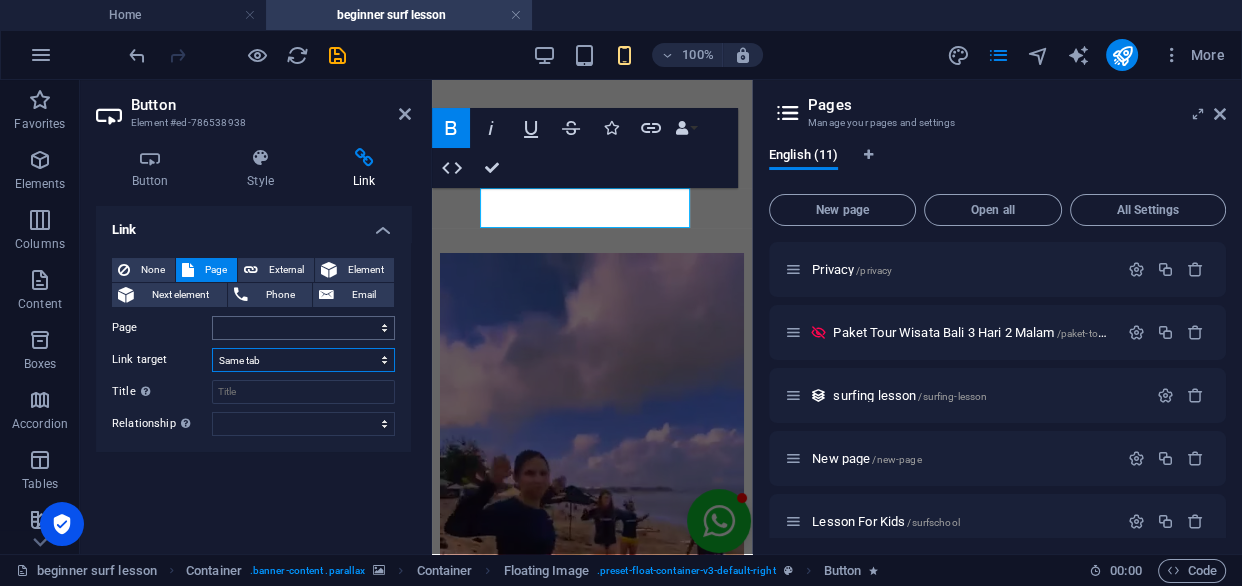 click on "None Page External Element Next element Phone Email Page Home Kidslesson Subpage Legal Notice Paket Tour Wisata Bali 3 Hari 2 Malam Privacy Paket Tour Wisata Bali 3 Hari 2 Malam New page Lesson For Kids beginner surf lesson Element
URL Phone Email Link target New tab Same tab Overlay Title Additional link description, should not be the same as the link text. The title is most often shown as a tooltip text when the mouse moves over the element. Leave empty if uncertain. Relationship Sets the  relationship of this link to the link target . For example, the value "nofollow" instructs search engines not to follow the link. Can be left empty. alternate author bookmark external help license next nofollow noreferrer noopener prev search tag" at bounding box center [253, 347] 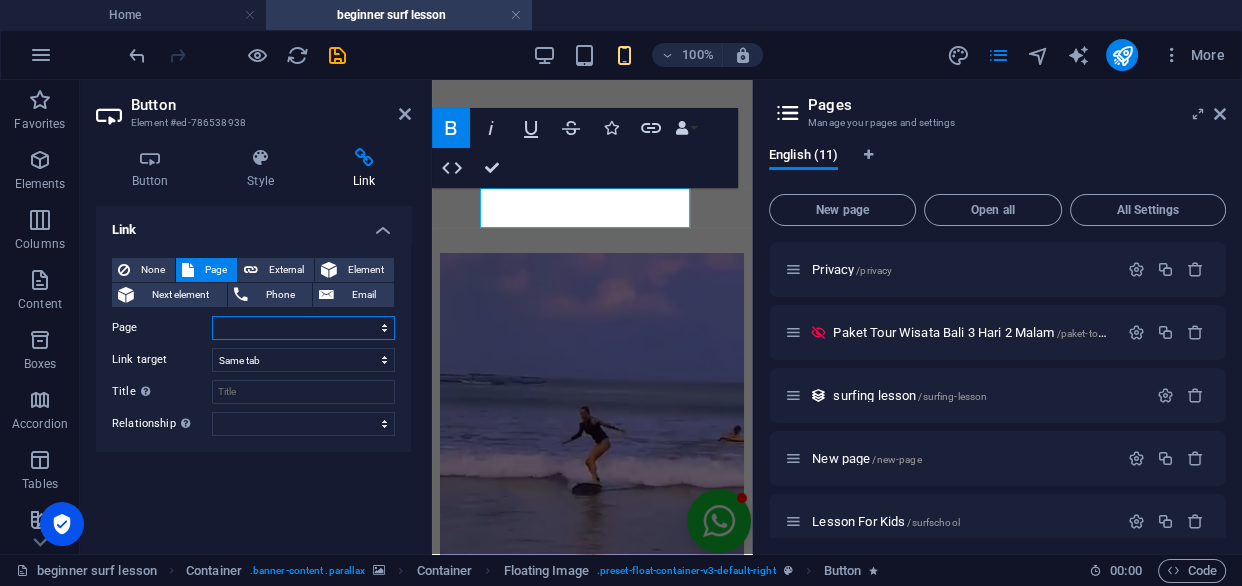 click on "Home Kidslesson Subpage Legal Notice Paket Tour Wisata Bali 3 Hari 2 Malam Privacy Paket Tour Wisata Bali 3 Hari 2 Malam New page Lesson For Kids beginner surf lesson" at bounding box center [303, 328] 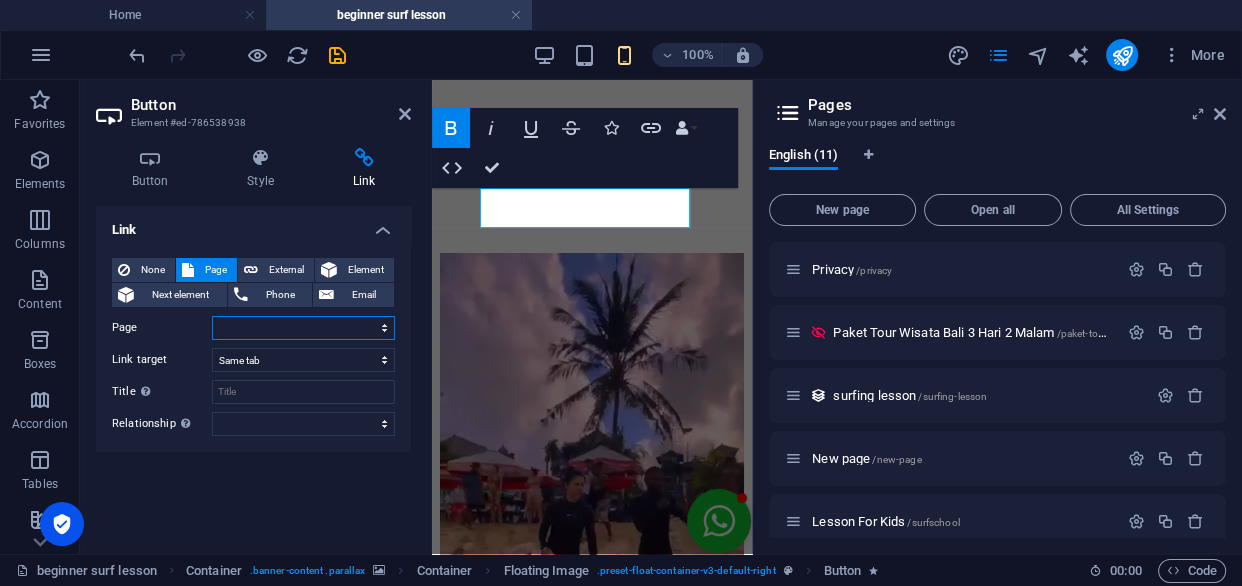 select on "3" 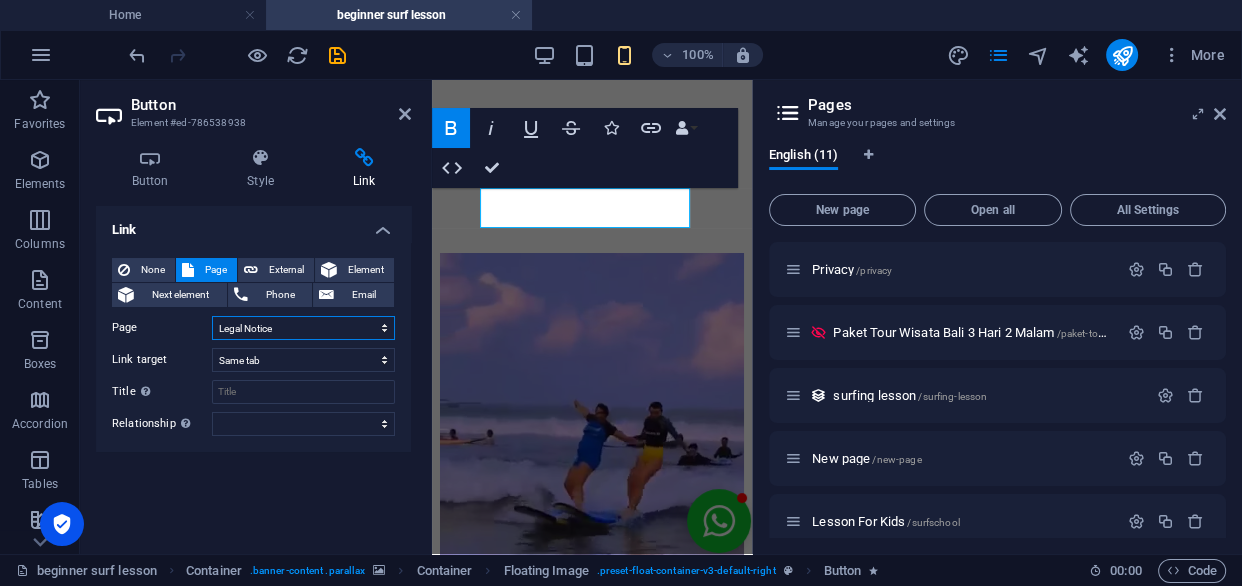 click on "Home Kidslesson Subpage Legal Notice Paket Tour Wisata Bali 3 Hari 2 Malam Privacy Paket Tour Wisata Bali 3 Hari 2 Malam New page Lesson For Kids beginner surf lesson" at bounding box center (303, 328) 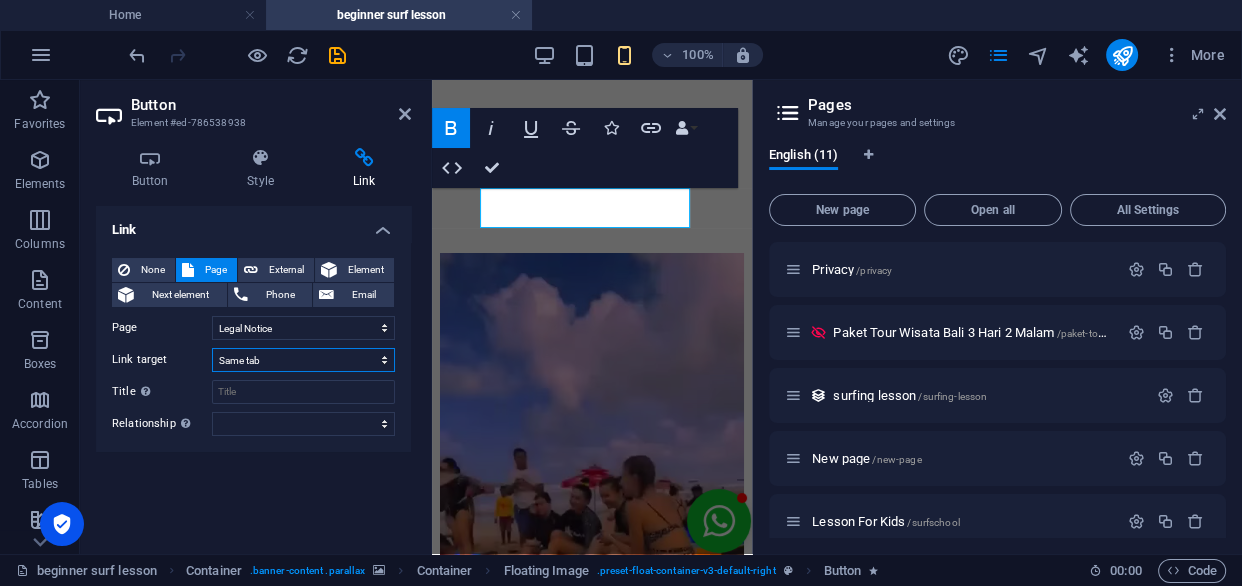 click on "New tab Same tab Overlay" at bounding box center [303, 360] 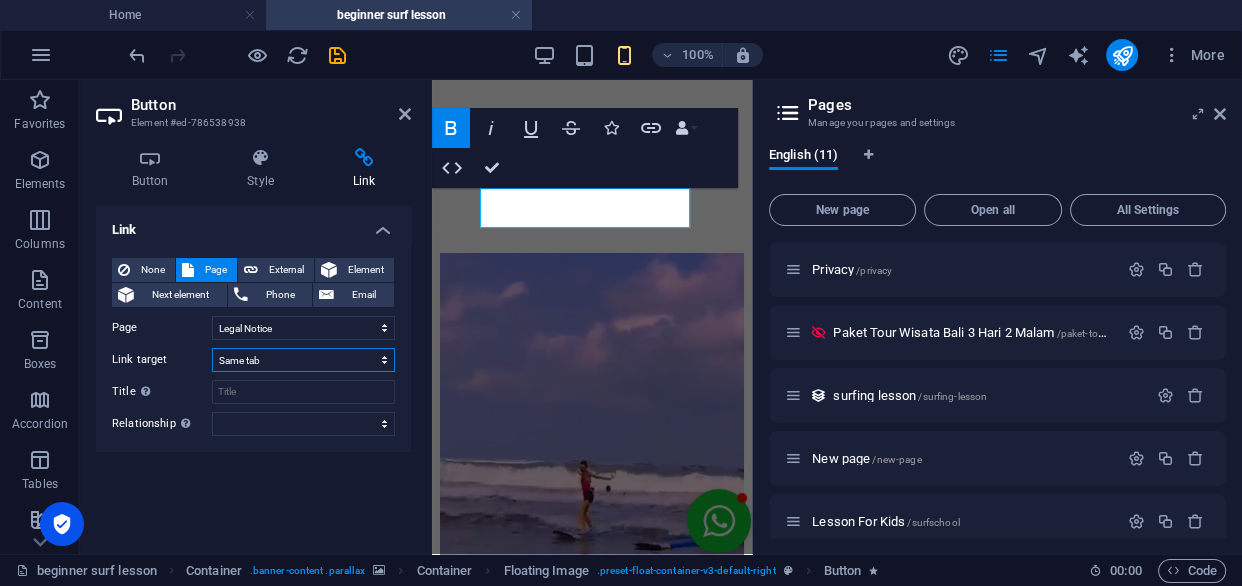select on "overlay" 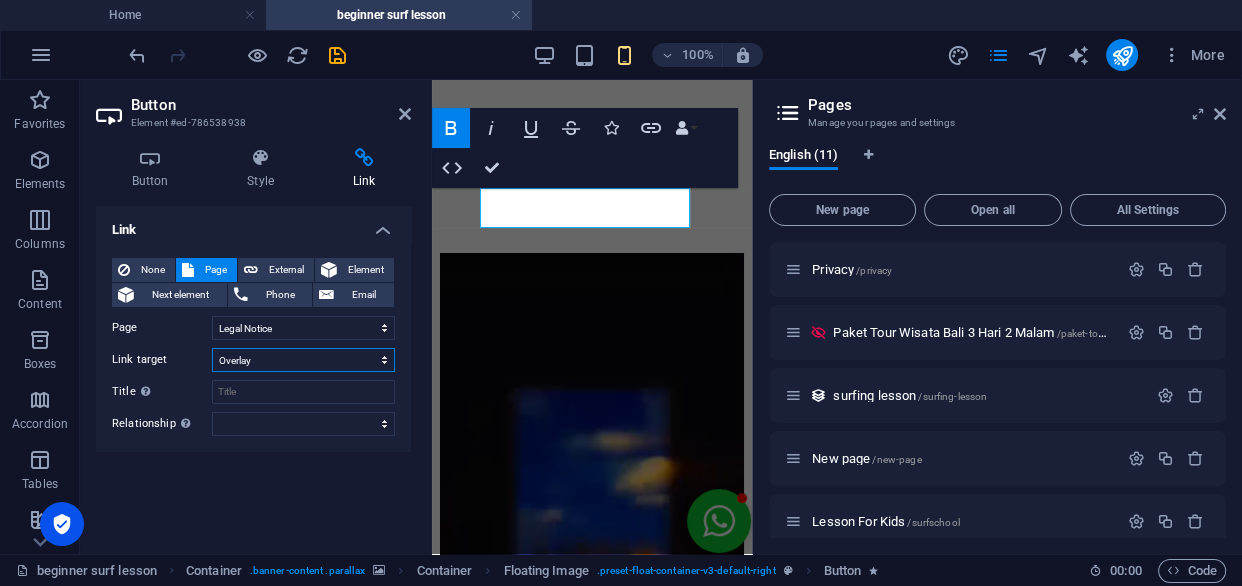 click on "New tab Same tab Overlay" at bounding box center (303, 360) 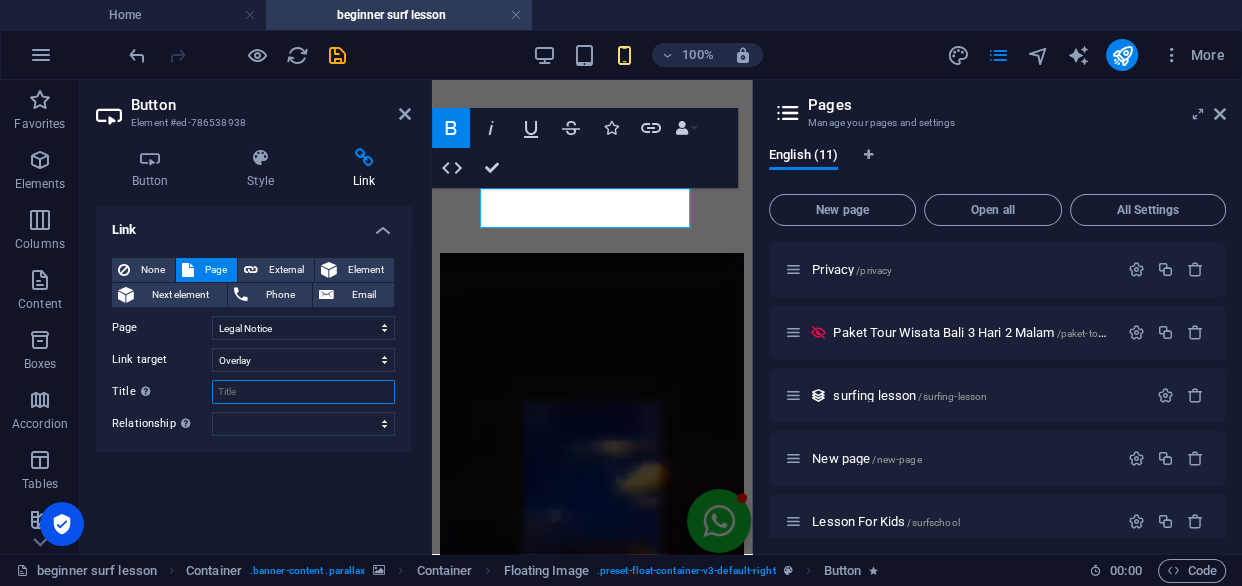 click on "Title Additional link description, should not be the same as the link text. The title is most often shown as a tooltip text when the mouse moves over the element. Leave empty if uncertain." at bounding box center [303, 392] 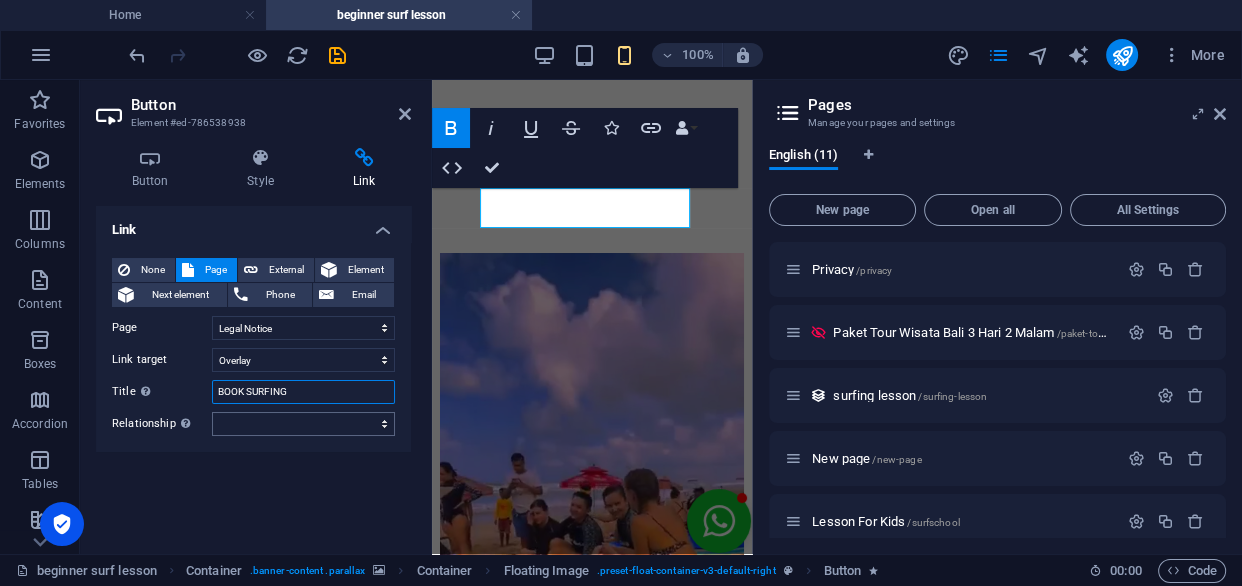 type on "BOOK SURFING" 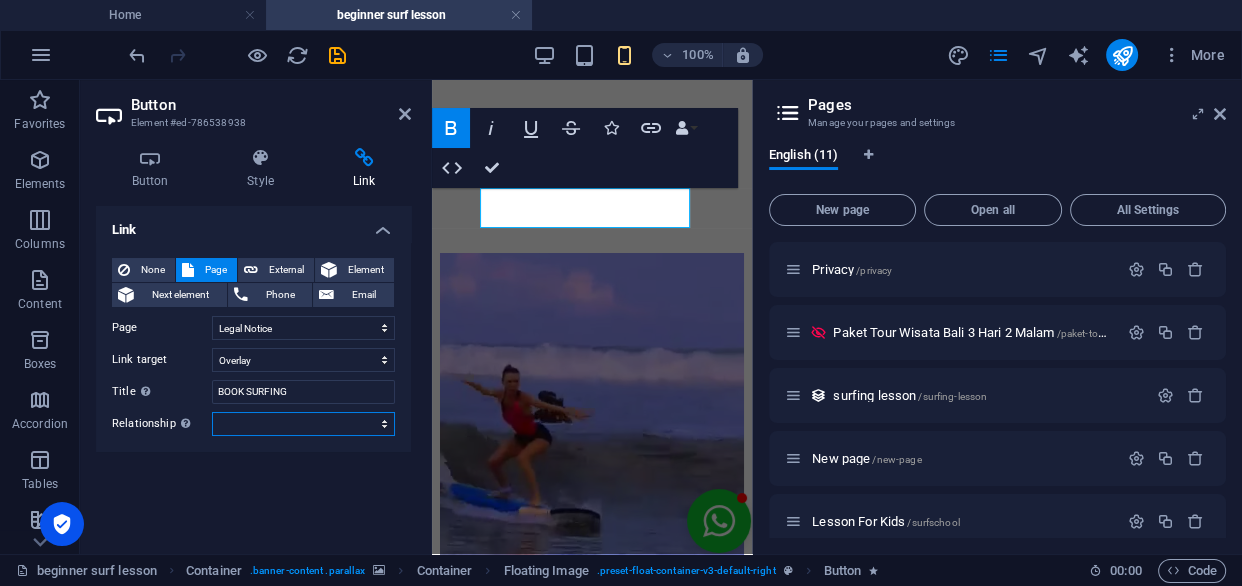click on "alternate author bookmark external help license next nofollow noreferrer noopener prev search tag" at bounding box center [303, 424] 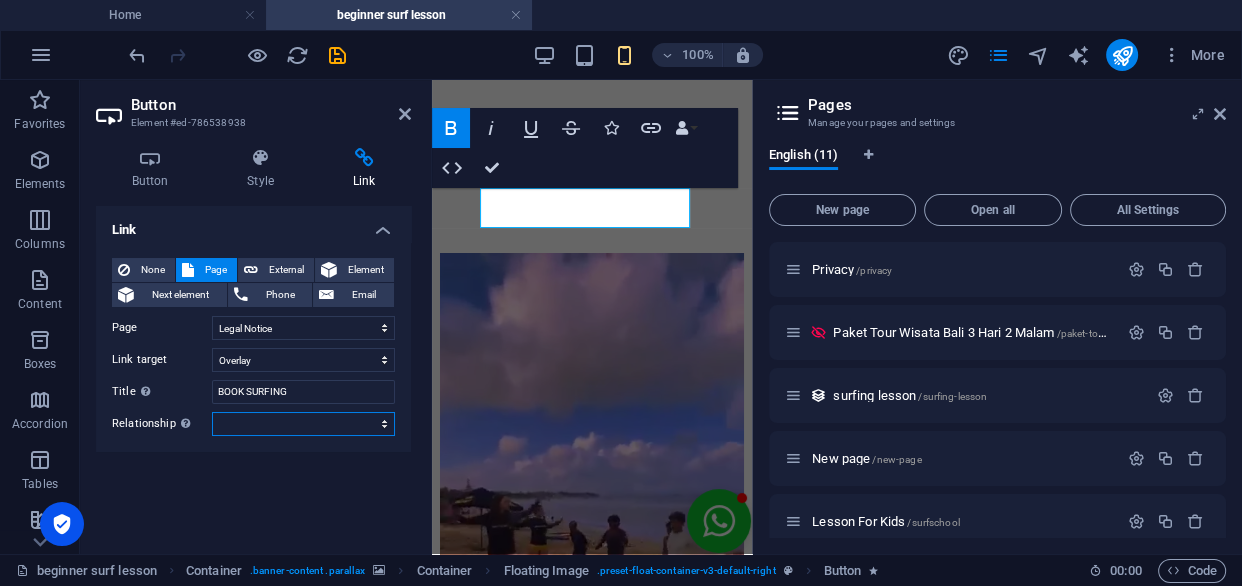 click on "alternate author bookmark external help license next nofollow noreferrer noopener prev search tag" at bounding box center (303, 424) 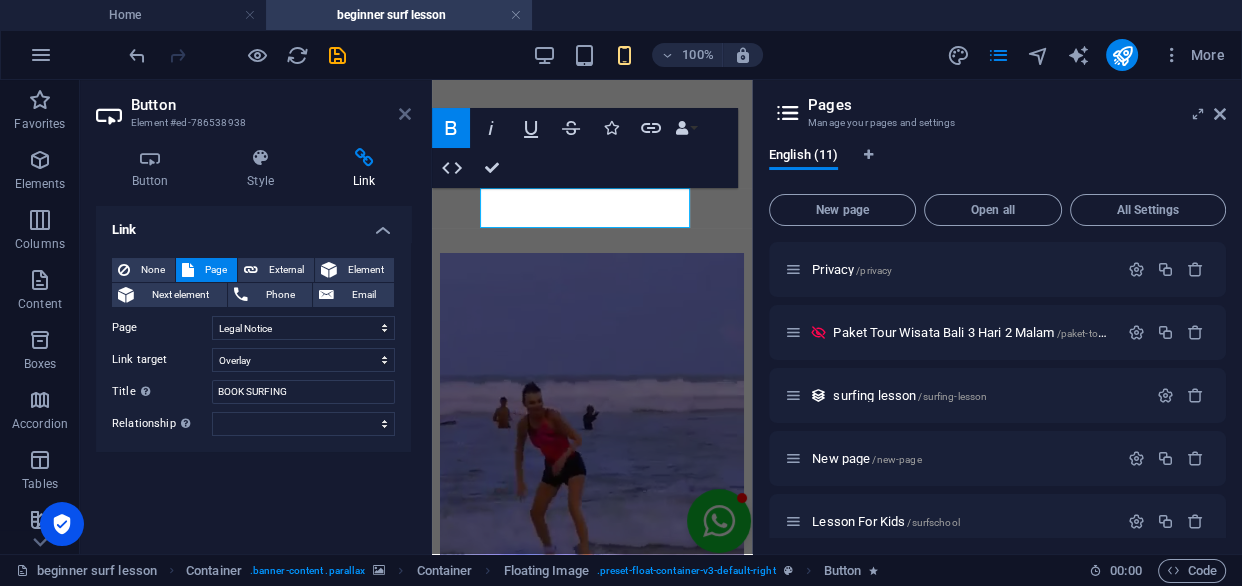 click at bounding box center (405, 114) 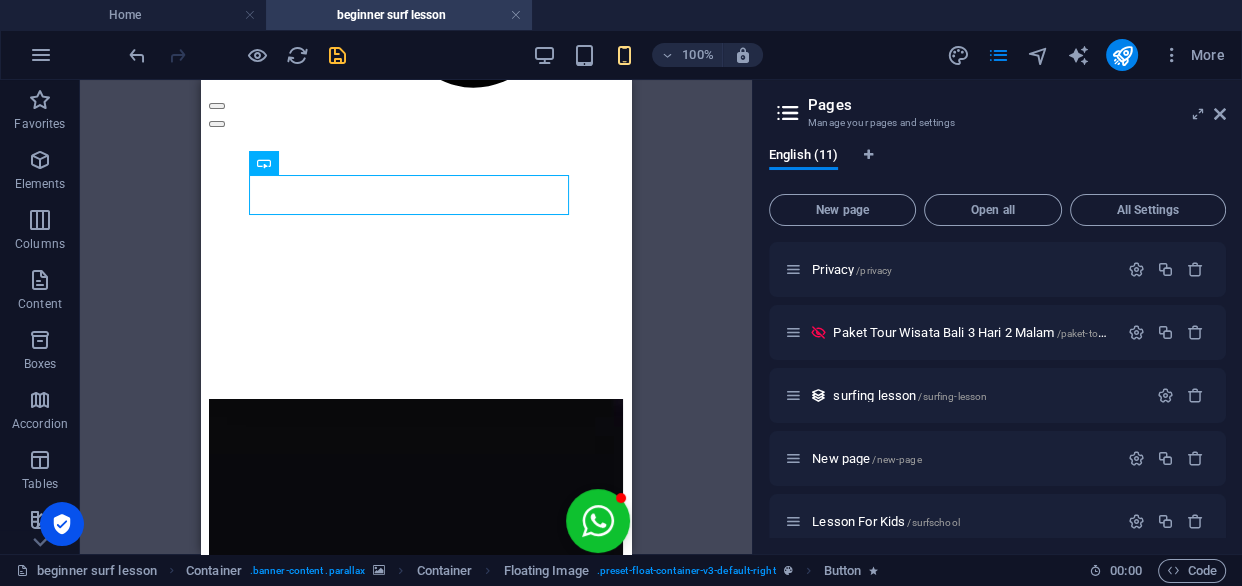 click at bounding box center (337, 55) 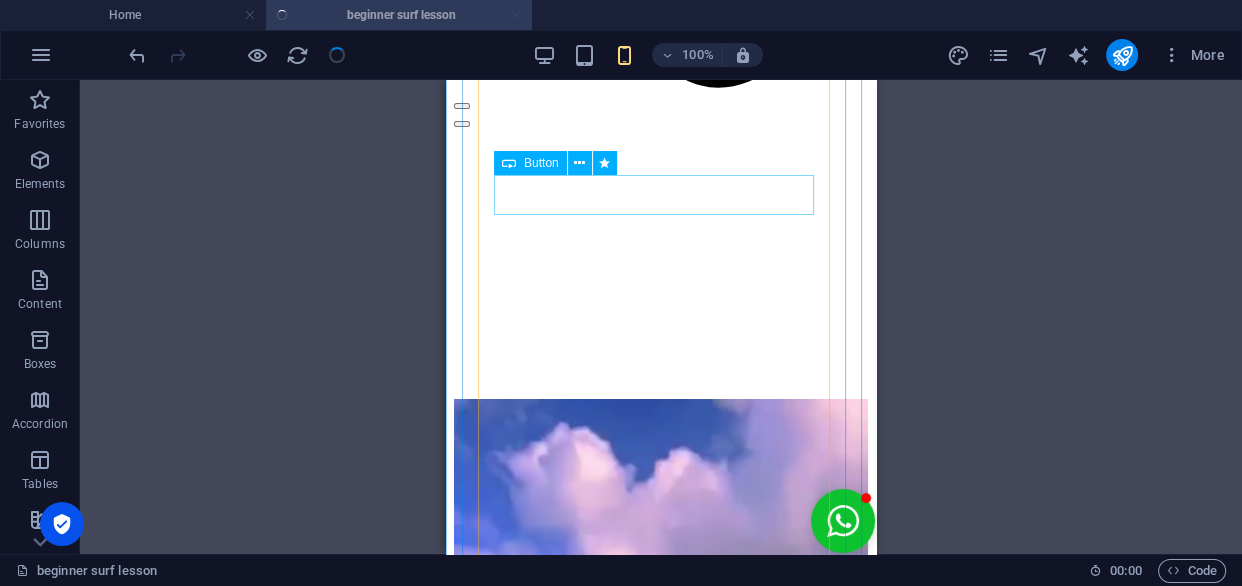 click on "BOOKING NOW!" at bounding box center [661, 5650] 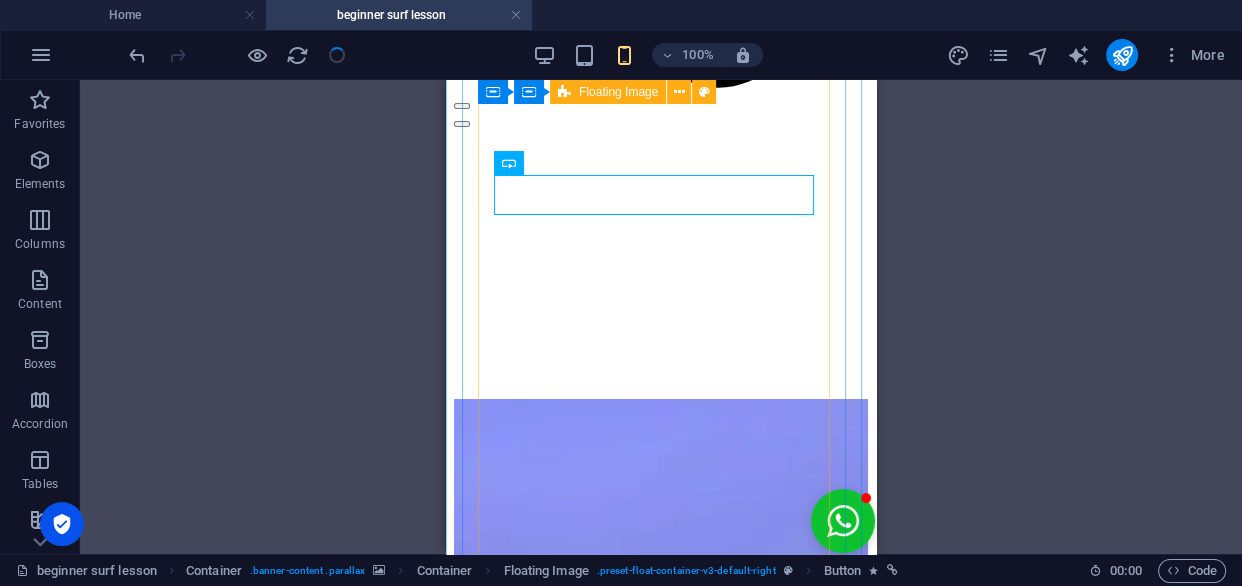click at bounding box center [257, 55] 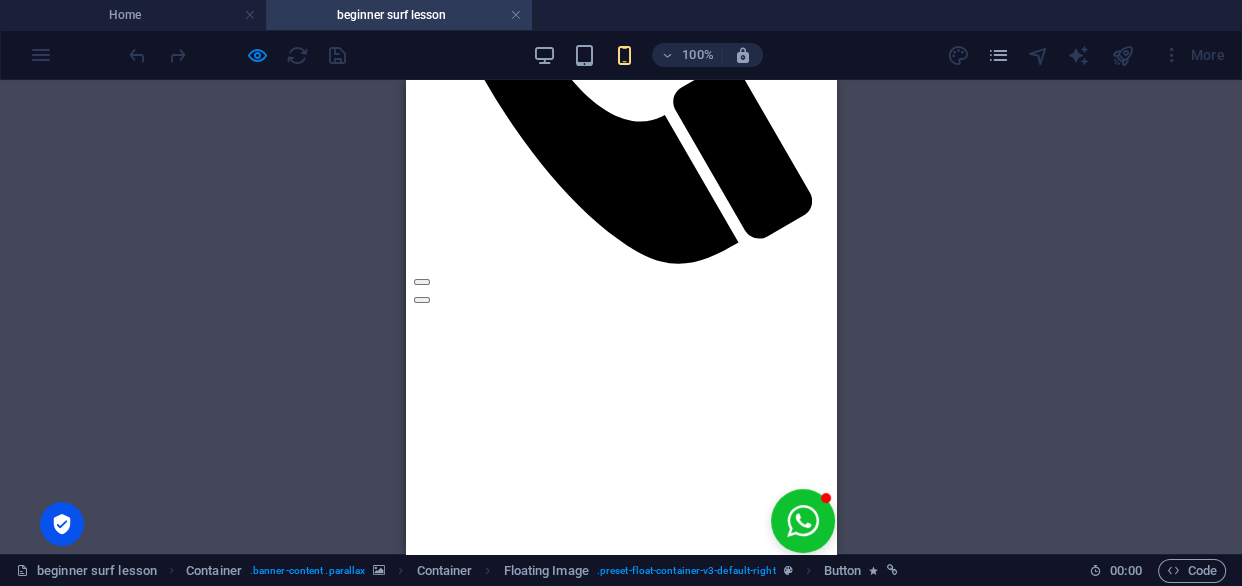 scroll, scrollTop: 678, scrollLeft: 0, axis: vertical 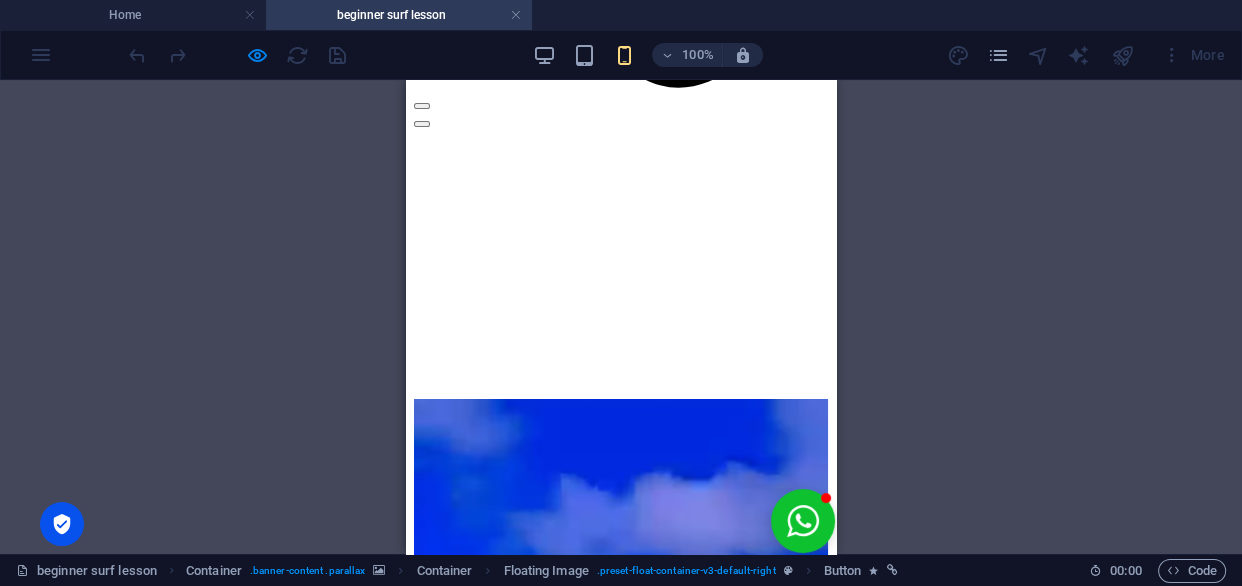 click on "BOOKING NOW!" at bounding box center (621, 5649) 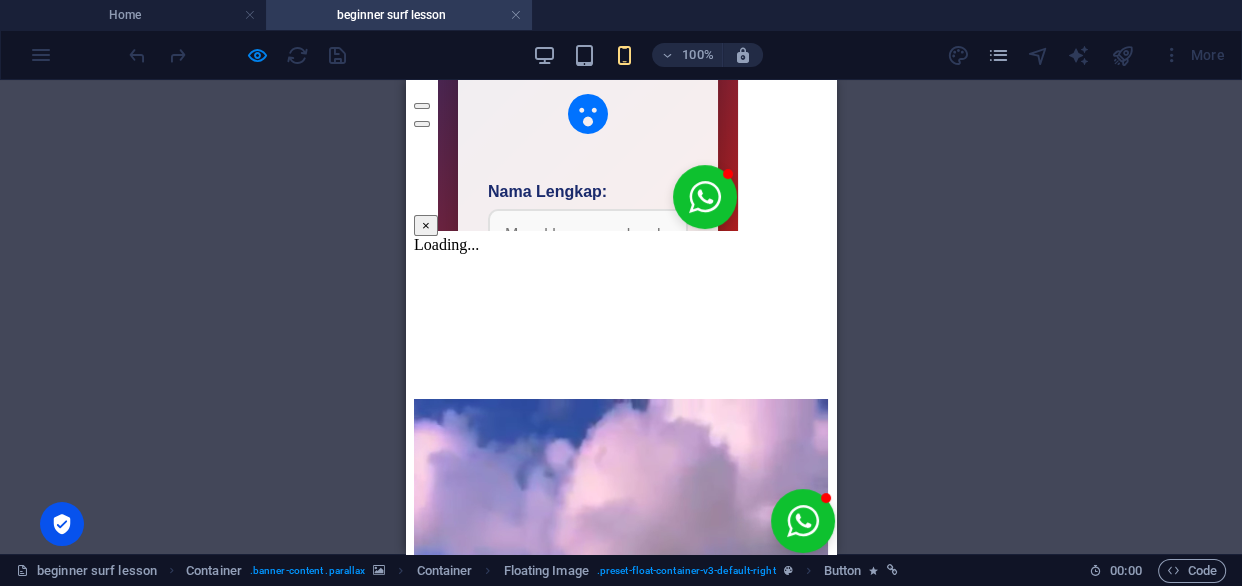 scroll, scrollTop: 948, scrollLeft: 0, axis: vertical 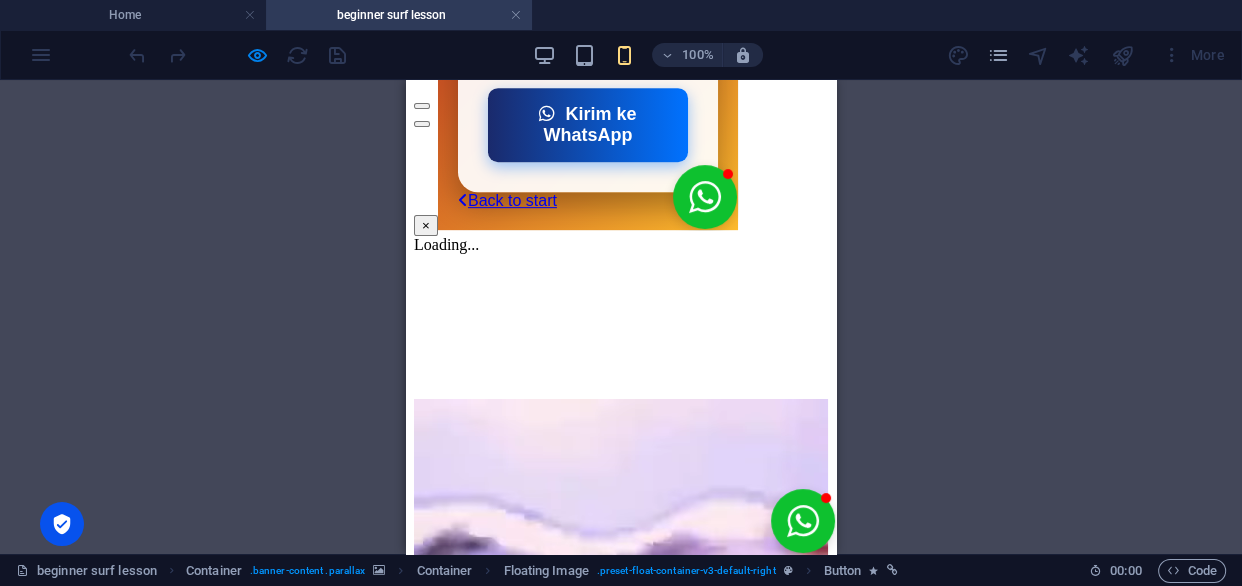click on "×" at bounding box center (426, 225) 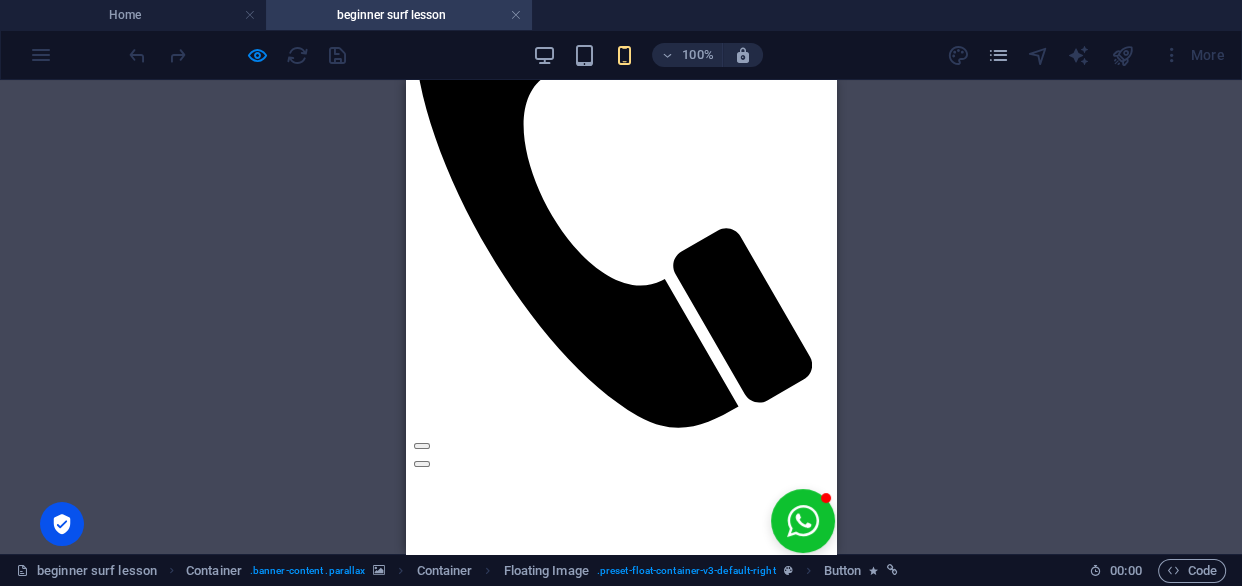 scroll, scrollTop: 314, scrollLeft: 0, axis: vertical 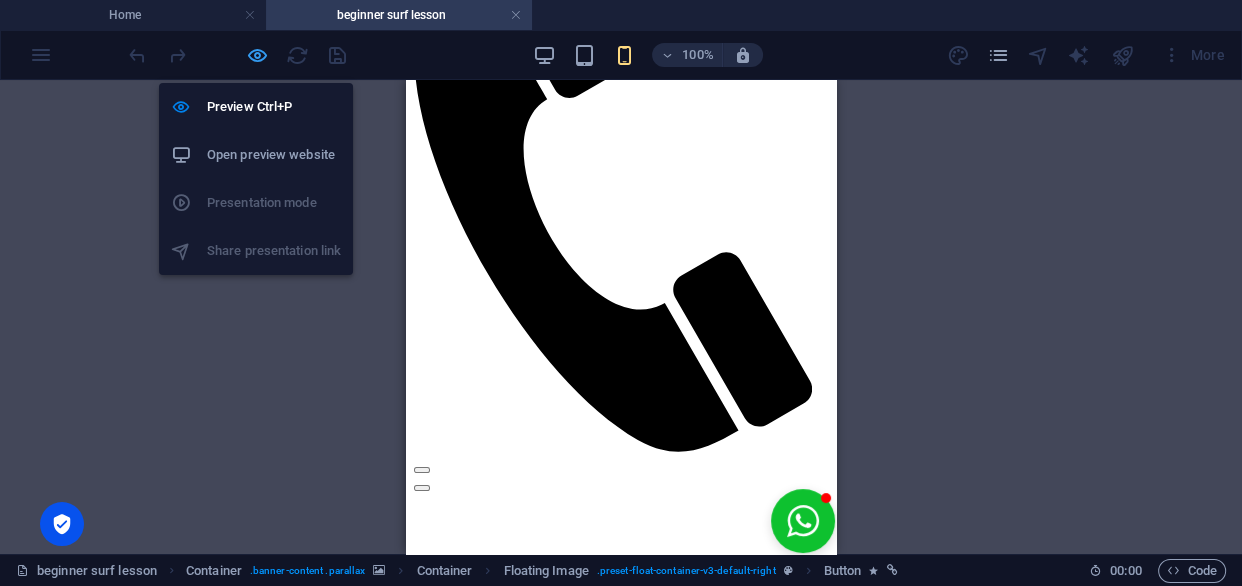 click at bounding box center (257, 55) 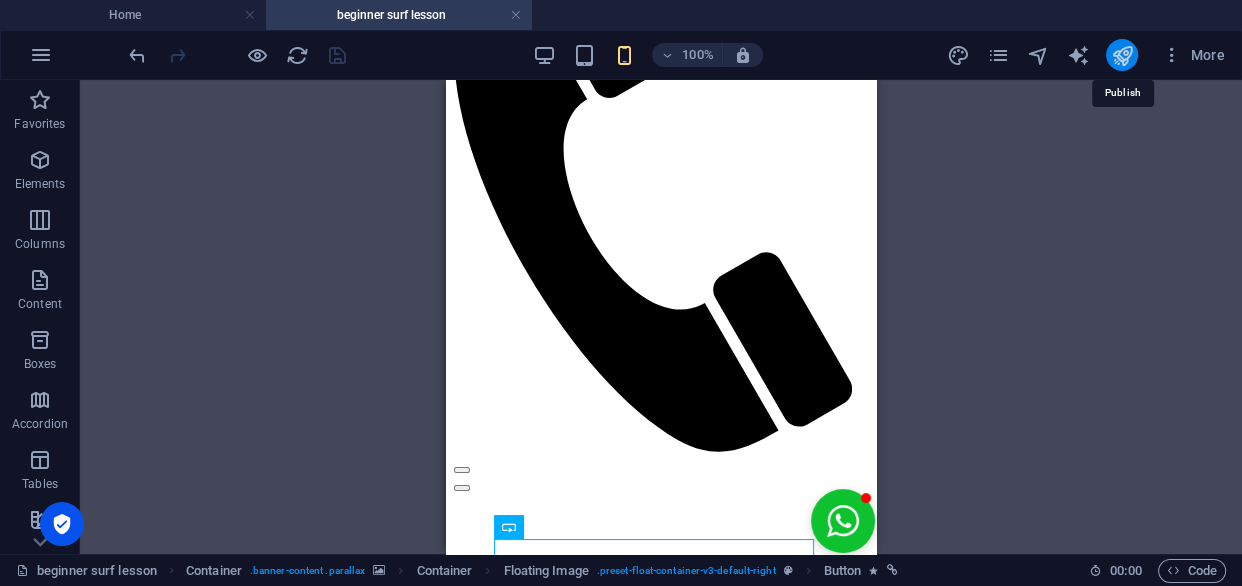 click at bounding box center [1121, 55] 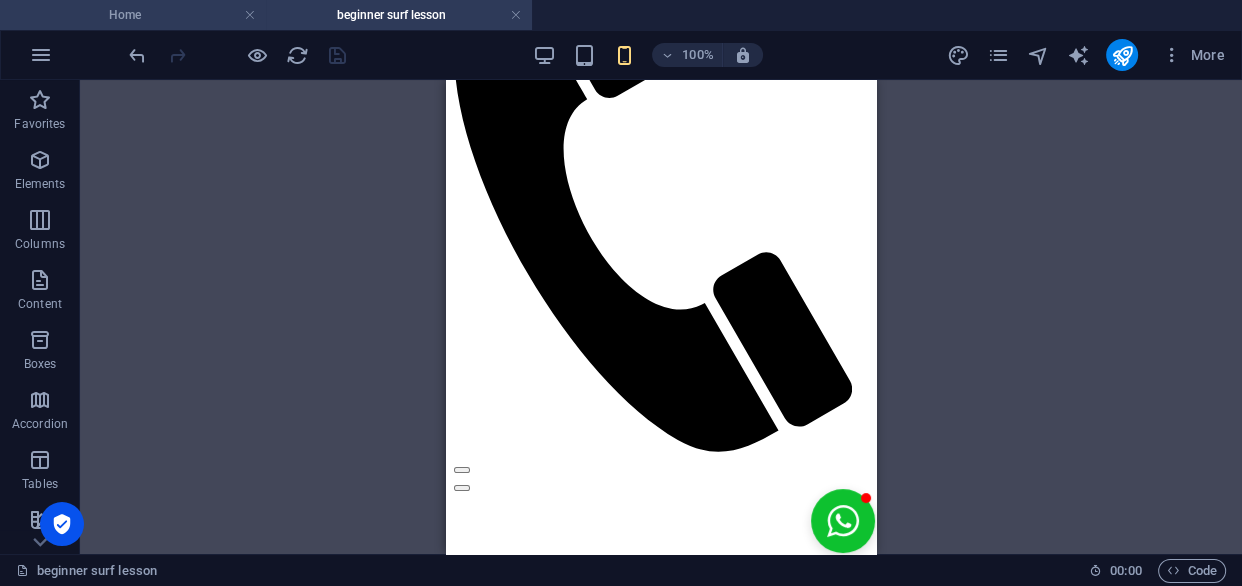 click on "Home" at bounding box center (133, 15) 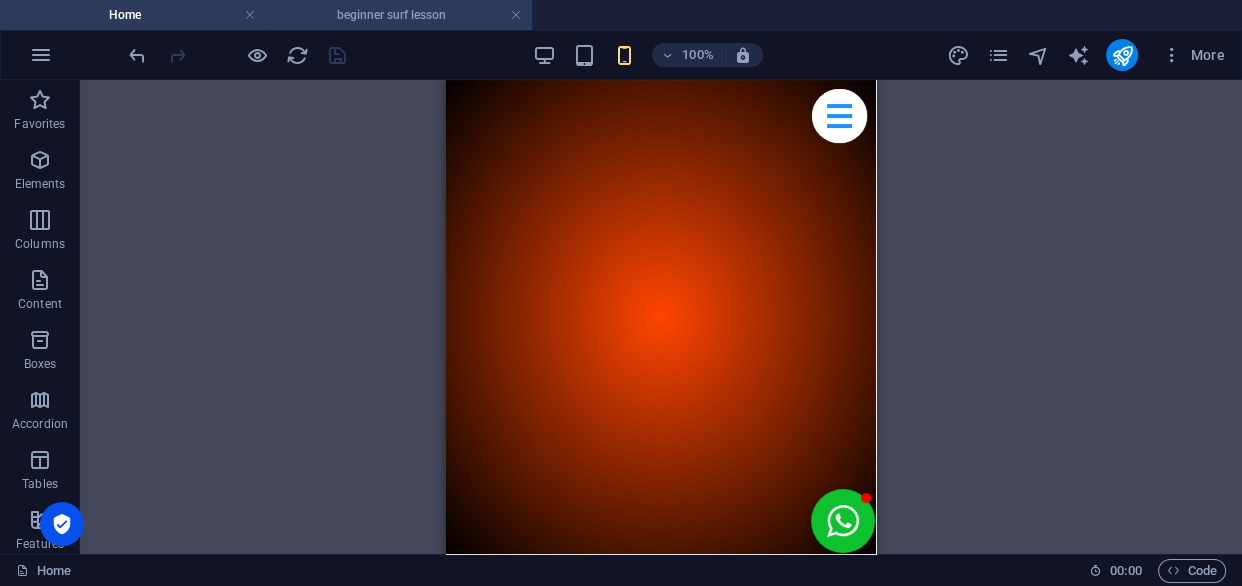 scroll, scrollTop: 0, scrollLeft: 0, axis: both 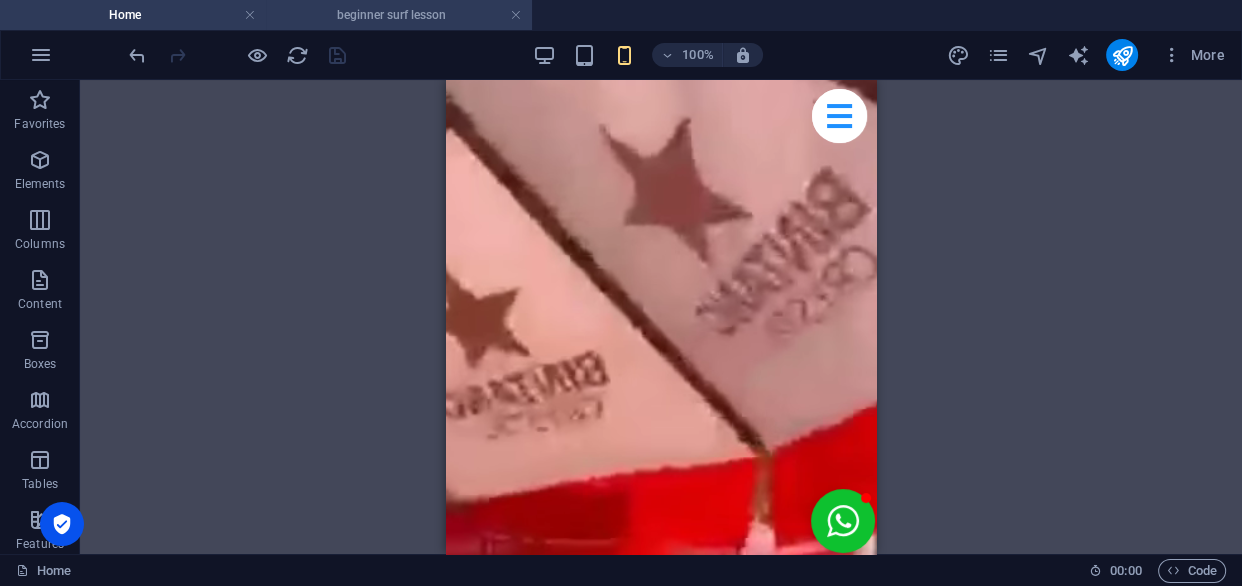 drag, startPoint x: 367, startPoint y: 19, endPoint x: 302, endPoint y: 300, distance: 288.41983 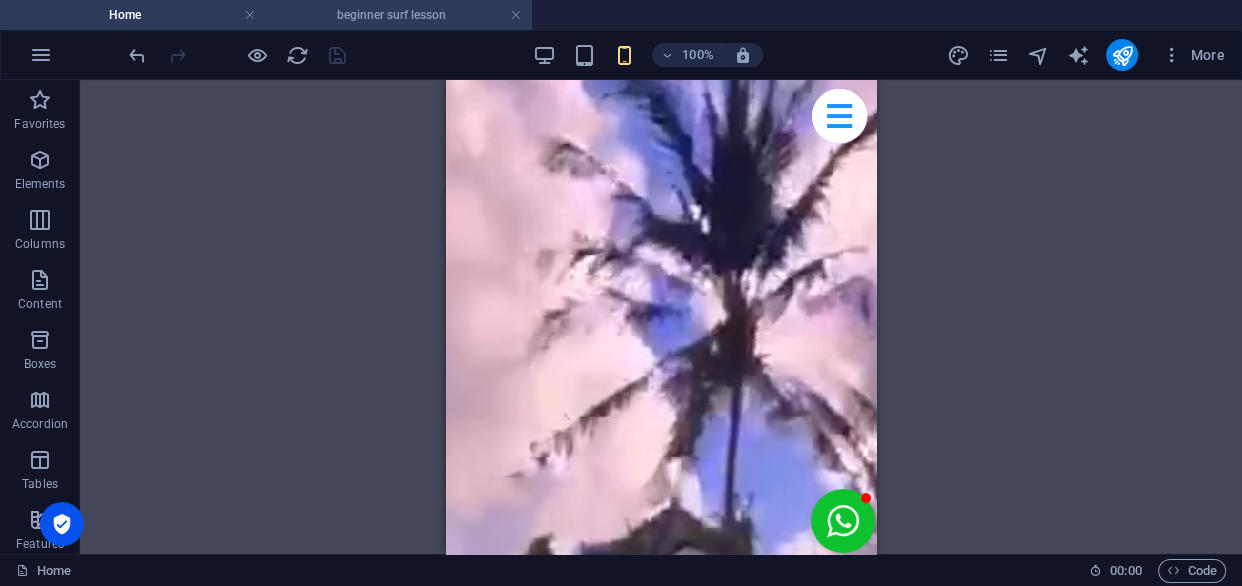 click on "beginner surf lesson" at bounding box center (399, 15) 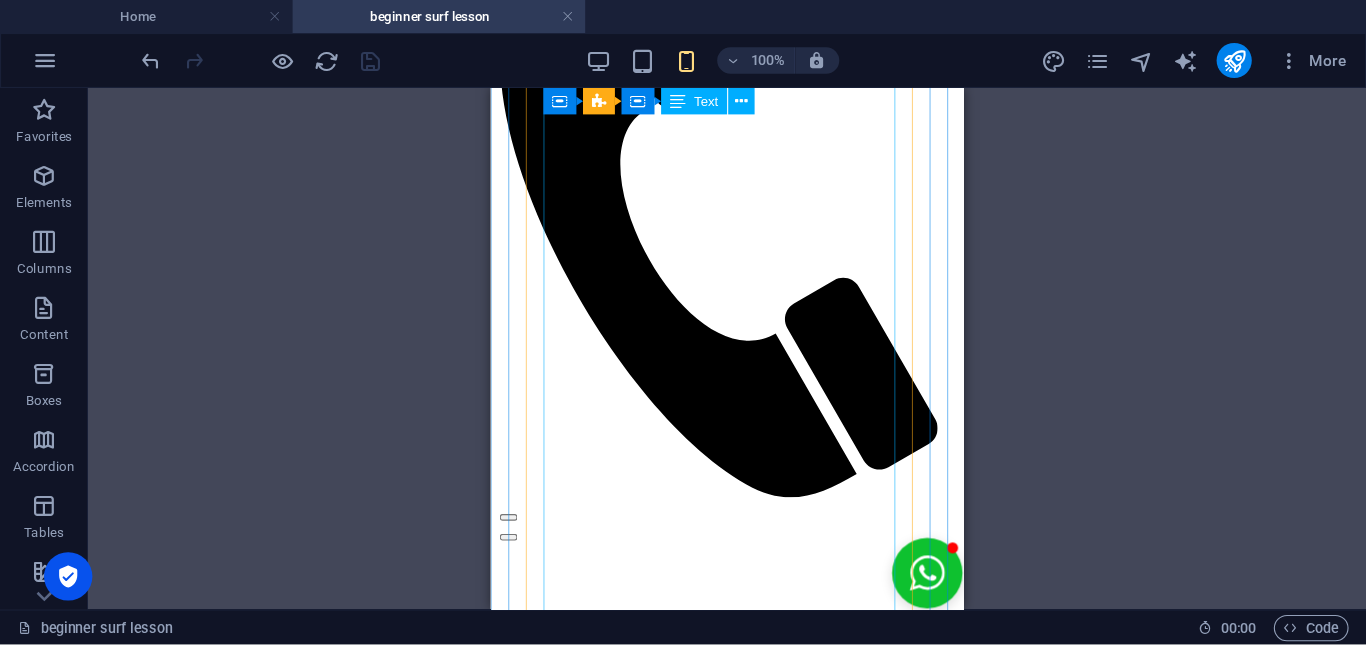 scroll, scrollTop: 860, scrollLeft: 0, axis: vertical 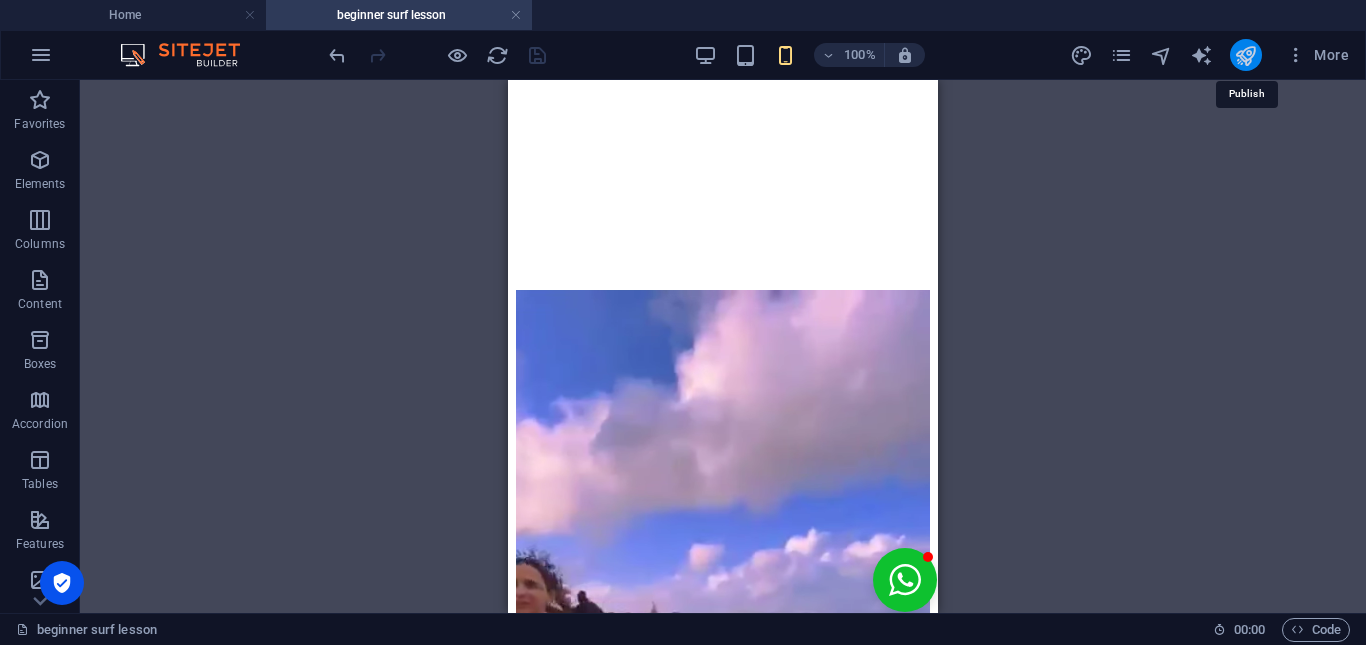 click at bounding box center [1245, 55] 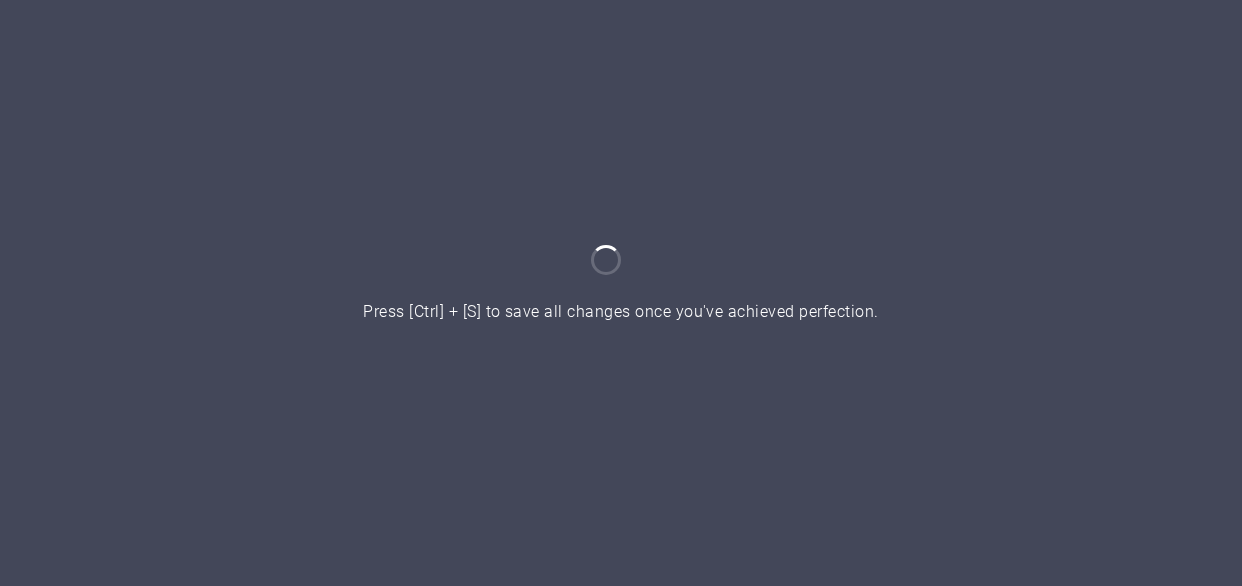 scroll, scrollTop: 0, scrollLeft: 0, axis: both 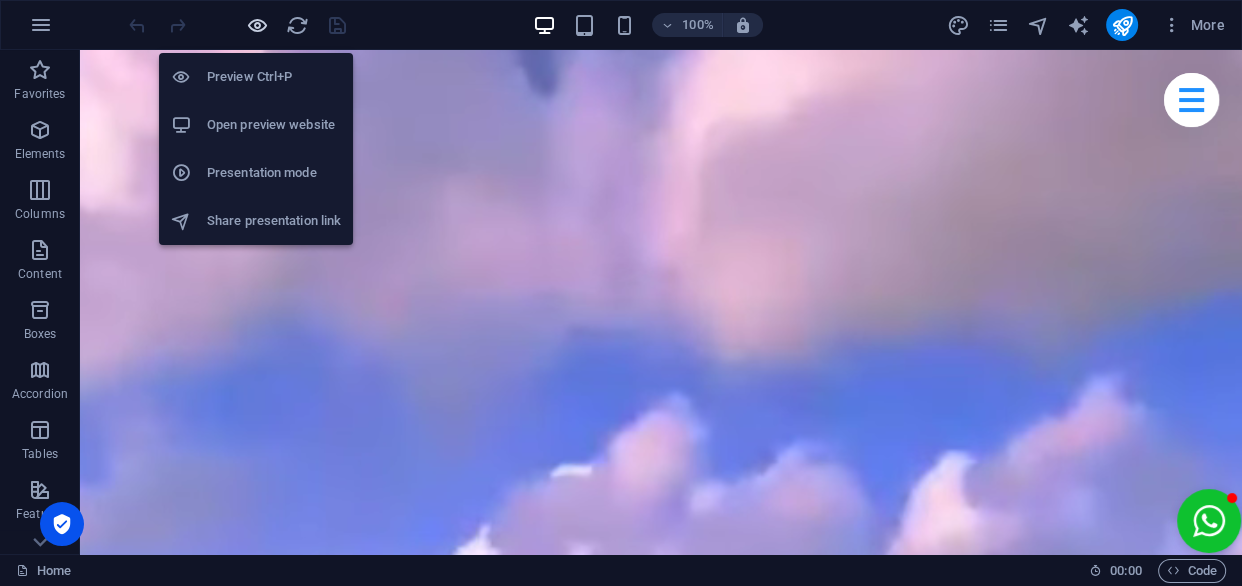 click at bounding box center [257, 25] 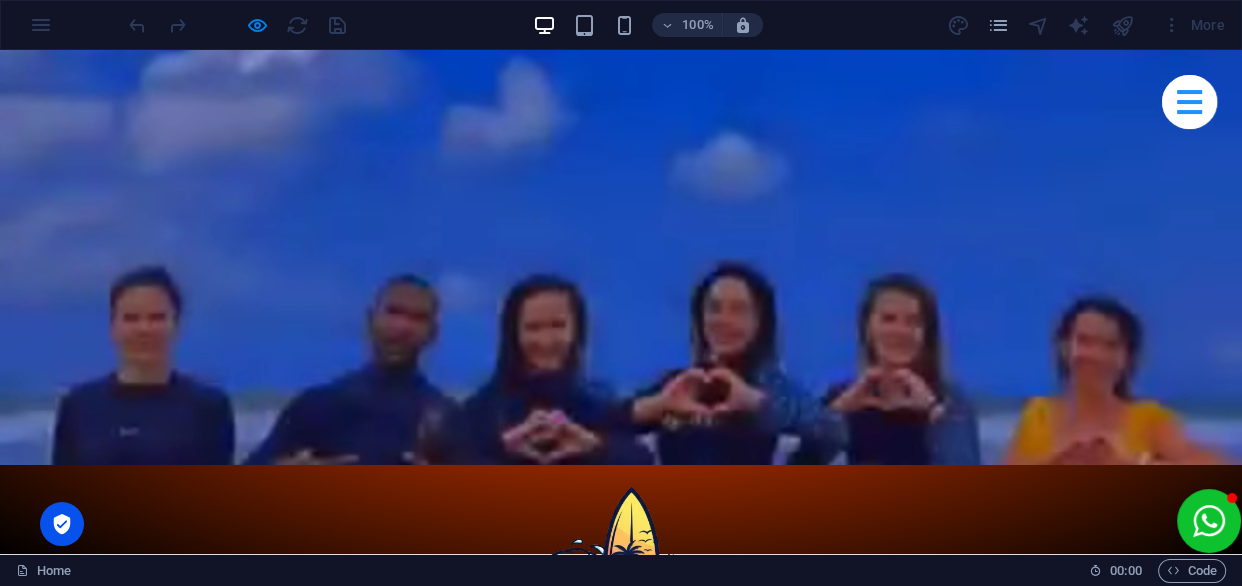 click at bounding box center [253, 1047] 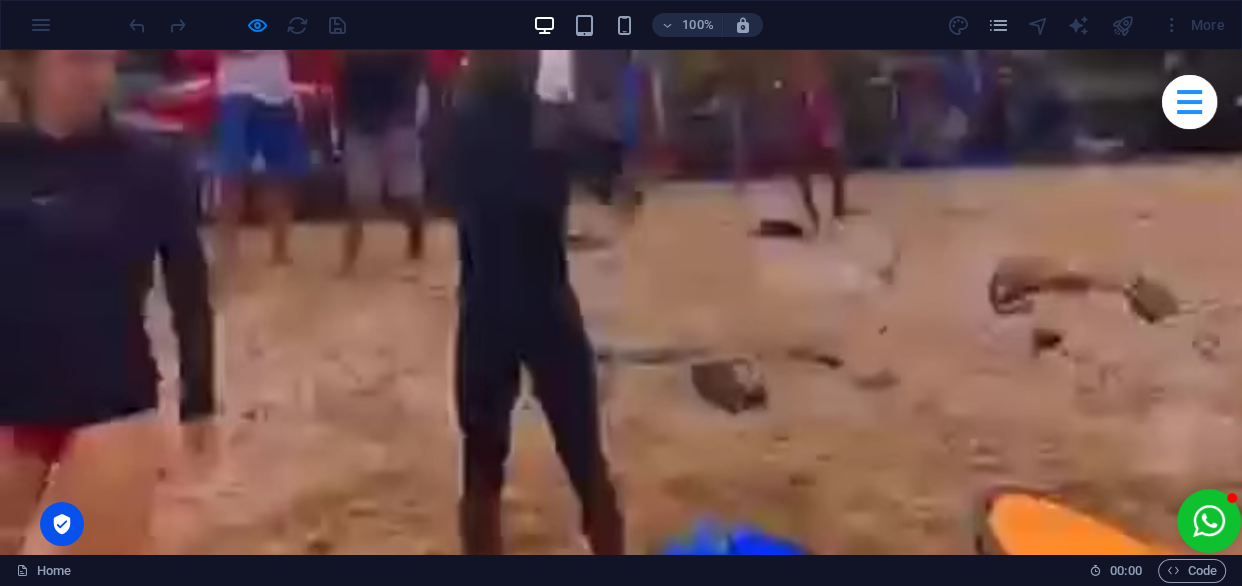 click at bounding box center [621, 2214] 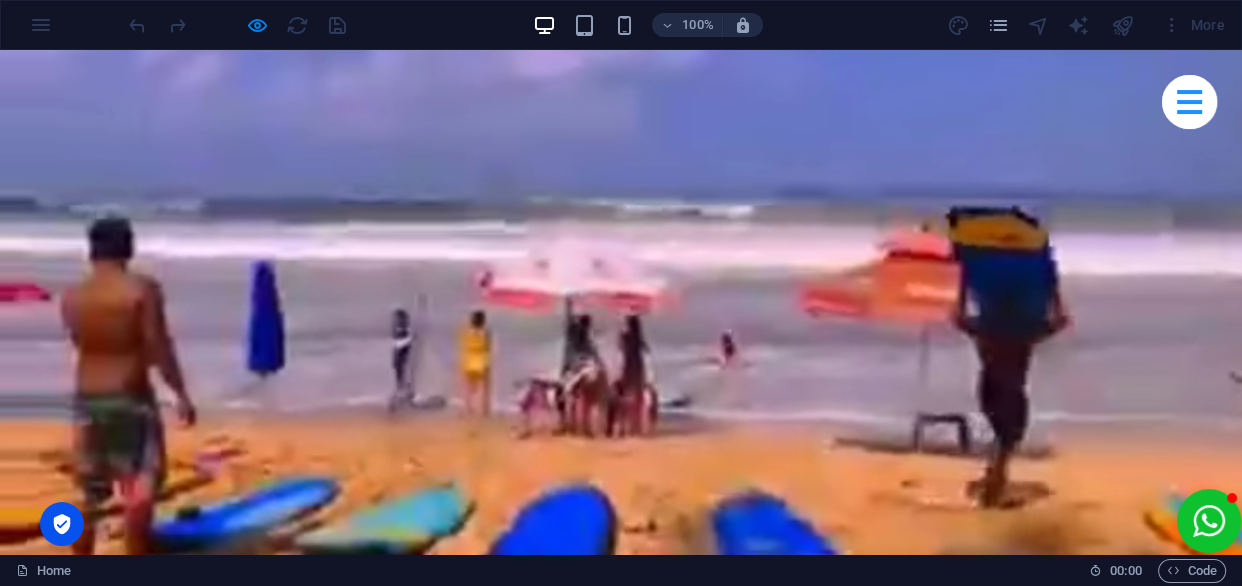 scroll, scrollTop: 545, scrollLeft: 0, axis: vertical 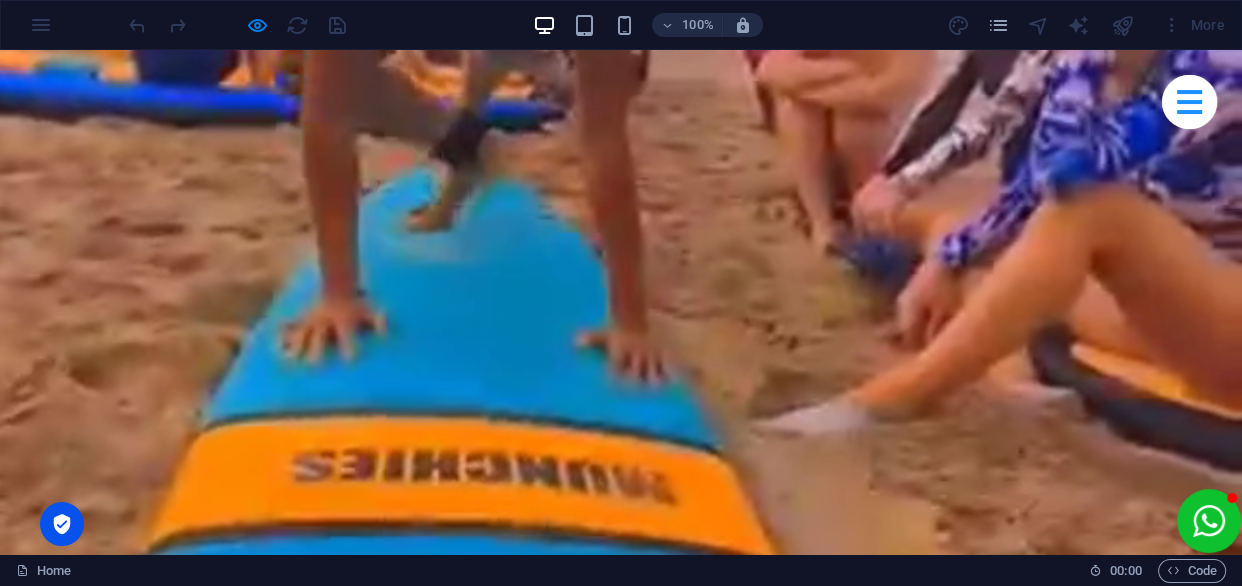 click on "×" at bounding box center [4, 196] 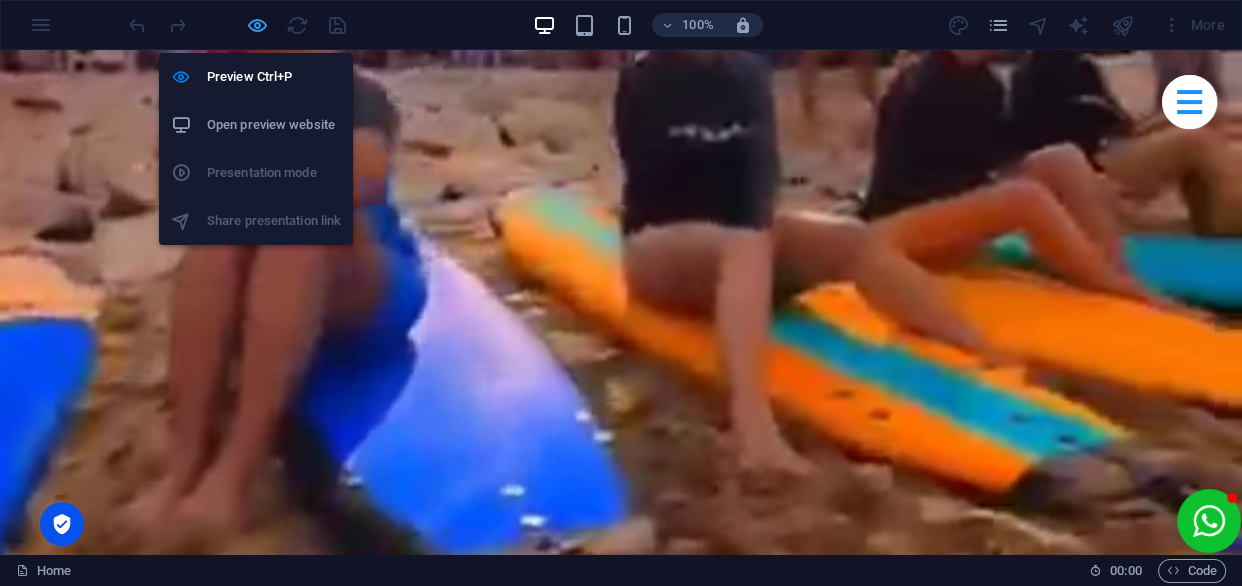 click at bounding box center (257, 25) 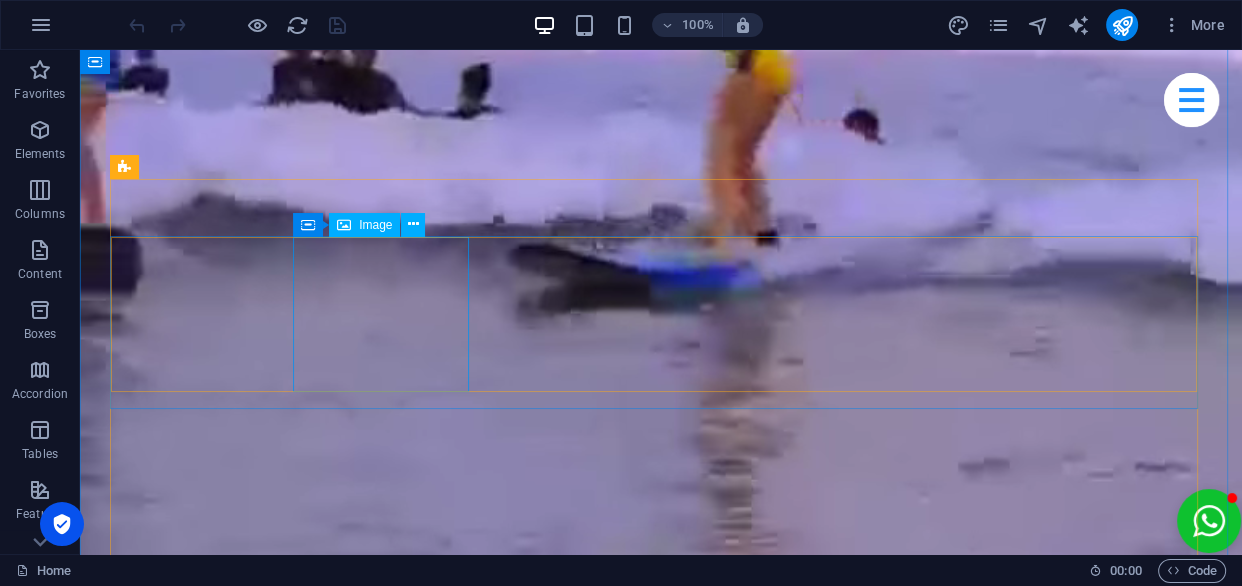 drag, startPoint x: 391, startPoint y: 324, endPoint x: 472, endPoint y: 374, distance: 95.189285 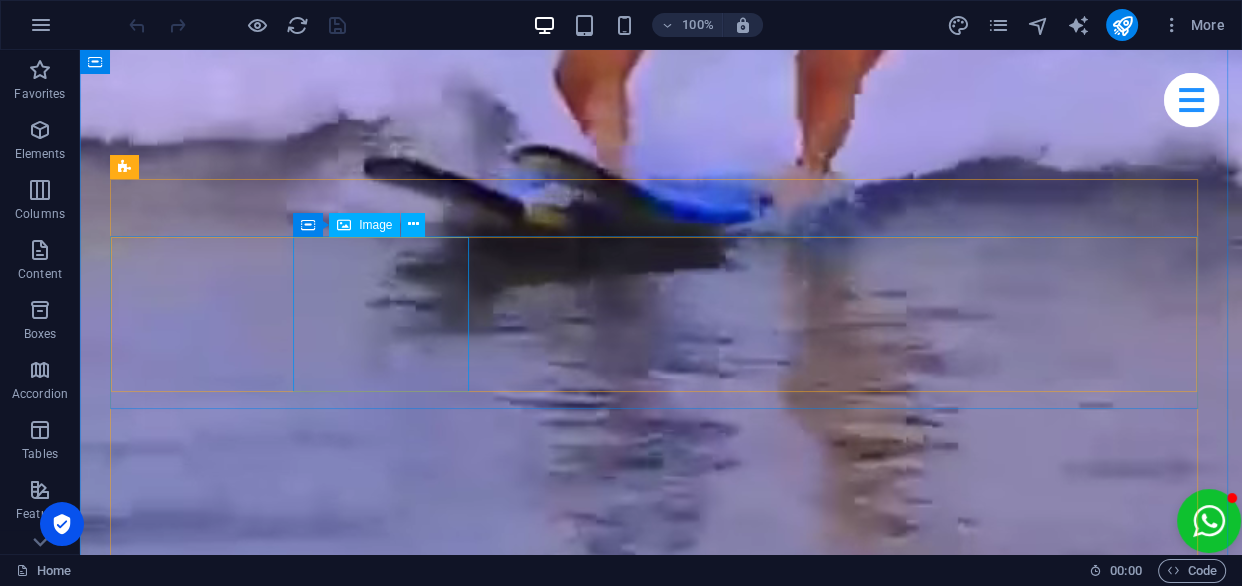 click on "Beginner Surf Lesson" at bounding box center [661, 2266] 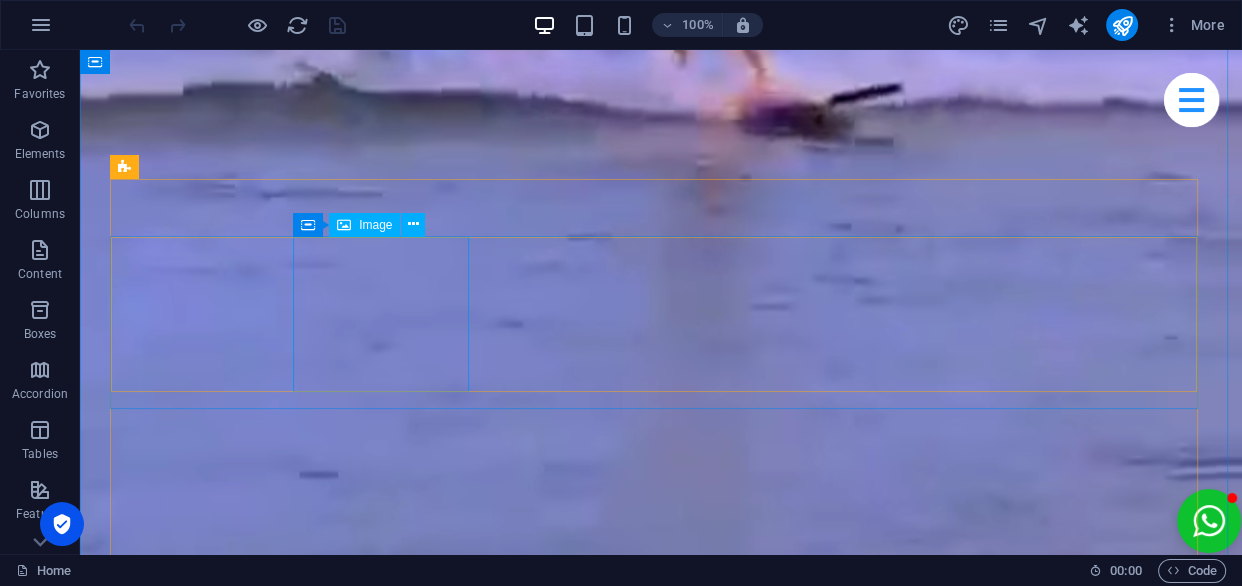 click on "Beginner Surf Lesson" at bounding box center (661, 2266) 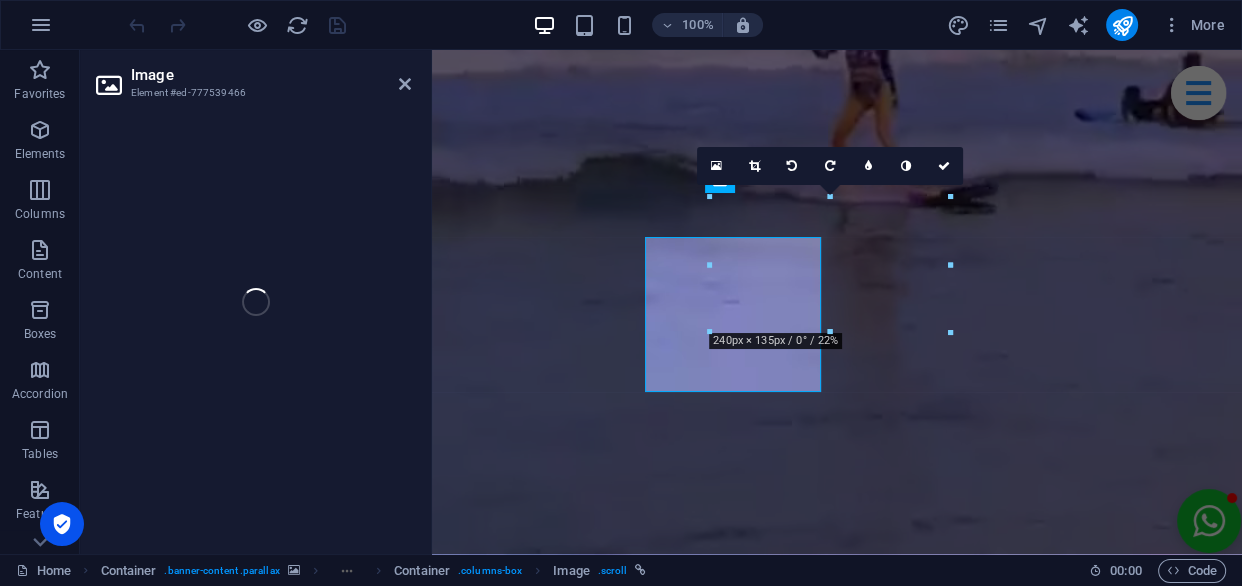 select on "9" 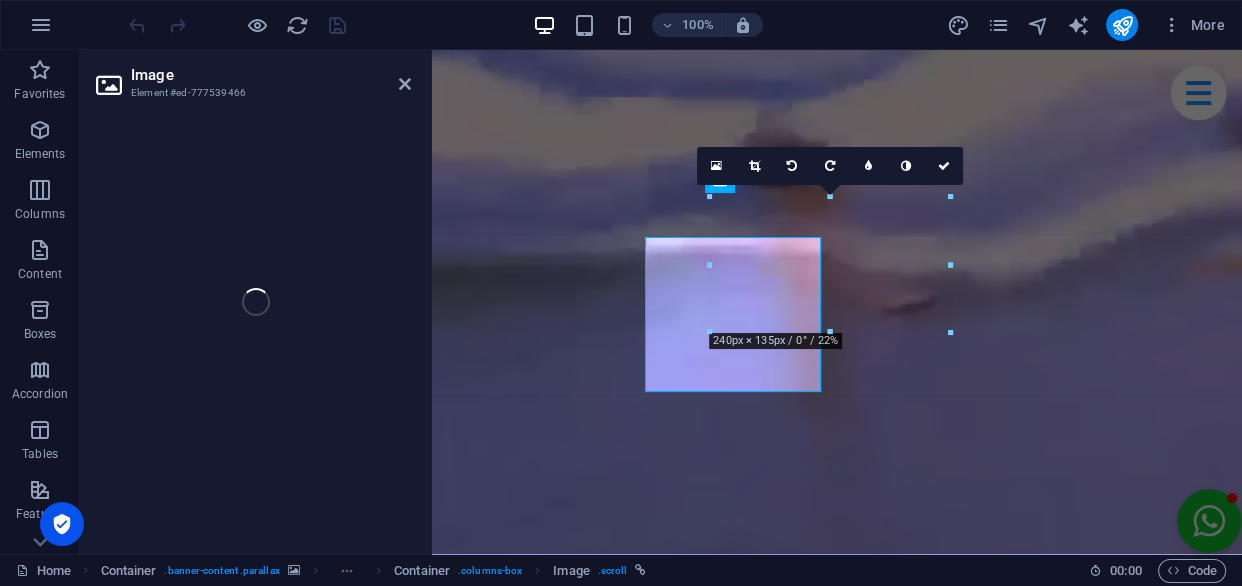 select on "overlay" 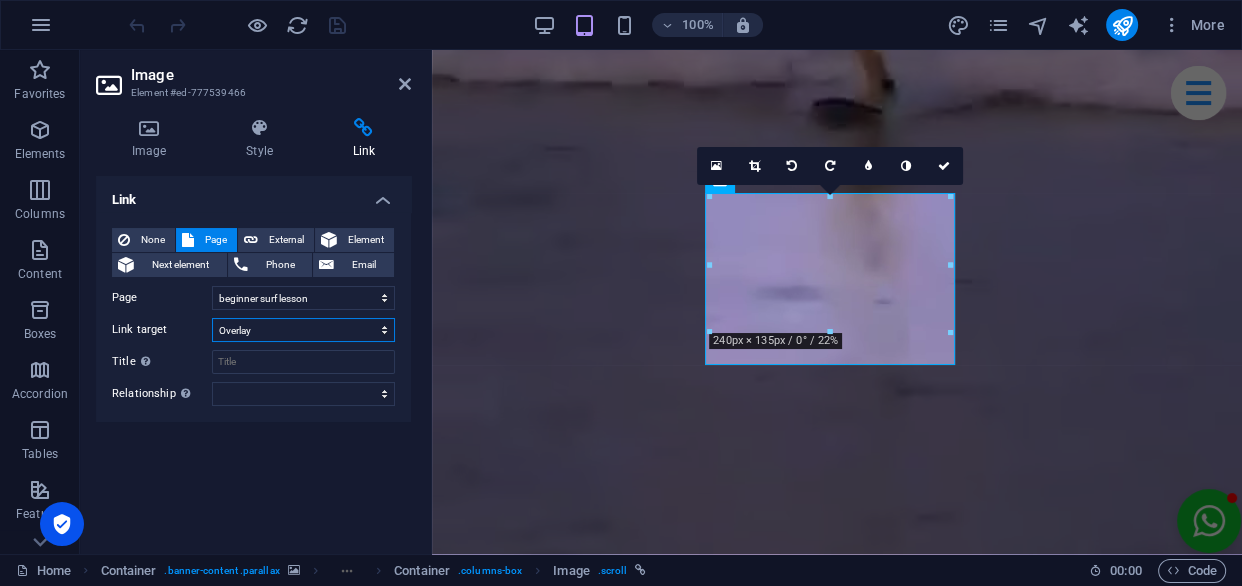 click on "New tab Same tab Overlay" at bounding box center (303, 330) 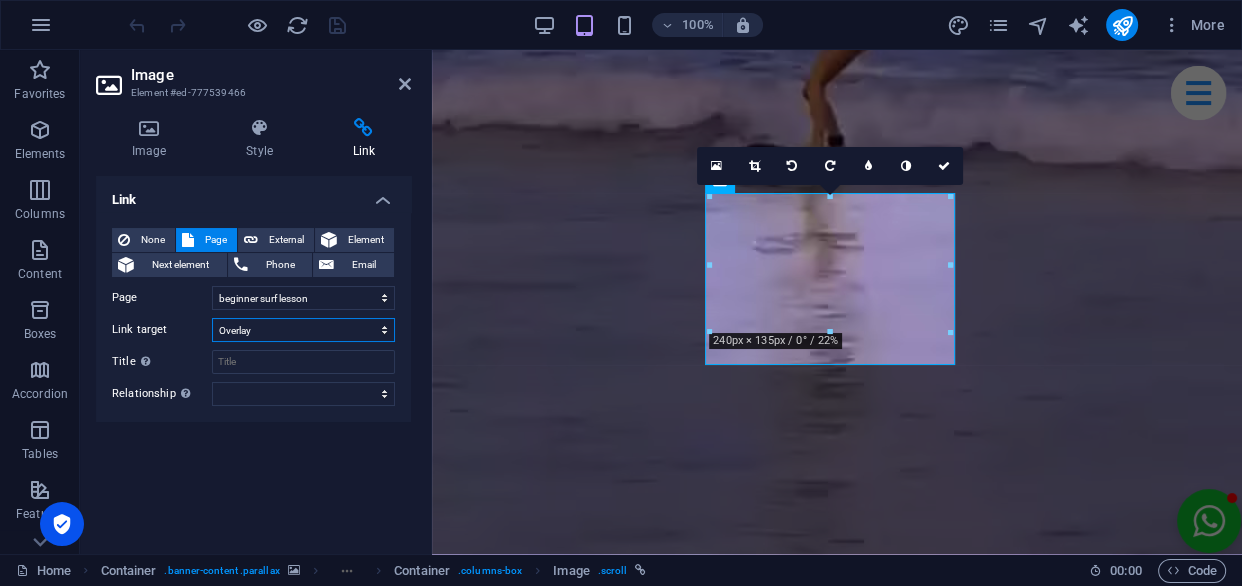 select 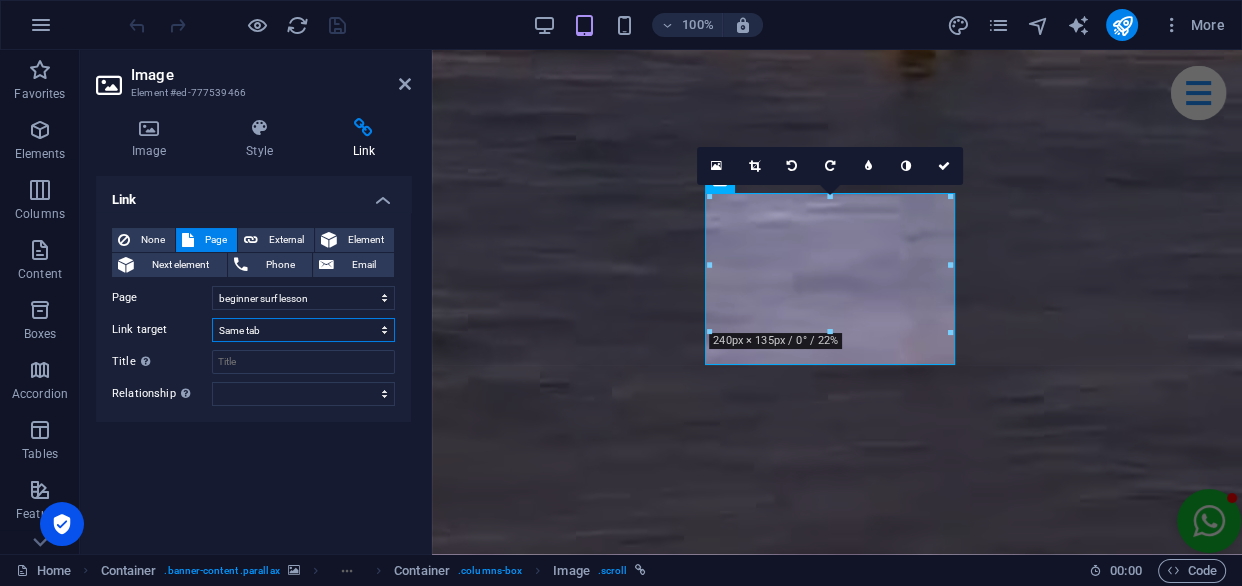click on "New tab Same tab Overlay" at bounding box center (303, 330) 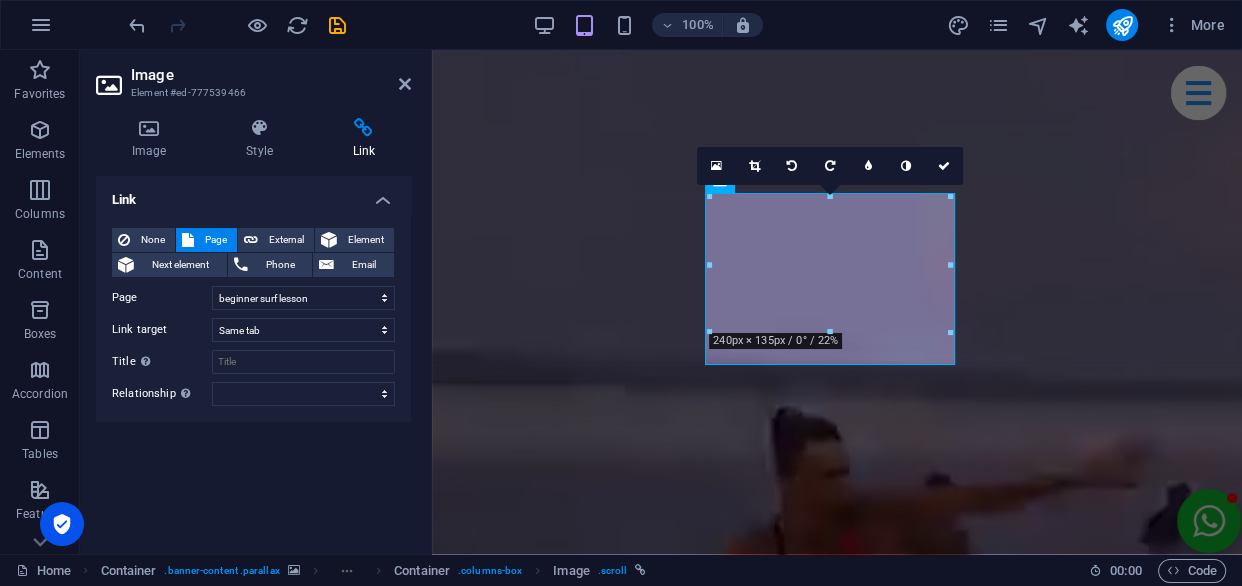 click at bounding box center [237, 25] 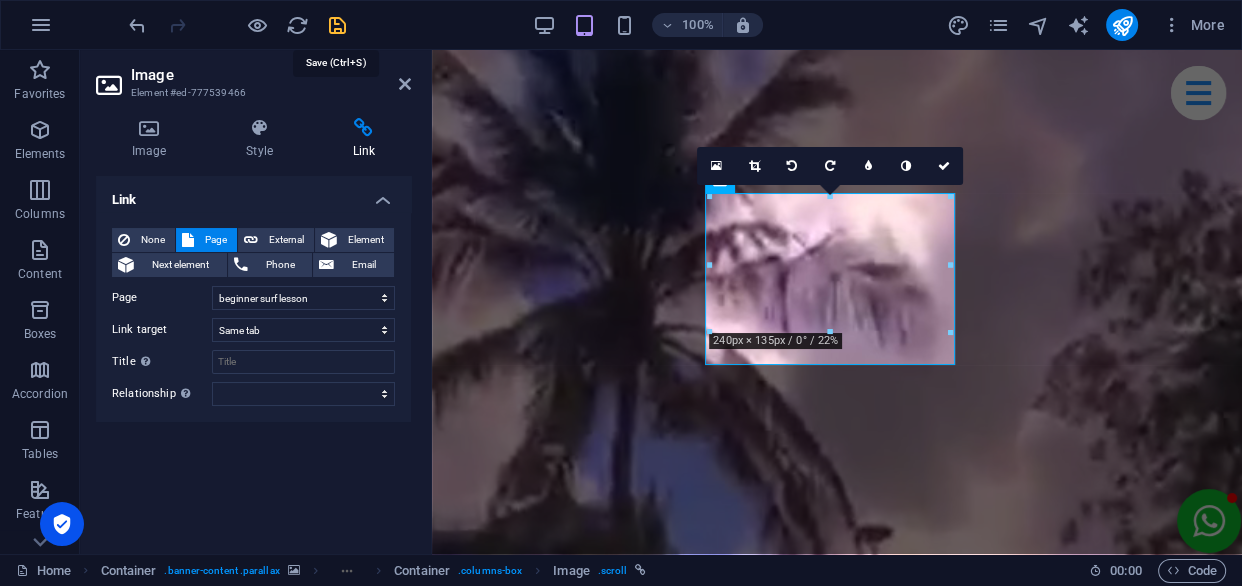 click at bounding box center (337, 25) 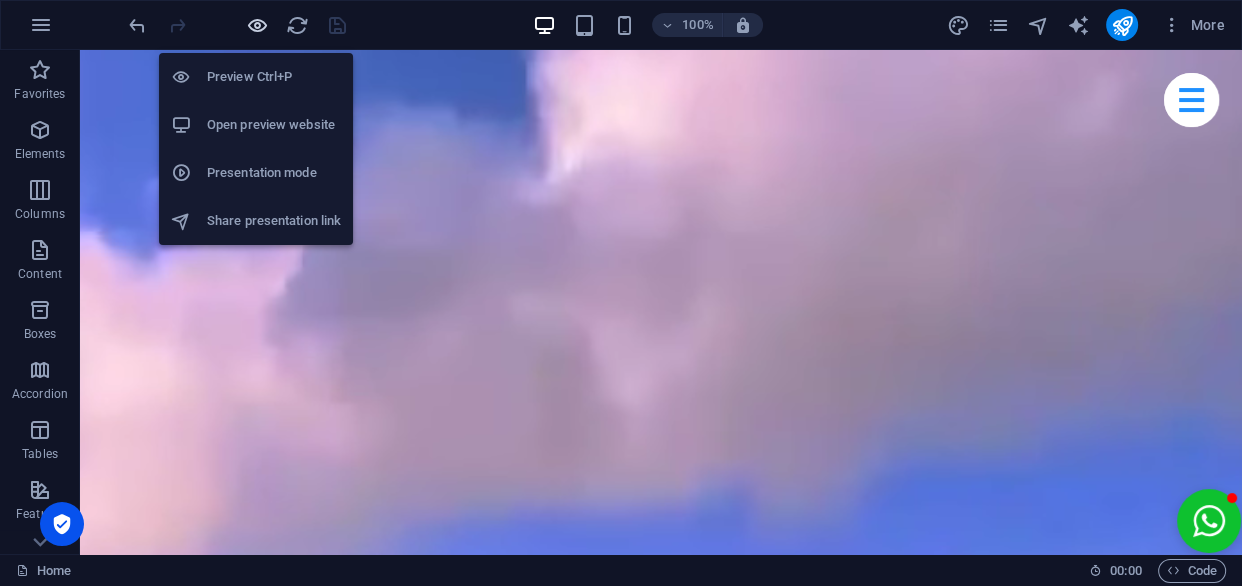 click at bounding box center (257, 25) 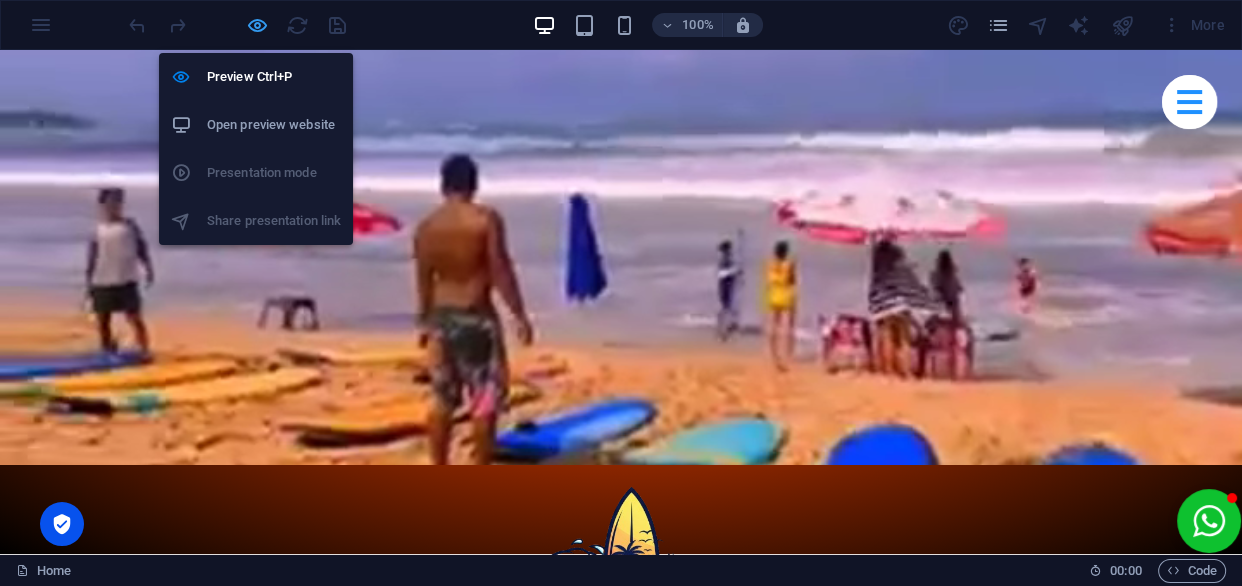 click at bounding box center (257, 25) 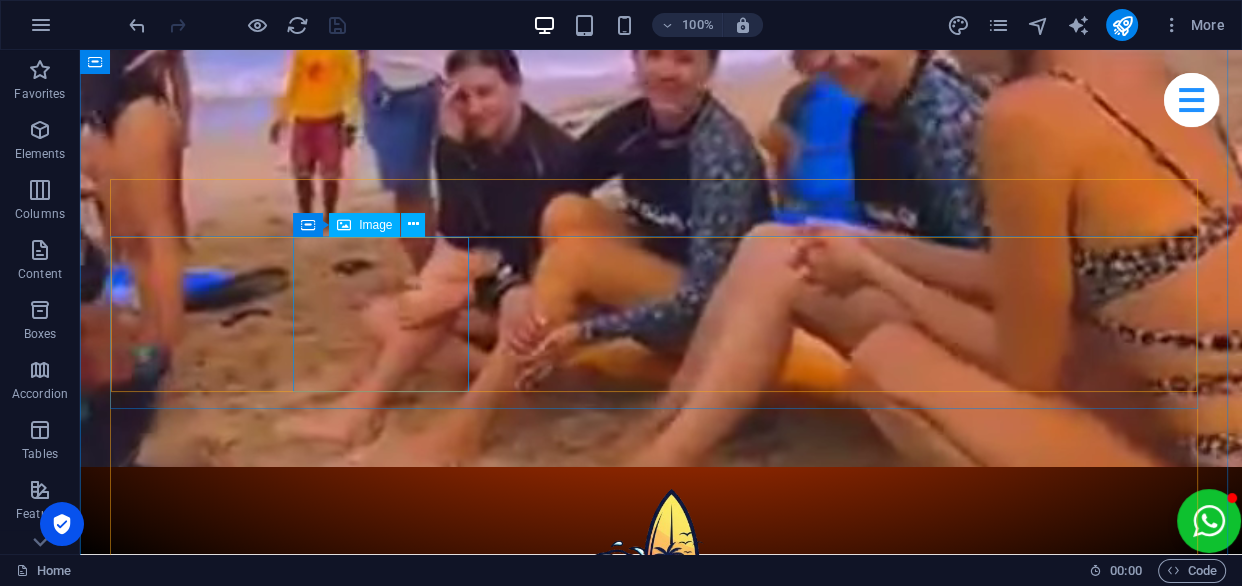 click on "Beginner Surf Lesson" at bounding box center [661, 2118] 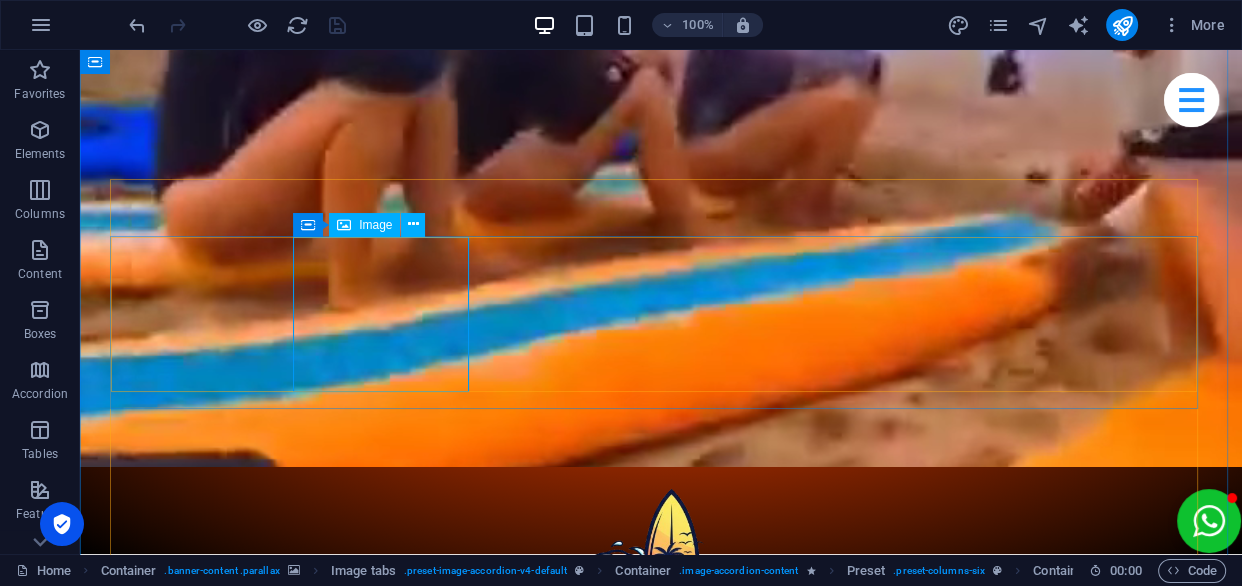 click on "Beginner Surf Lesson" at bounding box center [661, 2118] 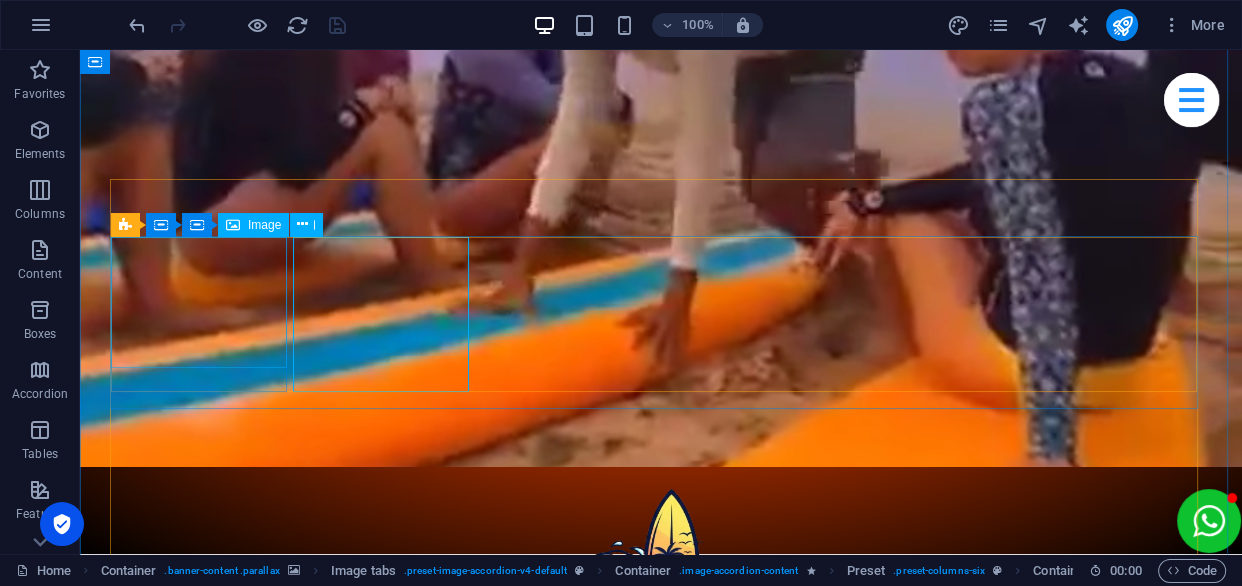 click on "Surf Lesson For Kids" at bounding box center (661, 1473) 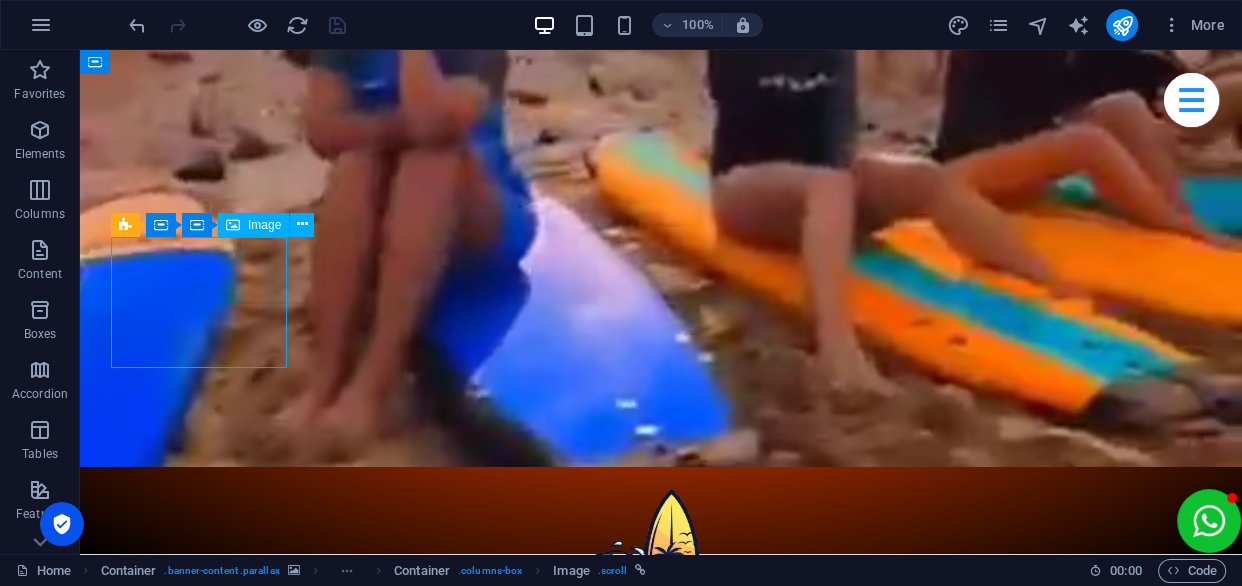drag, startPoint x: 149, startPoint y: 264, endPoint x: 157, endPoint y: 250, distance: 16.124516 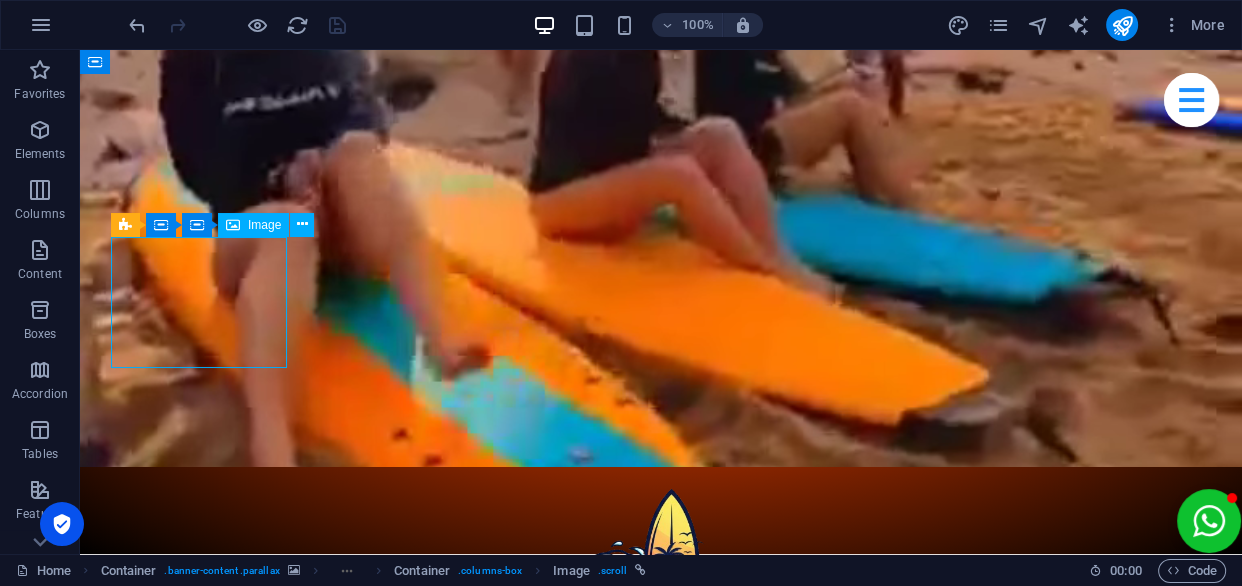 click on "Surf Lesson For Kids" at bounding box center (661, 1473) 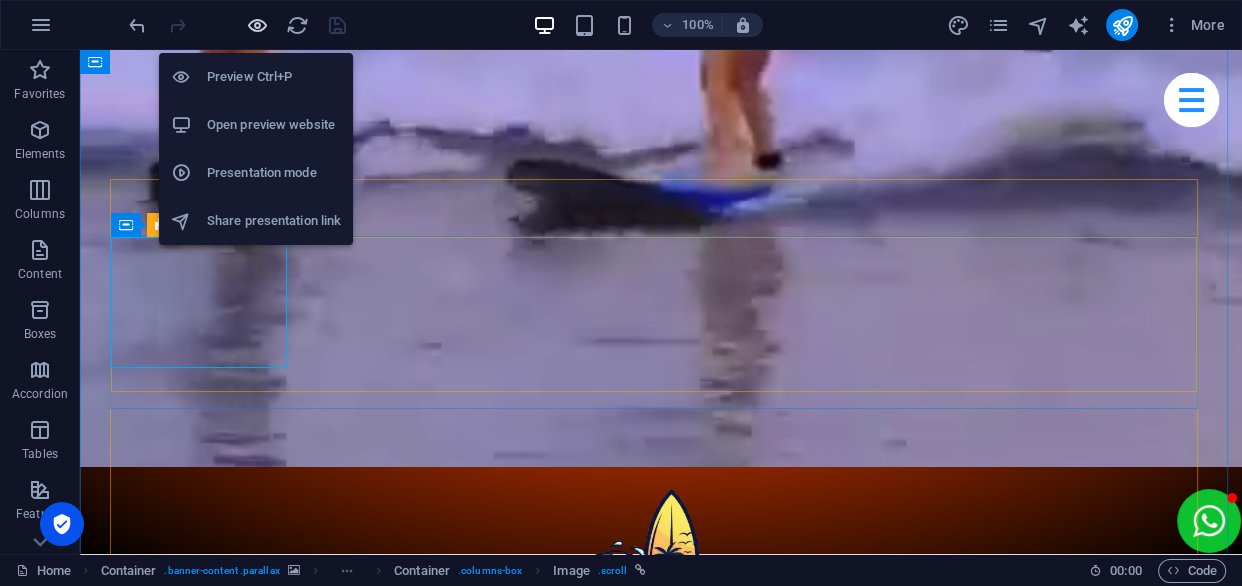 click at bounding box center [257, 25] 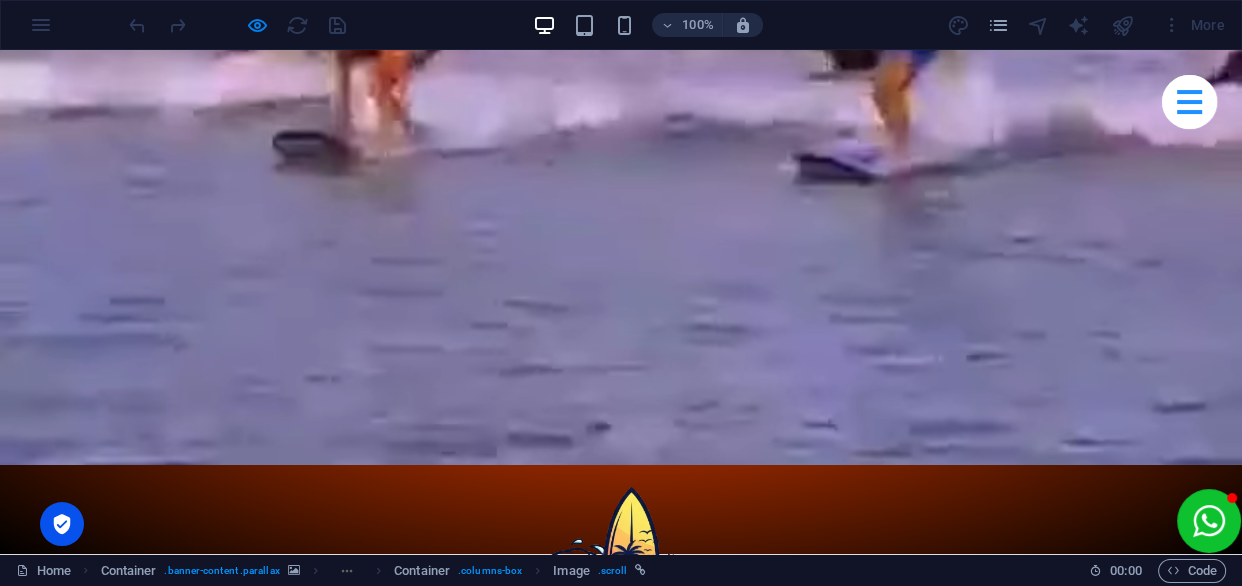click at bounding box center (253, 1047) 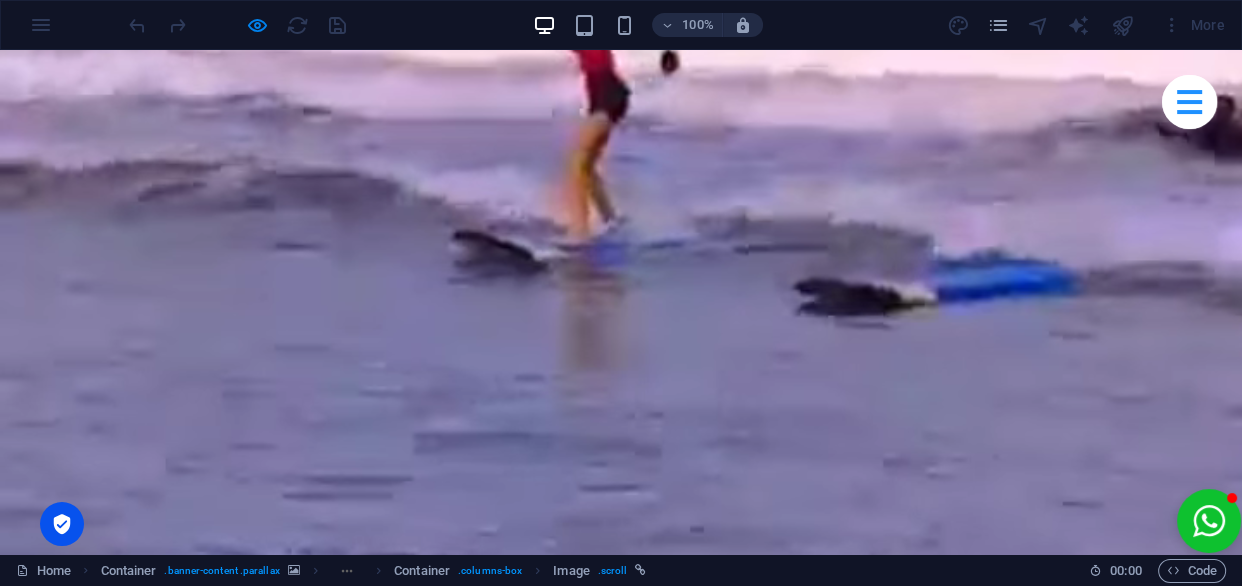 click at bounding box center (621, 2214) 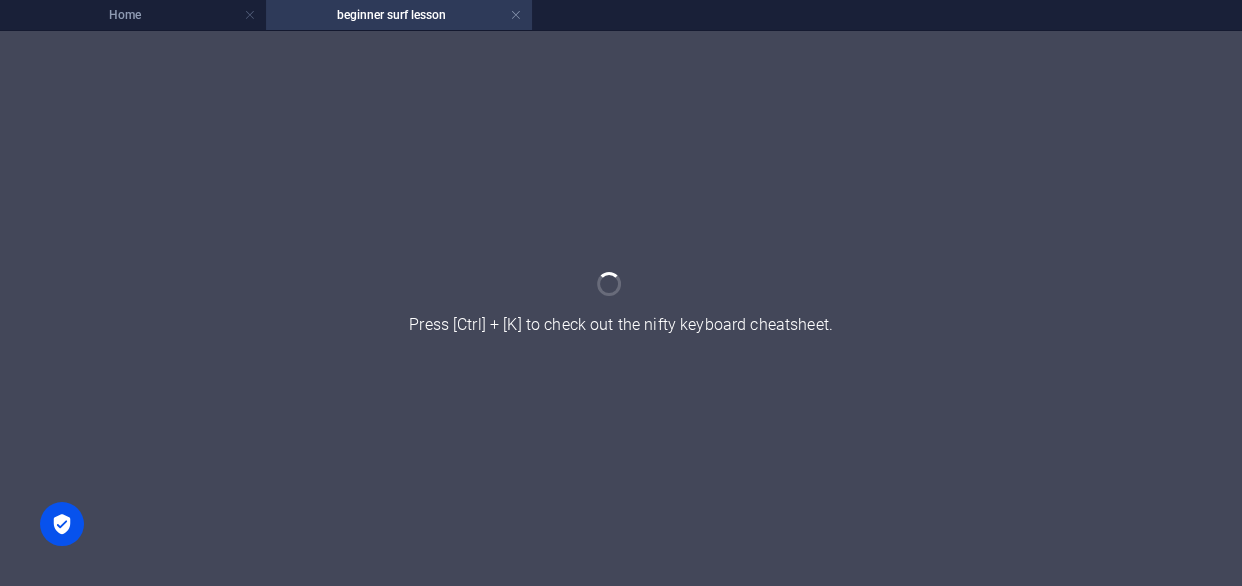 scroll, scrollTop: 0, scrollLeft: 0, axis: both 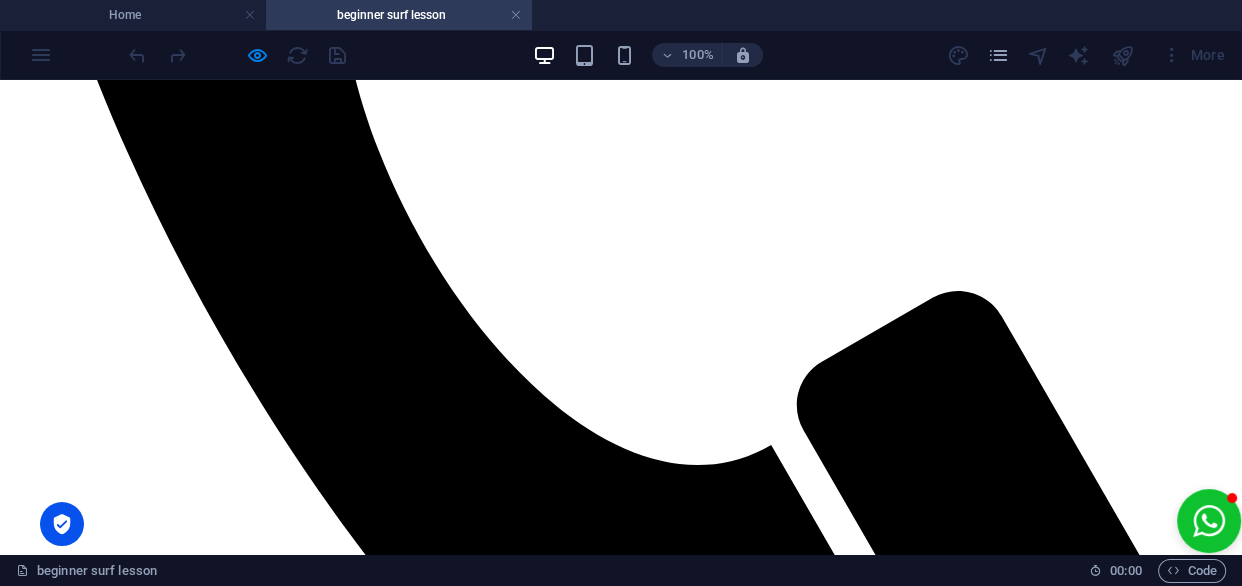 click on "100% More" at bounding box center [621, 55] 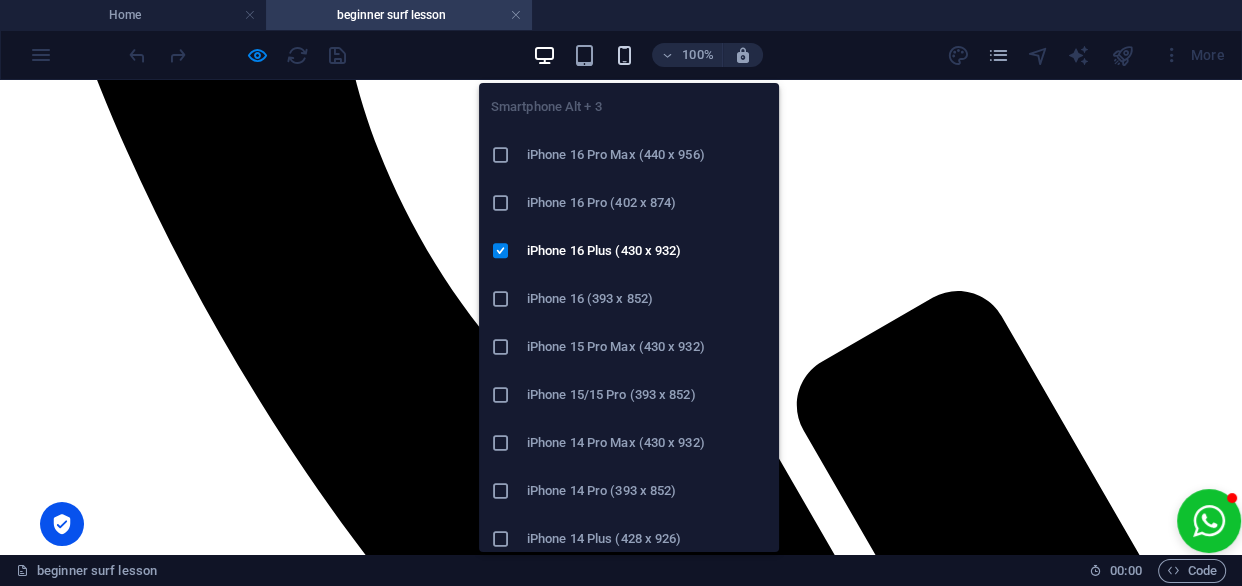 click at bounding box center [623, 55] 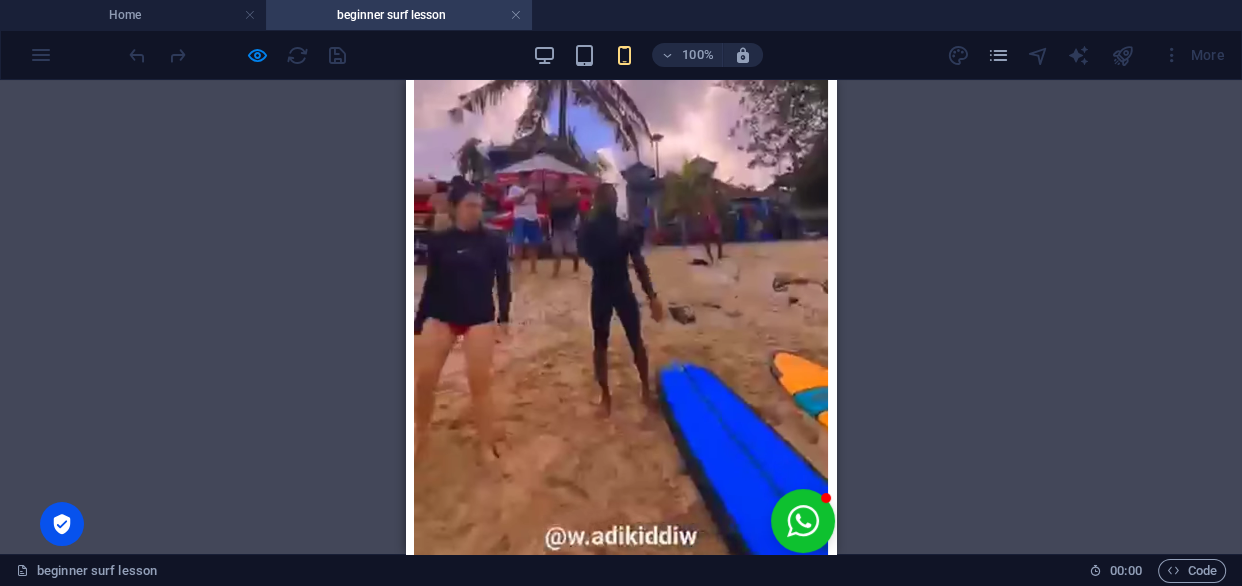 scroll, scrollTop: 0, scrollLeft: 0, axis: both 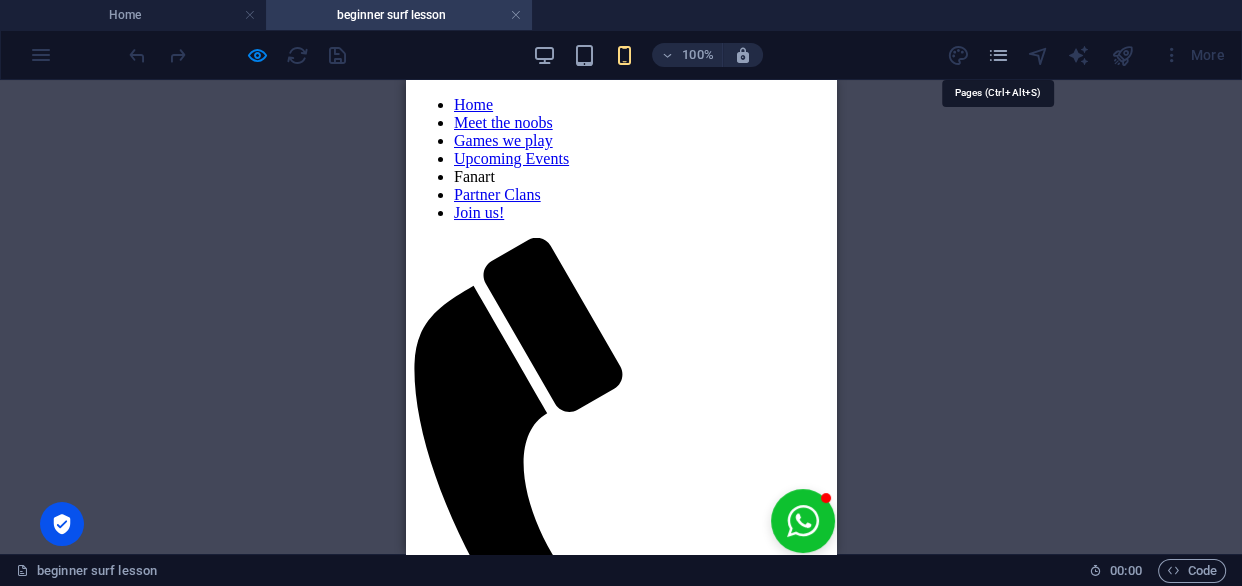 drag, startPoint x: 990, startPoint y: 55, endPoint x: 1032, endPoint y: 52, distance: 42.107006 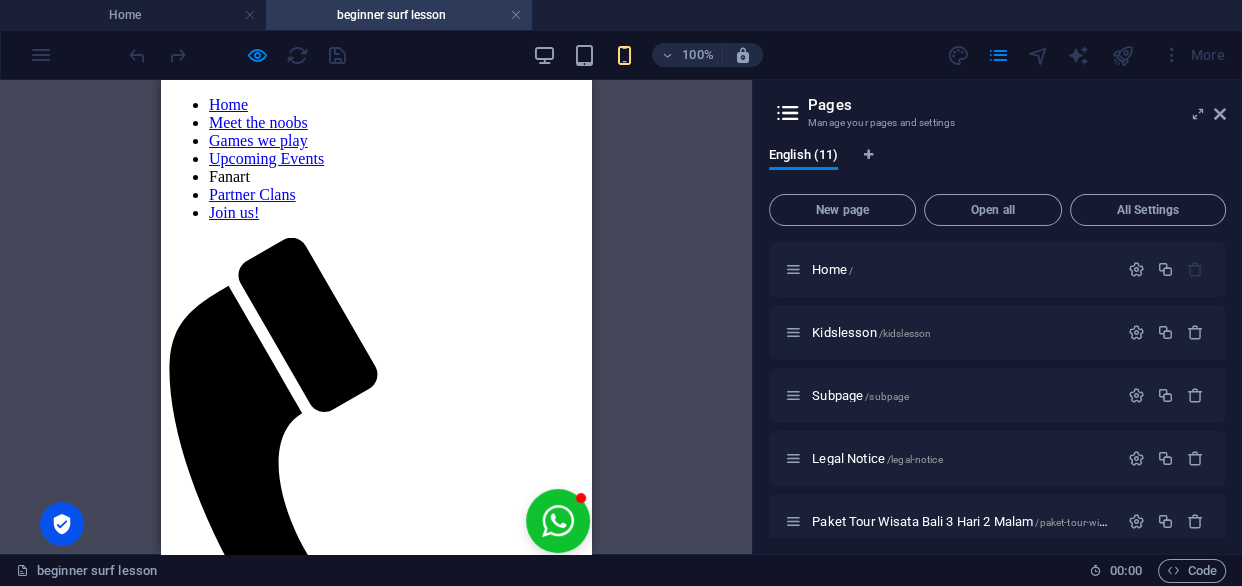 click at bounding box center (1038, 55) 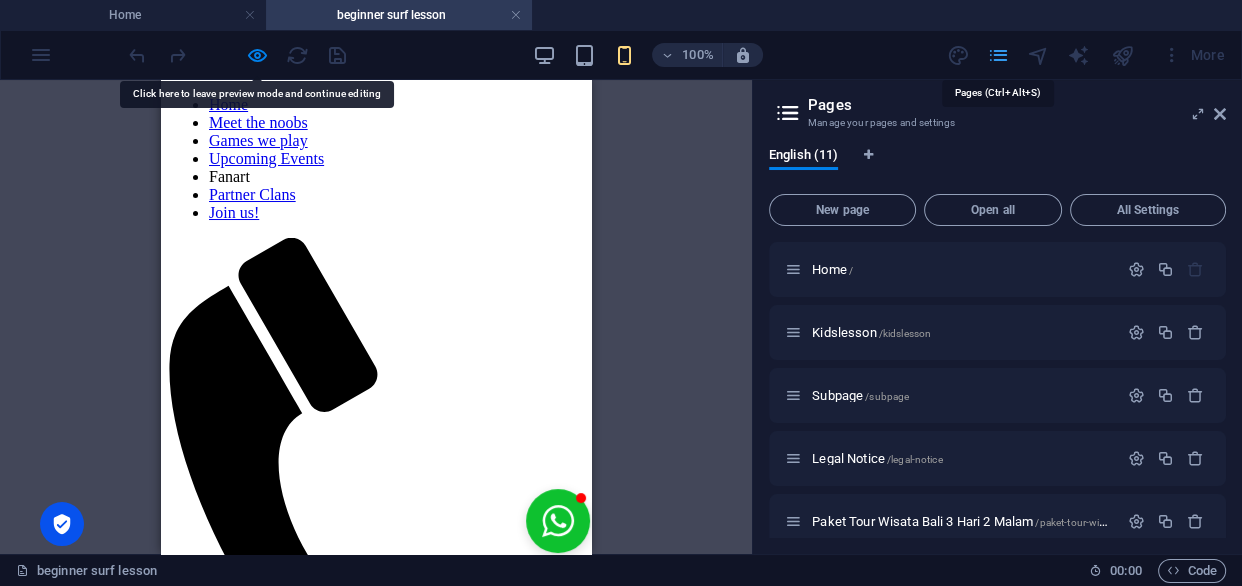 click at bounding box center [997, 55] 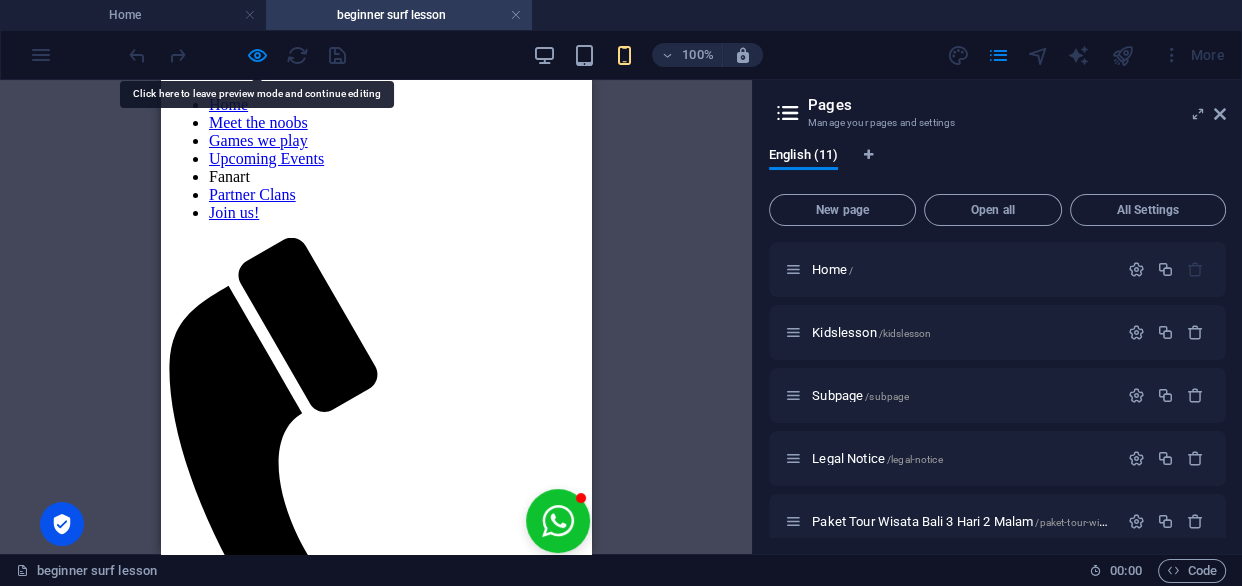 click at bounding box center (1038, 55) 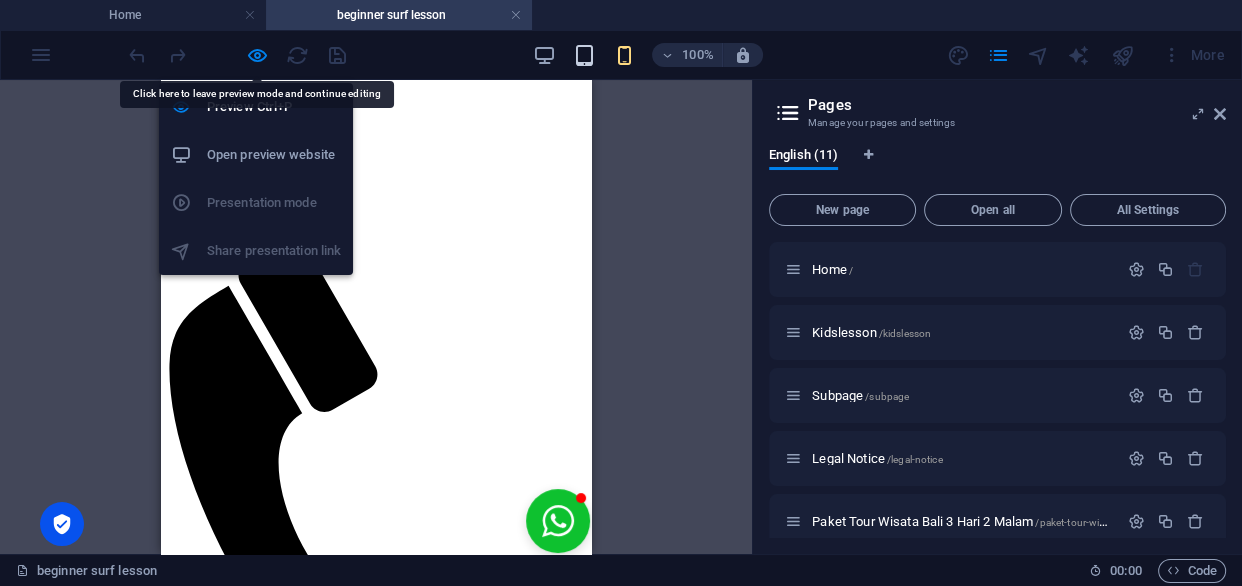 drag, startPoint x: 260, startPoint y: 55, endPoint x: 593, endPoint y: 58, distance: 333.01352 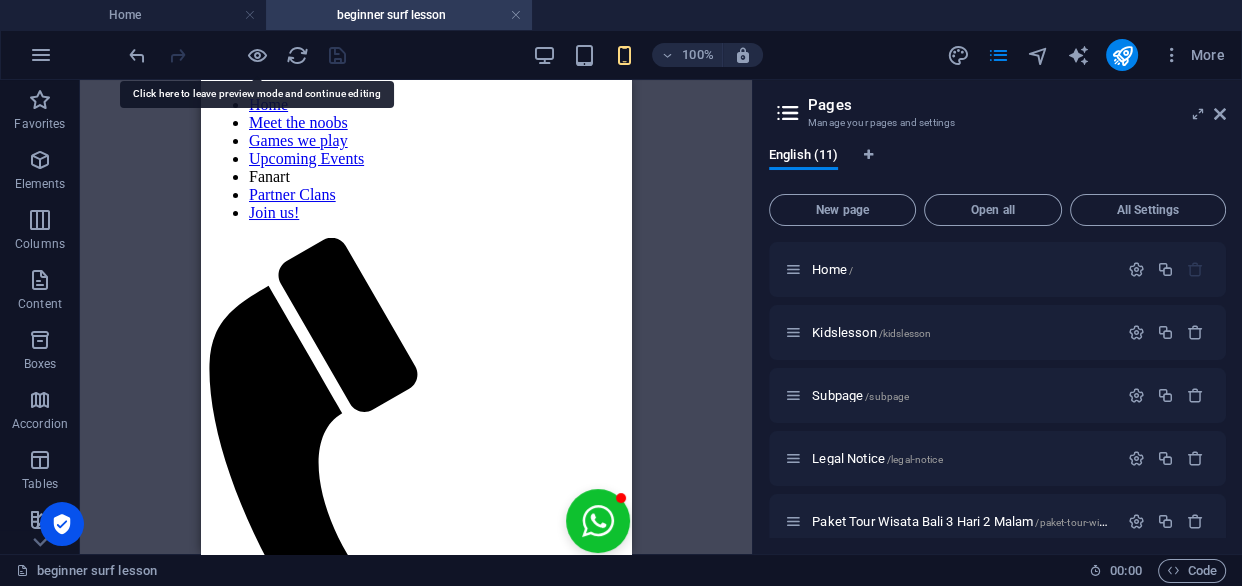 click on "More" at bounding box center [1089, 55] 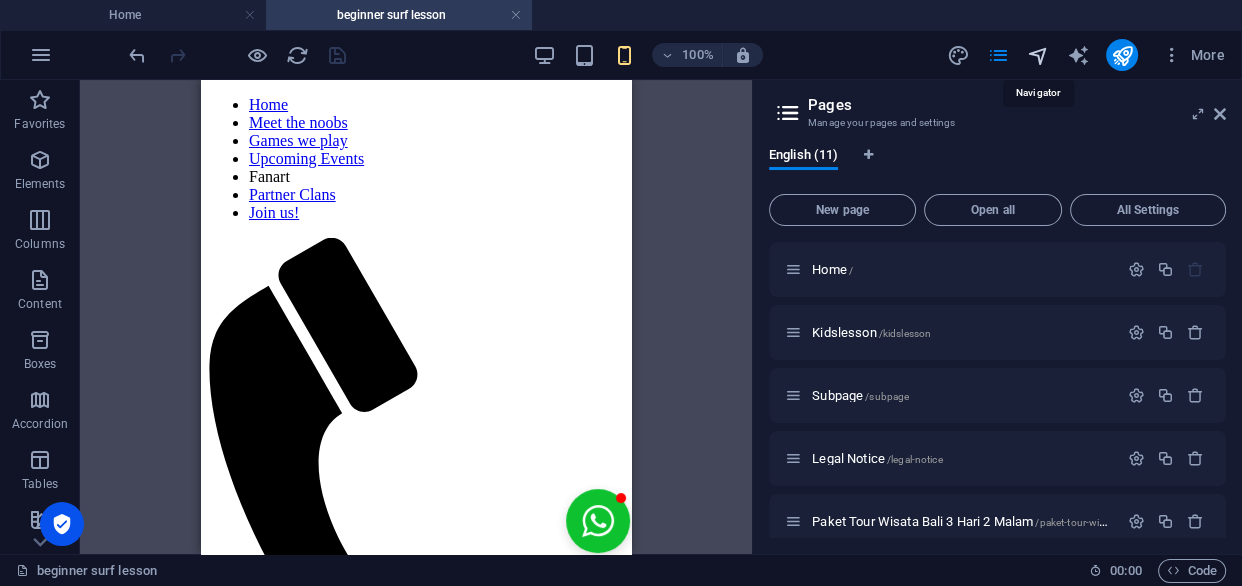 click at bounding box center (1037, 55) 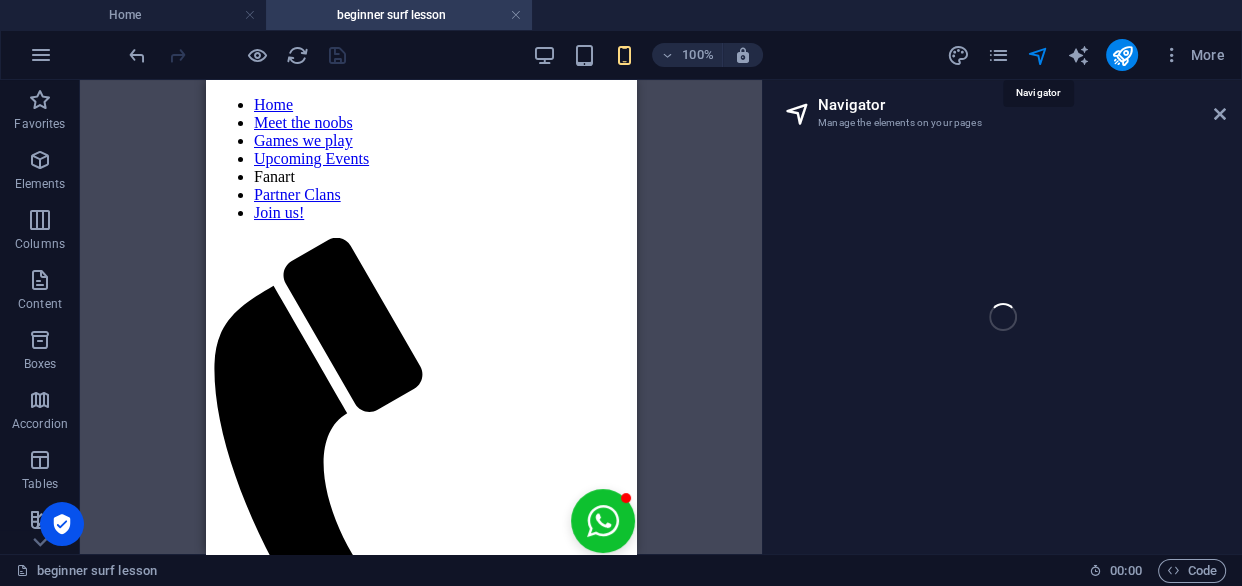 select on "15232490-en" 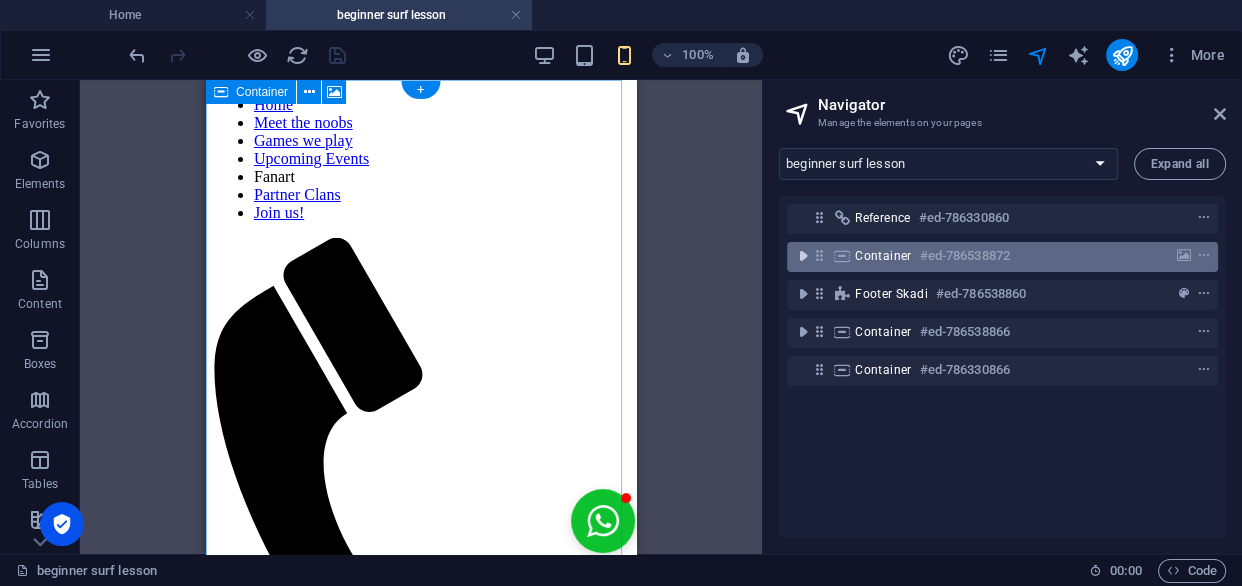 click at bounding box center (803, 256) 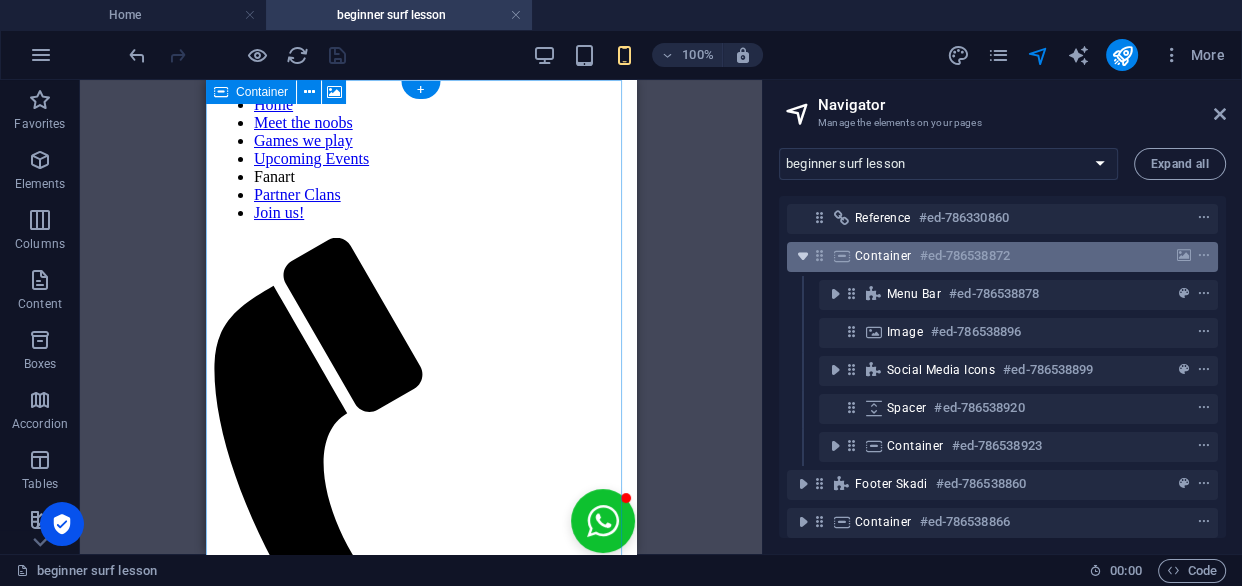 click at bounding box center (803, 256) 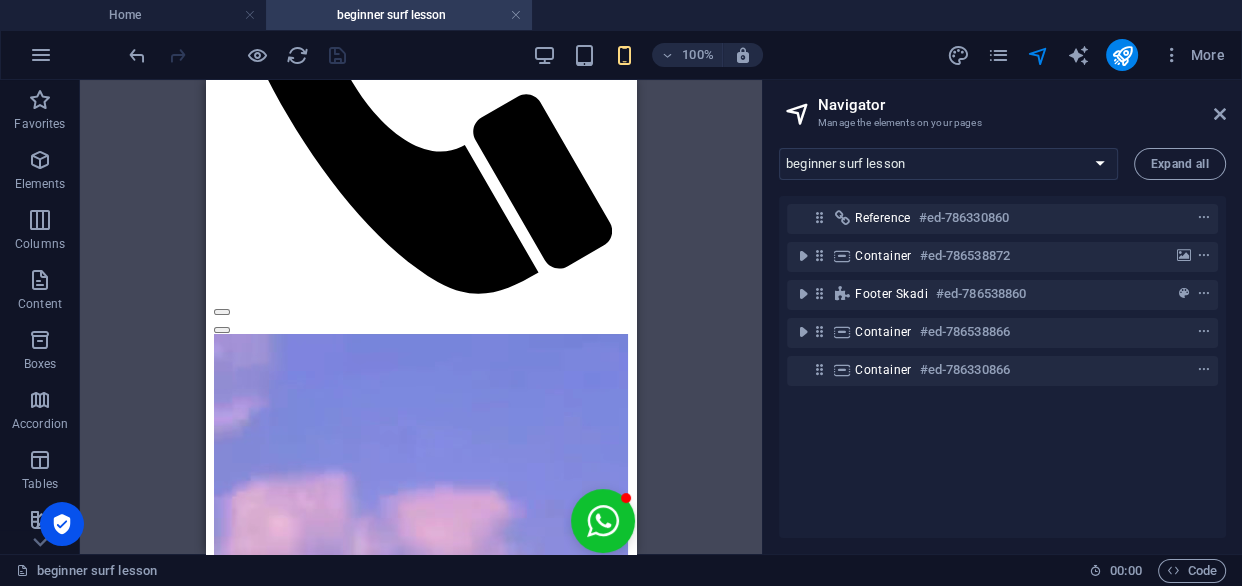 scroll, scrollTop: 0, scrollLeft: 0, axis: both 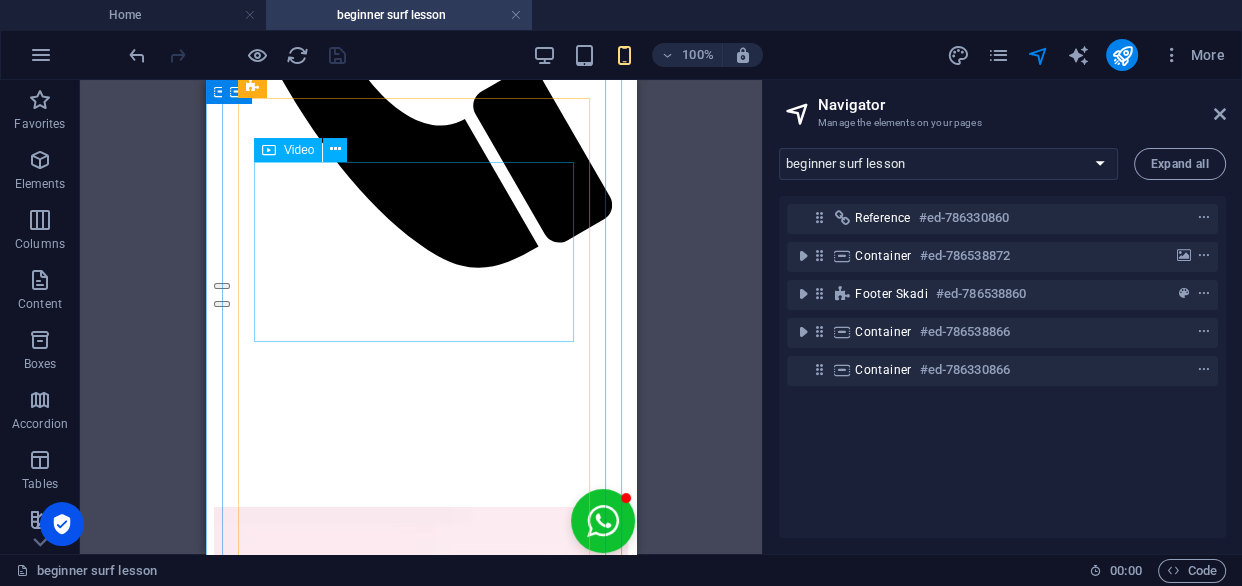 click at bounding box center (421, 5765) 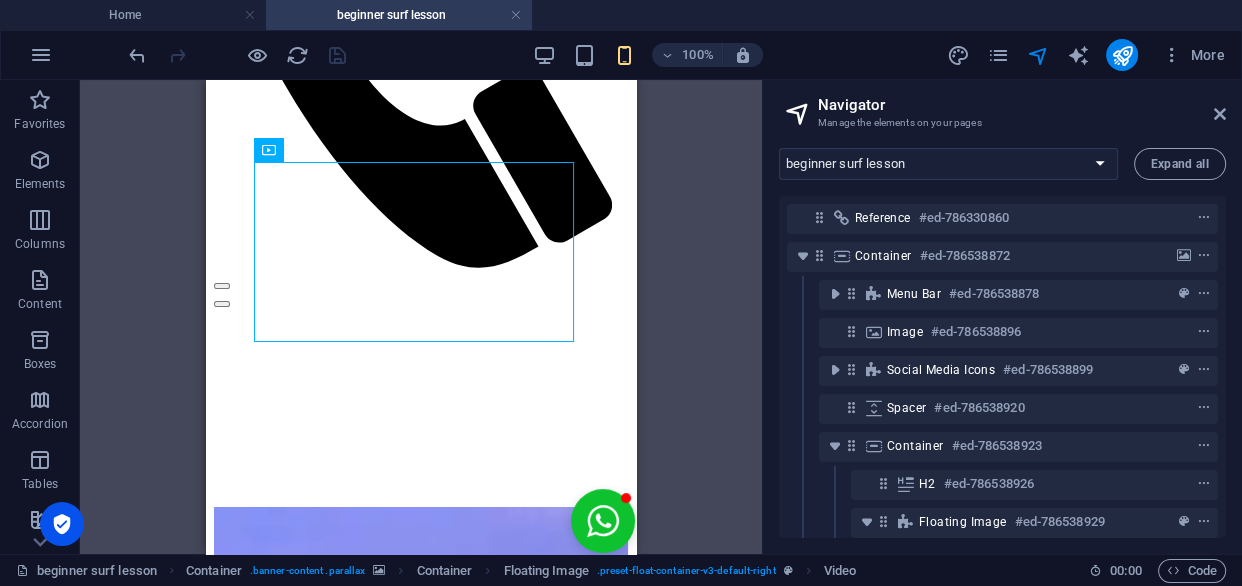 scroll, scrollTop: 200, scrollLeft: 0, axis: vertical 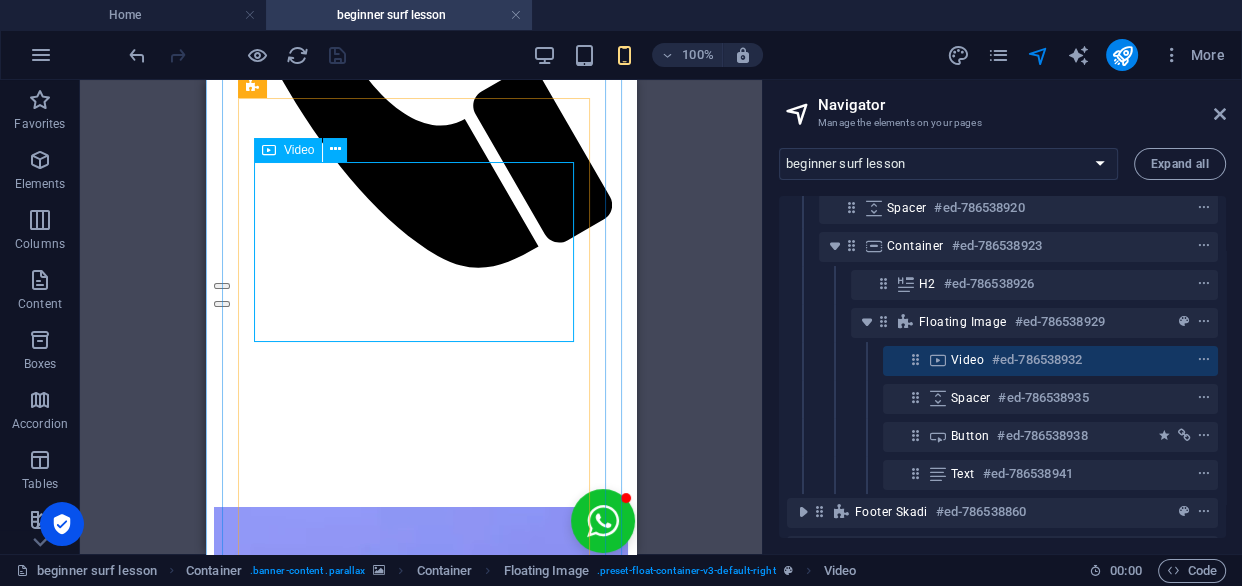 click at bounding box center (421, 5765) 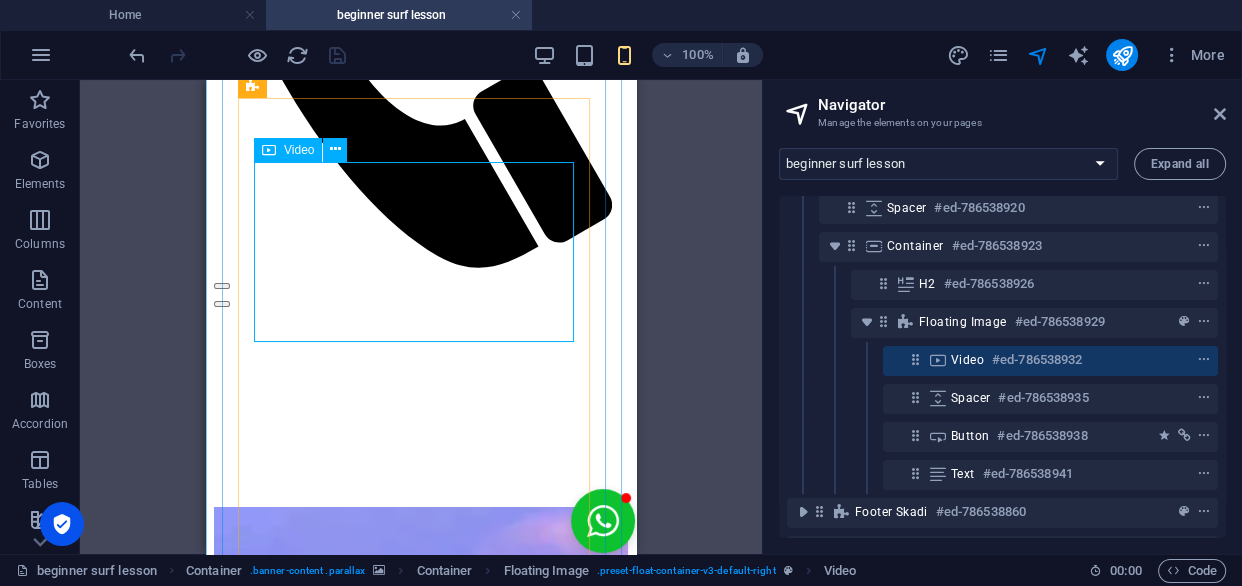 click at bounding box center (421, 5765) 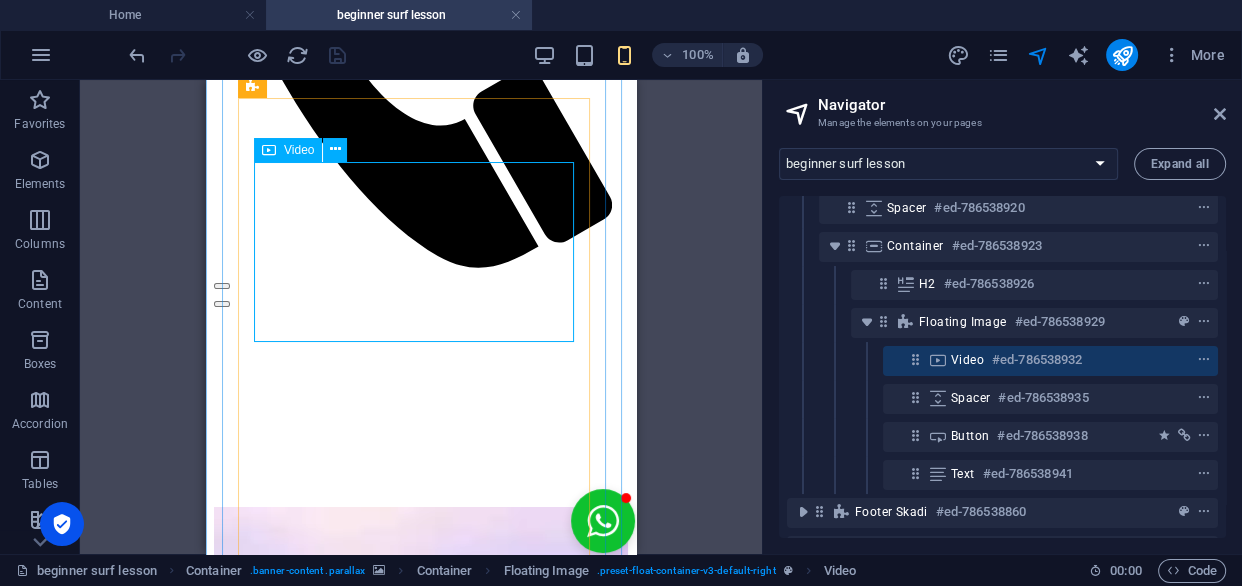select on "%" 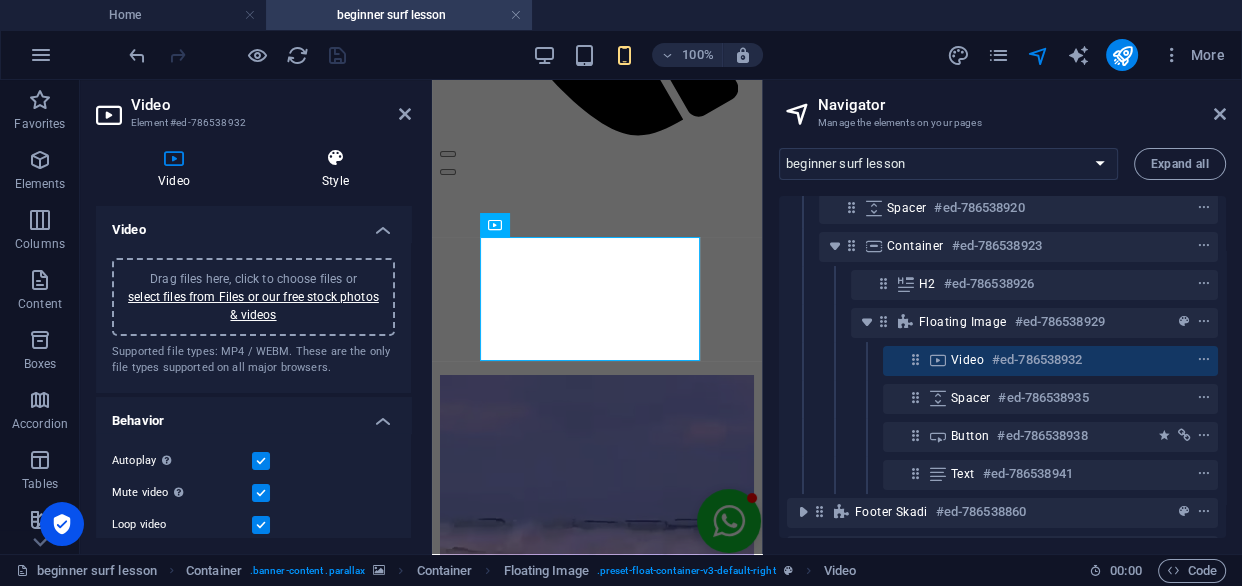 scroll, scrollTop: 0, scrollLeft: 0, axis: both 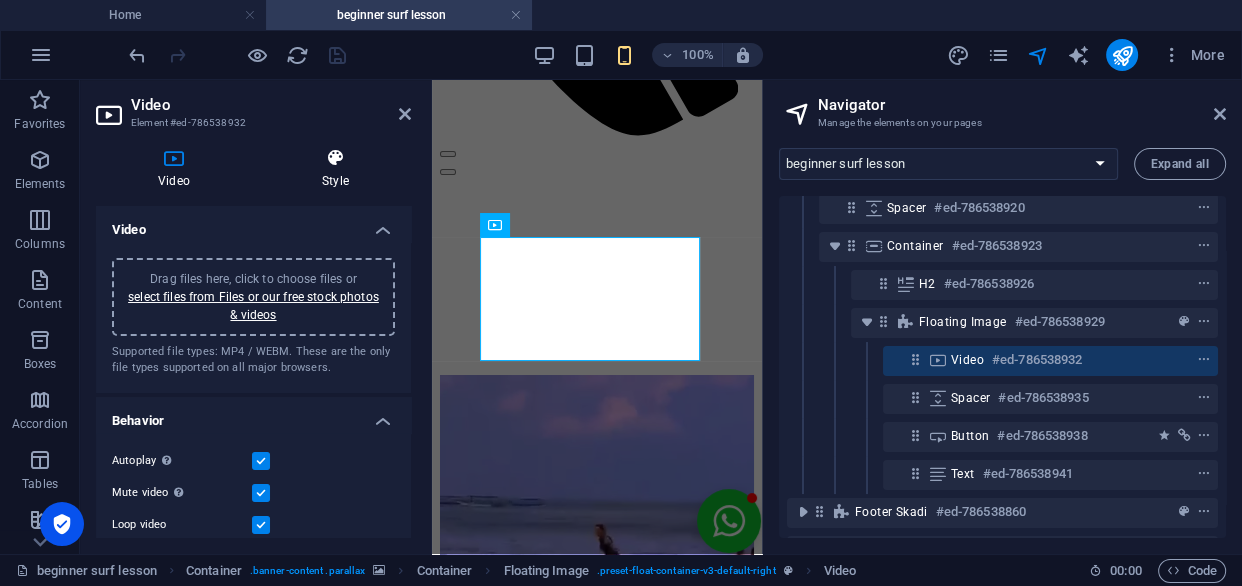 click on "Style" at bounding box center (335, 169) 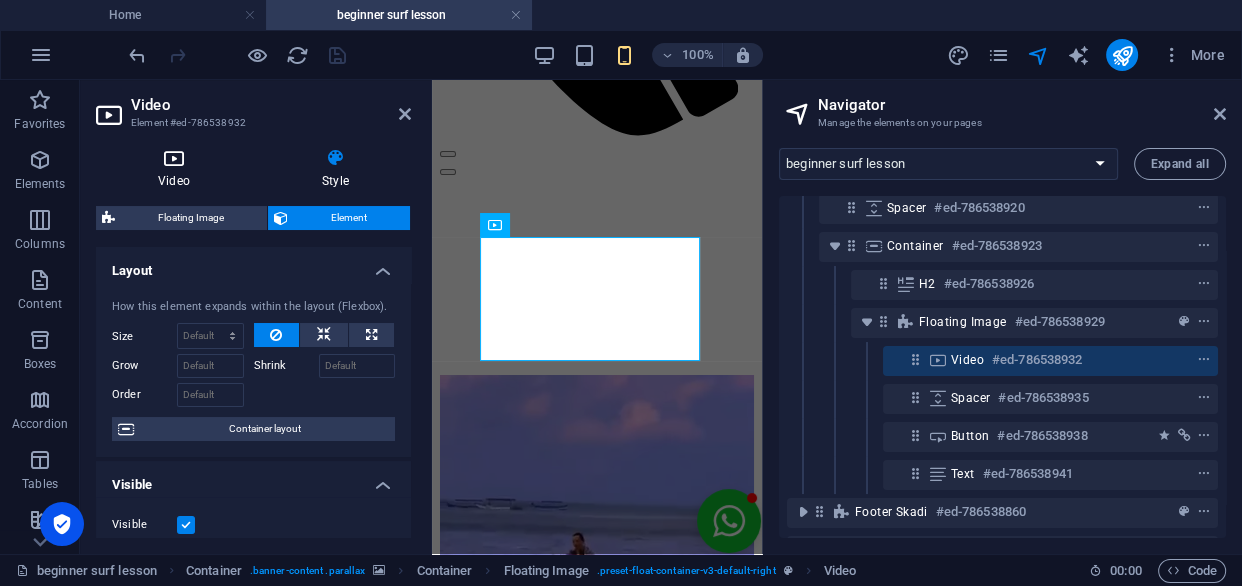 click at bounding box center (174, 158) 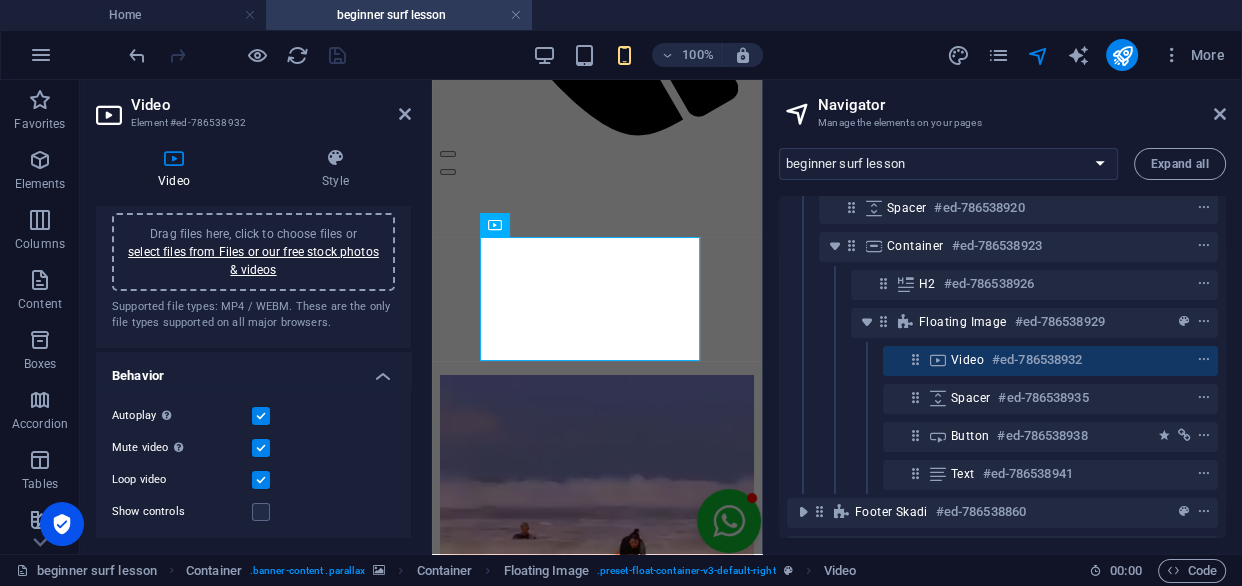 scroll, scrollTop: 0, scrollLeft: 0, axis: both 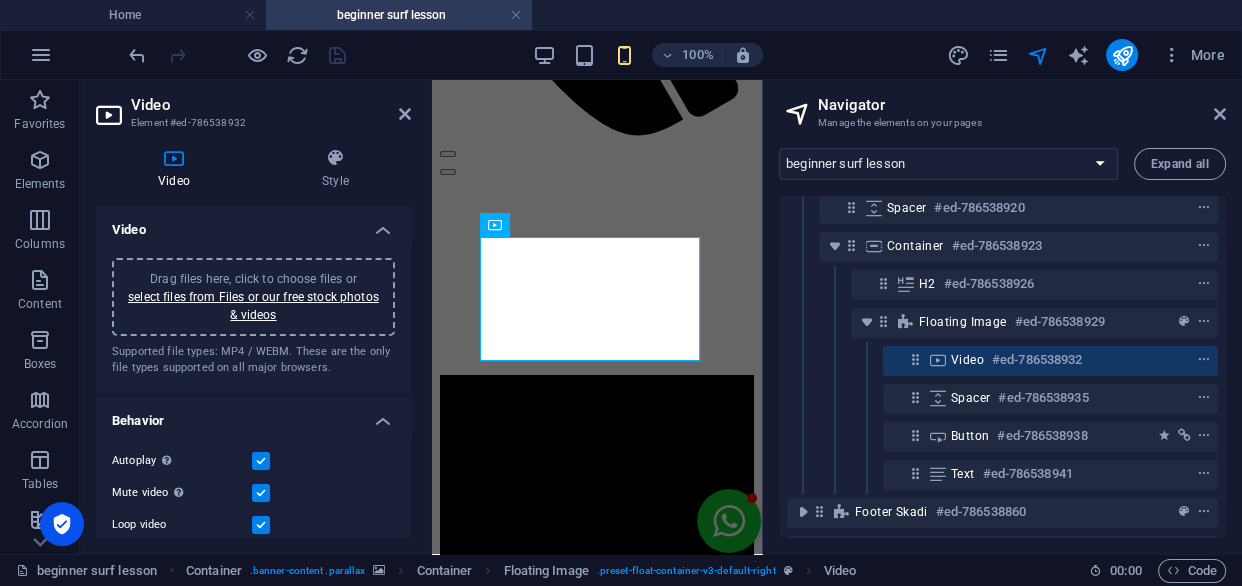 click on "select files from Files or our free stock photos & videos" at bounding box center (253, 306) 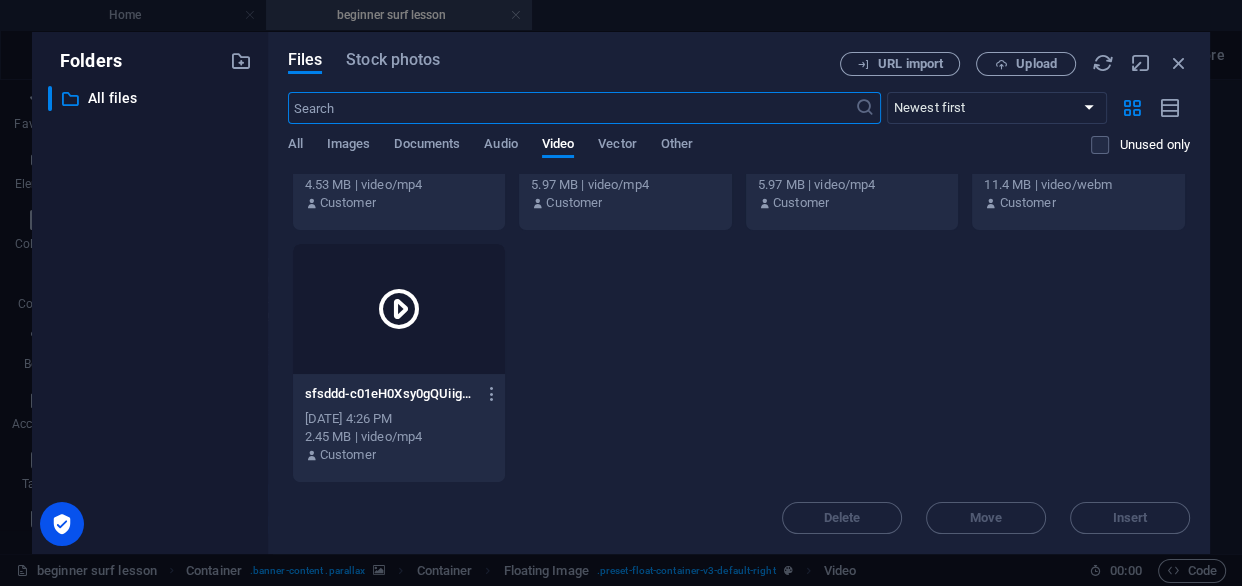 scroll, scrollTop: 0, scrollLeft: 0, axis: both 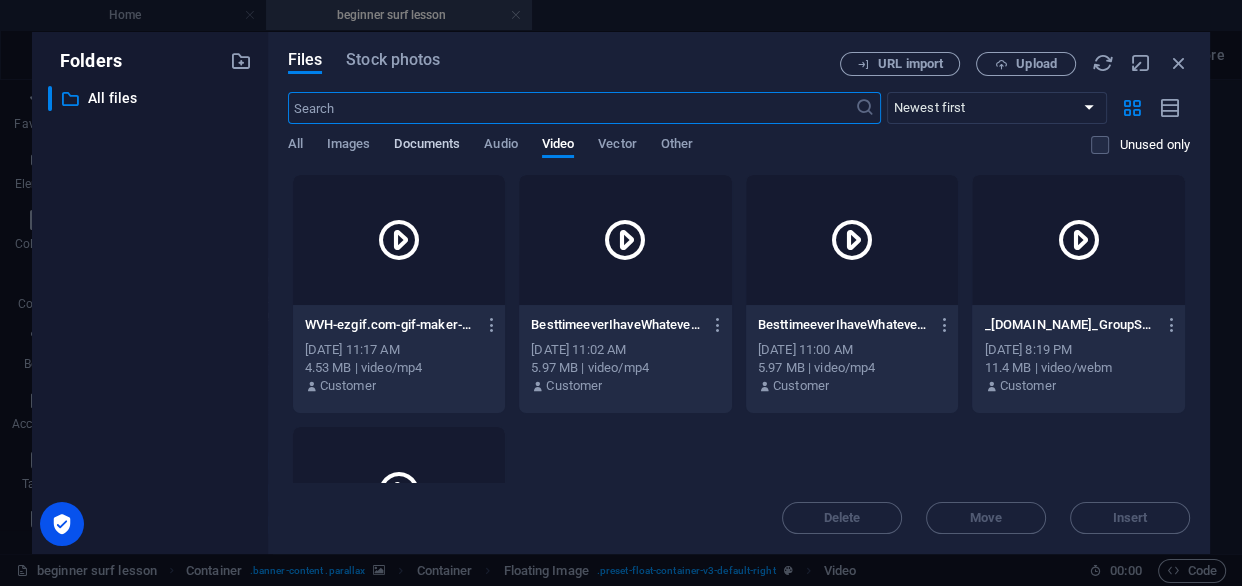 click on "Documents" at bounding box center (427, 146) 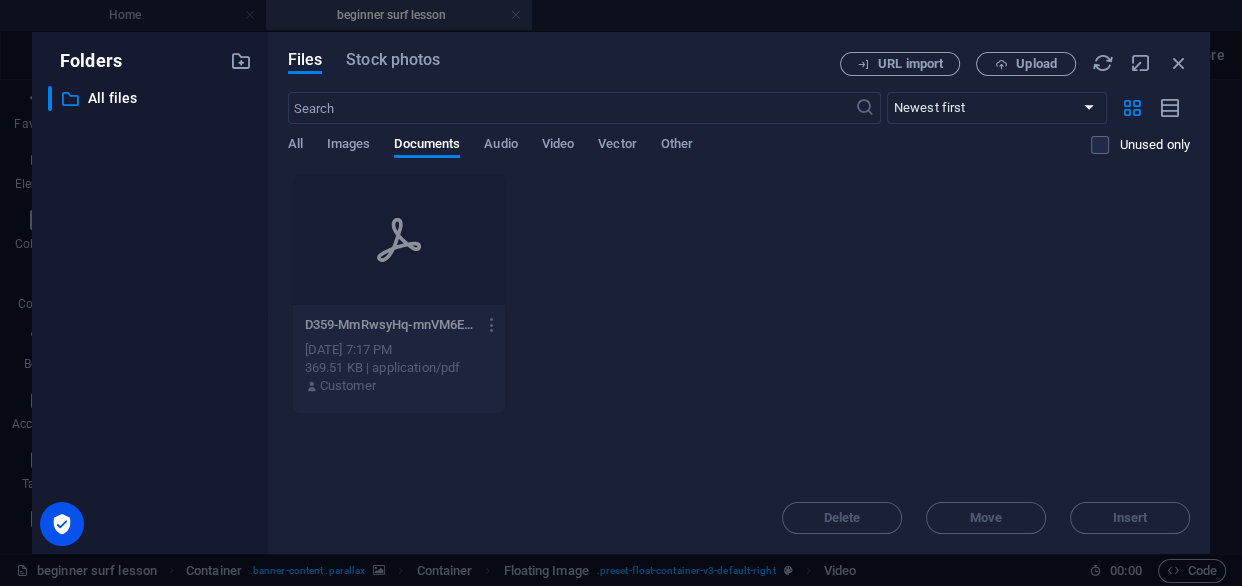 click on "All Images Documents Audio Video Vector Other" at bounding box center (690, 155) 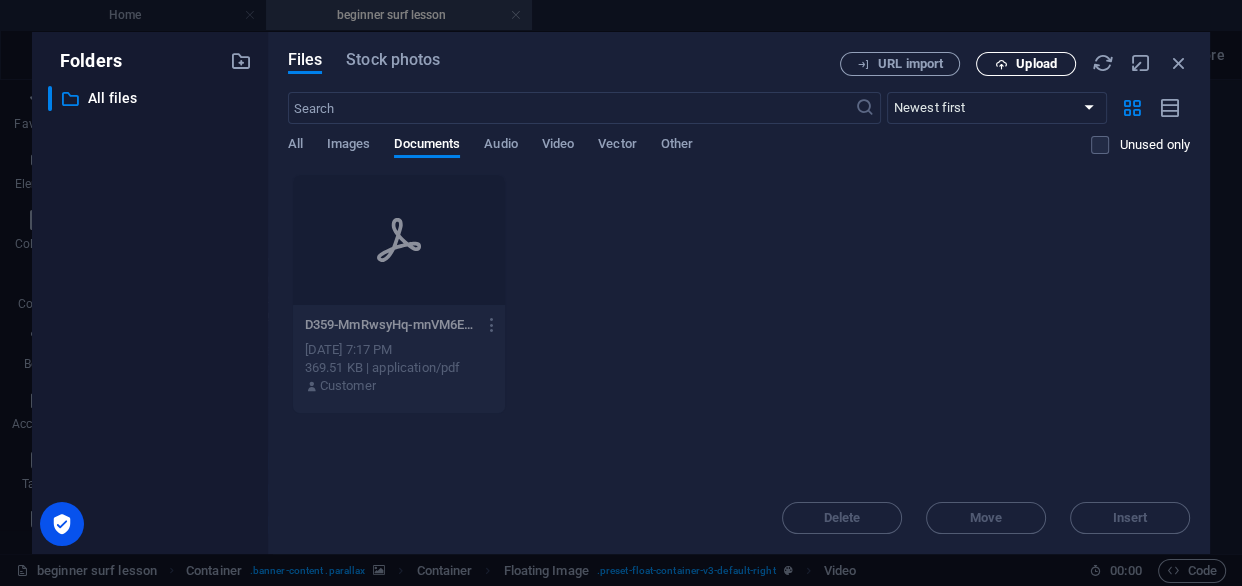 click on "Upload" at bounding box center [1036, 64] 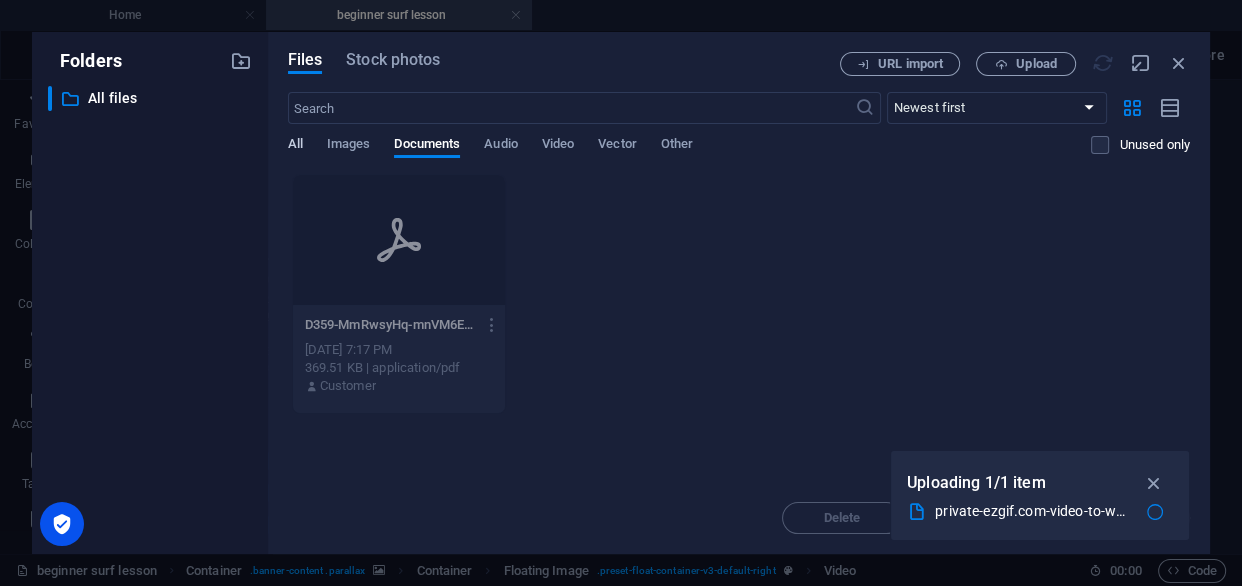 click on "All" at bounding box center (295, 146) 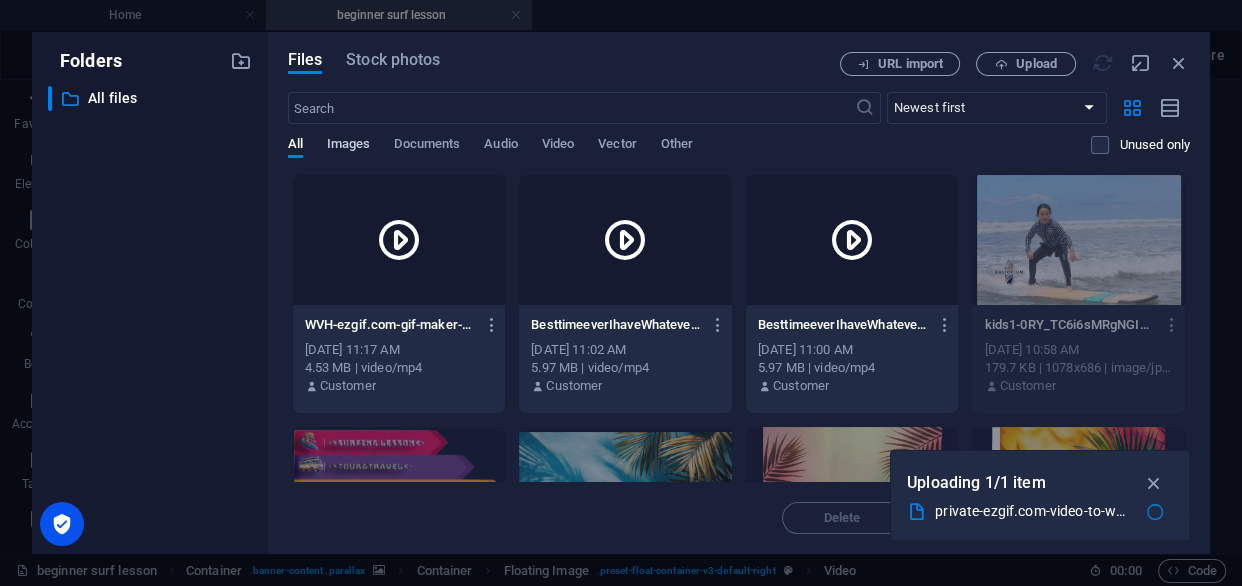 click on "Images" at bounding box center [349, 146] 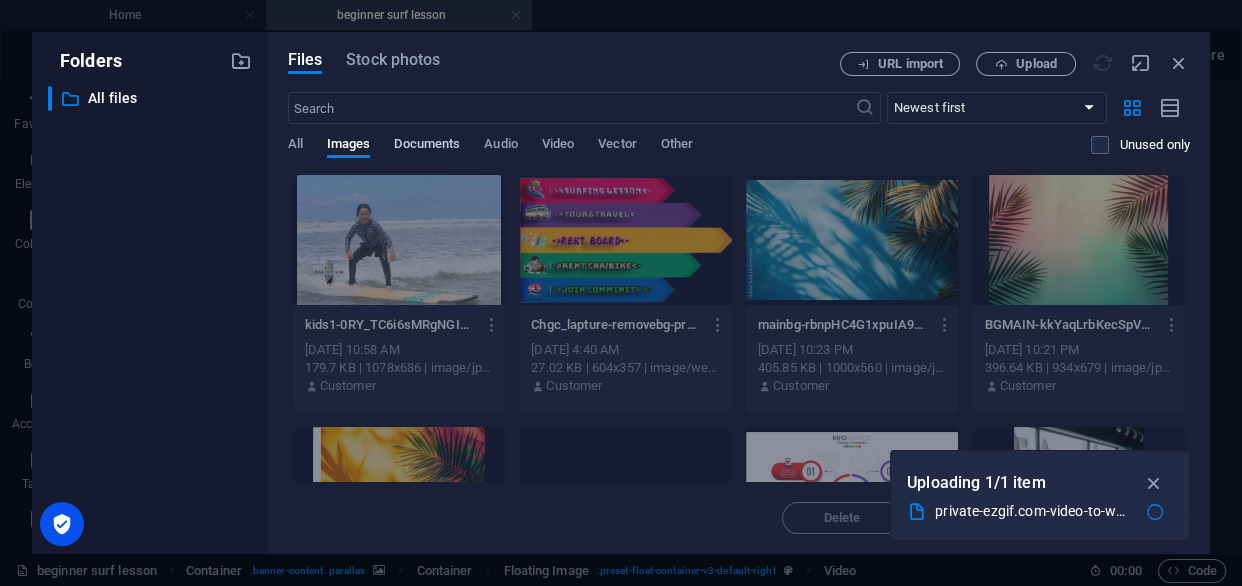 click on "Documents" at bounding box center [427, 146] 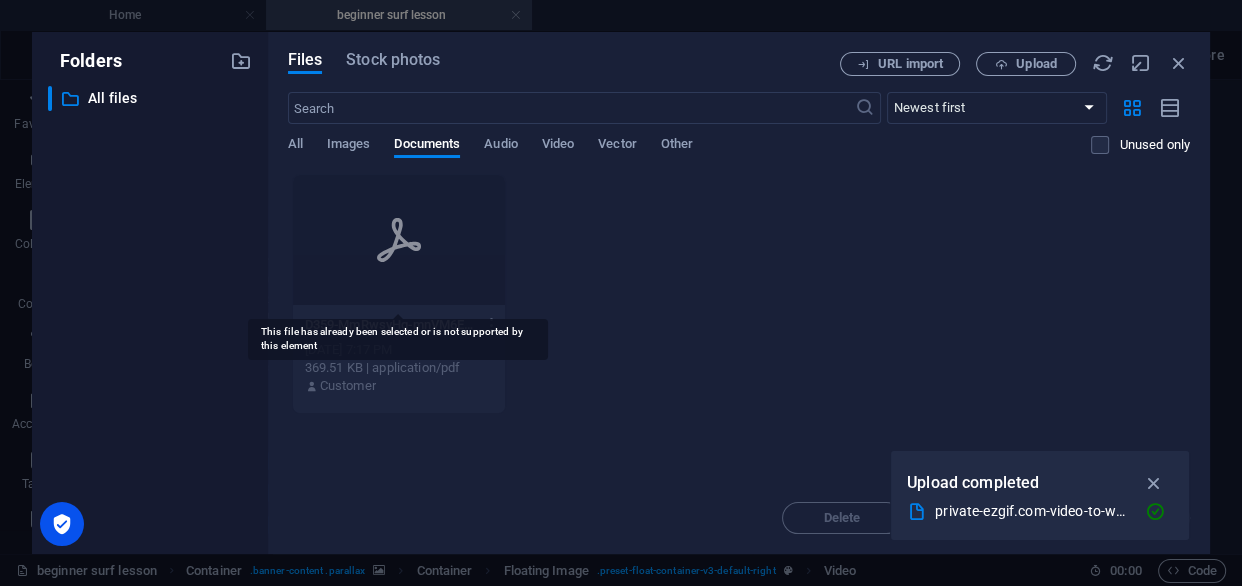 click at bounding box center (399, 240) 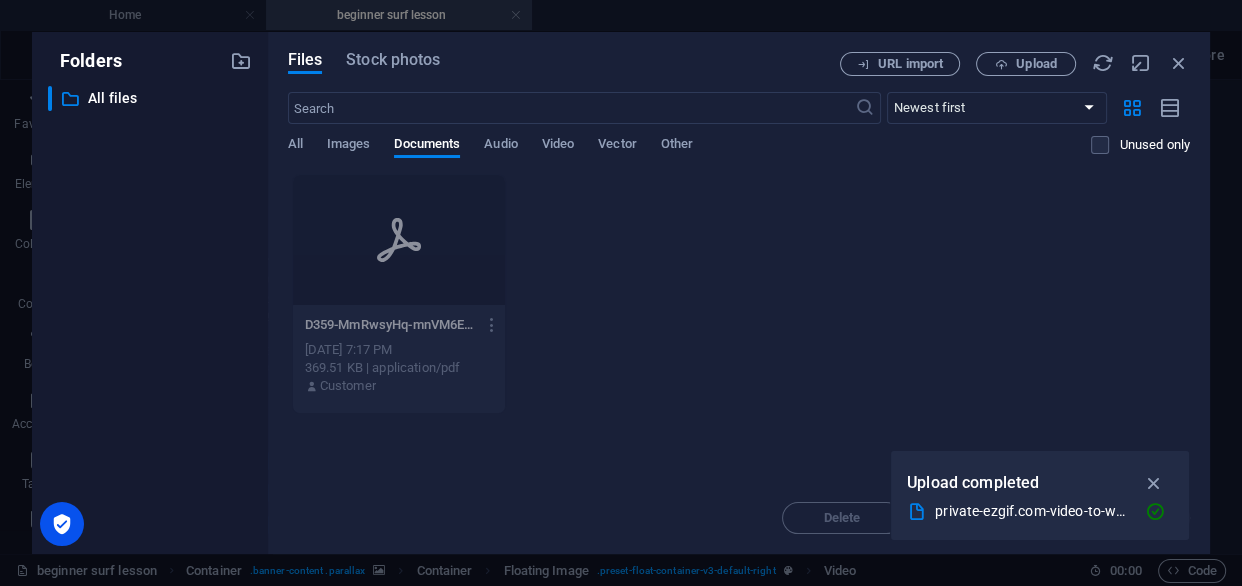click on "All Images Documents Audio Video Vector Other" at bounding box center [690, 155] 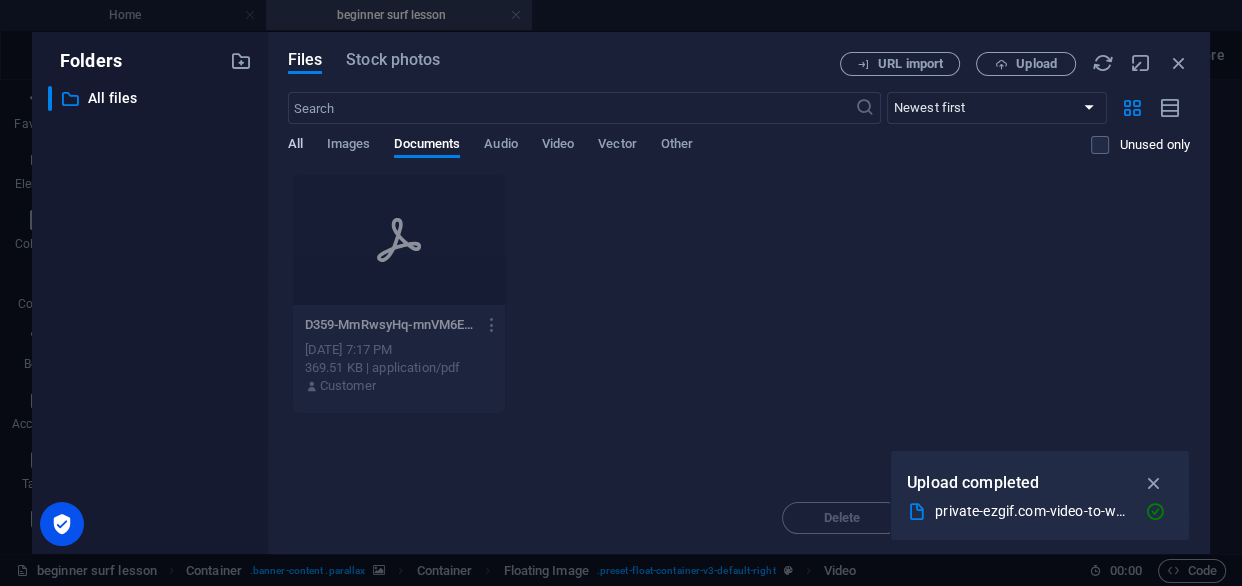 click on "All" at bounding box center (295, 146) 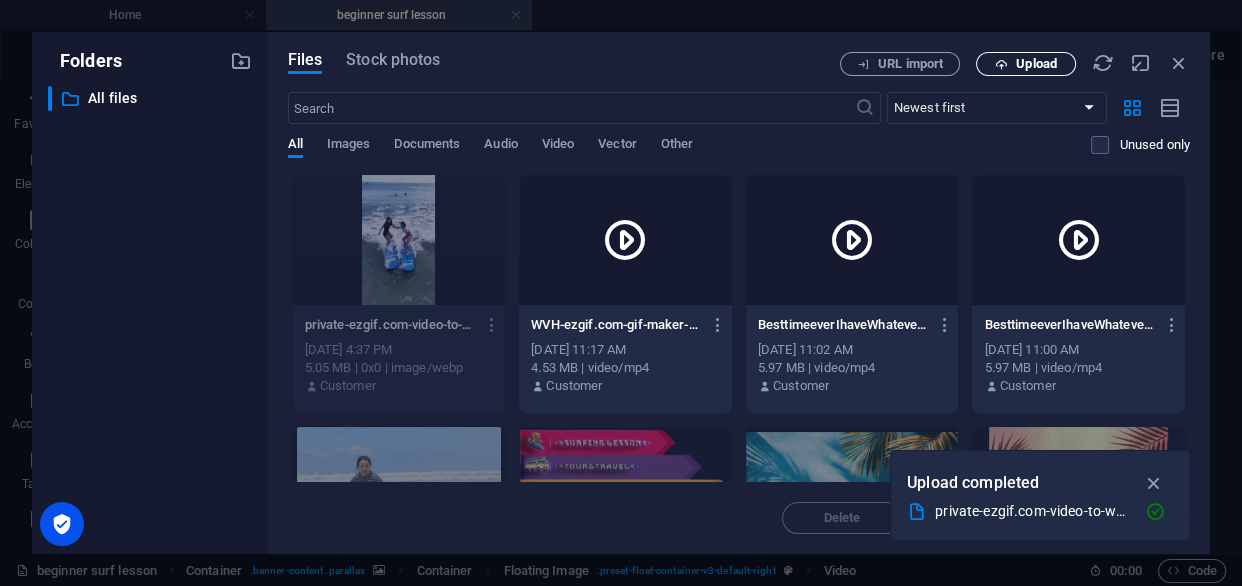 click on "Upload" at bounding box center (1026, 64) 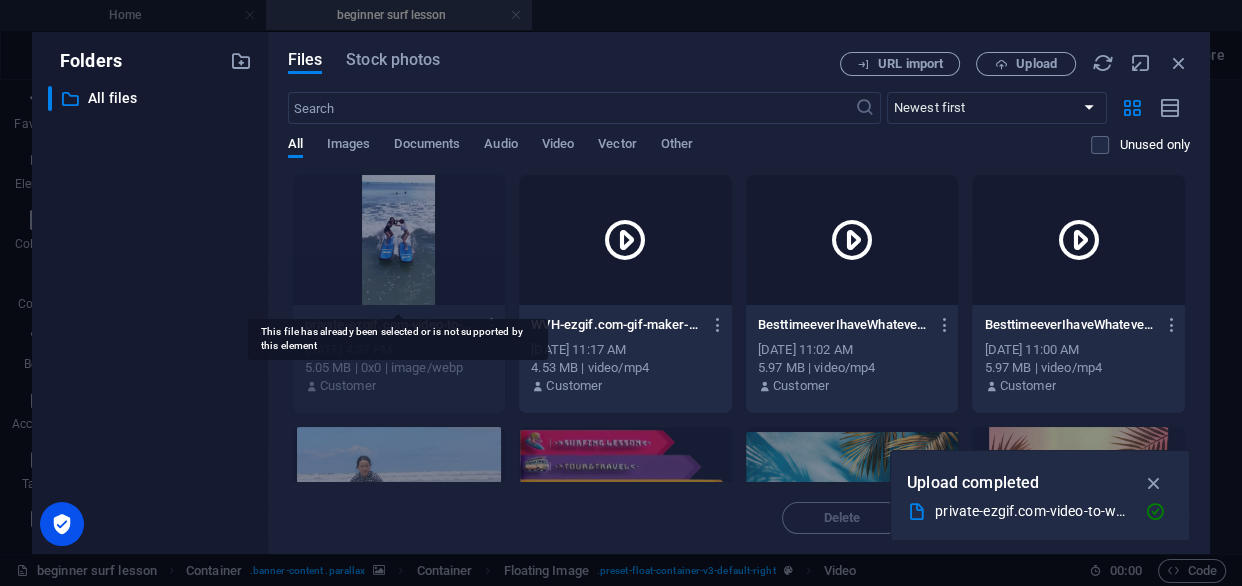 click at bounding box center [399, 240] 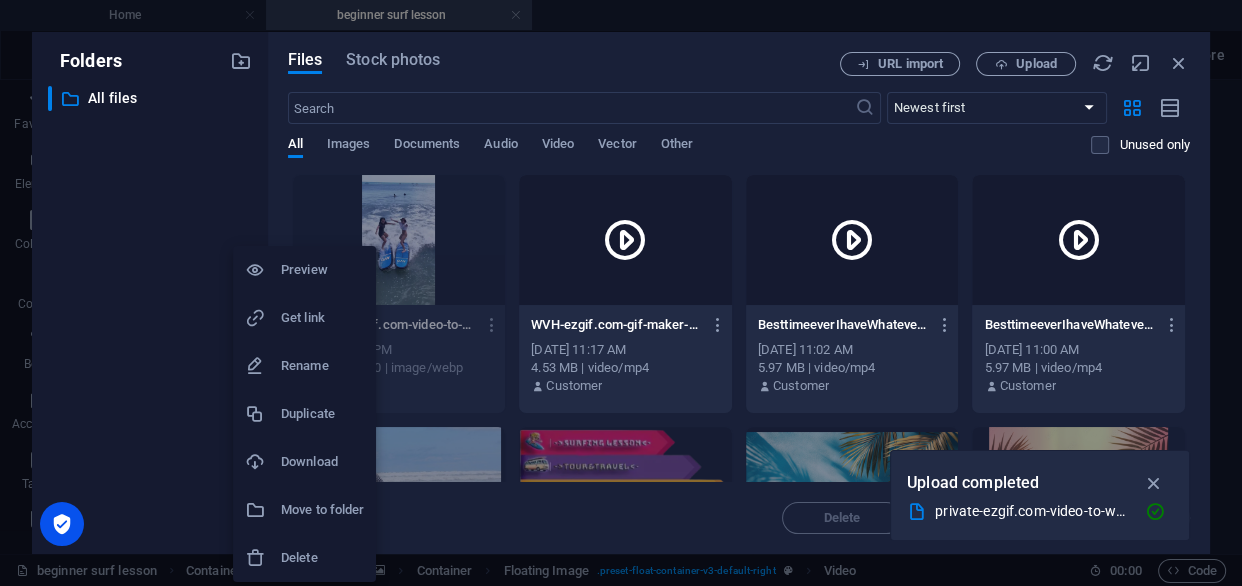 click on "Preview" at bounding box center (322, 270) 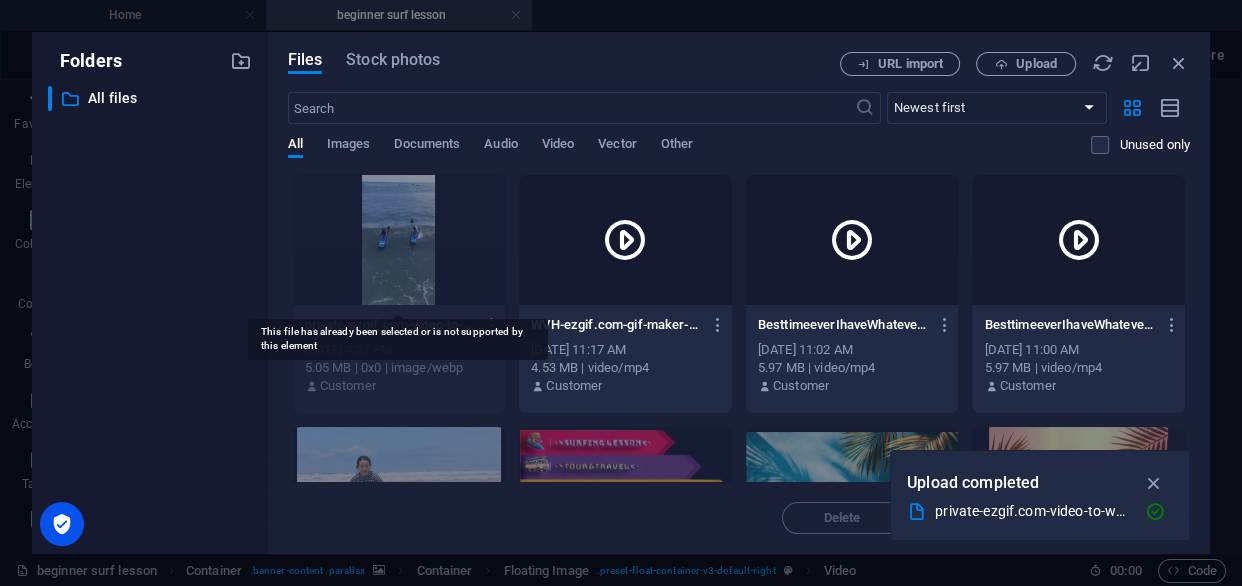 click at bounding box center (399, 240) 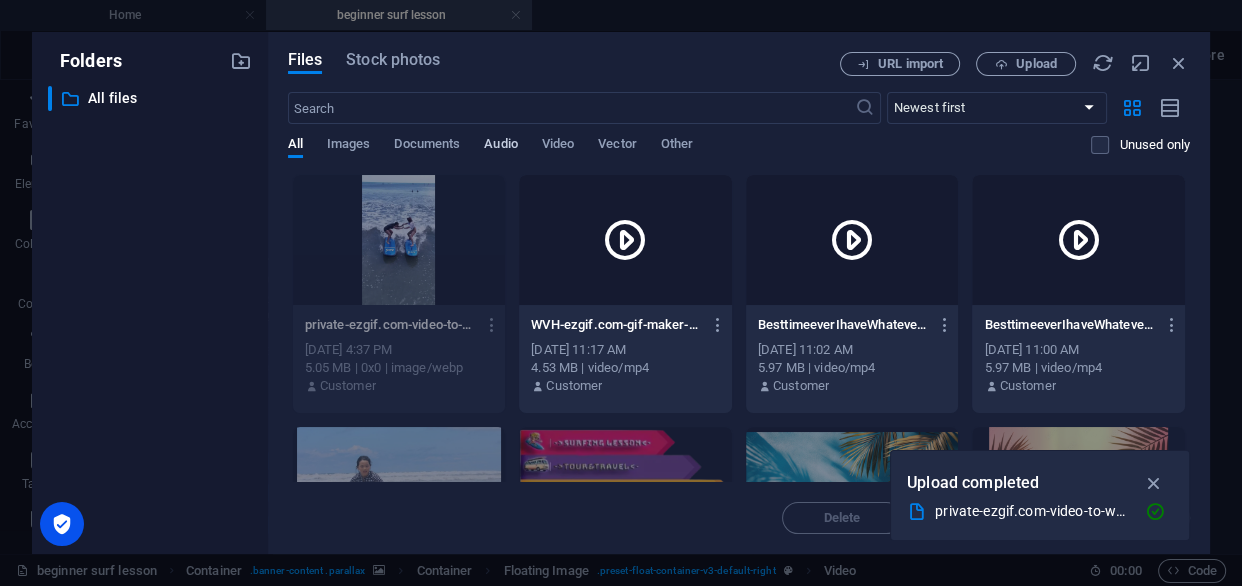 click on "Audio" at bounding box center (500, 146) 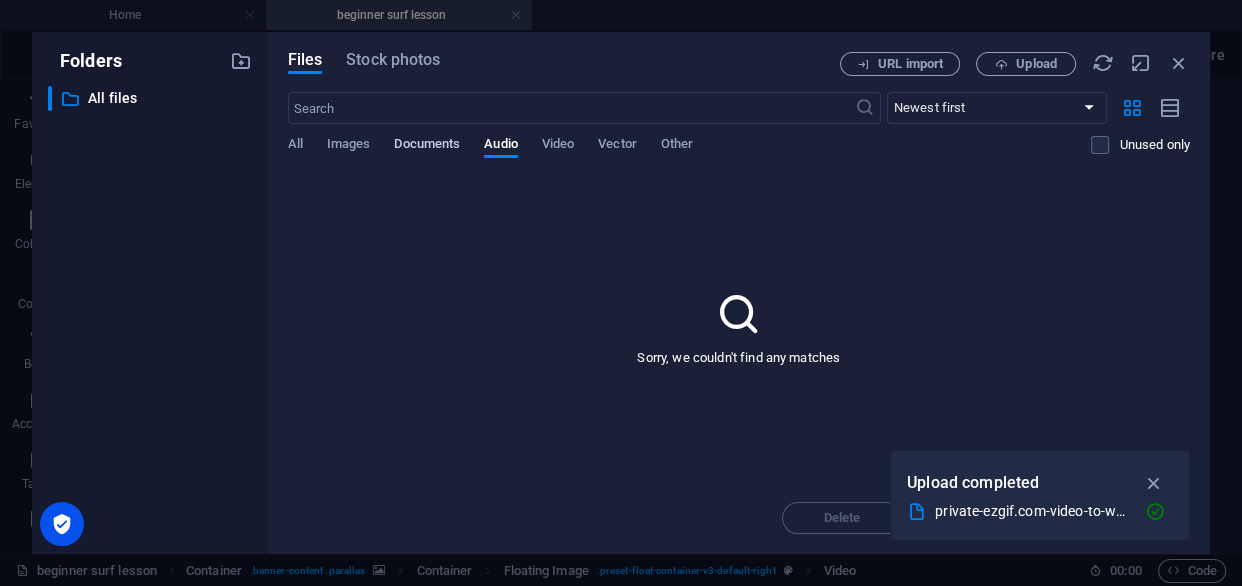 click on "Documents" at bounding box center [427, 146] 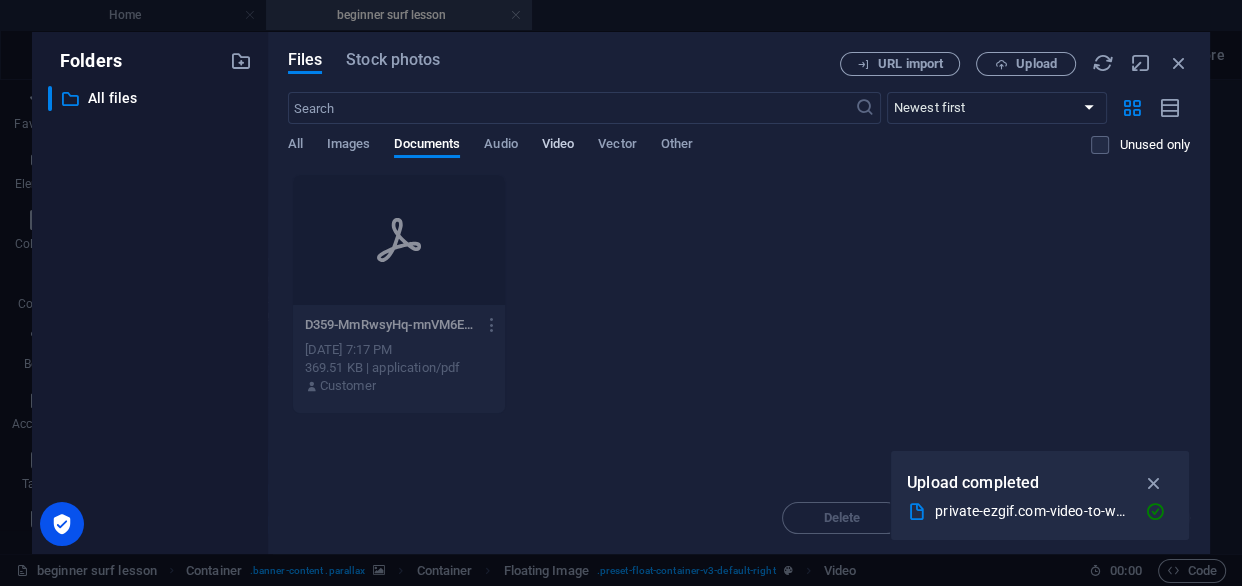 click on "Video" at bounding box center [558, 146] 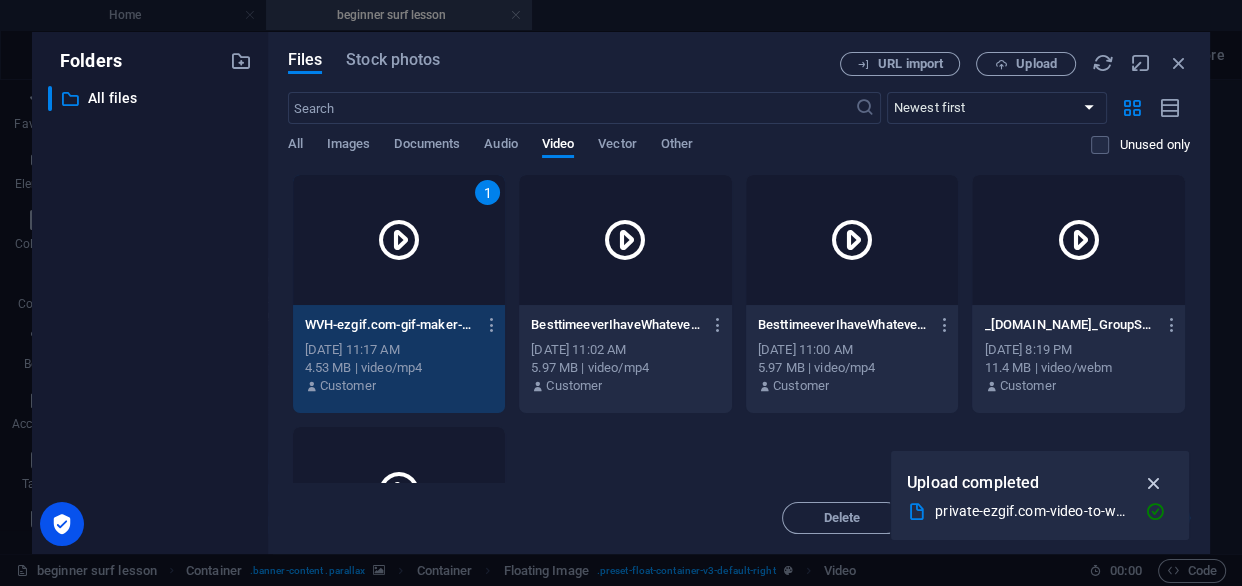 click at bounding box center [1153, 483] 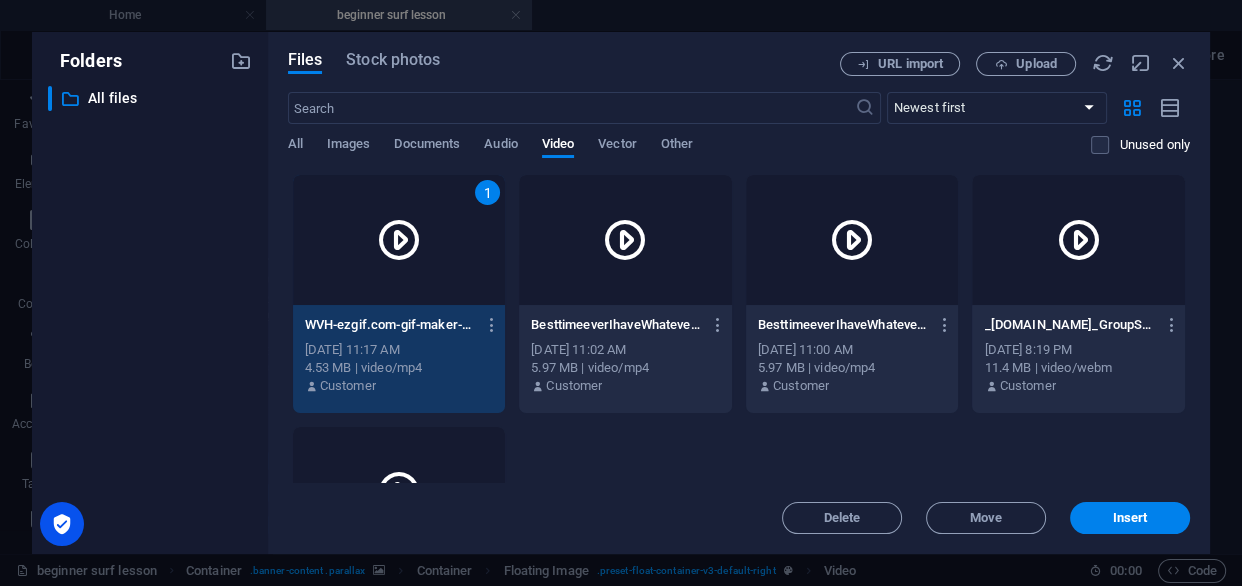 click on "Files Stock photos URL import Upload ​ Newest first Oldest first Name (A-Z) Name (Z-A) Size (0-9) Size (9-0) Resolution (0-9) Resolution (9-0) All Images Documents Audio Video Vector Other Unused only Drop files here to upload them instantly 1 WVH-ezgif.com-gif-maker-y-_gE5adpLFXFOs510i8zA.mp4 WVH-ezgif.com-gif-maker-y-_gE5adpLFXFOs510i8zA.mp4 Jul 7, 2025 11:17 AM 4.53 MB | video/mp4 Customer BesttimeeverIhaveWhatevershewantsIwilltrytofulfillitloverloveeverthankseminemripcurl_europebeachbreaks_surfsurfinglessonbeginnerlessonintermediateprivatelessonsemiprivatkutabea-3CevPJIS5m9tB1lnjVKjXw.mp4 BesttimeeverIhaveWhatevershewantsIwilltrytofulfillitloverloveeverthankseminemripcurl_europebeachbreaks_surfsurfinglessonbeginnerlessonintermediateprivatelessonsemiprivatkutabea-3CevPJIS5m9tB1lnjVKjXw.mp4 Jul 7, 2025 11:02 AM 5.97 MB | video/mp4 Customer Jul 7, 2025 11:00 AM 5.97 MB | video/mp4 Customer Jul 2, 2025 8:19 PM 11.4 MB | video/webm Customer sfsddd-c01eH0Xsy0gQUiigQXGhxQ.mp4 sfsddd-c01eH0Xsy0gQUiigQXGhxQ.mp4" at bounding box center (739, 293) 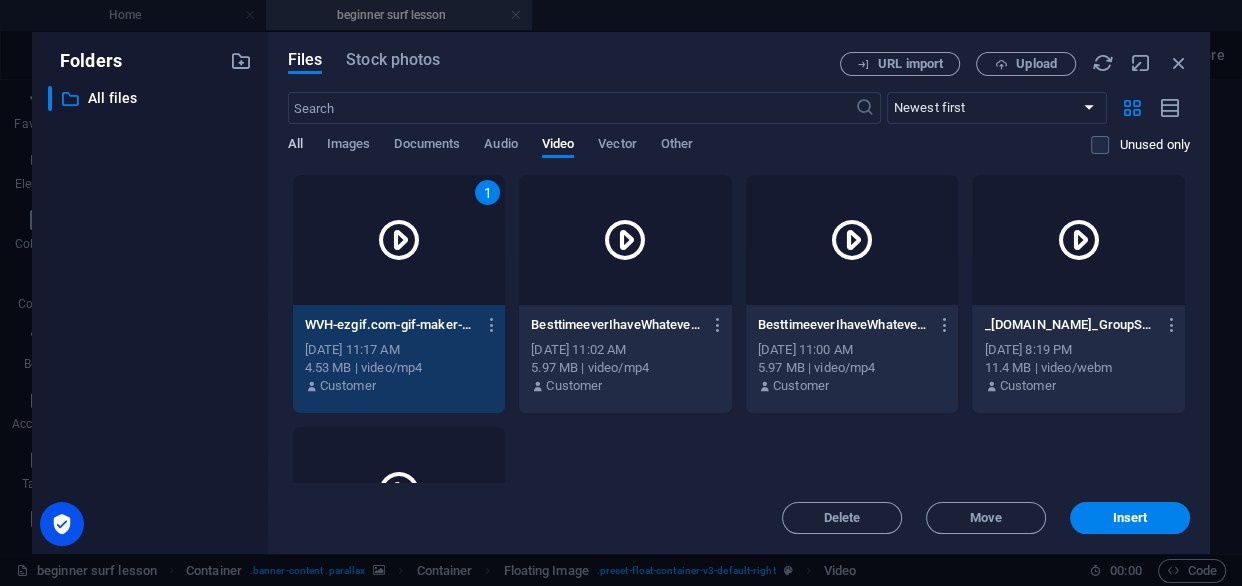 click on "All" at bounding box center [295, 146] 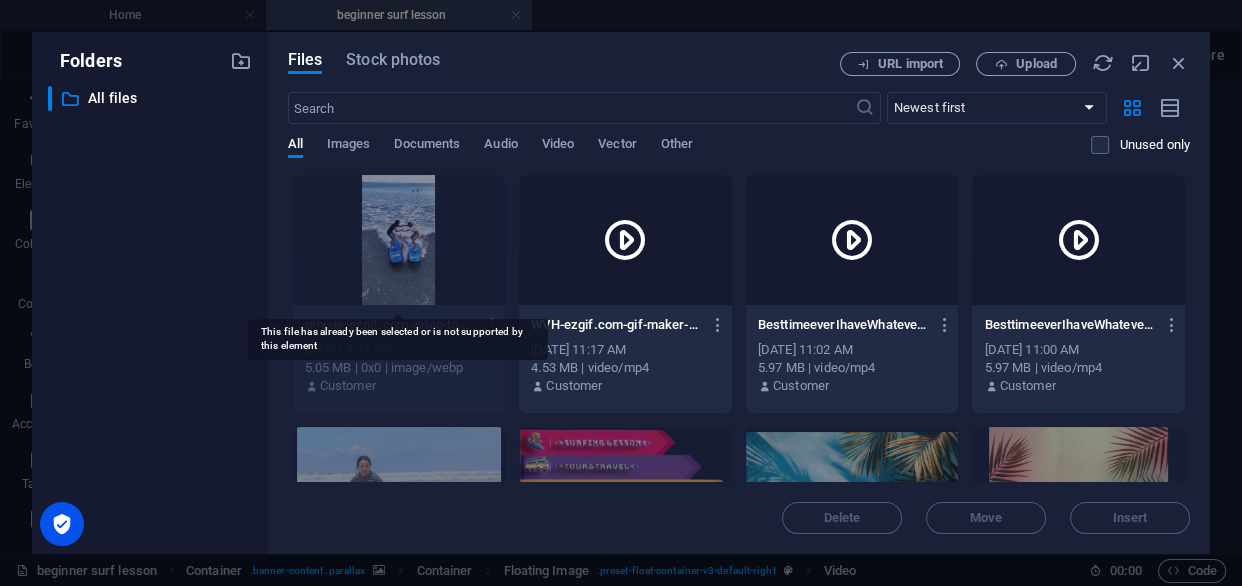 click at bounding box center (399, 240) 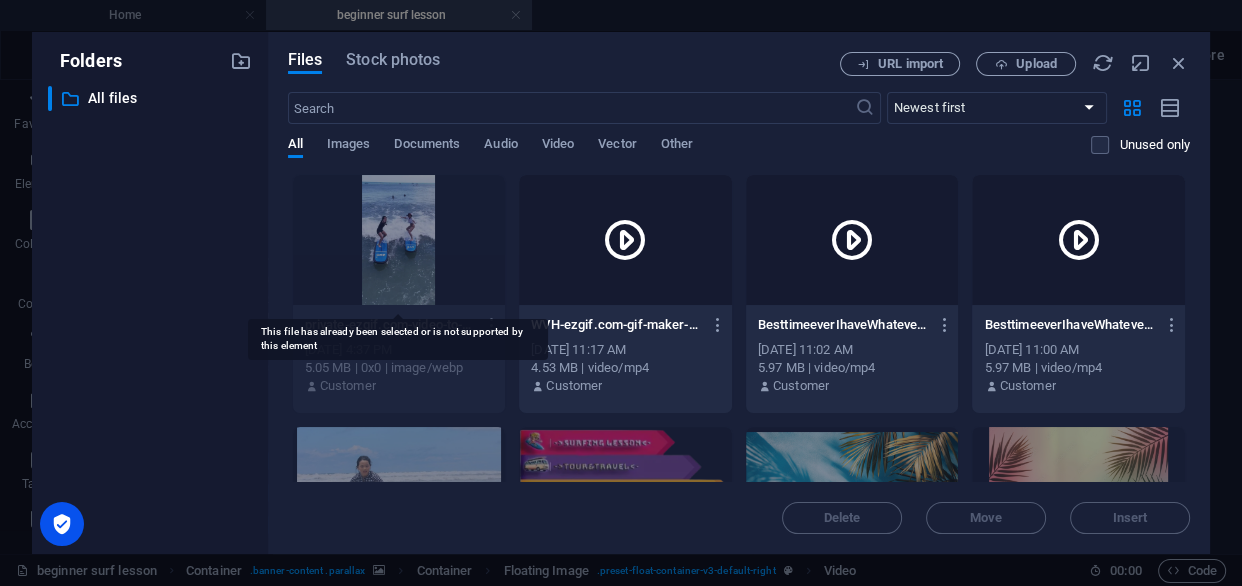 click at bounding box center [399, 240] 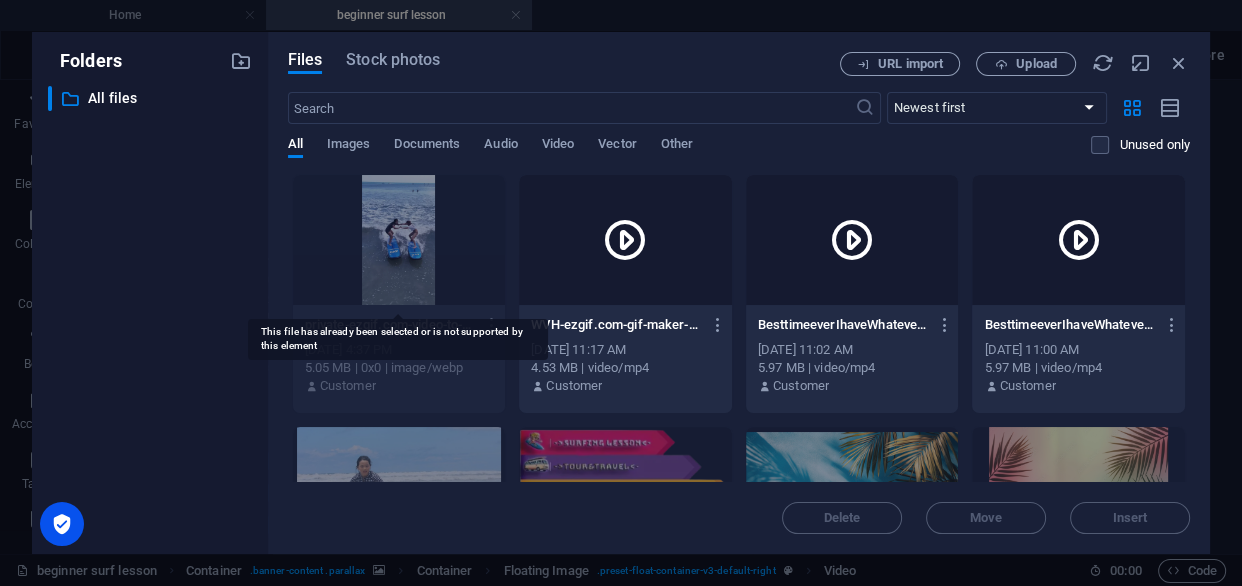 click at bounding box center [399, 240] 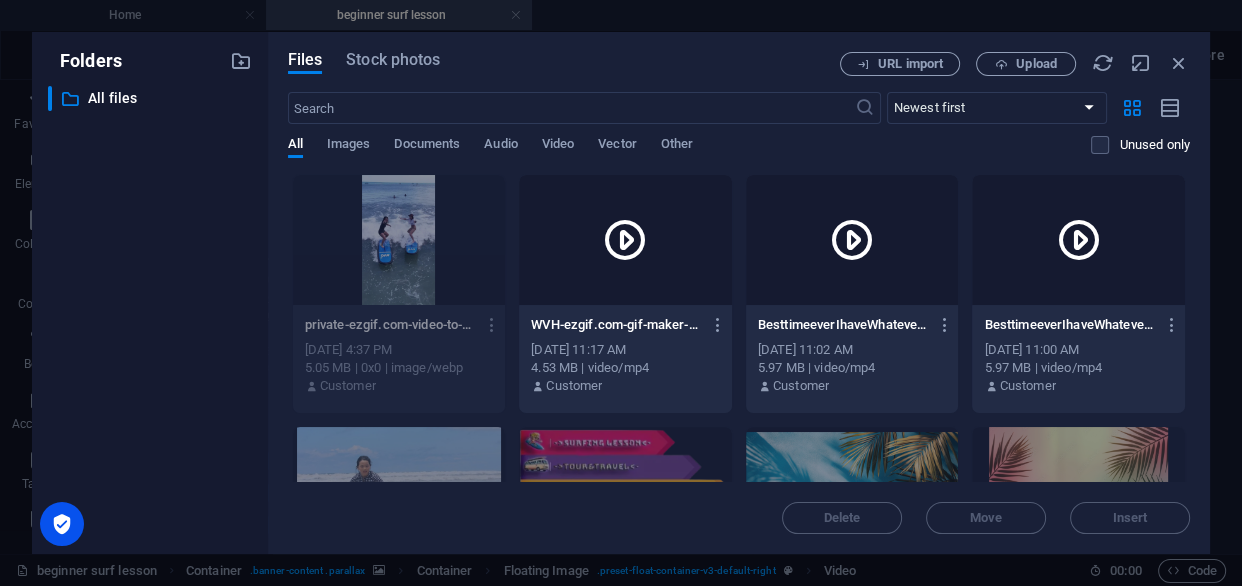 click on "private-ezgif.com-video-to-webp-converter-WQpPA2Ry_GnuioIFYLbeLg.webp" at bounding box center (390, 325) 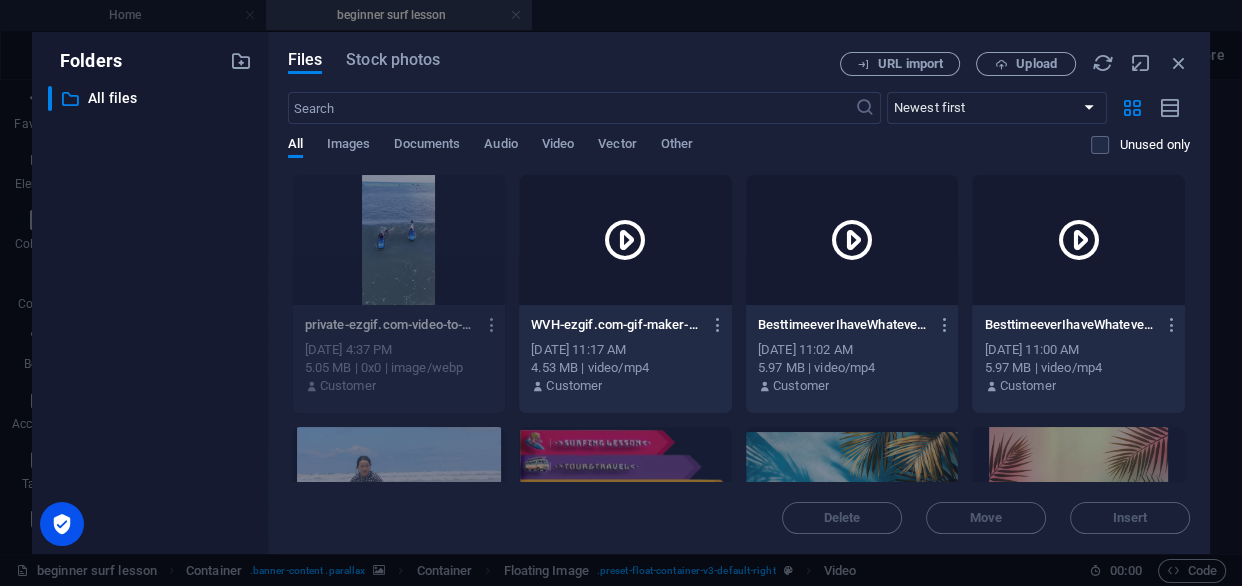 click at bounding box center [492, 325] 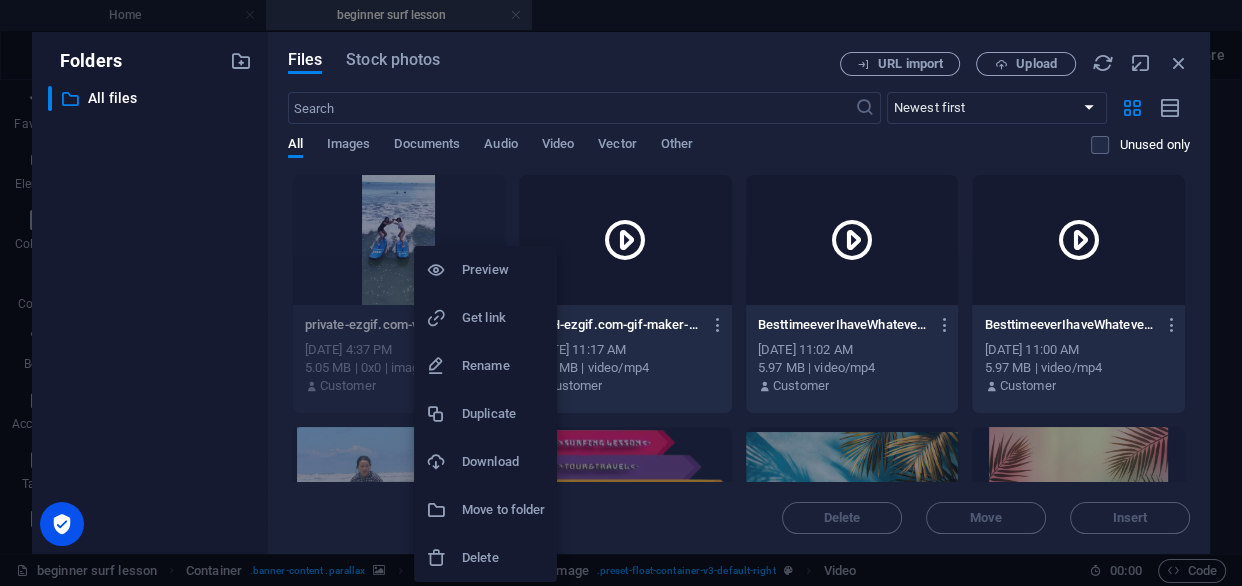 click on "Download" at bounding box center [503, 462] 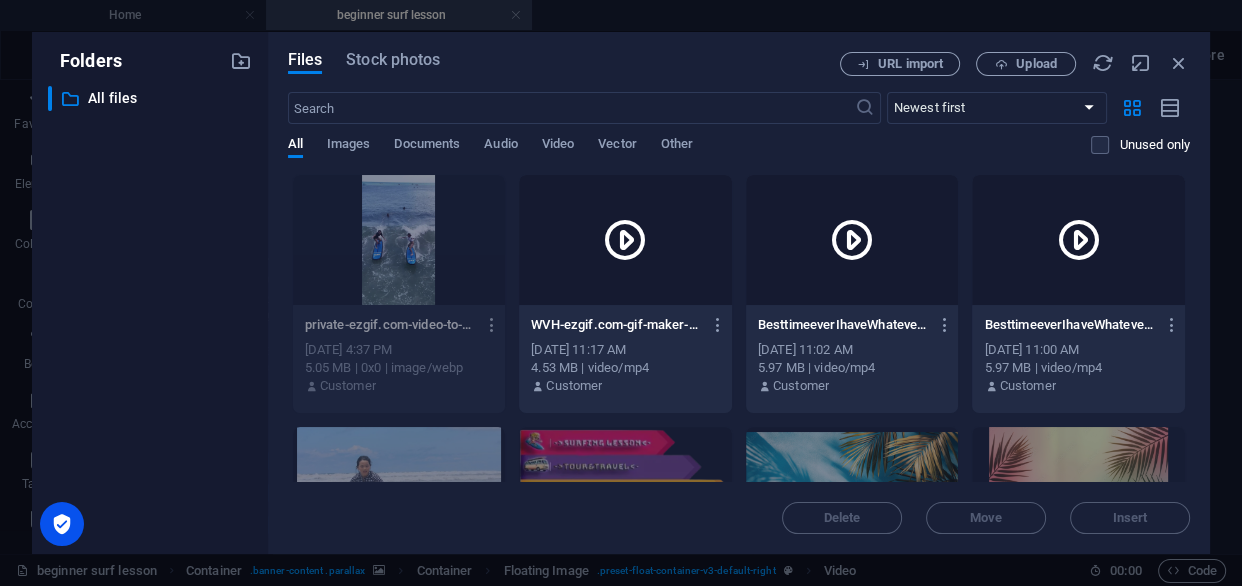 click at bounding box center [492, 325] 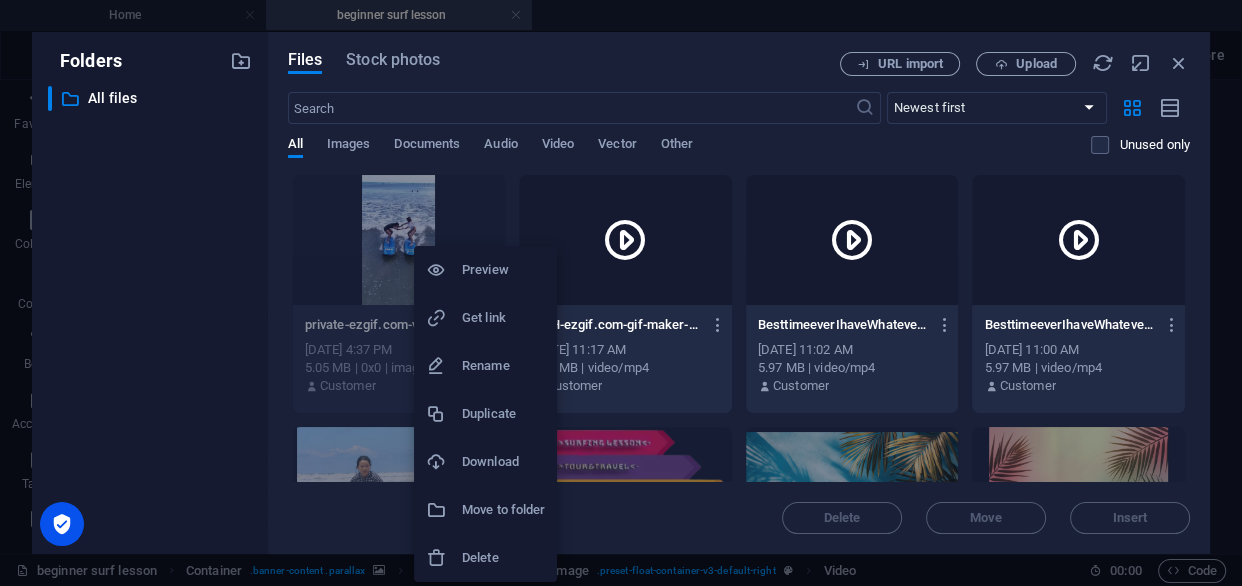 click on "Get link" at bounding box center (503, 318) 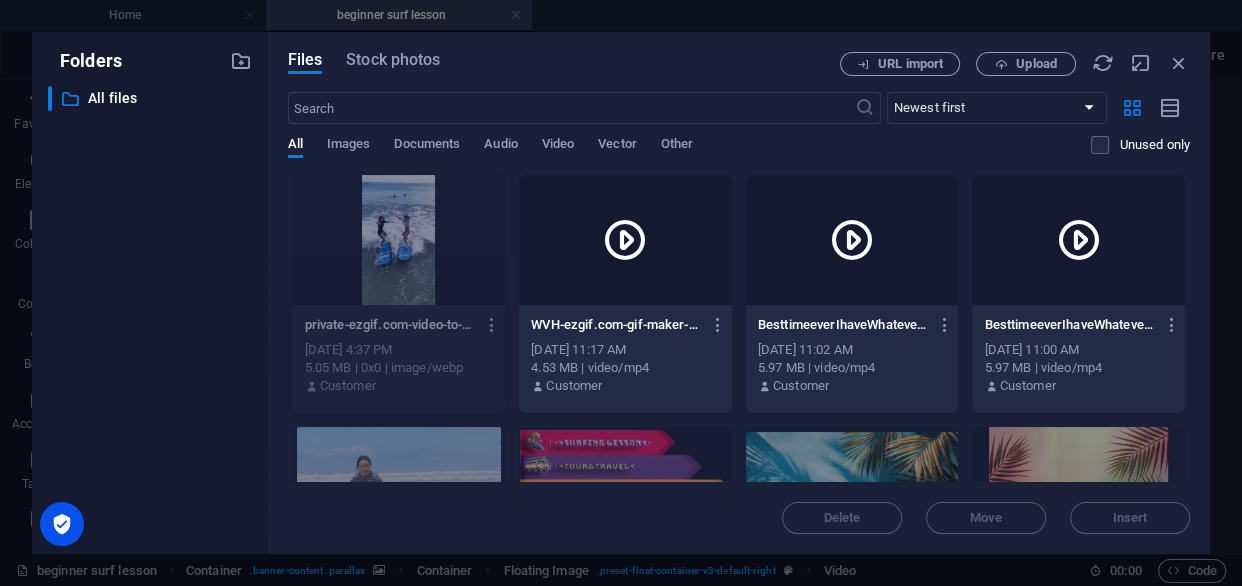 click at bounding box center (492, 325) 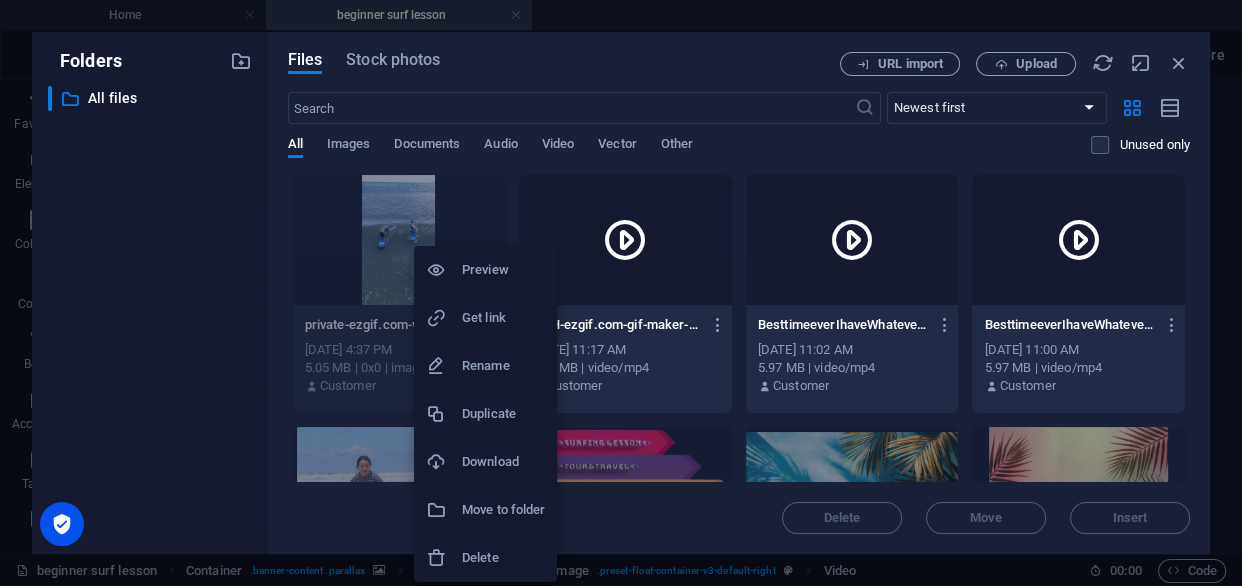 click at bounding box center [621, 293] 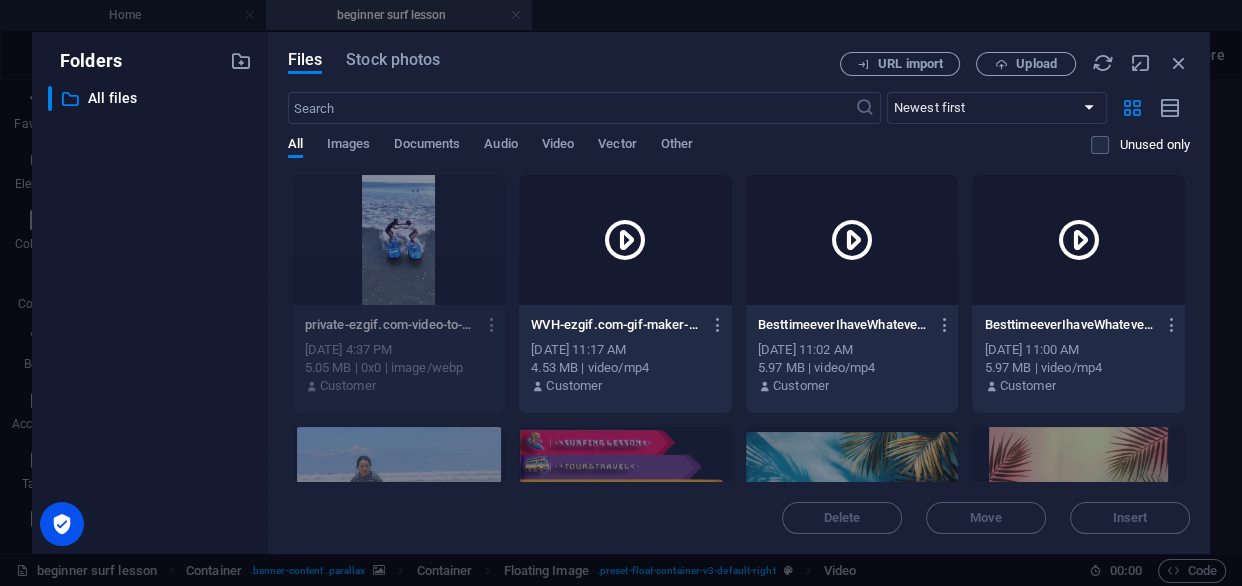 click on "private-ezgif.com-video-to-webp-converter-WQpPA2Ry_GnuioIFYLbeLg.webp" at bounding box center [390, 325] 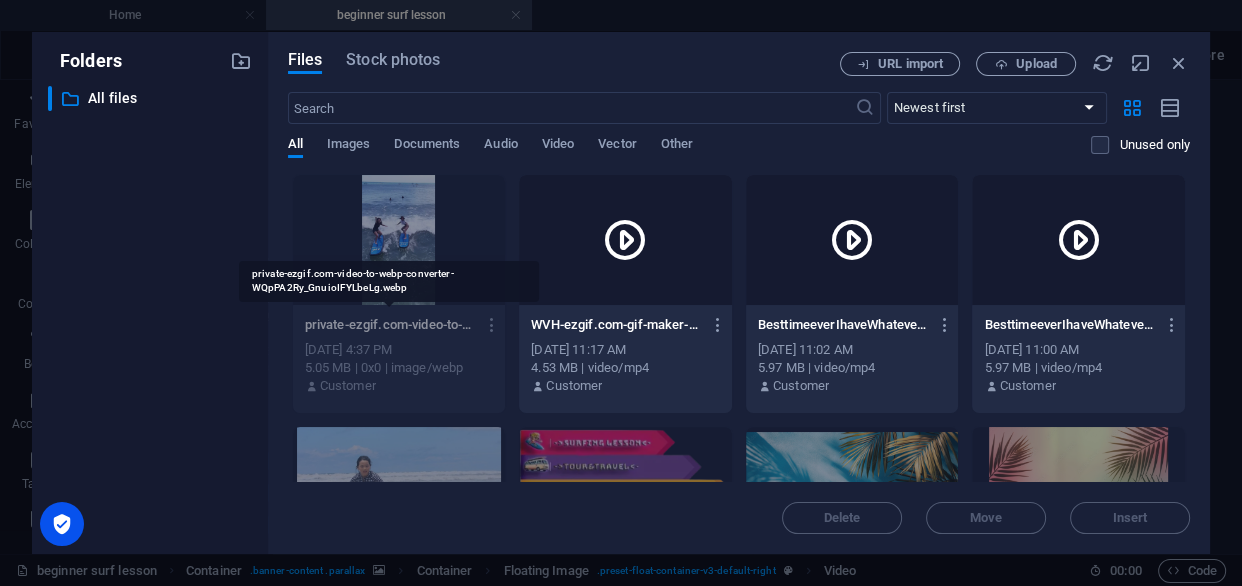 click on "private-ezgif.com-video-to-webp-converter-WQpPA2Ry_GnuioIFYLbeLg.webp" at bounding box center [390, 325] 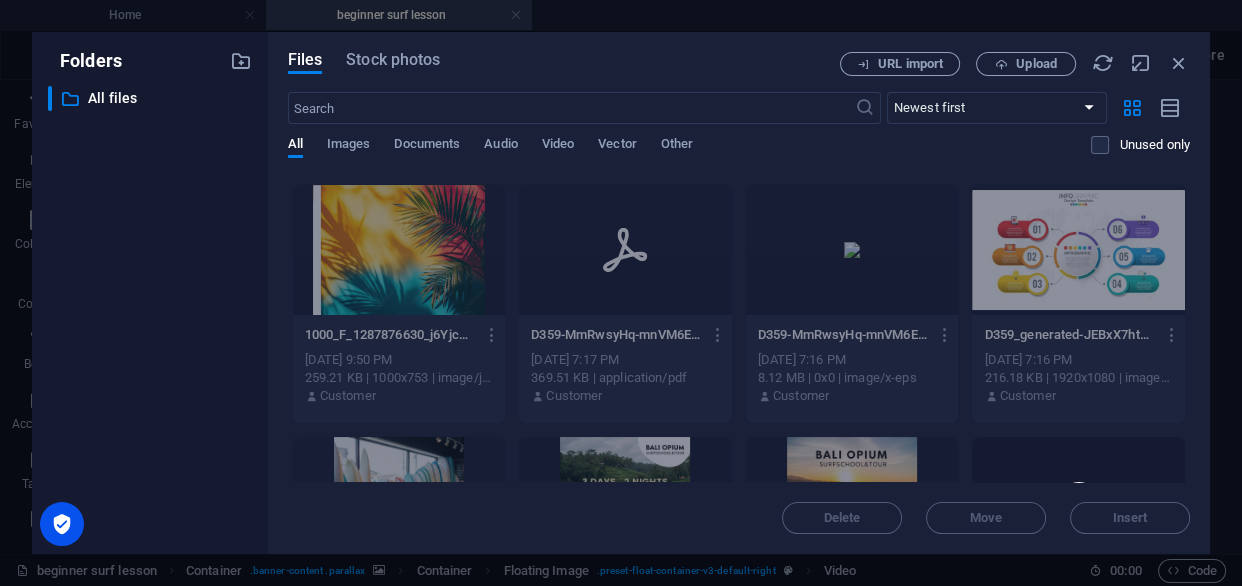 scroll, scrollTop: 0, scrollLeft: 0, axis: both 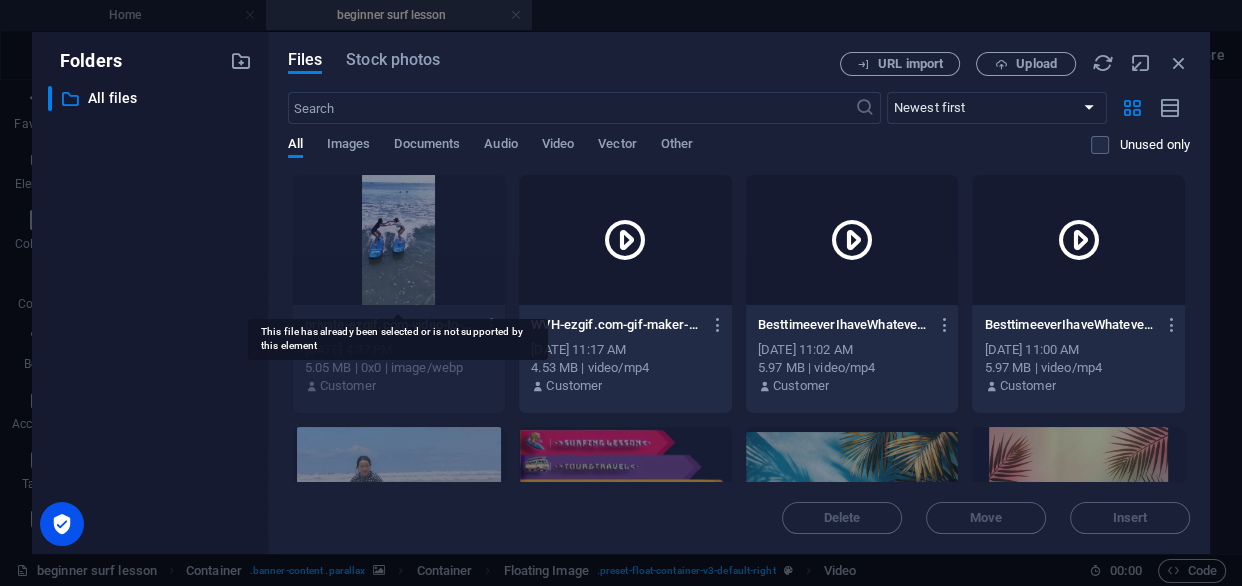 click at bounding box center (399, 240) 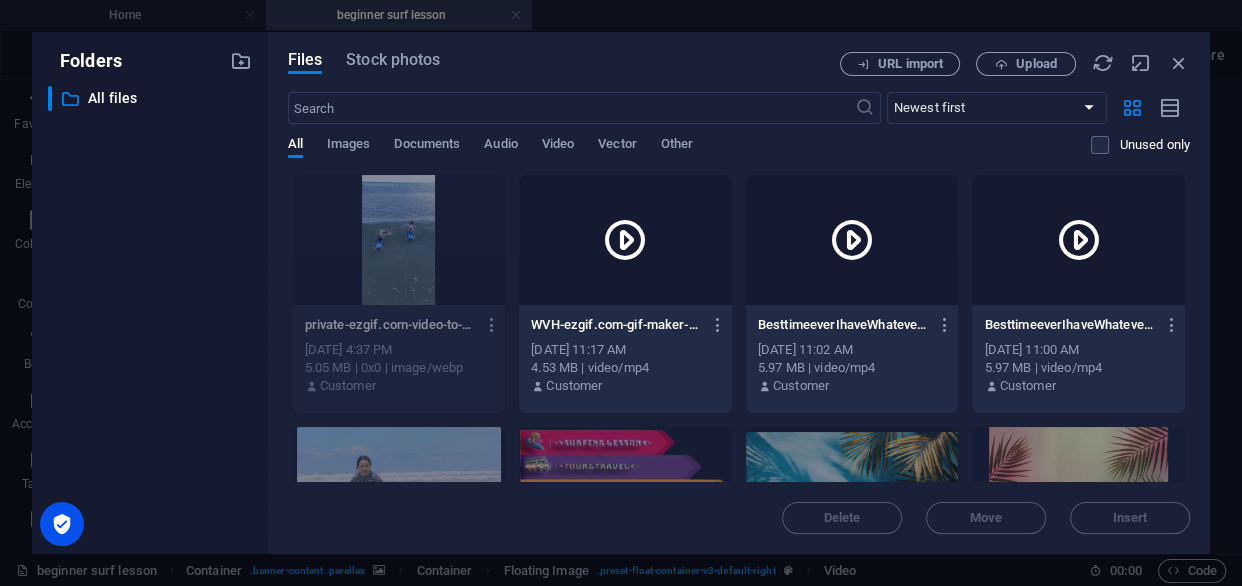 click at bounding box center [492, 325] 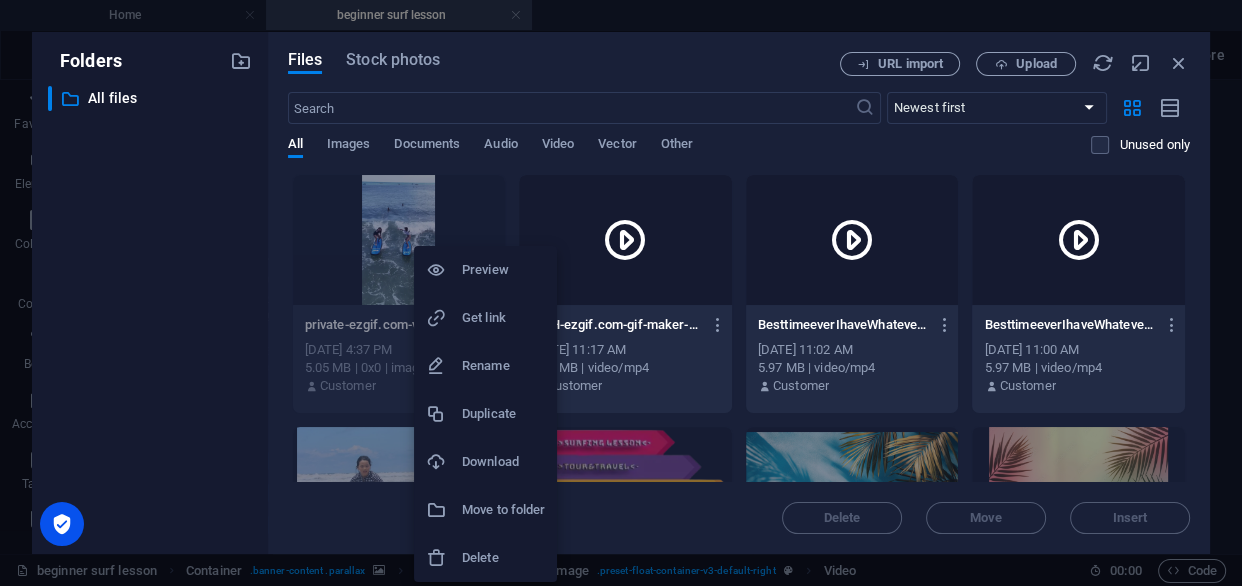 click on "Preview" at bounding box center (503, 270) 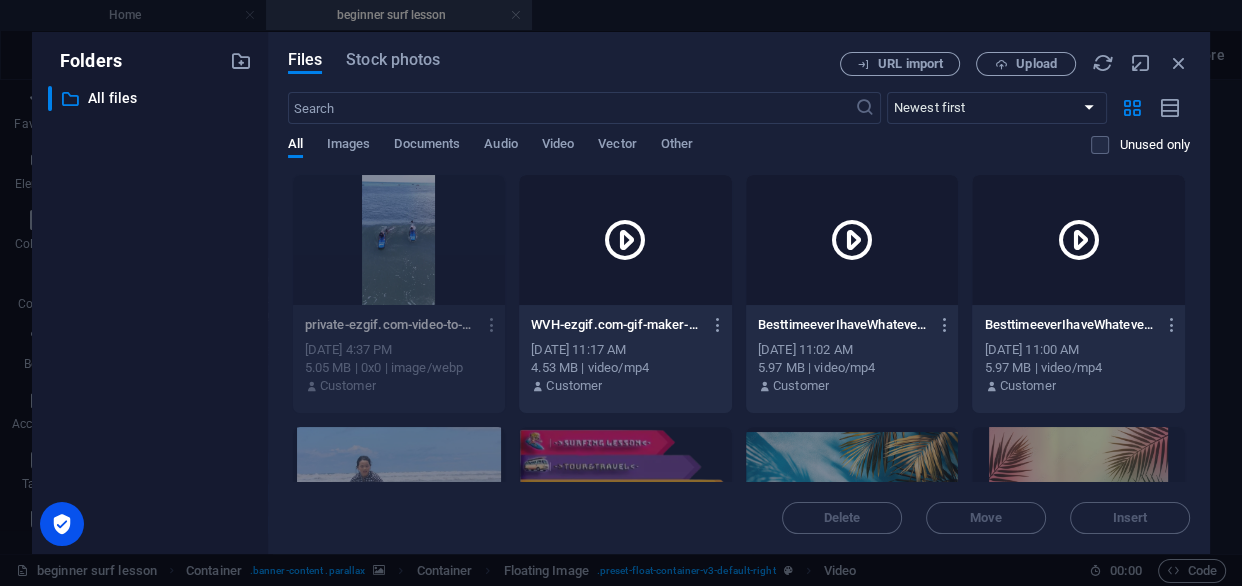 scroll, scrollTop: 181, scrollLeft: 0, axis: vertical 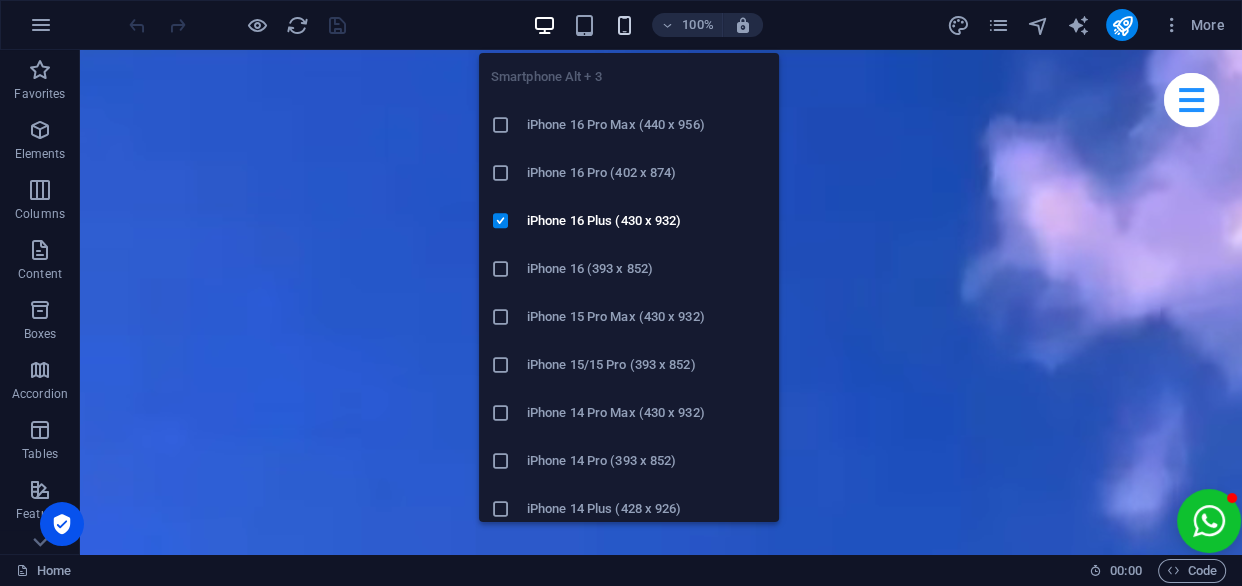 click at bounding box center (623, 25) 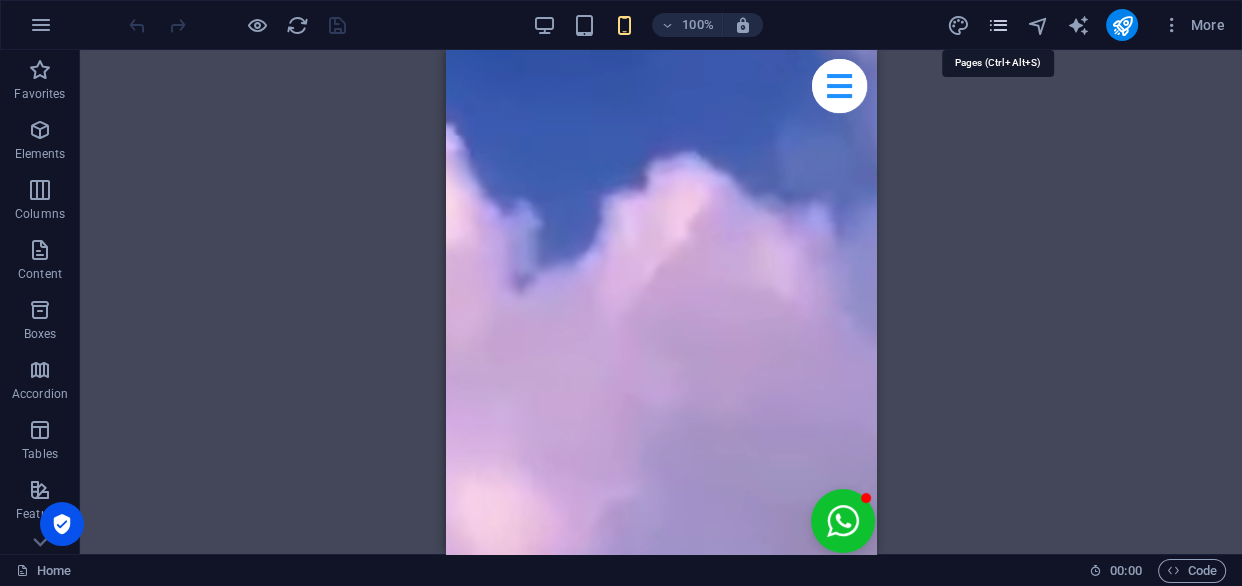 click at bounding box center [997, 25] 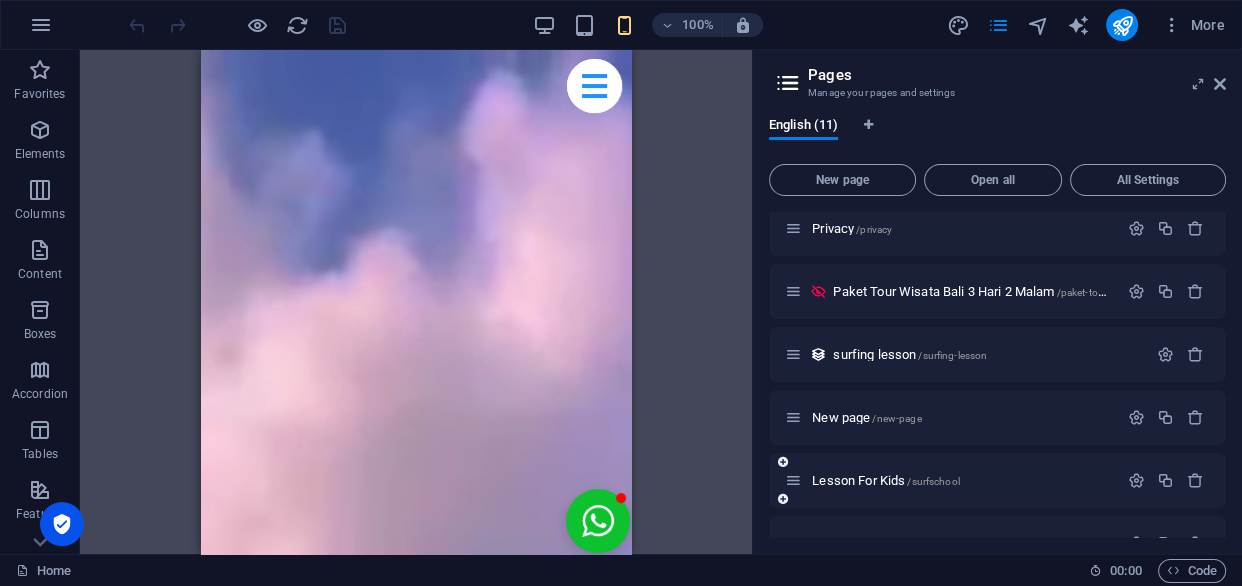 scroll, scrollTop: 366, scrollLeft: 0, axis: vertical 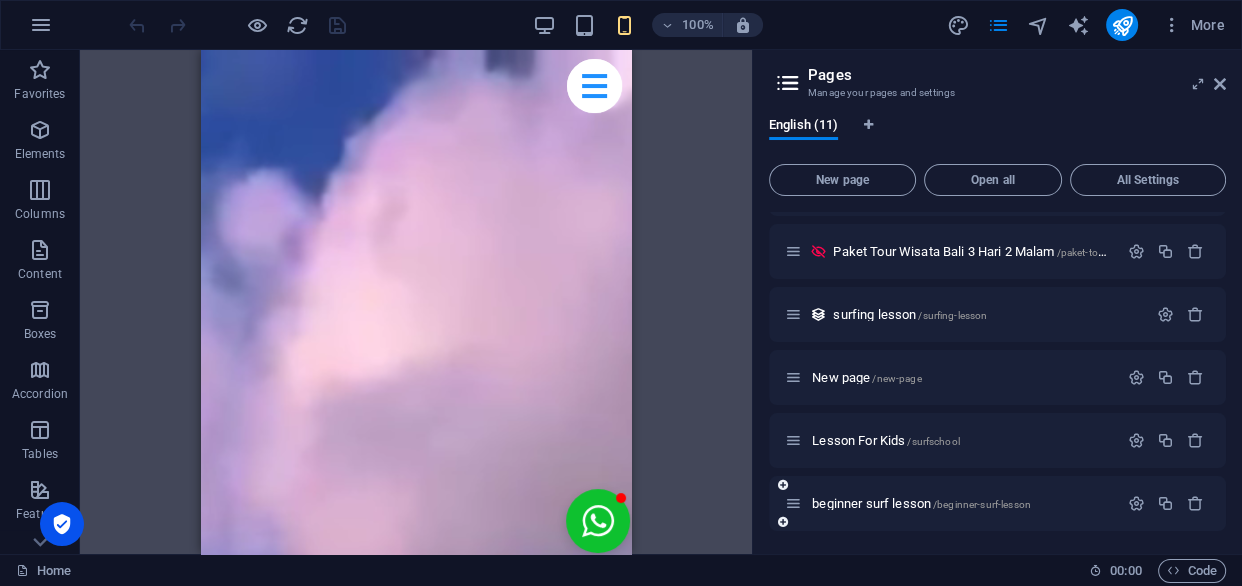 click on "beginner surf lesson /beginner-surf-lesson" at bounding box center (921, 503) 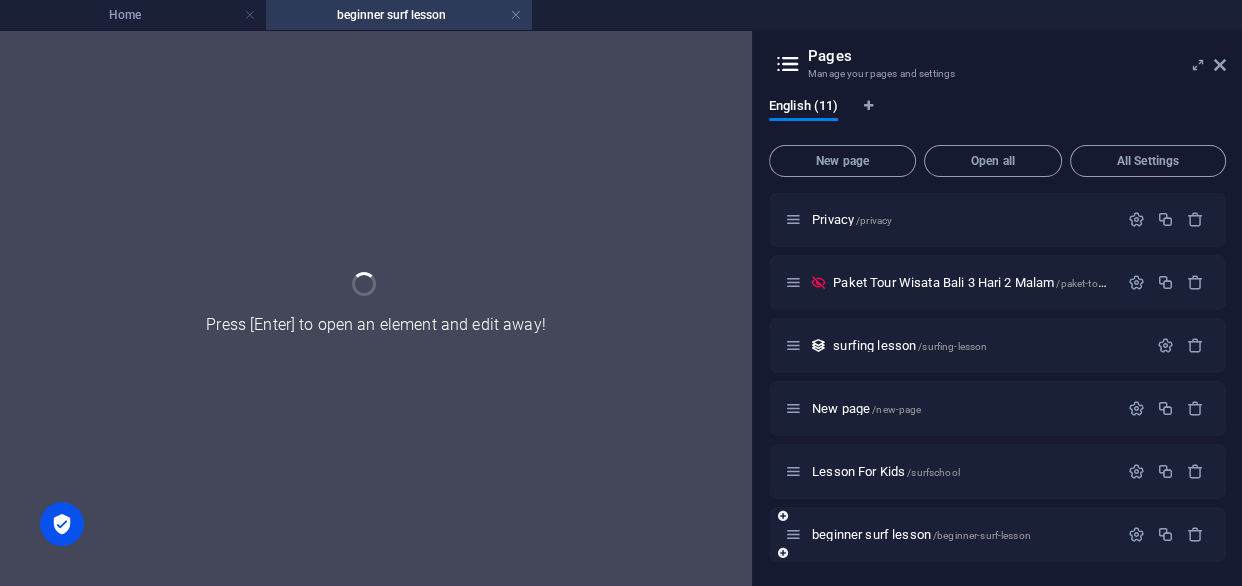 scroll, scrollTop: 315, scrollLeft: 0, axis: vertical 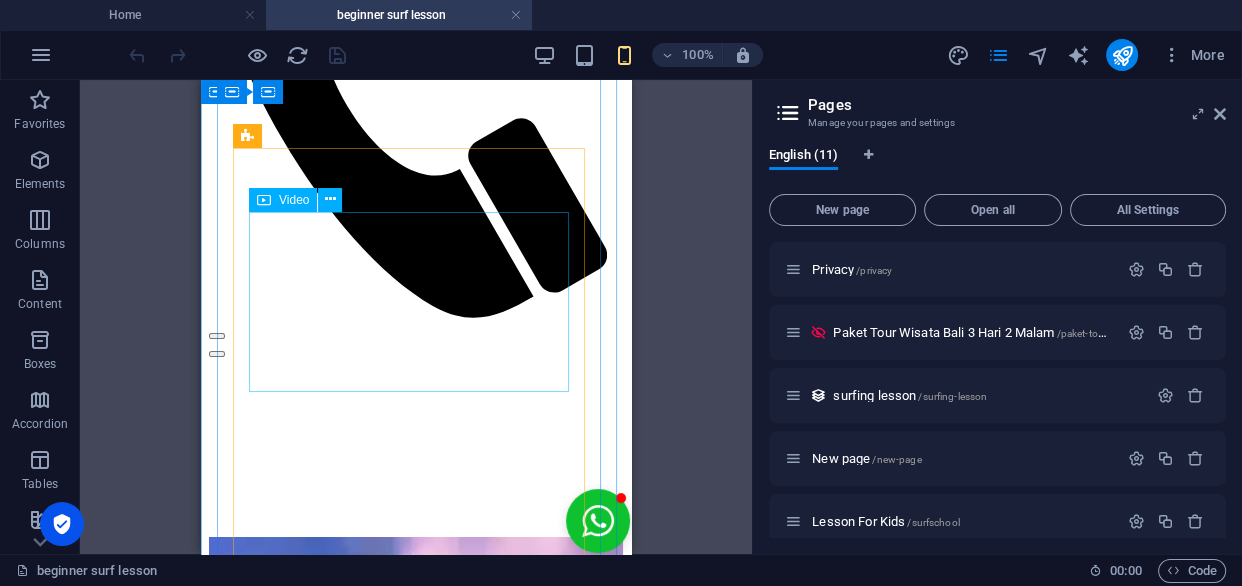 click at bounding box center [416, 5752] 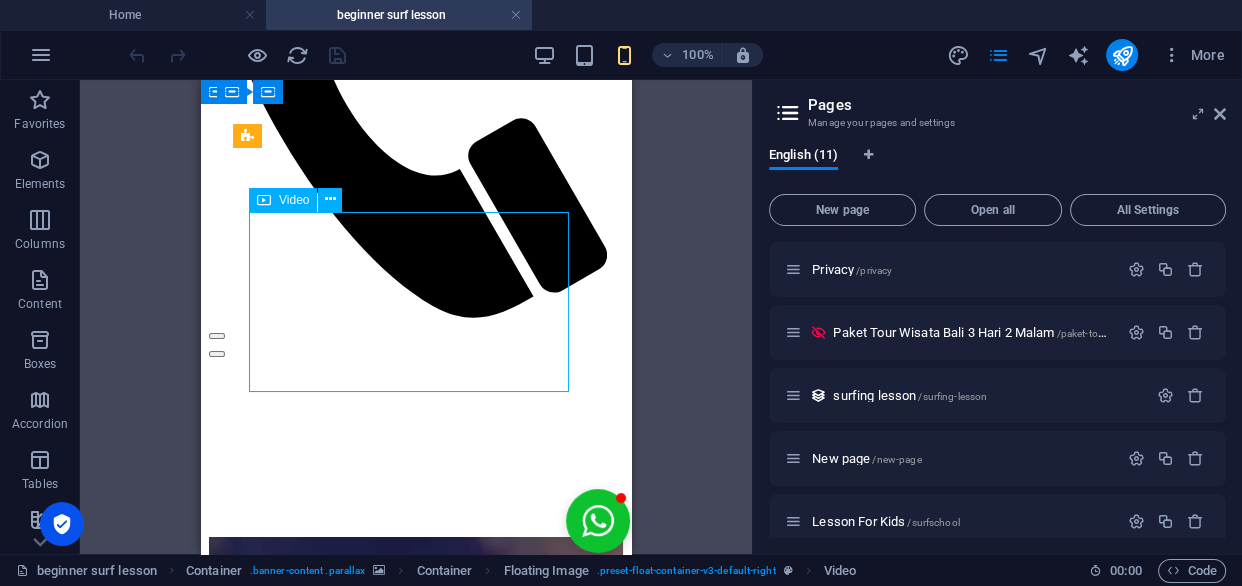 click at bounding box center [416, 5752] 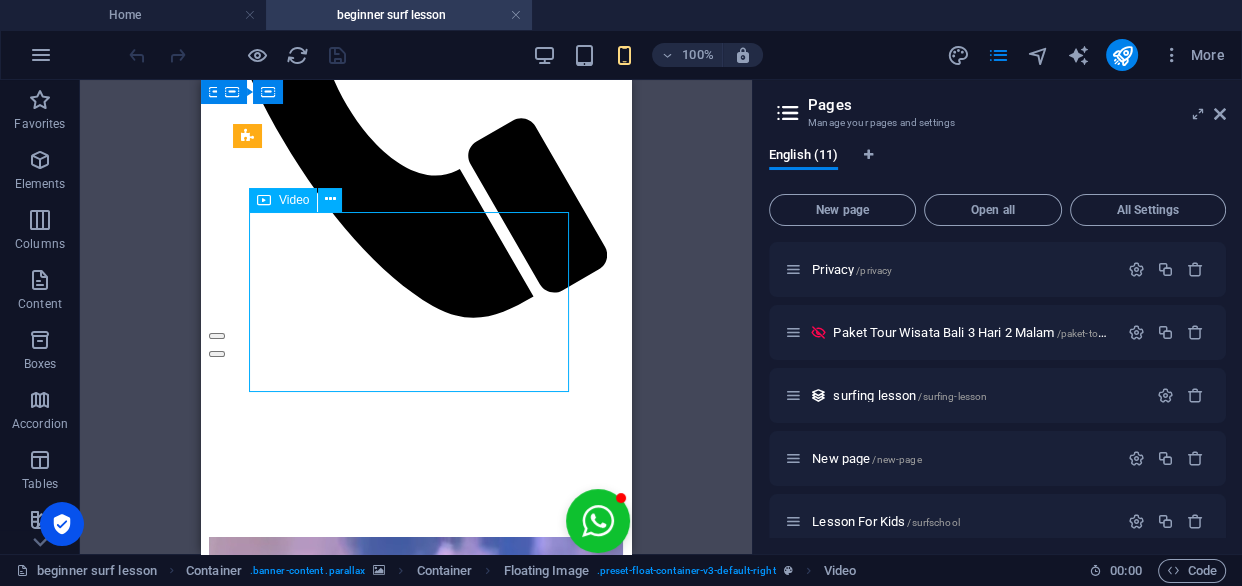 click at bounding box center [416, 5752] 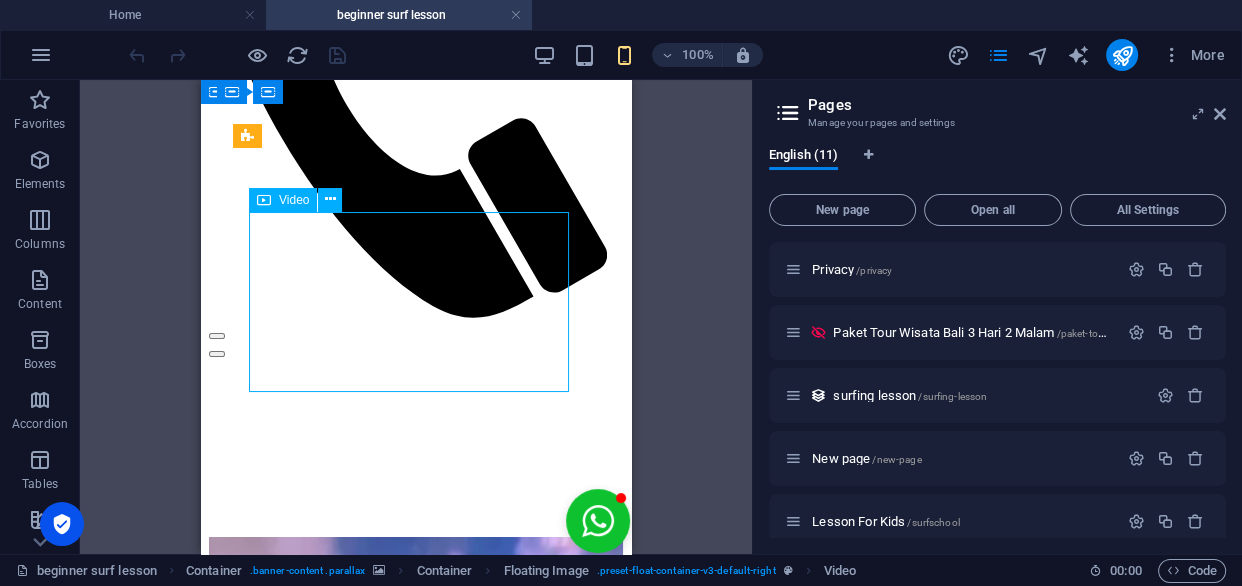 select on "%" 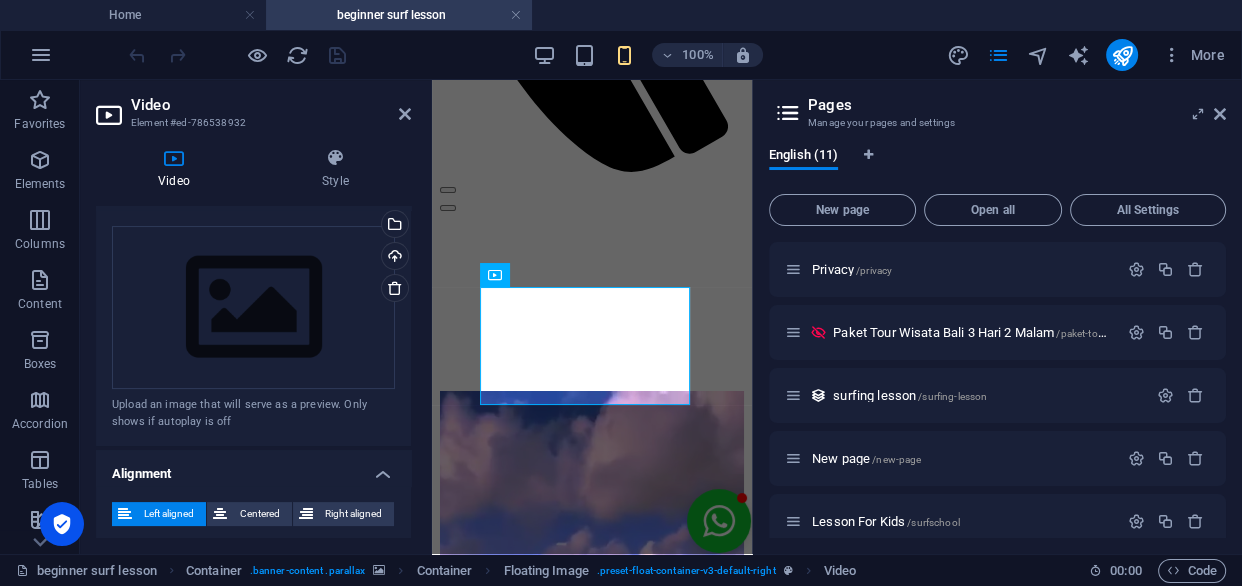 scroll, scrollTop: 363, scrollLeft: 0, axis: vertical 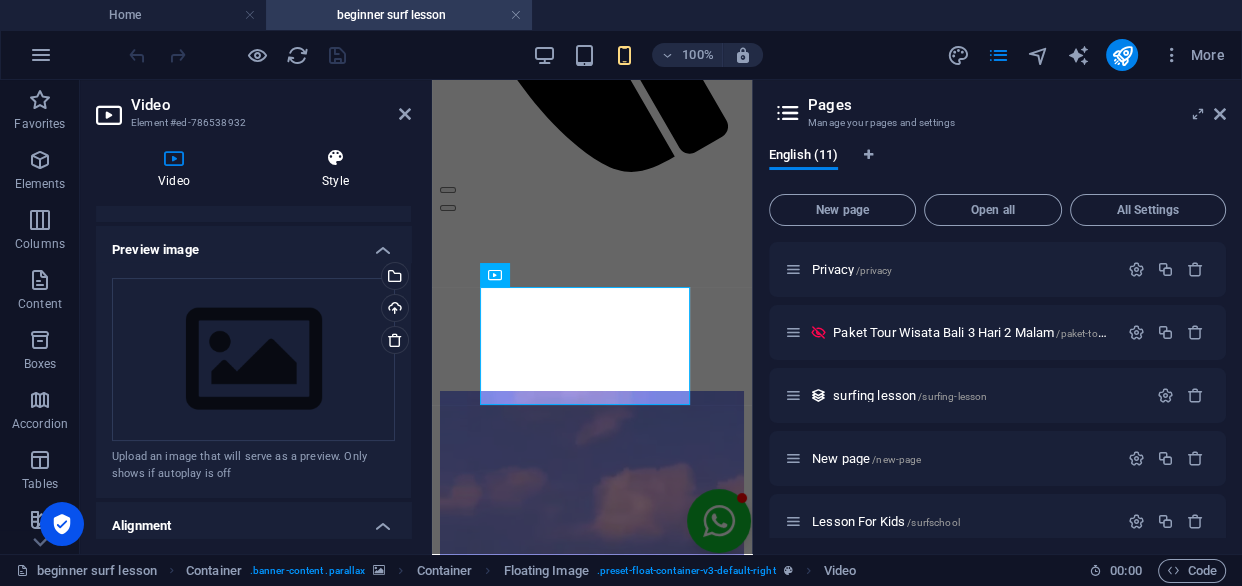 click on "Style" at bounding box center (335, 169) 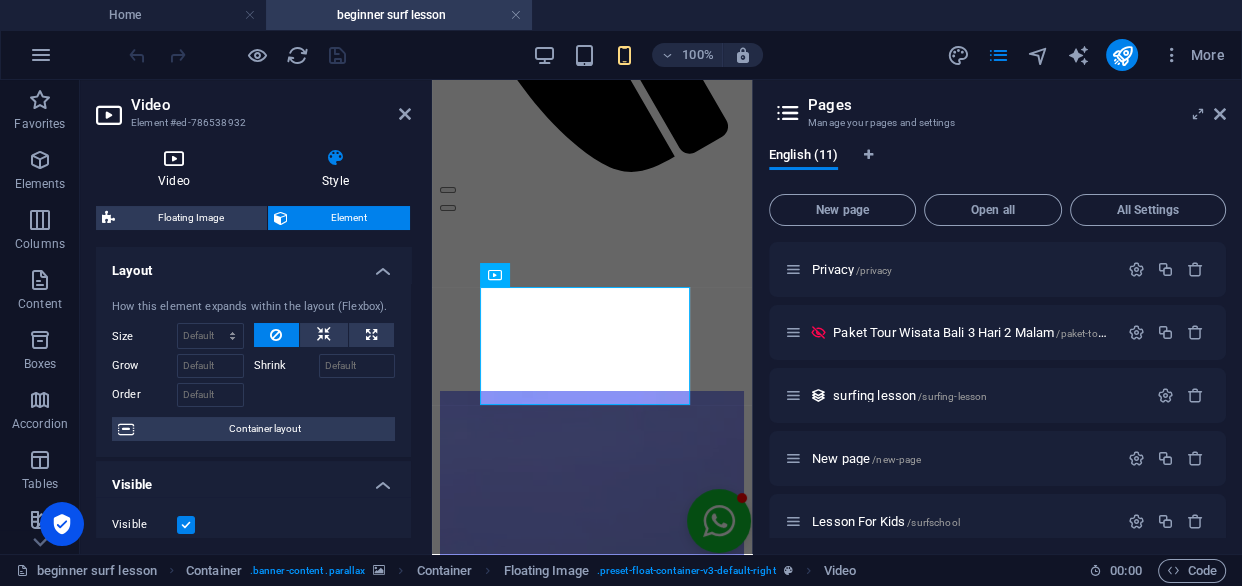 click at bounding box center [174, 158] 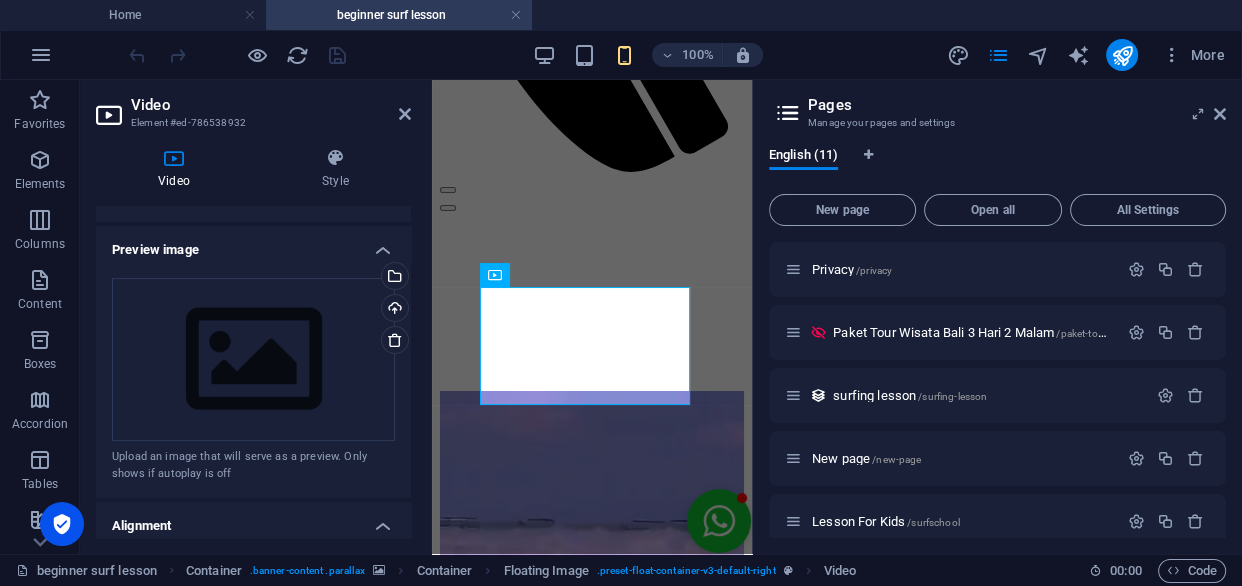 click on "Video Element #ed-786538932" at bounding box center [253, 106] 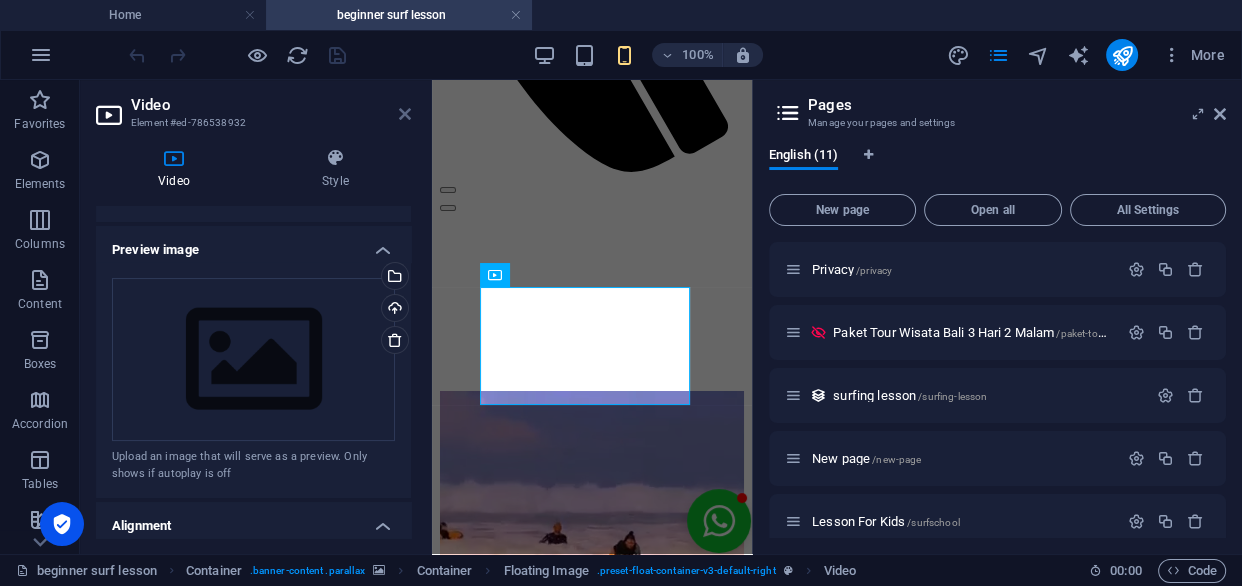 drag, startPoint x: 401, startPoint y: 110, endPoint x: 282, endPoint y: 129, distance: 120.50726 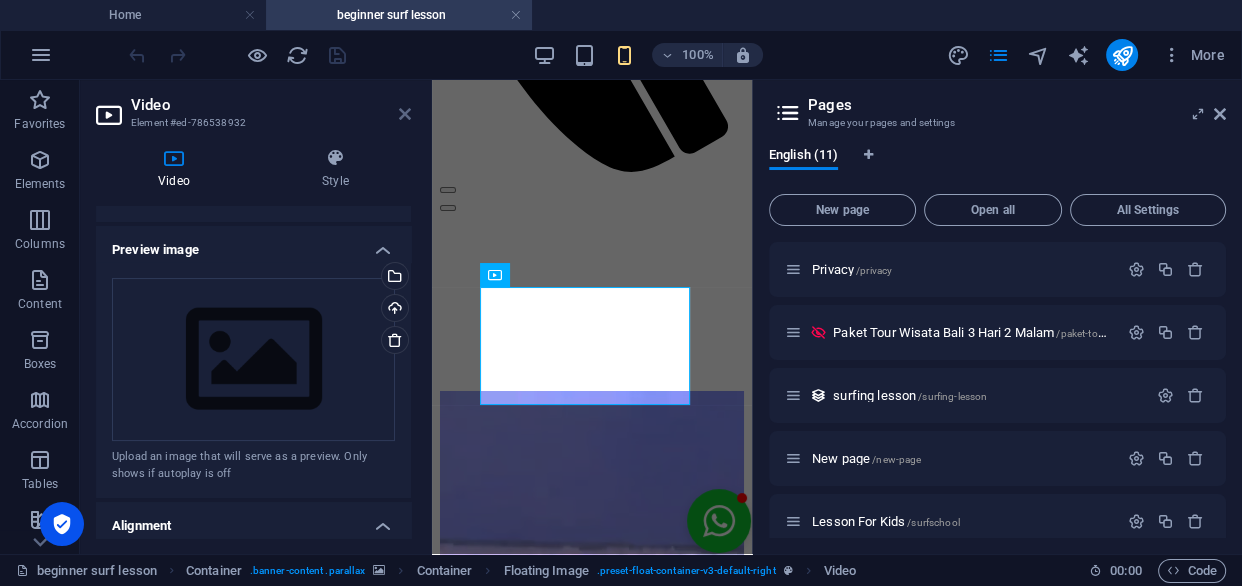 click at bounding box center (405, 114) 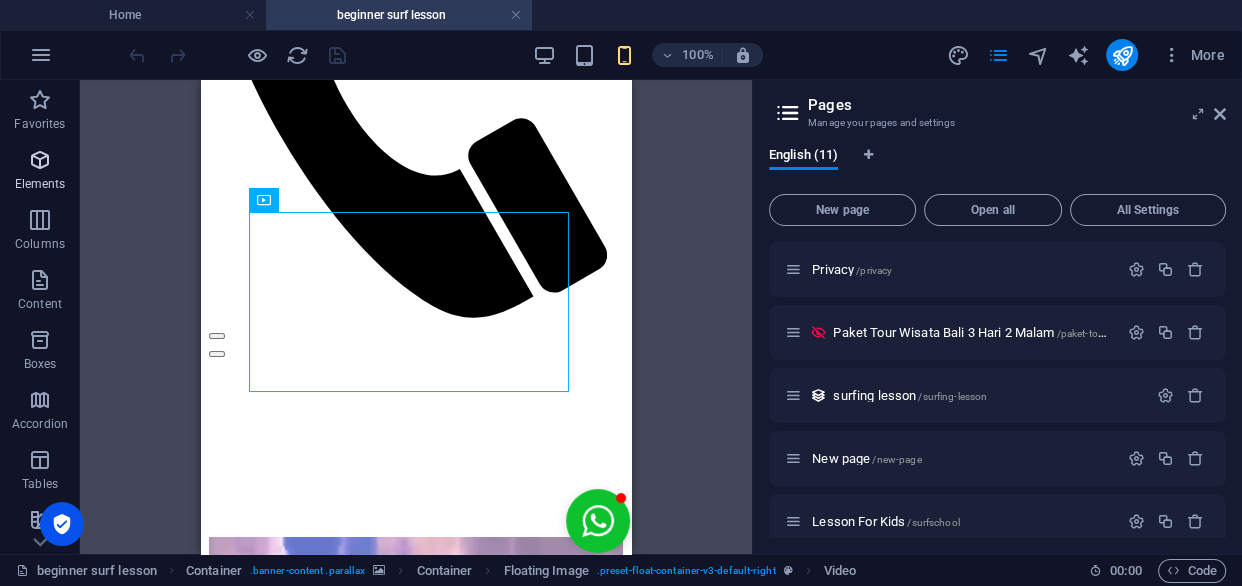 click on "Elements" at bounding box center (40, 172) 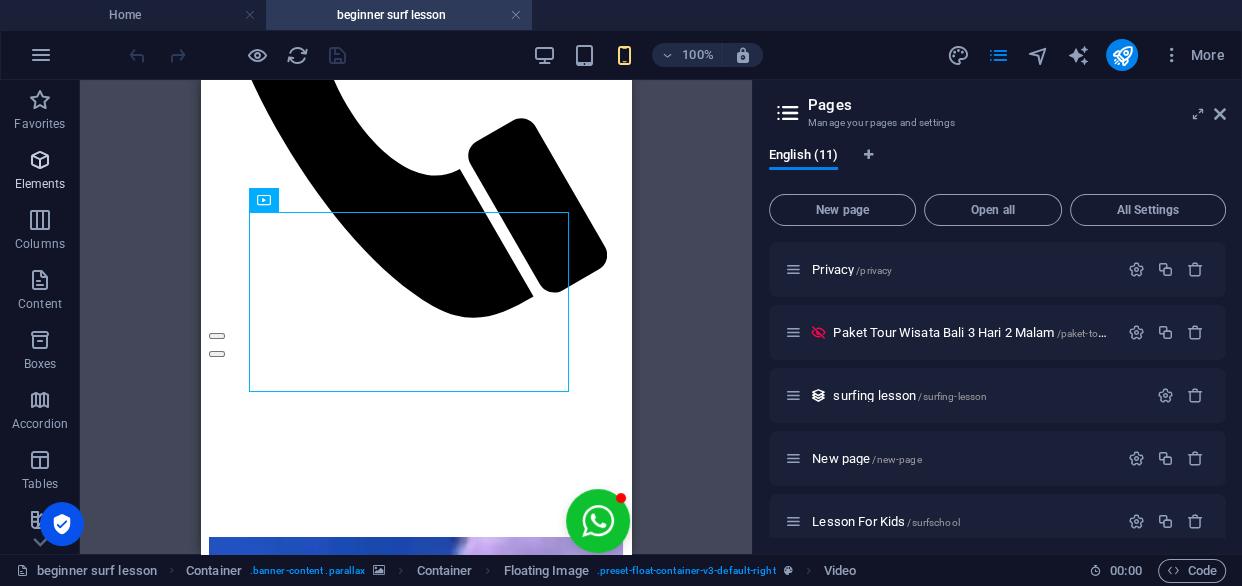 click on "Elements" at bounding box center (40, 172) 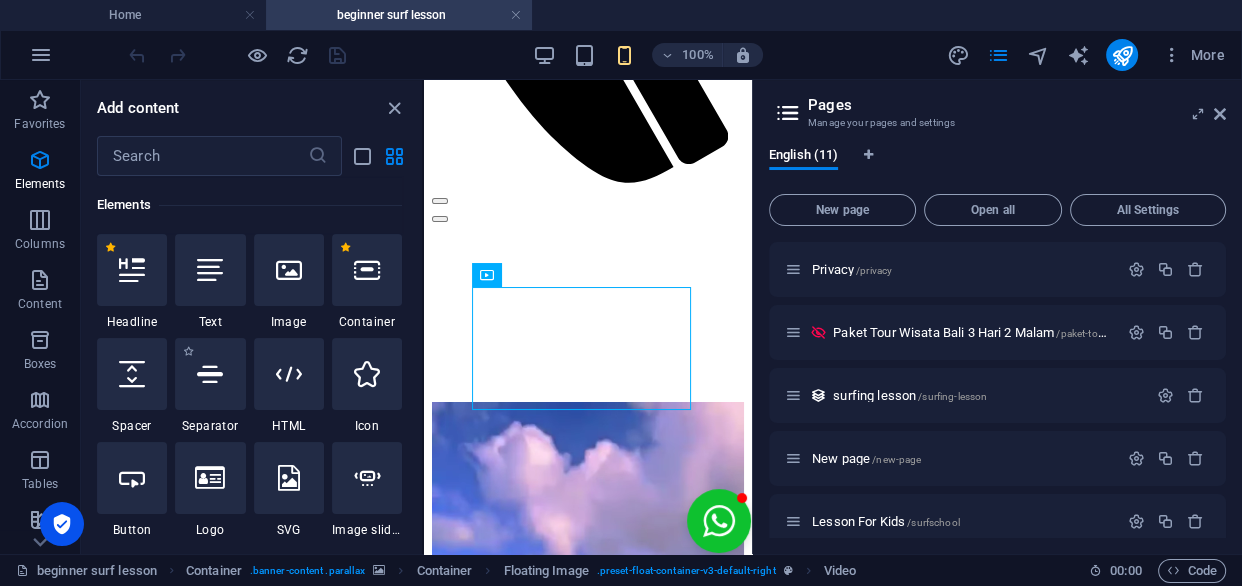 scroll, scrollTop: 394, scrollLeft: 0, axis: vertical 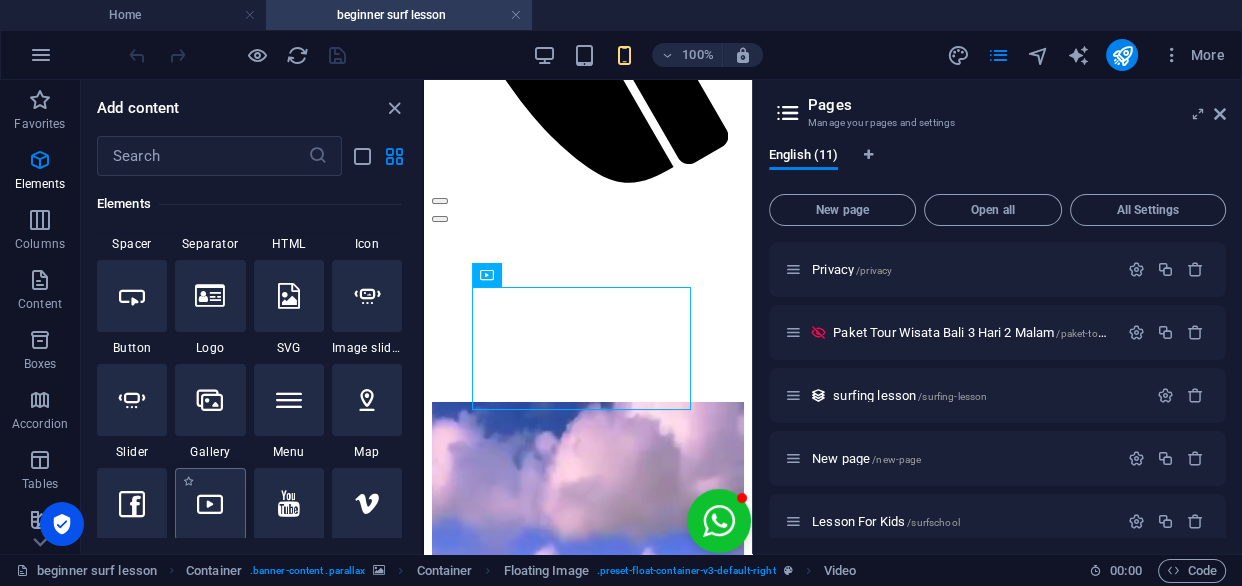 click at bounding box center [210, 504] 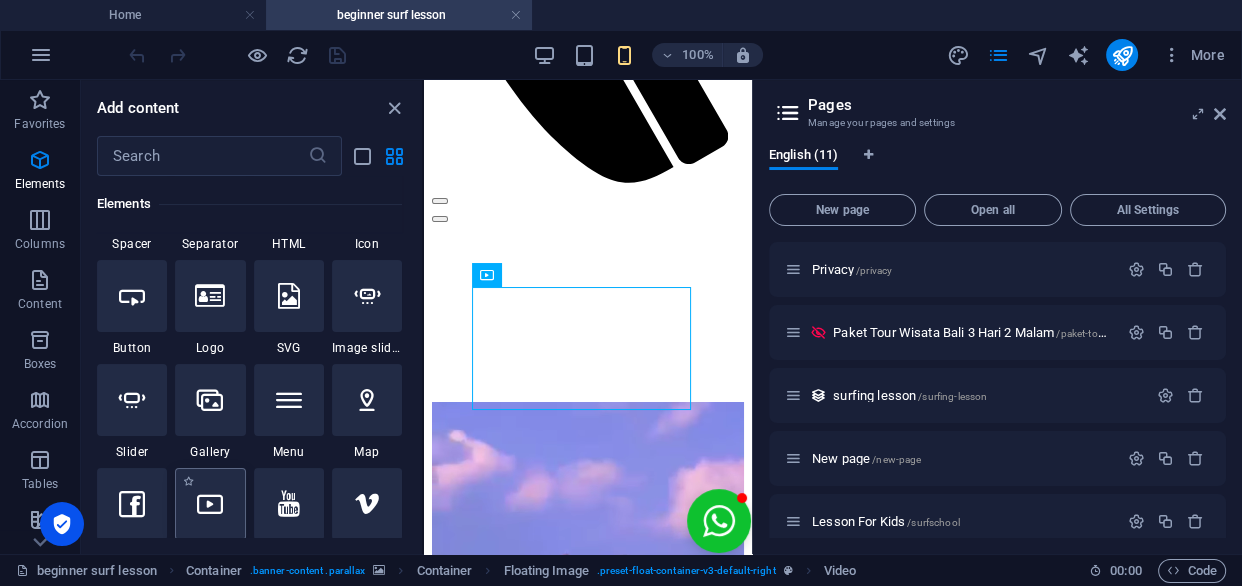 select on "%" 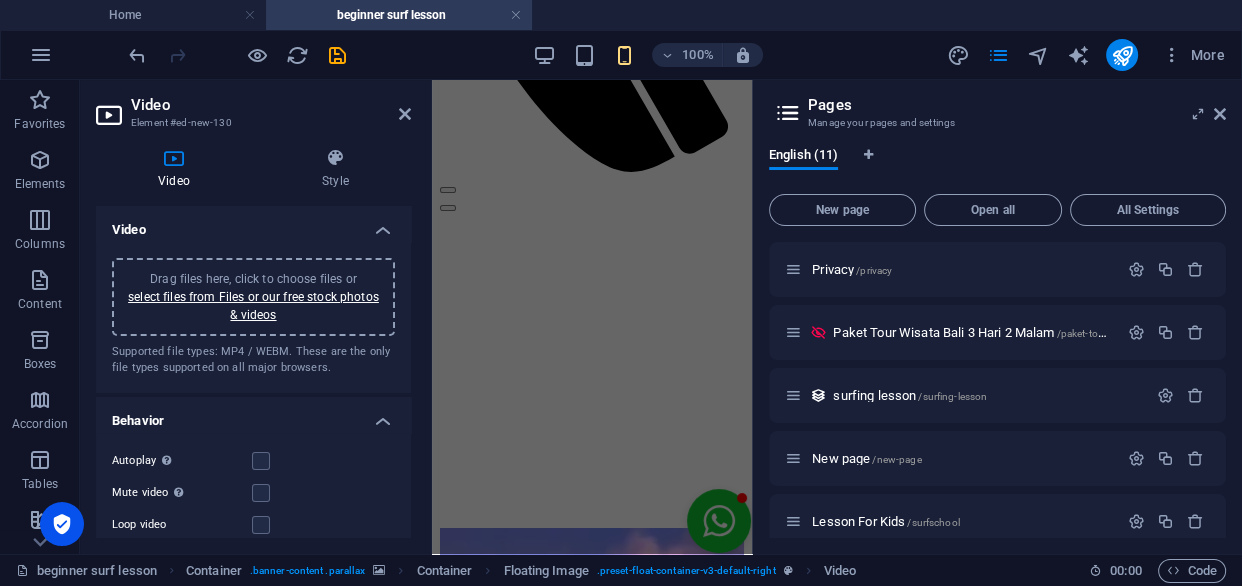 scroll, scrollTop: 790, scrollLeft: 0, axis: vertical 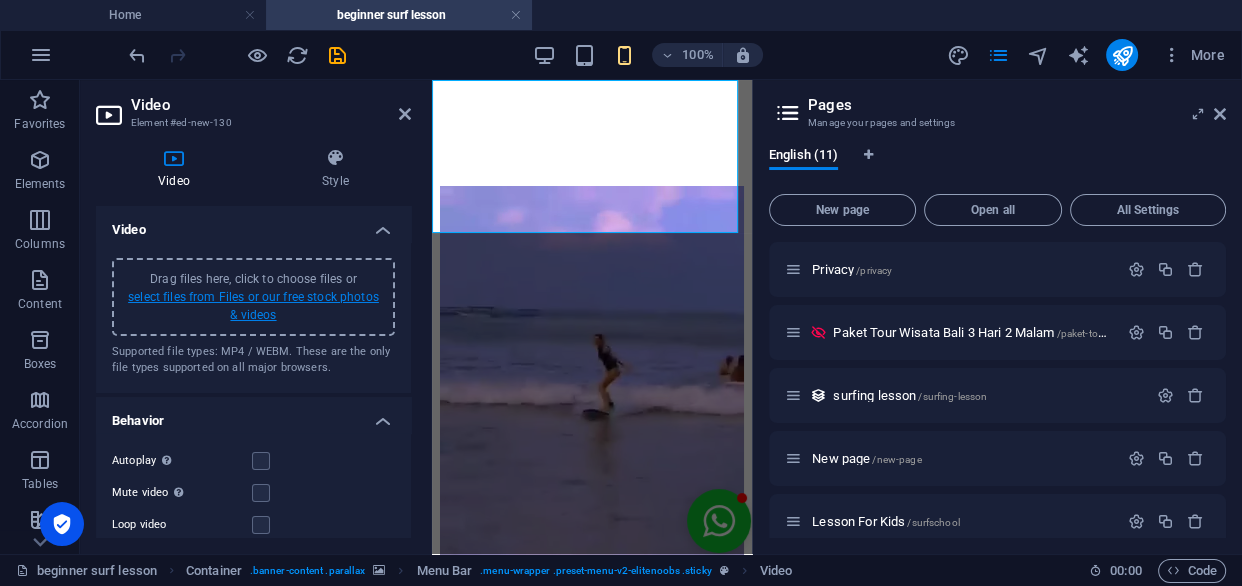 click on "select files from Files or our free stock photos & videos" at bounding box center [253, 306] 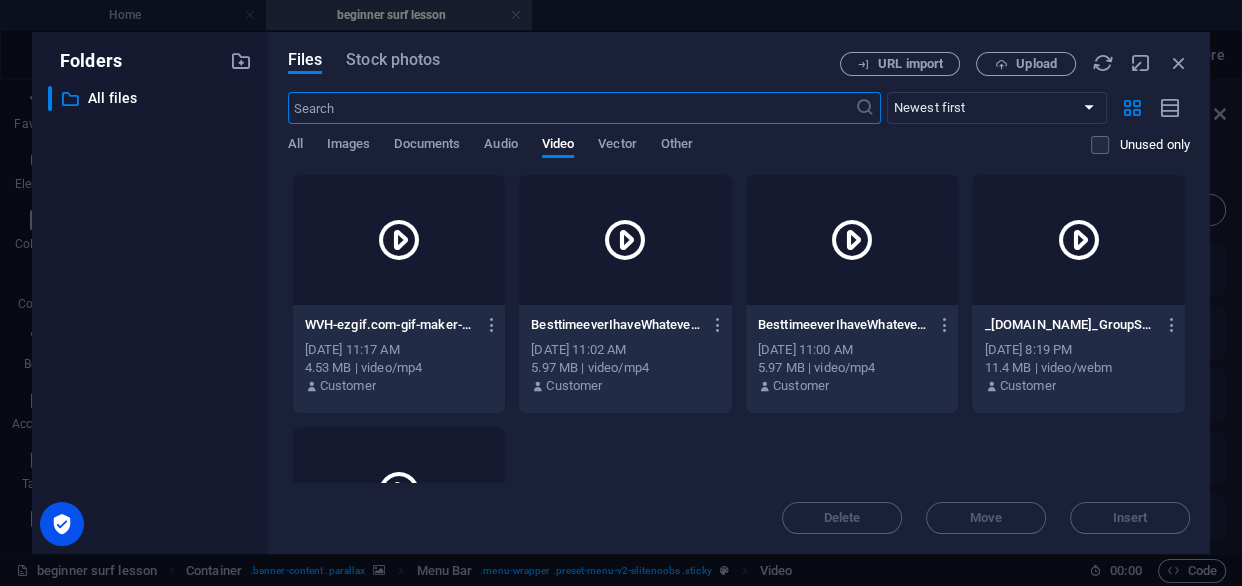 scroll, scrollTop: 119, scrollLeft: 0, axis: vertical 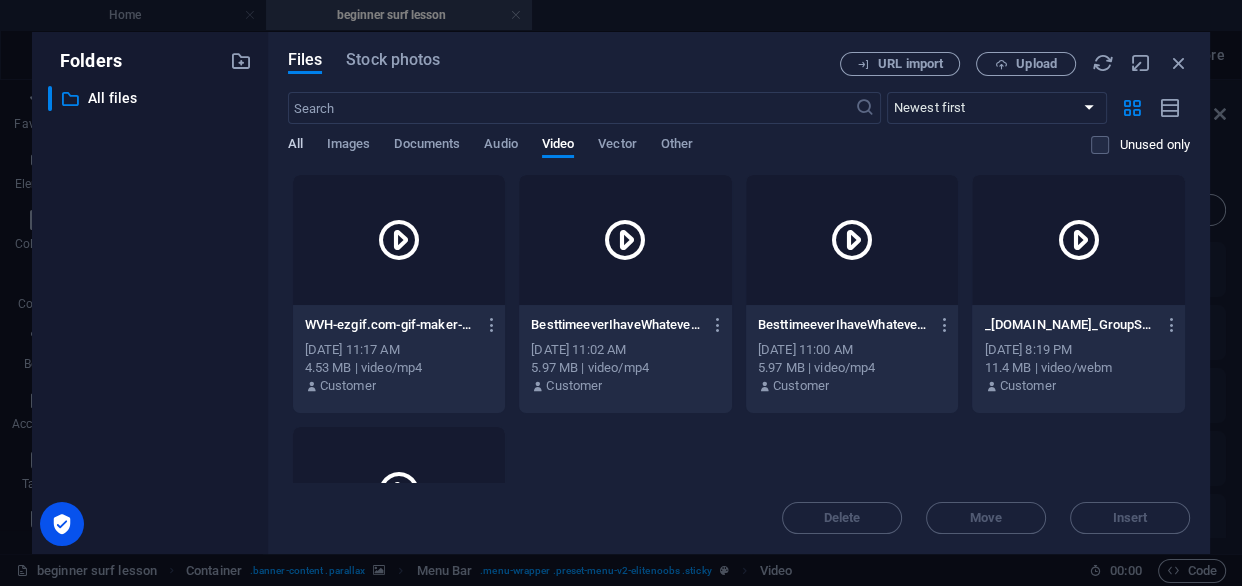 click on "All" at bounding box center (295, 146) 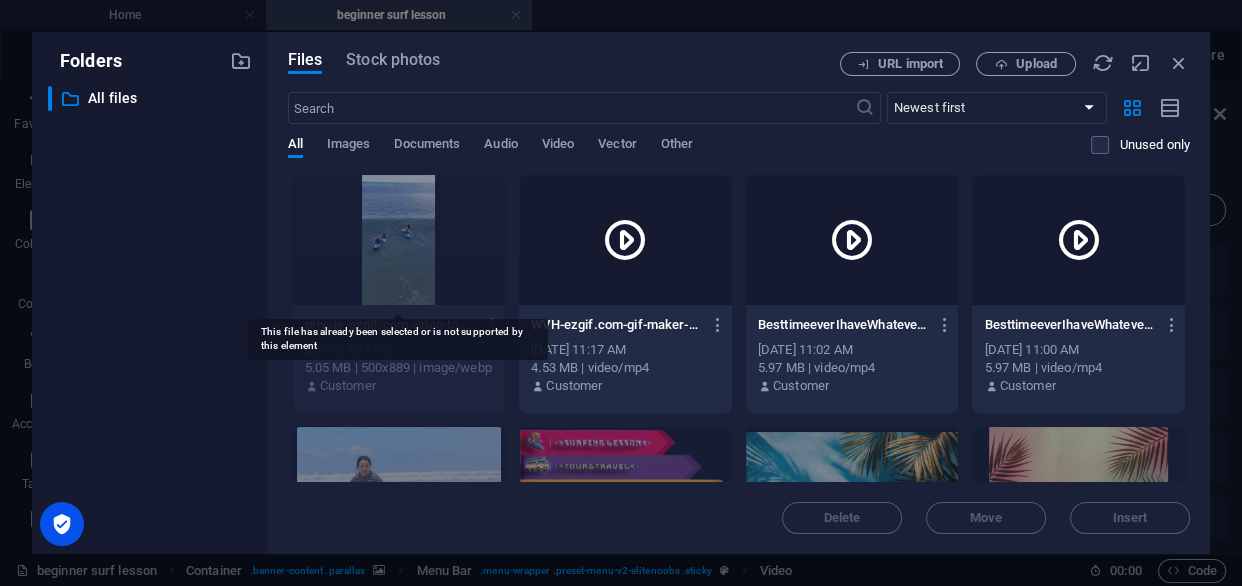 click at bounding box center (399, 240) 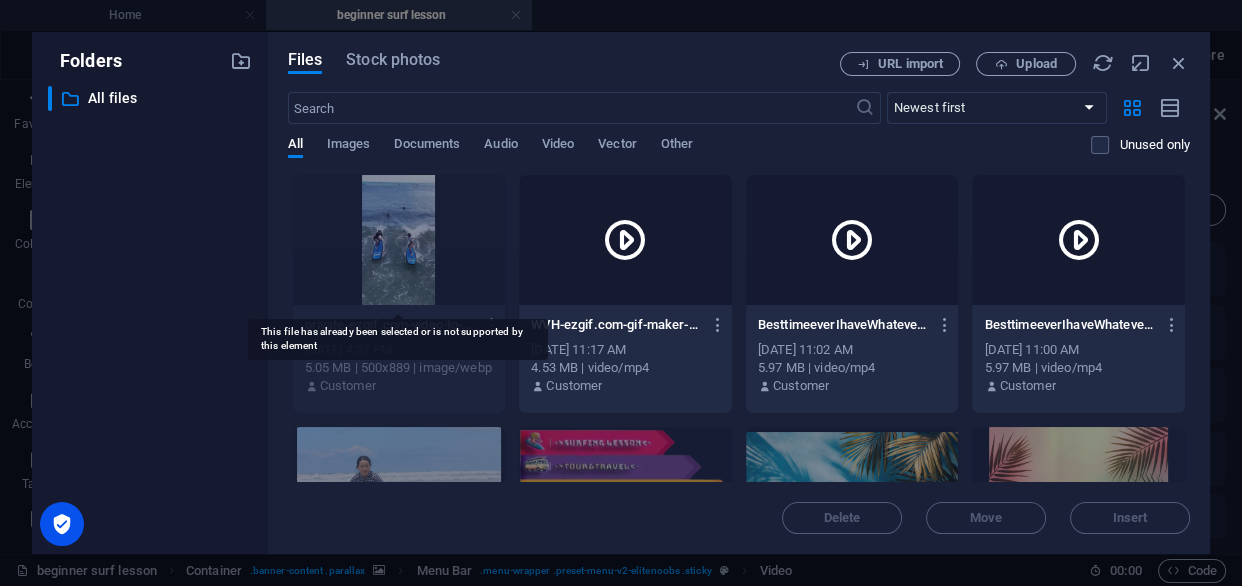 click at bounding box center [399, 240] 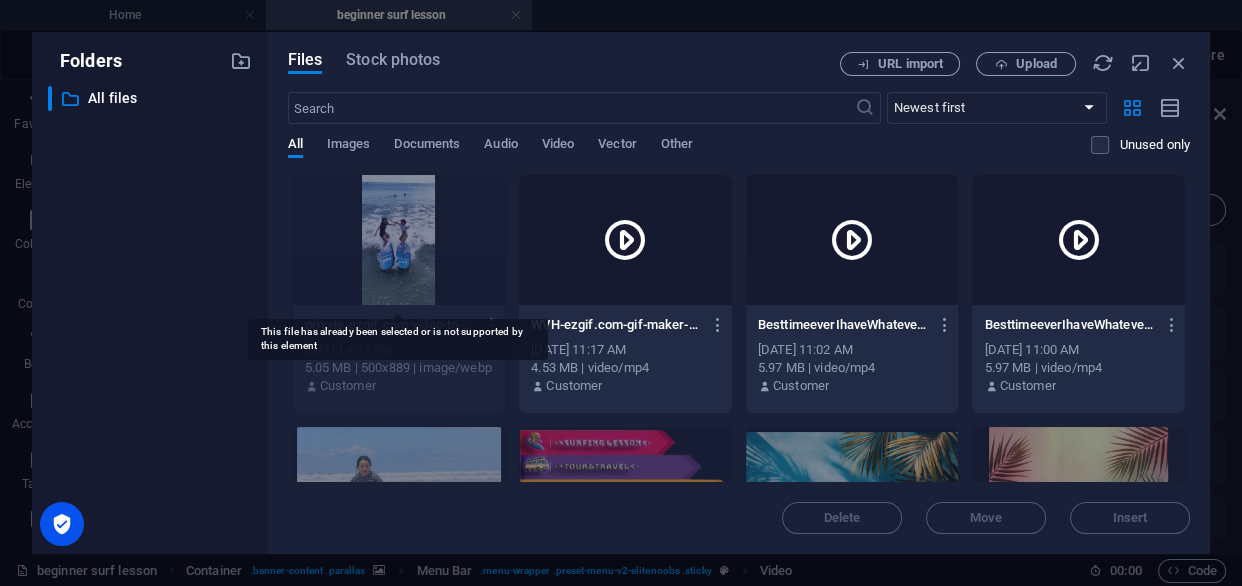 click at bounding box center [399, 240] 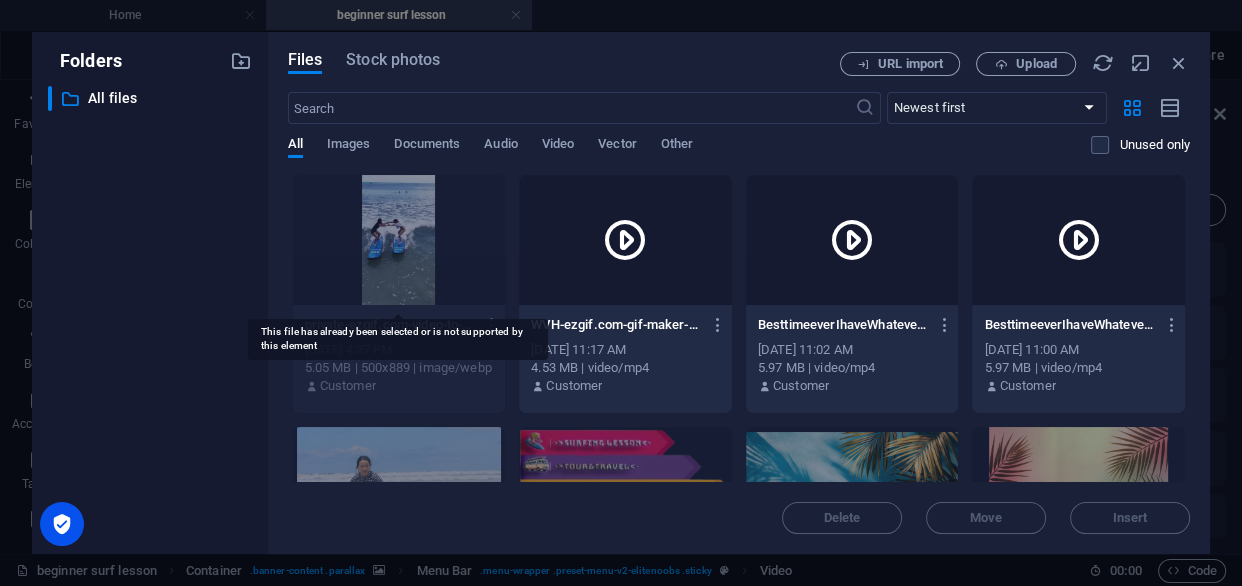 click at bounding box center (399, 240) 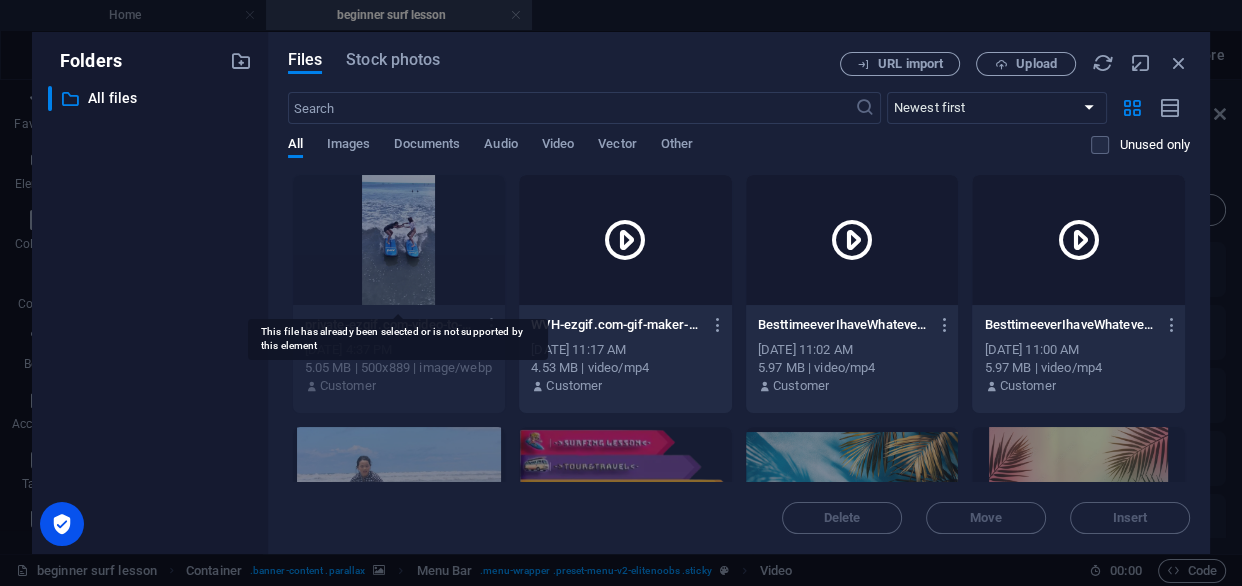 click at bounding box center [399, 240] 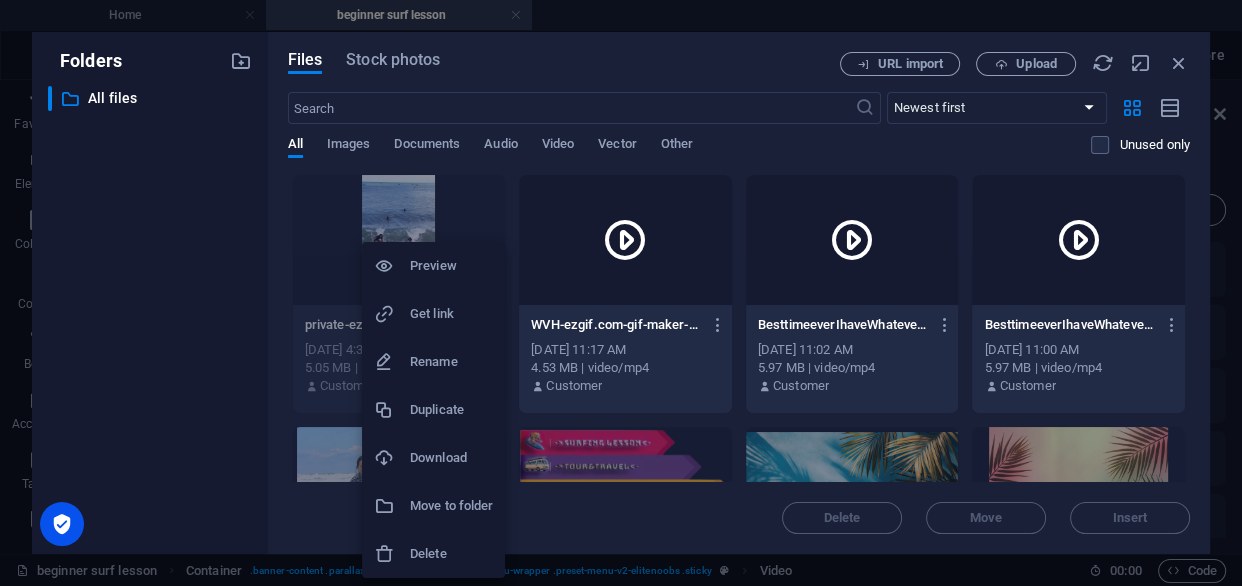 click at bounding box center [621, 293] 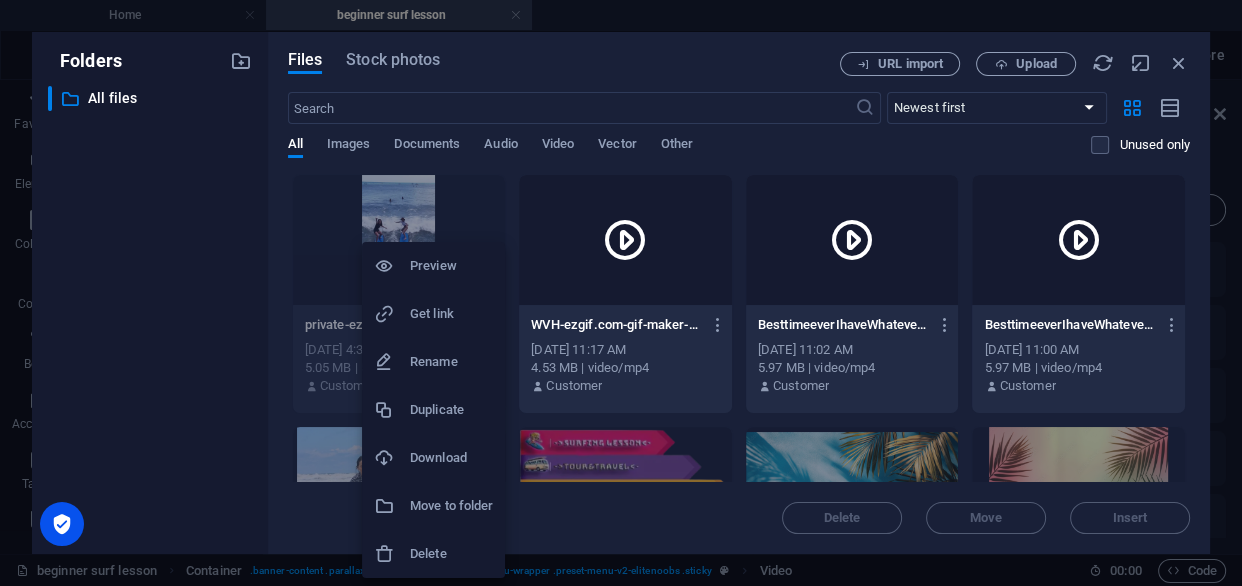 click on "Preview Get link Rename Duplicate Download Move to folder Delete" at bounding box center (621, 299) 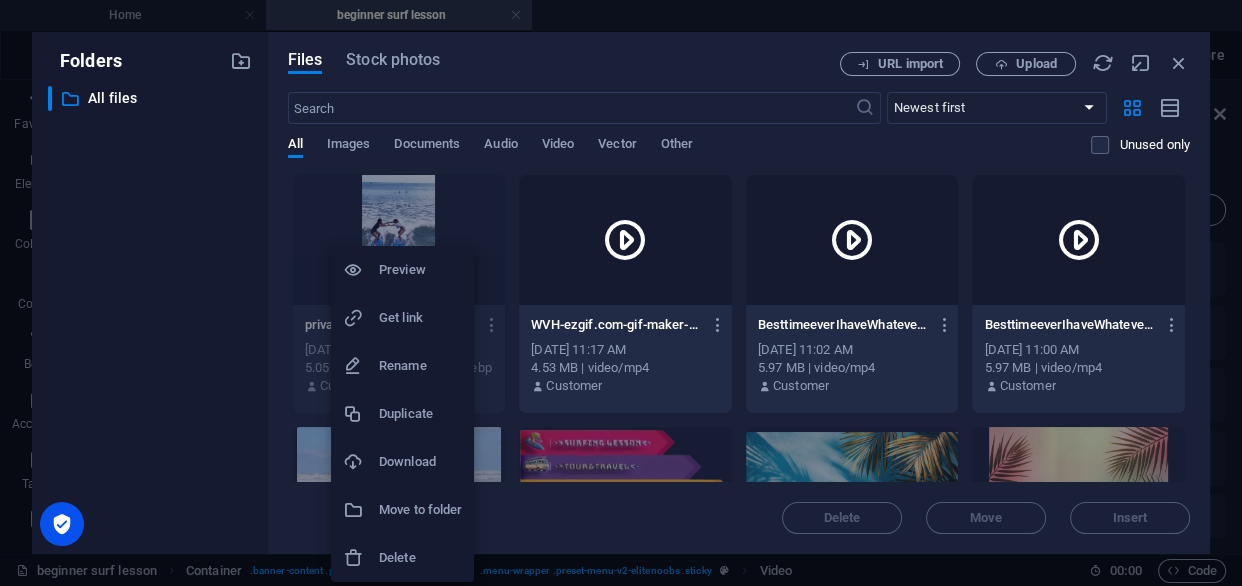 click at bounding box center (621, 293) 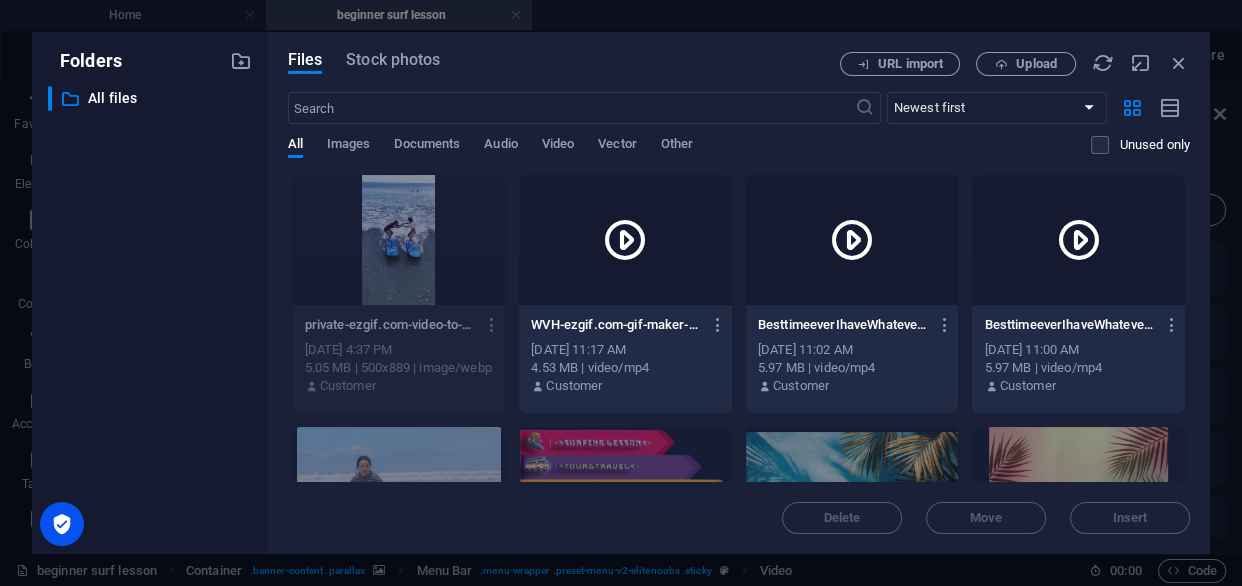 click on "private-ezgif.com-video-to-webp-converter-WQpPA2Ry_GnuioIFYLbeLg.webp" at bounding box center (390, 325) 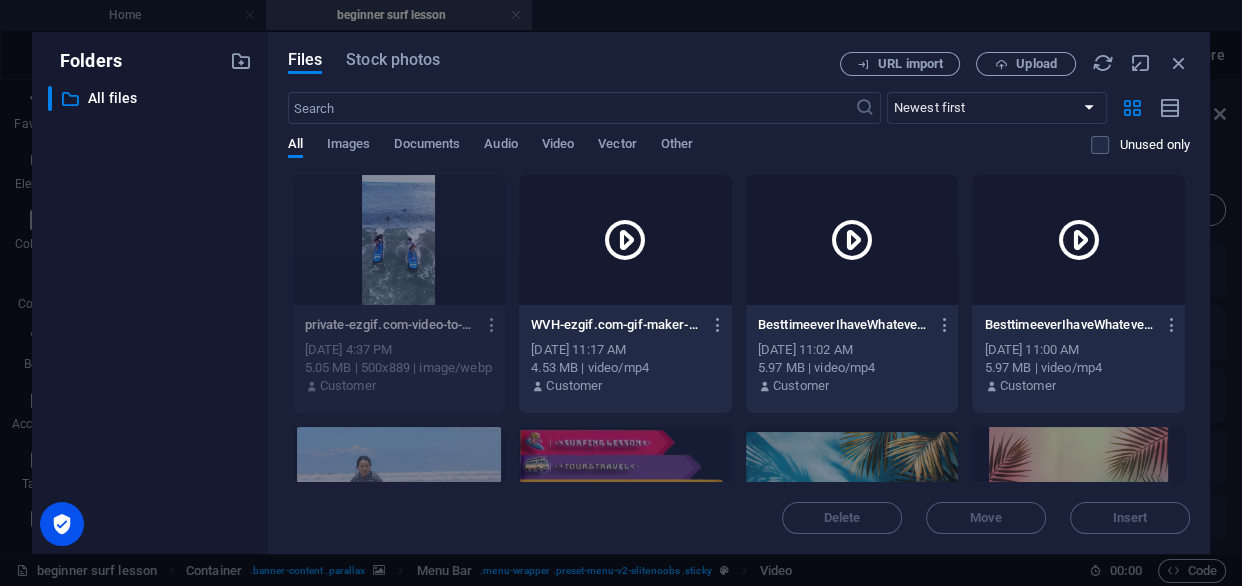 click at bounding box center (492, 325) 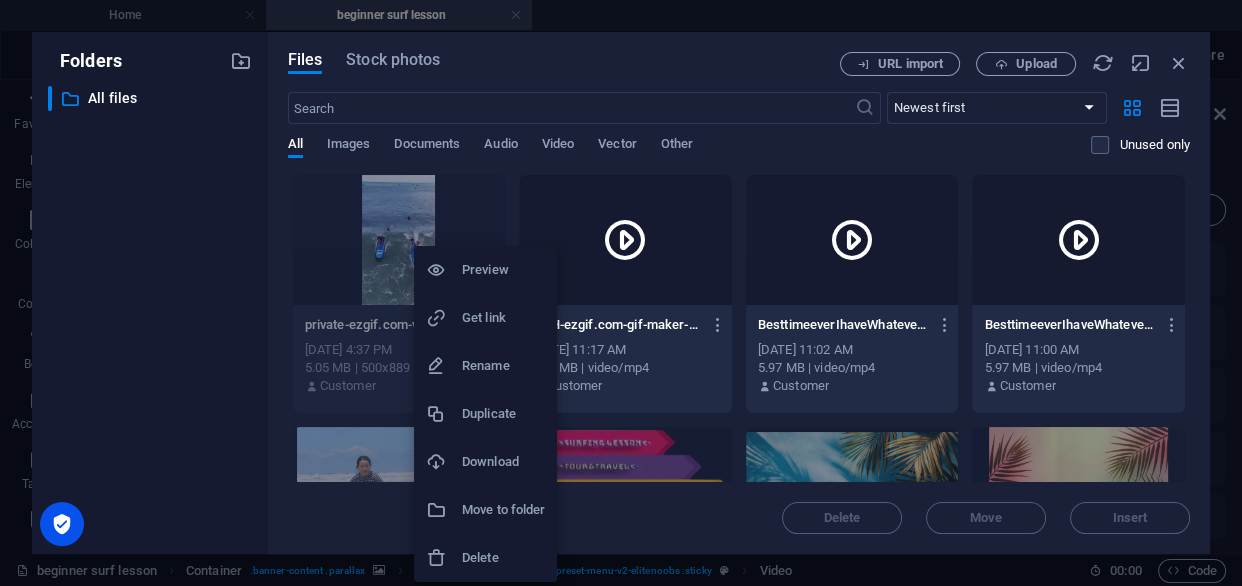 click at bounding box center [621, 293] 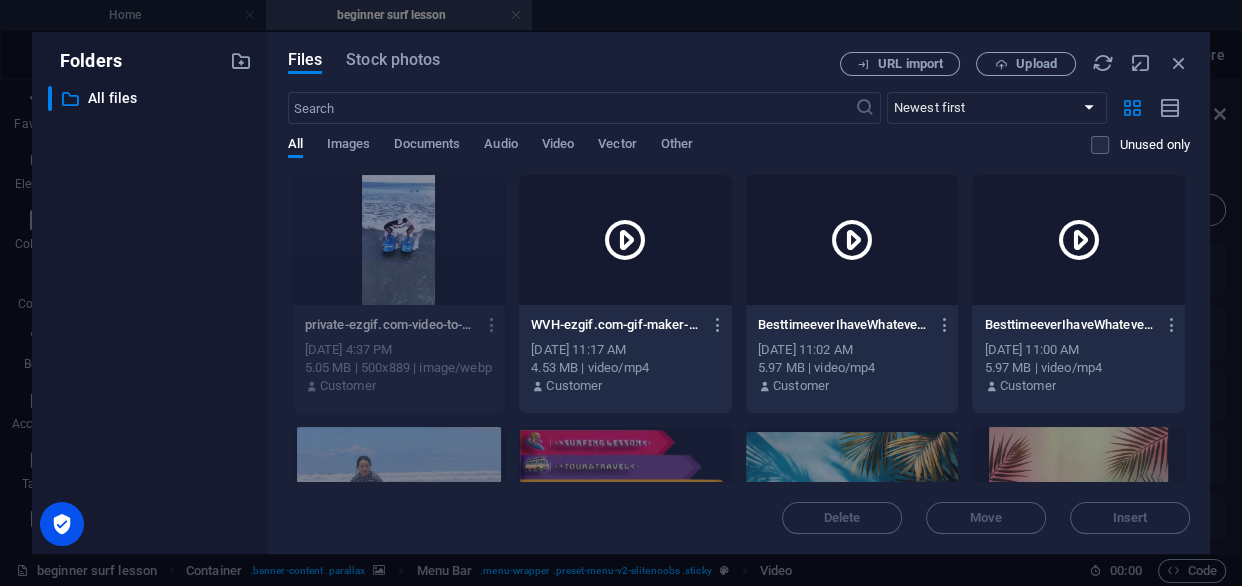 click on "Preview Get link Rename Duplicate Download Move to folder Delete" at bounding box center (621, 299) 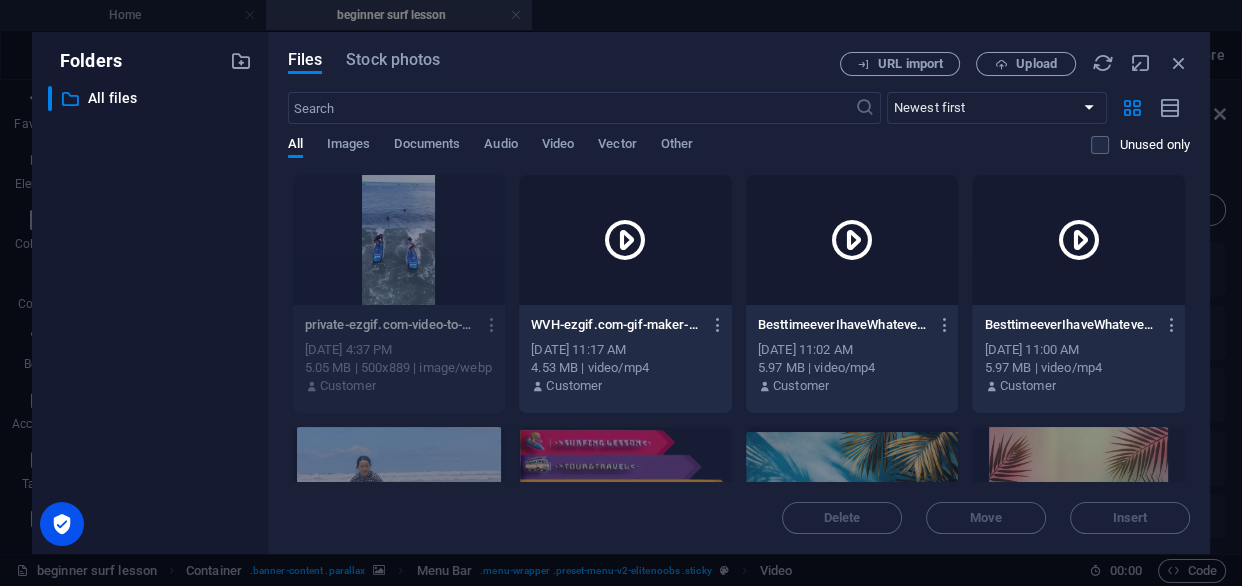click on "Preview Get link Rename Duplicate Download Move to folder Delete" at bounding box center (621, 299) 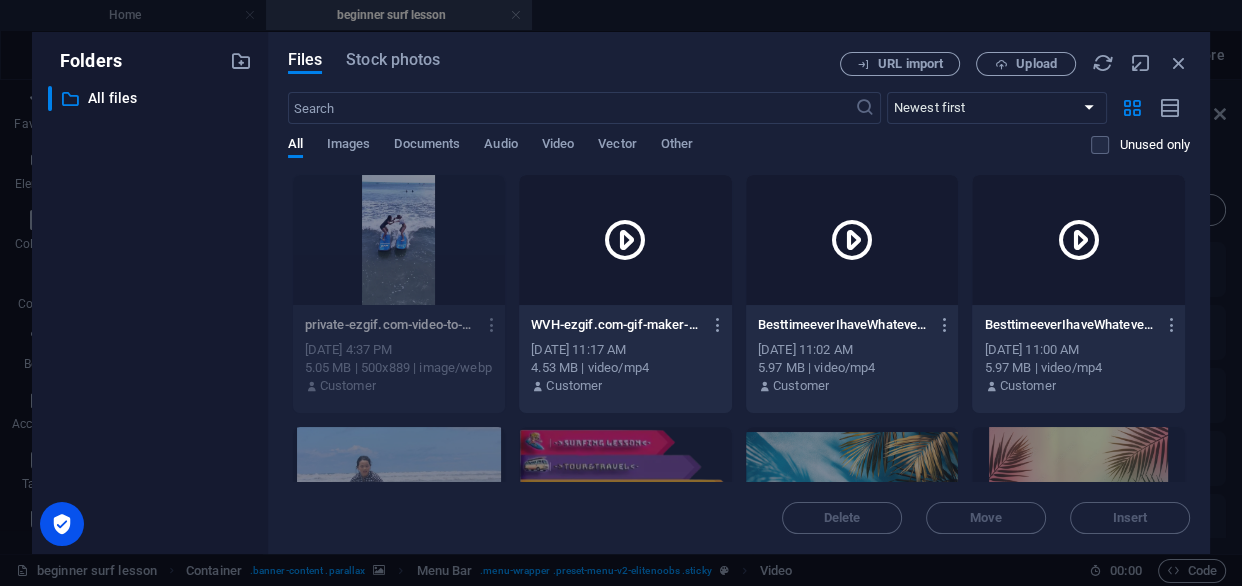 click on "Preview Get link Rename Duplicate Download Move to folder Delete" at bounding box center (621, 299) 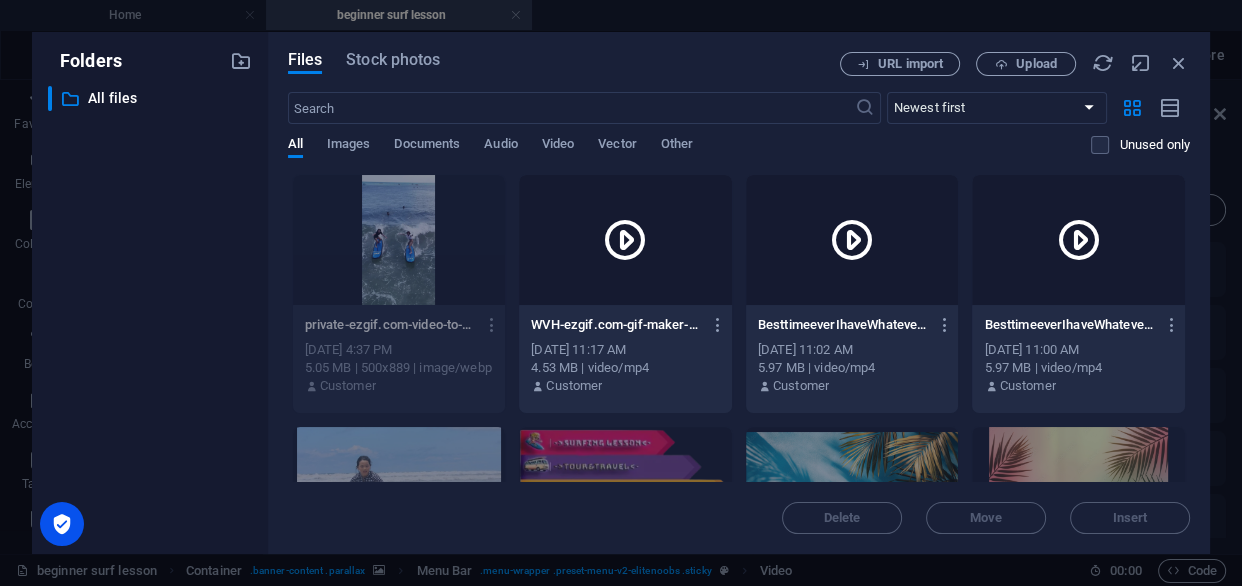 click on "Preview Get link Rename Duplicate Download Move to folder Delete" at bounding box center [621, 299] 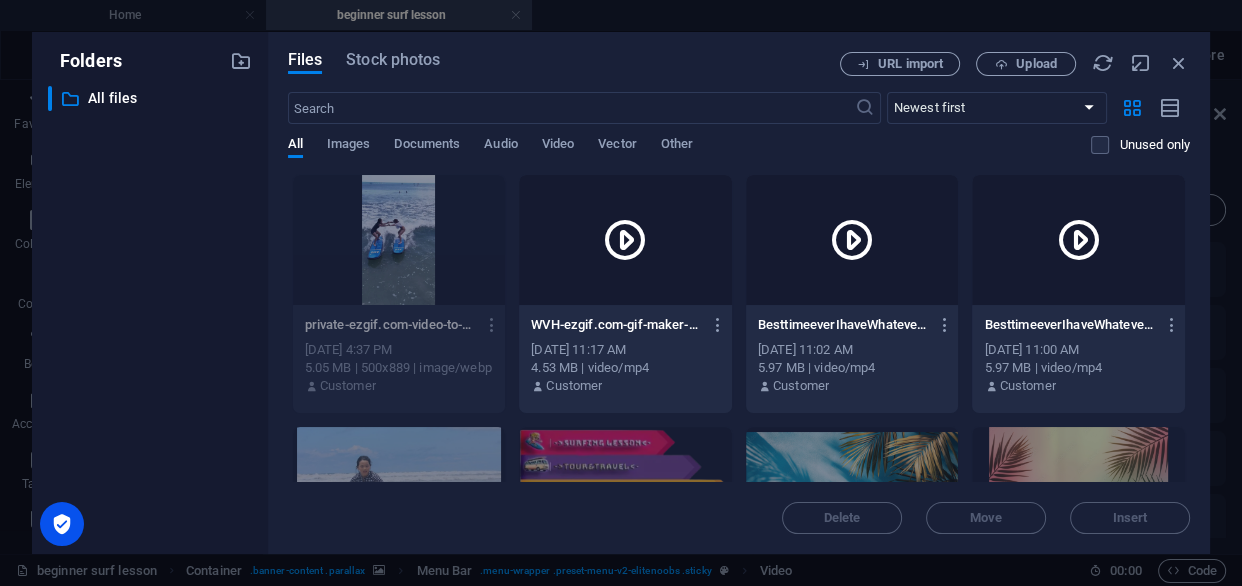 click on "Preview Get link Rename Duplicate Download Move to folder Delete" at bounding box center [621, 299] 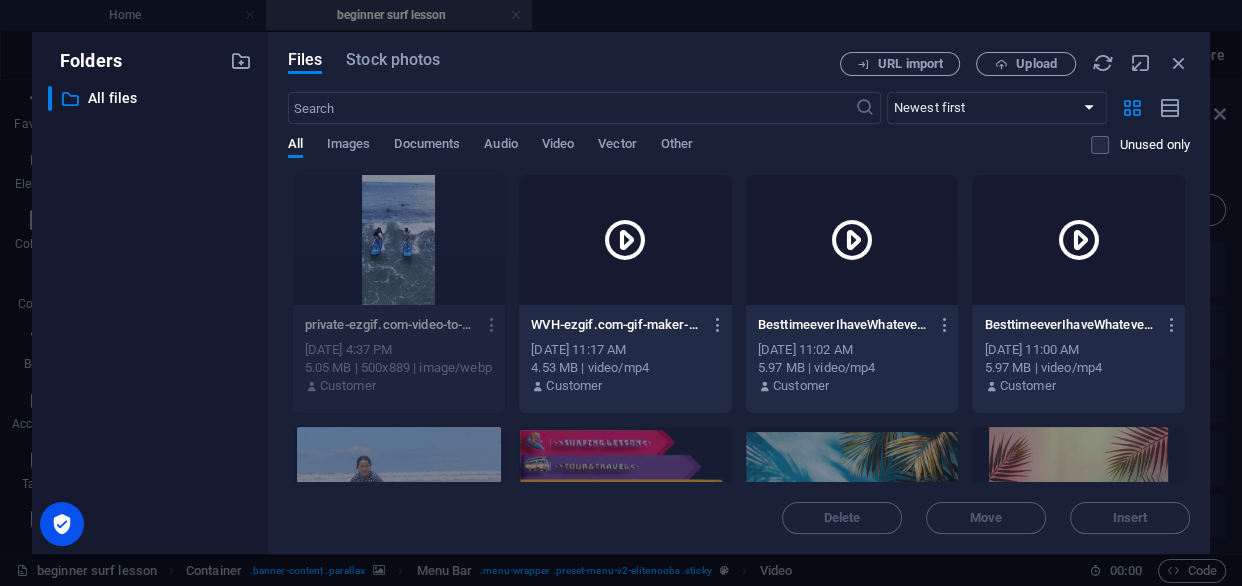 click on "Preview Get link Rename Duplicate Download Move to folder Delete" at bounding box center [621, 299] 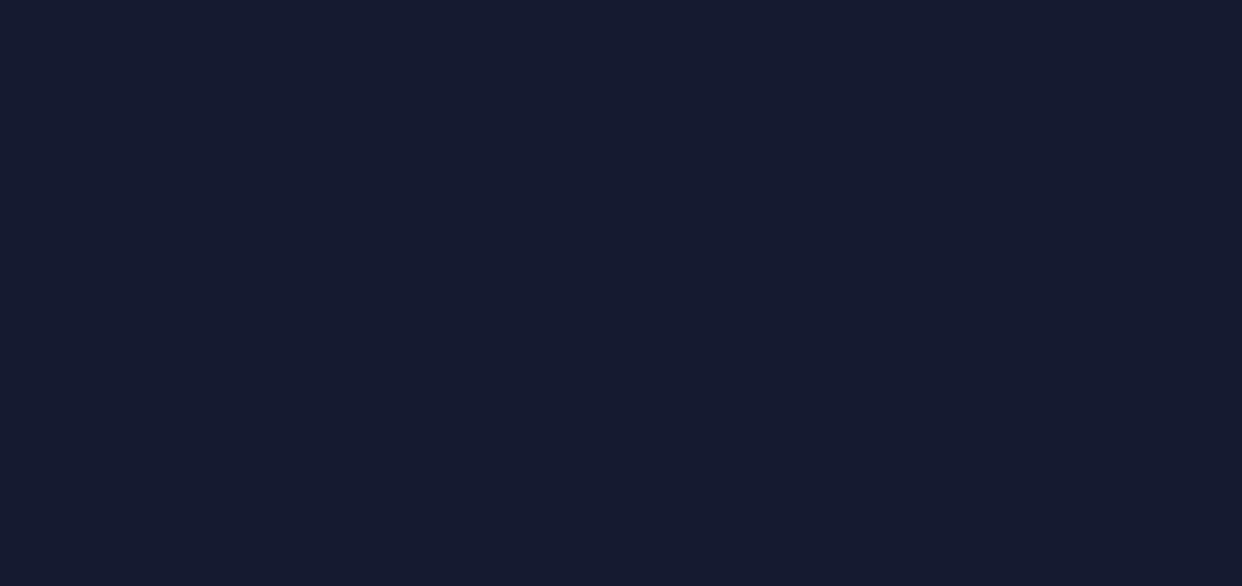 scroll, scrollTop: 0, scrollLeft: 0, axis: both 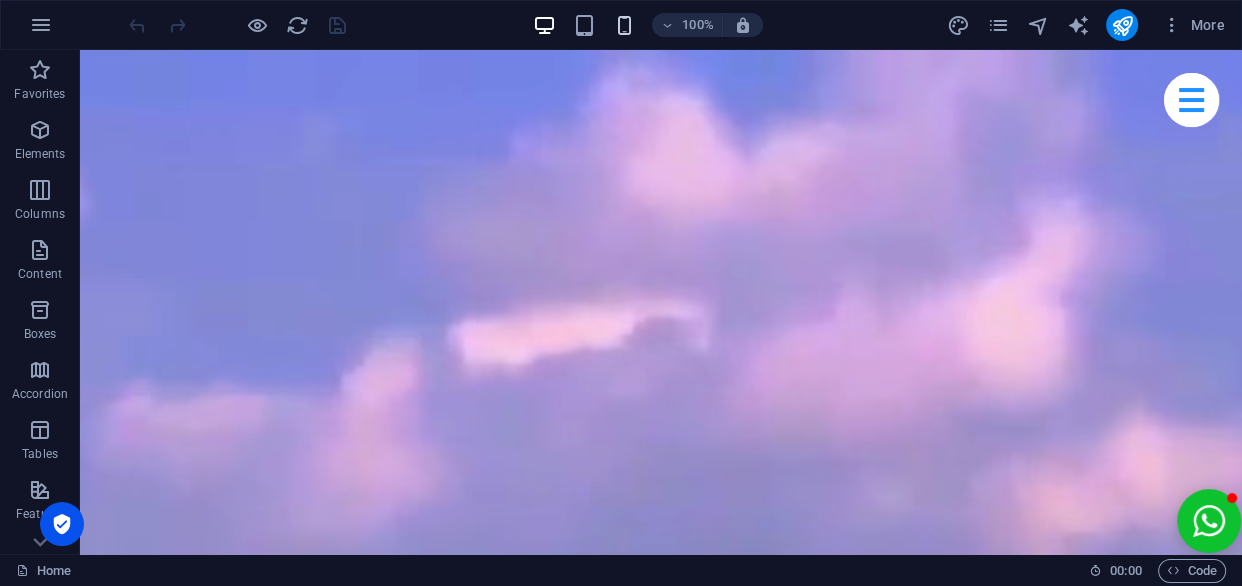 click at bounding box center [623, 25] 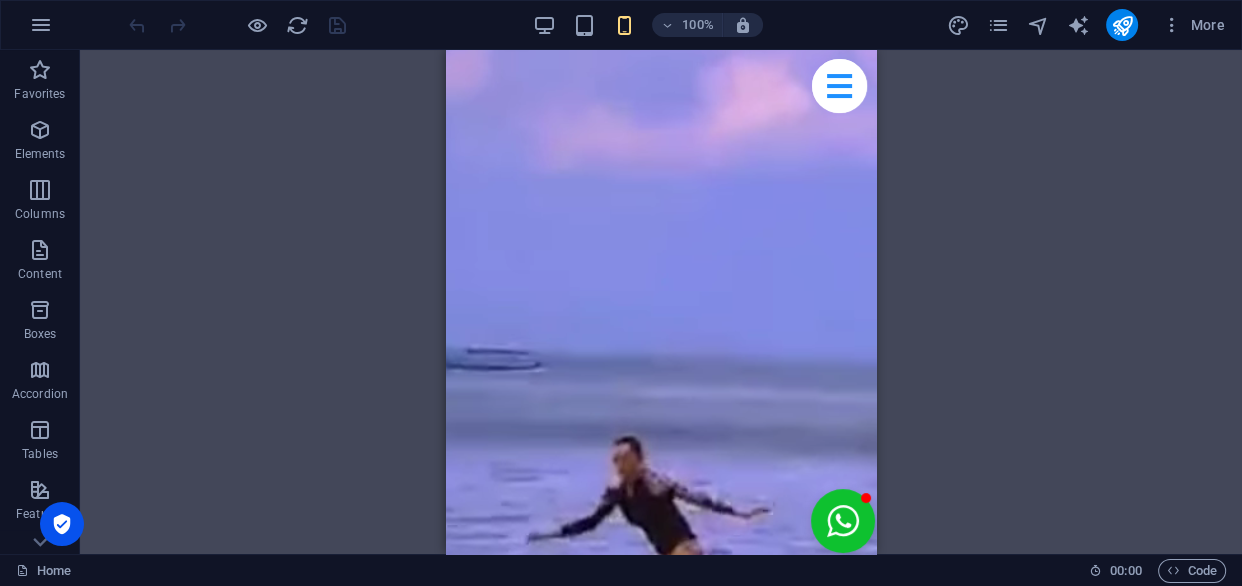 scroll, scrollTop: 0, scrollLeft: 0, axis: both 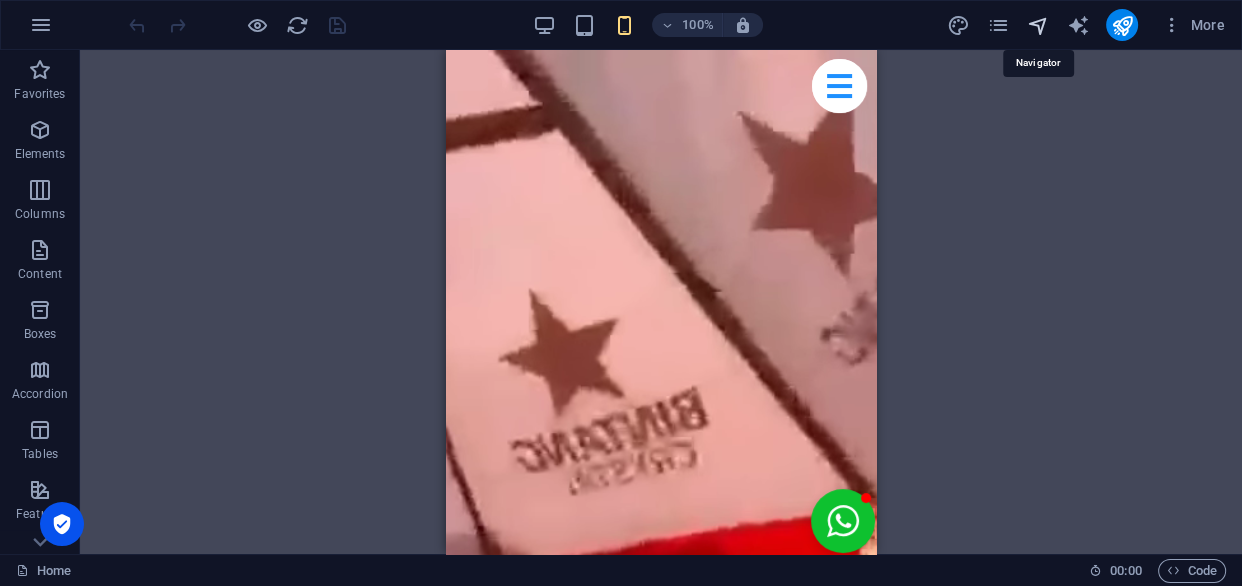 click at bounding box center [1037, 25] 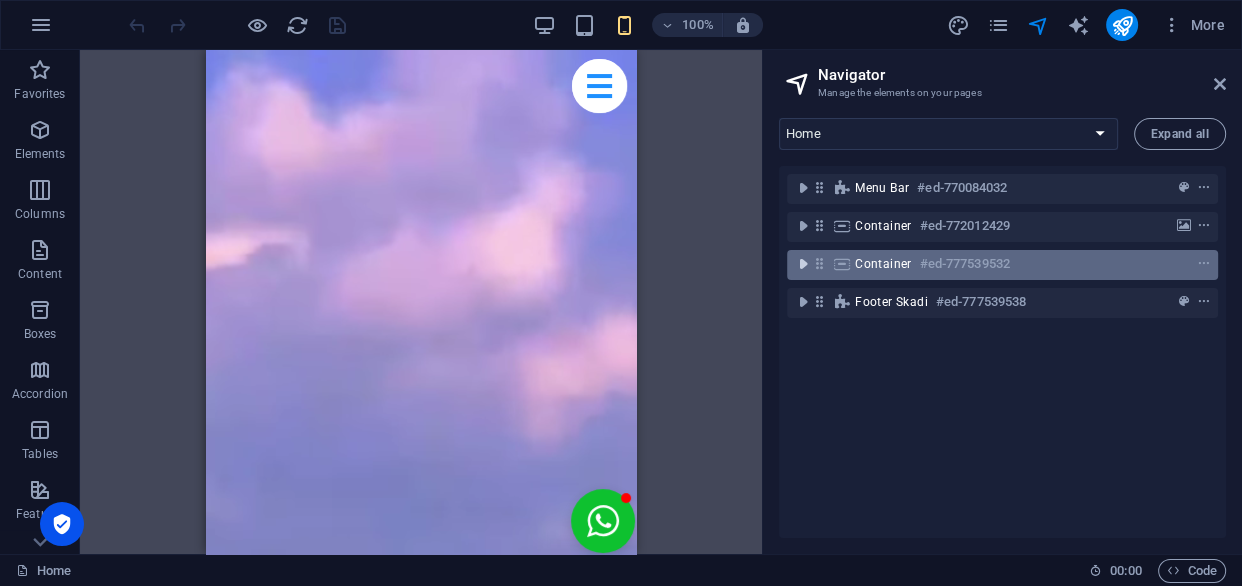 click at bounding box center (803, 264) 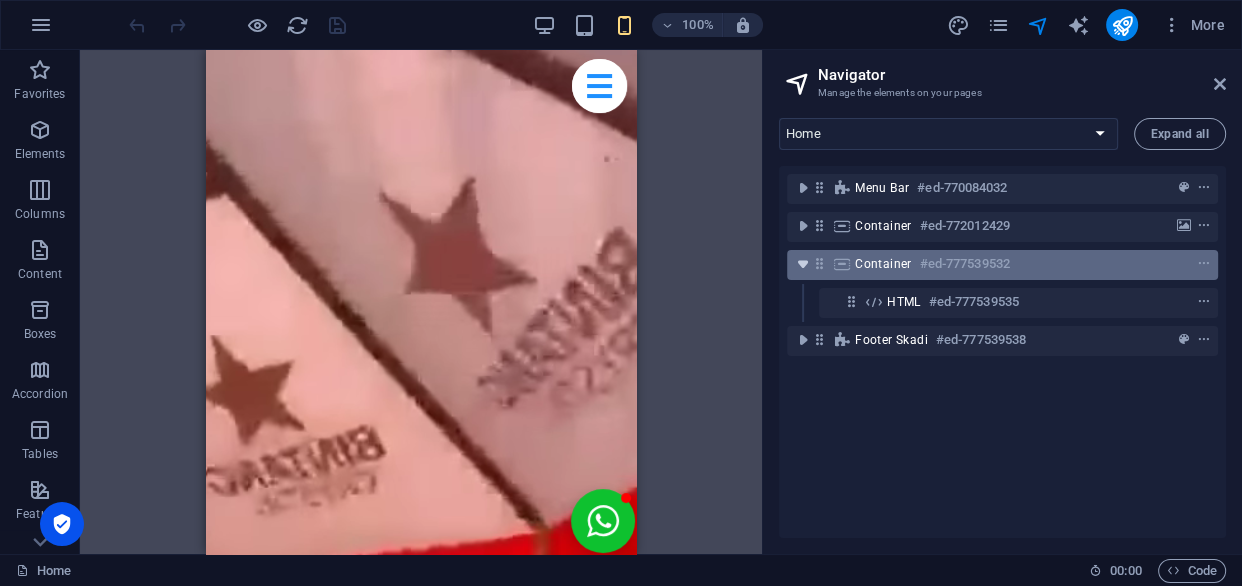 click at bounding box center (803, 264) 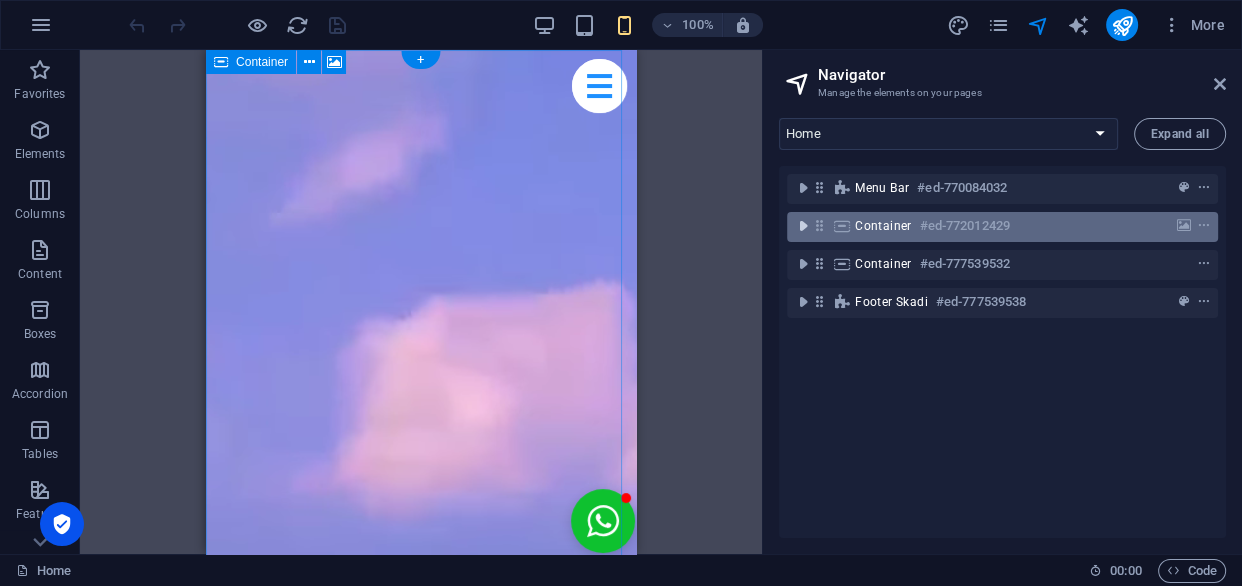 click at bounding box center (803, 226) 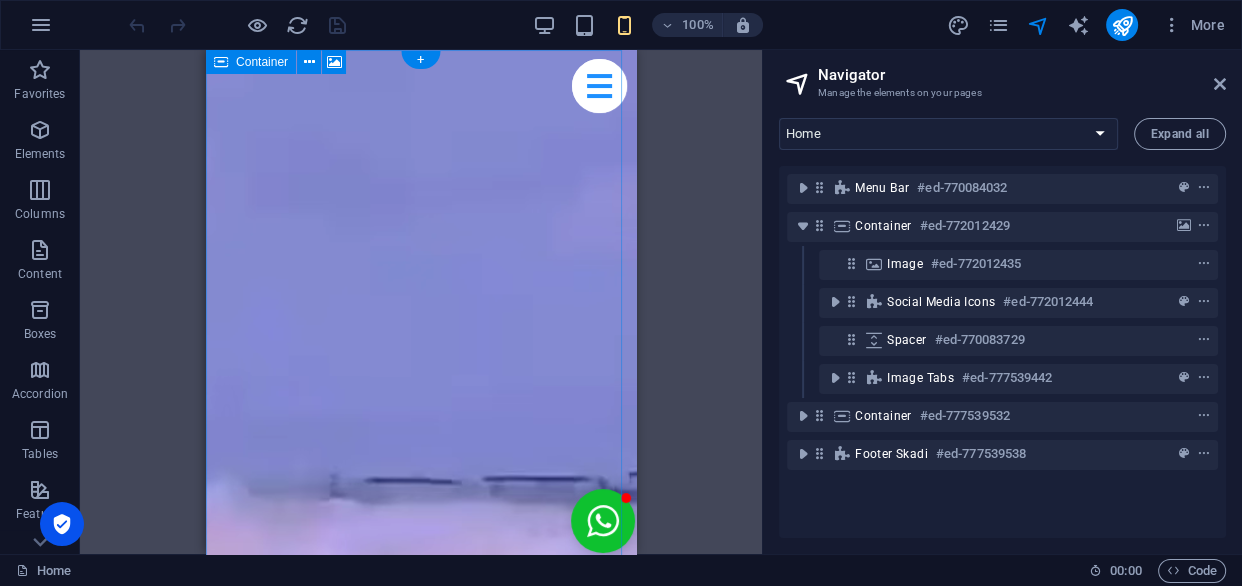 drag, startPoint x: 796, startPoint y: 228, endPoint x: 839, endPoint y: 114, distance: 121.84006 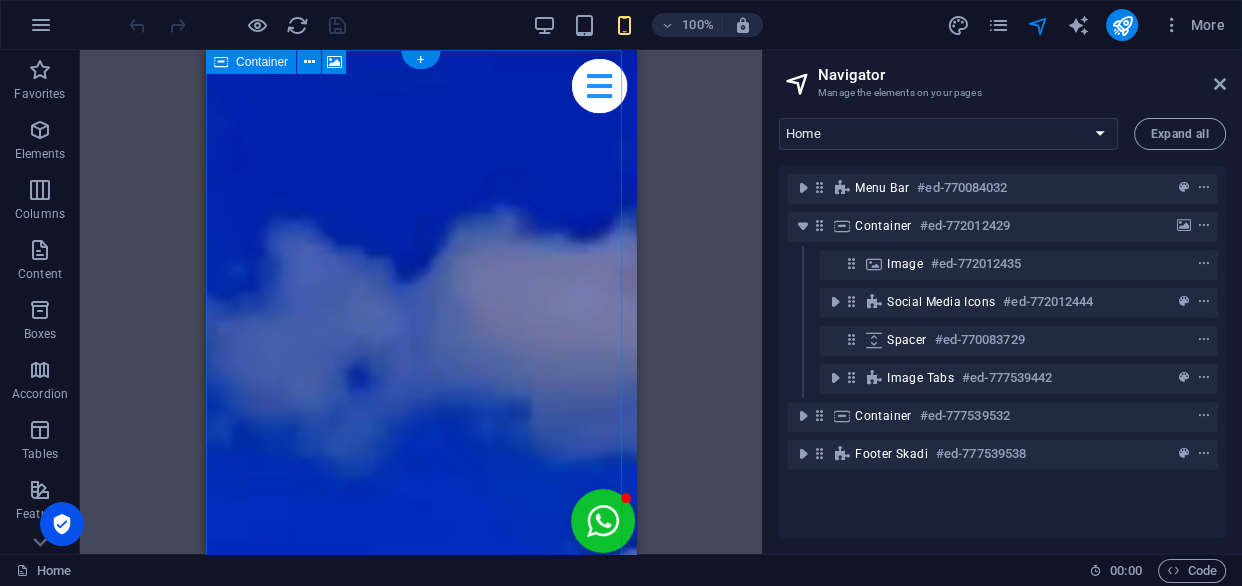 click at bounding box center [803, 226] 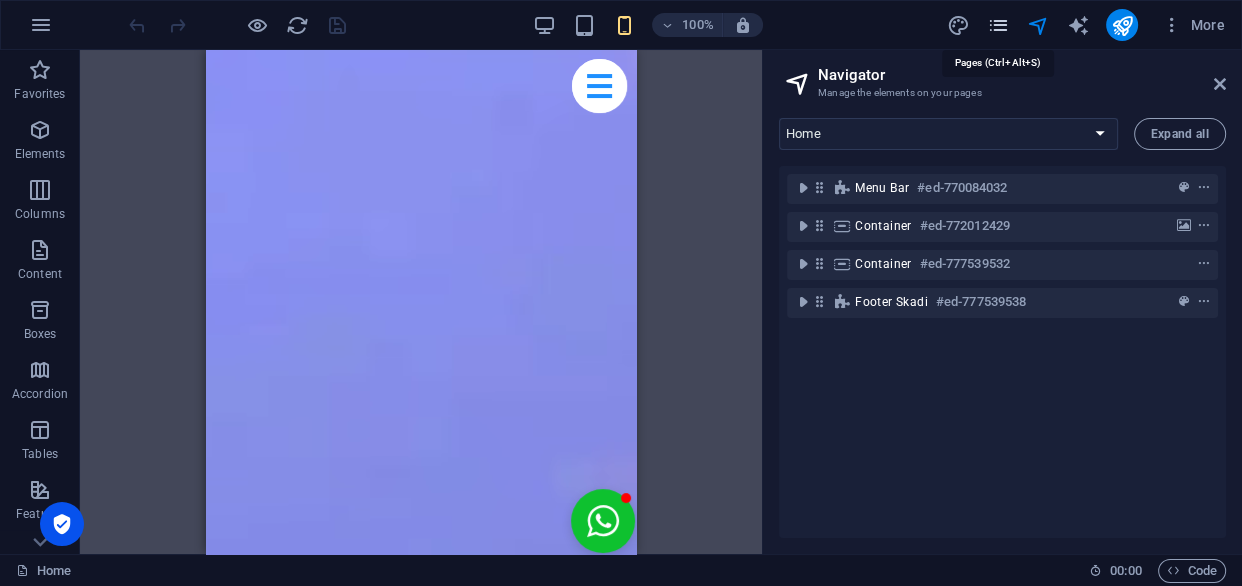 click at bounding box center [997, 25] 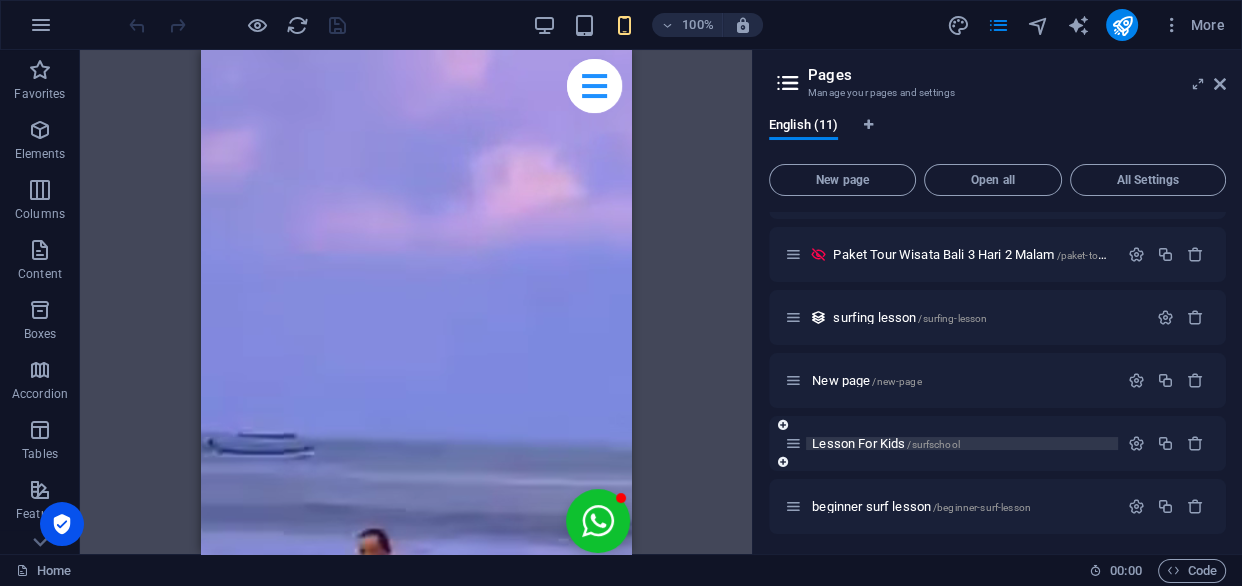 scroll, scrollTop: 366, scrollLeft: 0, axis: vertical 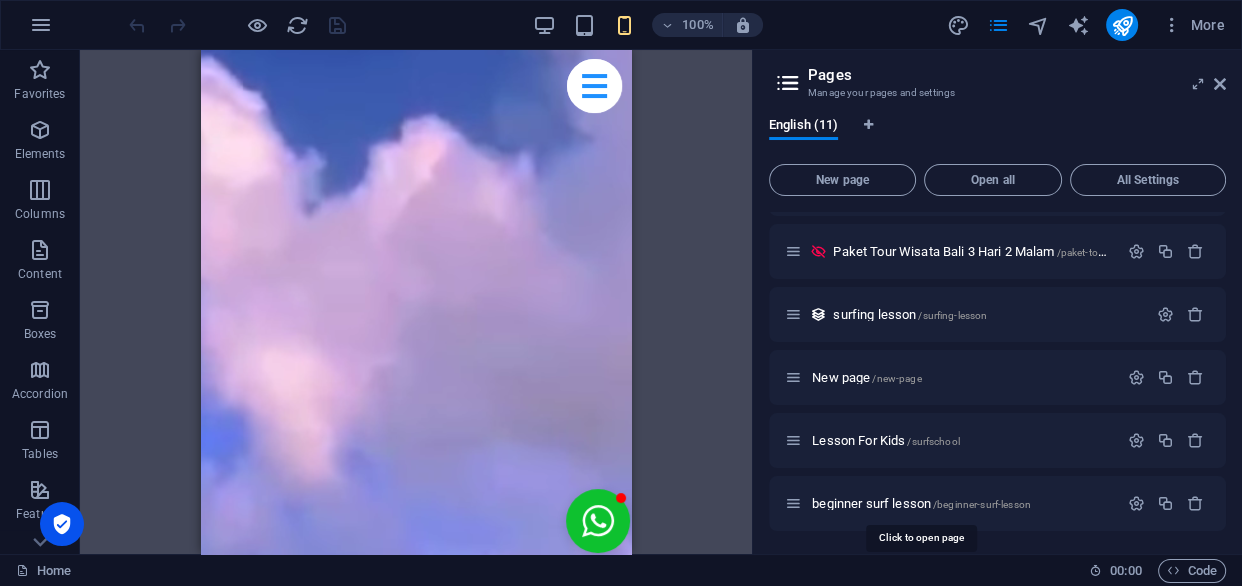 click on "beginner surf lesson /beginner-surf-lesson" at bounding box center [921, 503] 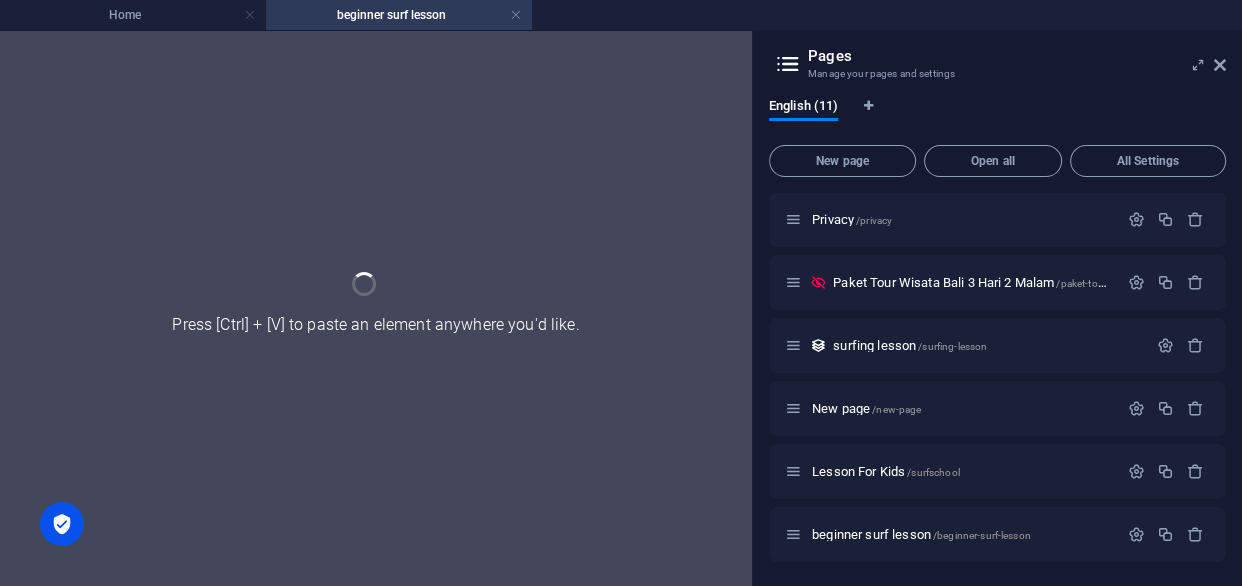 scroll, scrollTop: 315, scrollLeft: 0, axis: vertical 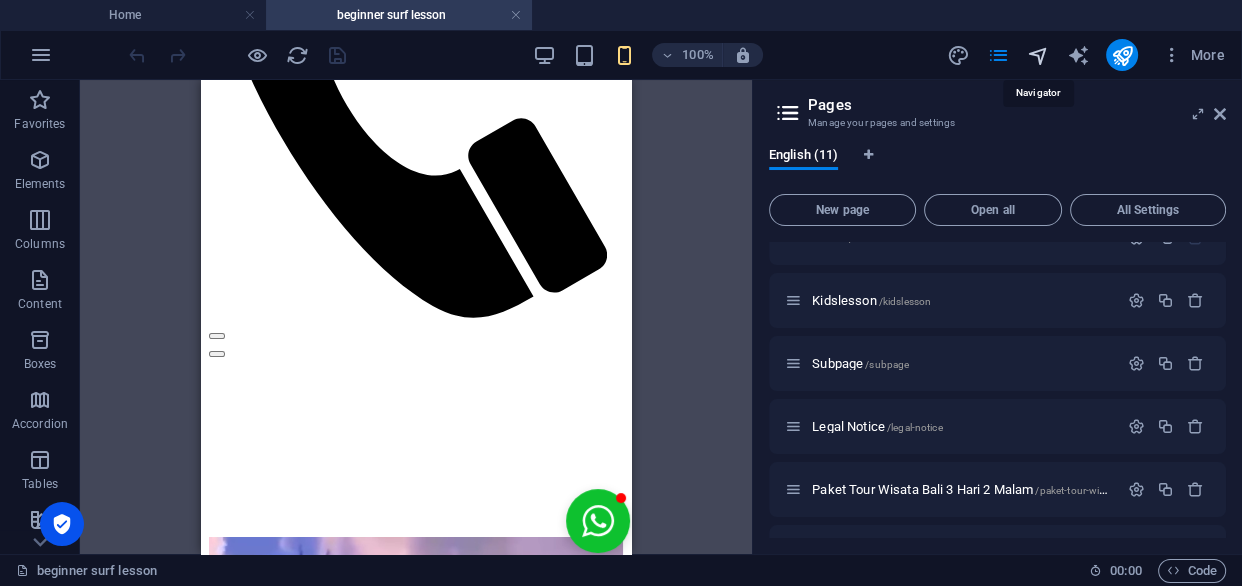 click at bounding box center (1037, 55) 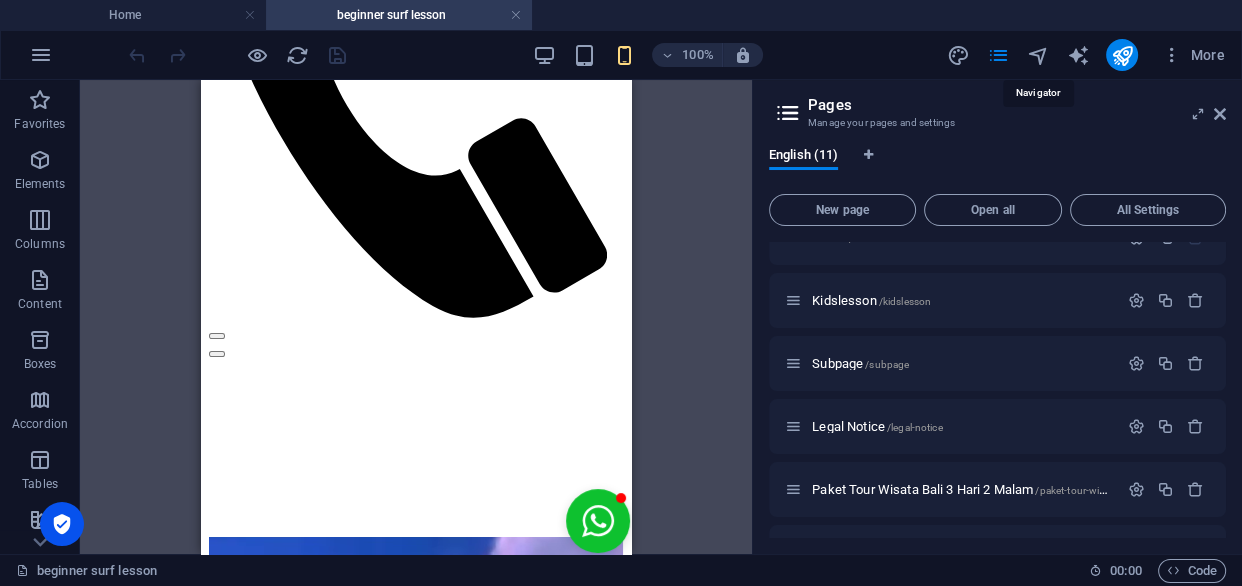 select on "15232490-en" 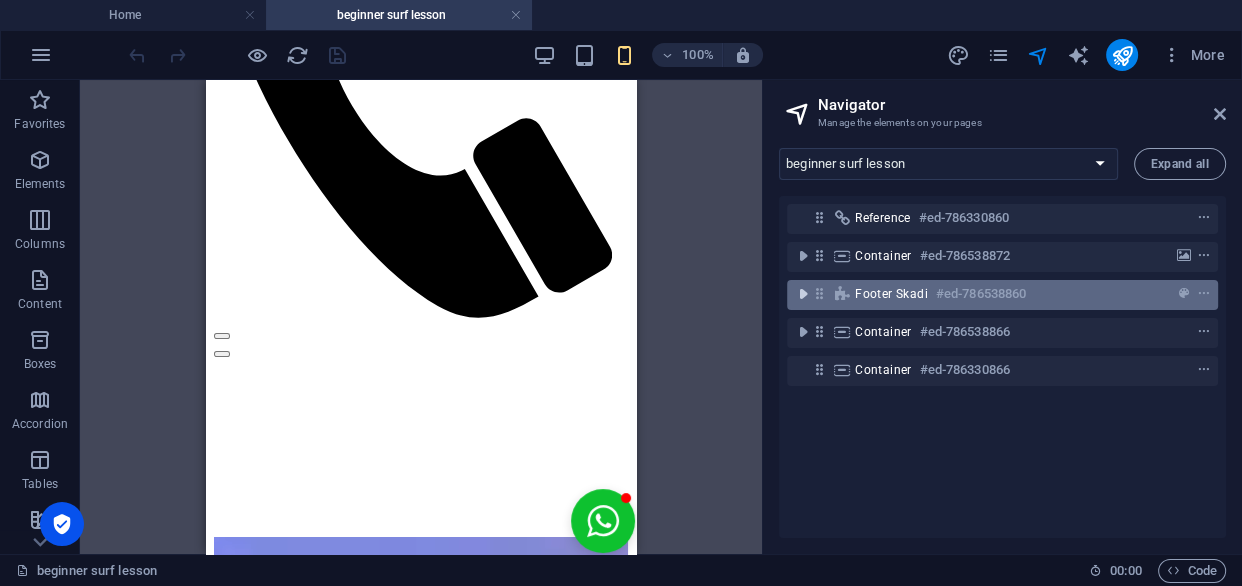 click at bounding box center (803, 294) 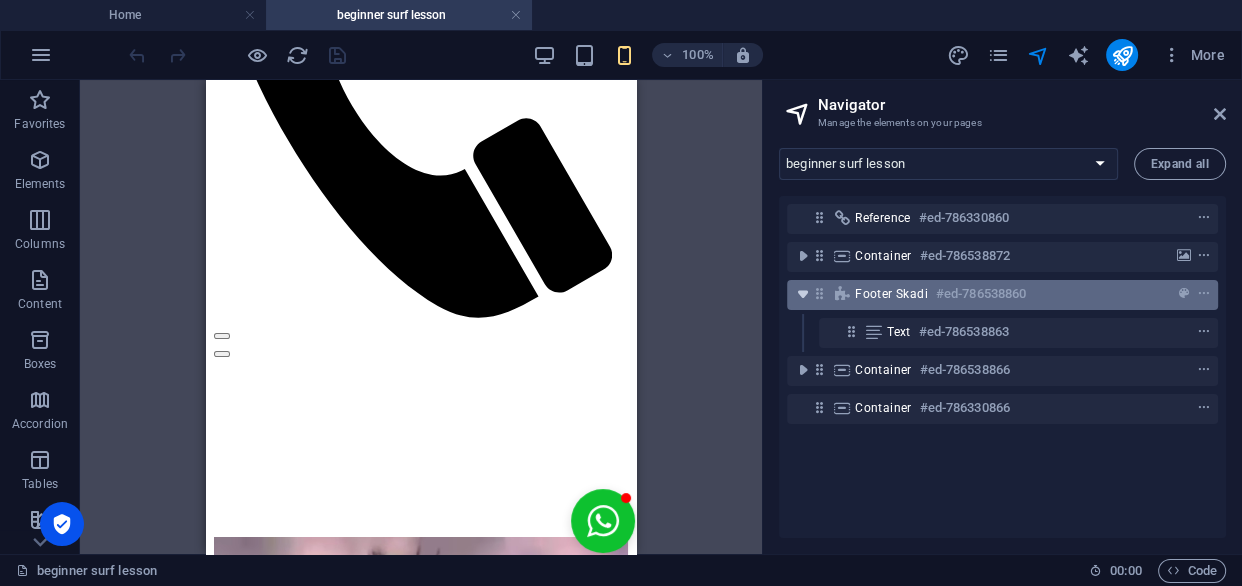 click at bounding box center [803, 294] 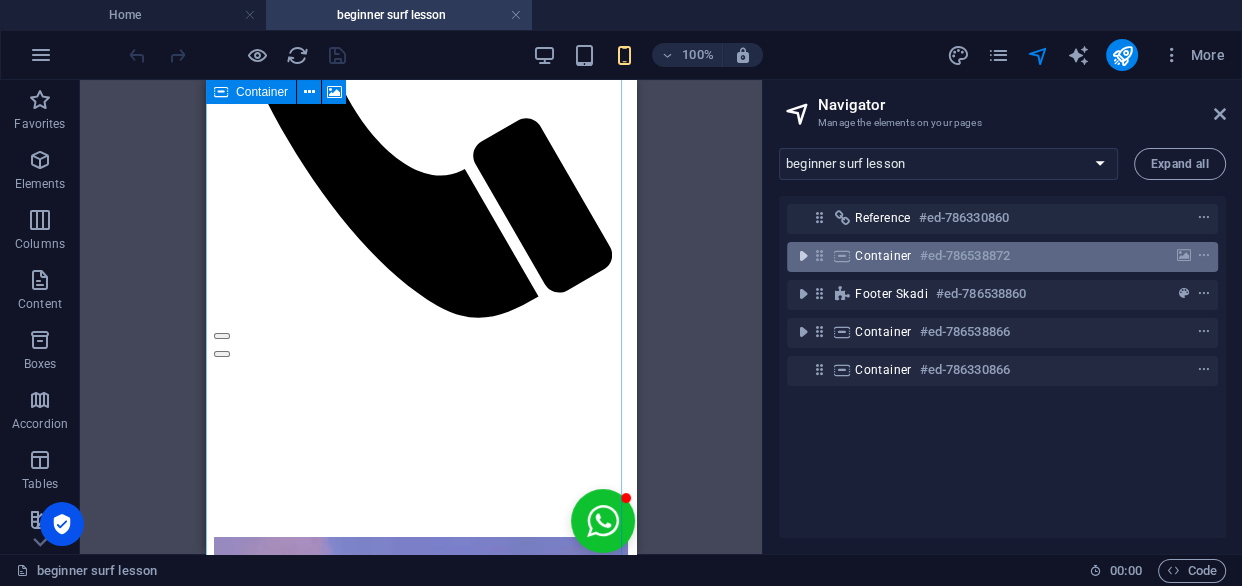 click at bounding box center [803, 256] 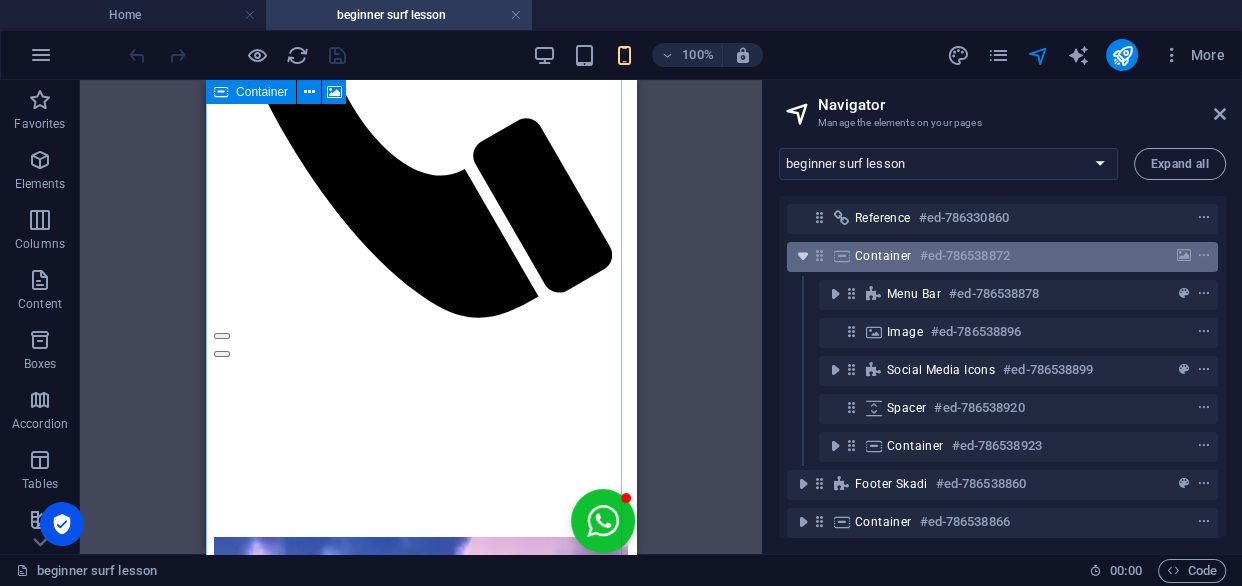 click at bounding box center (803, 256) 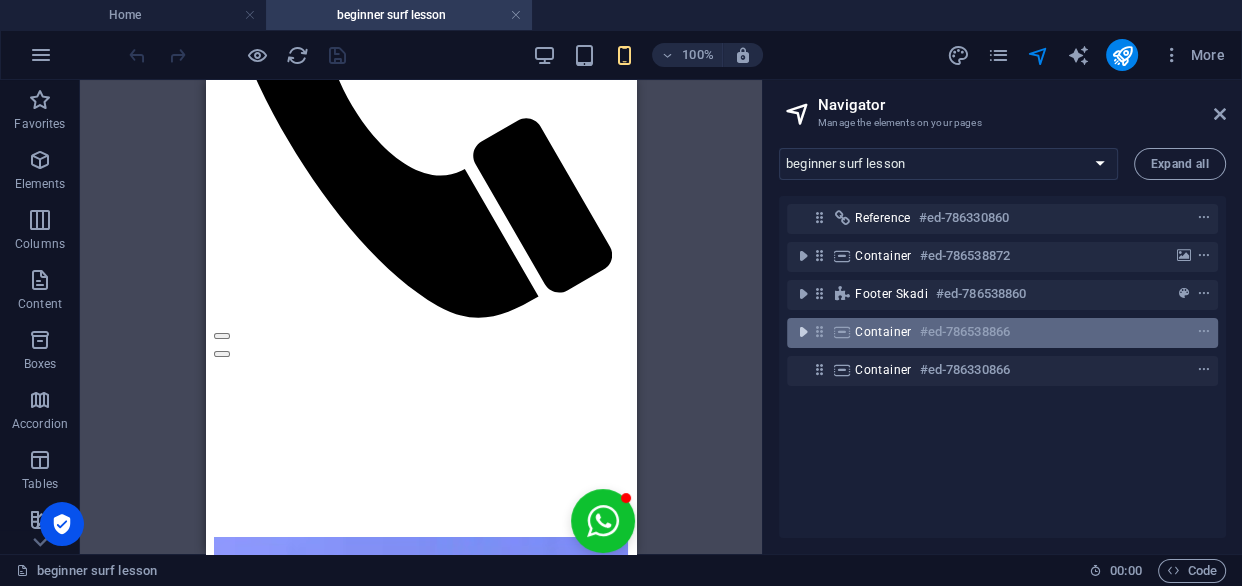 click at bounding box center (803, 332) 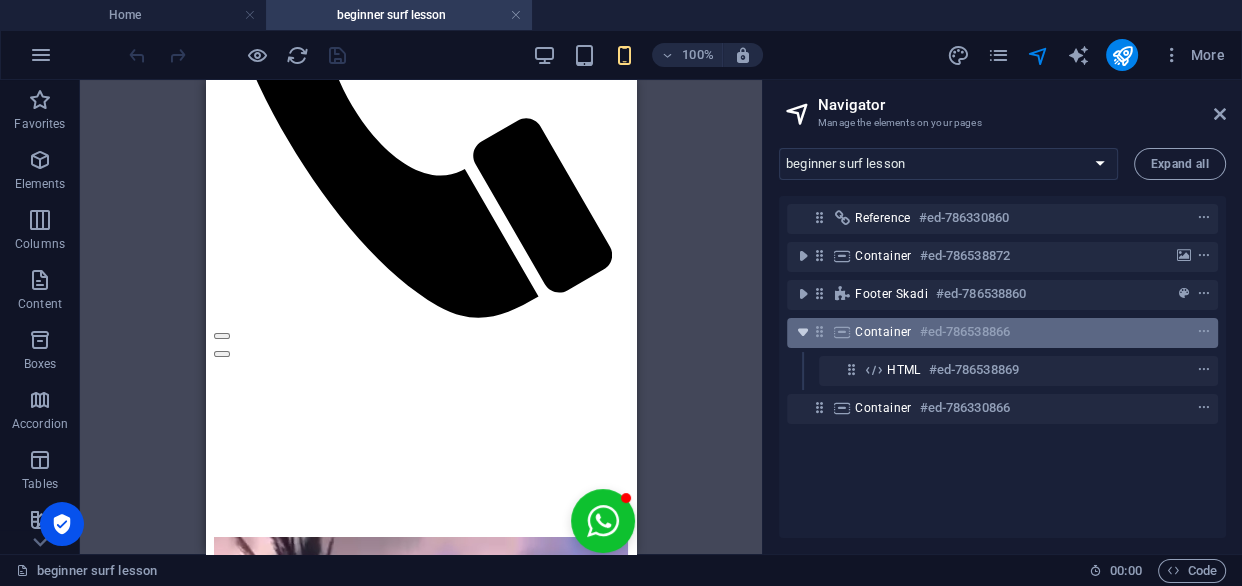 click at bounding box center (803, 332) 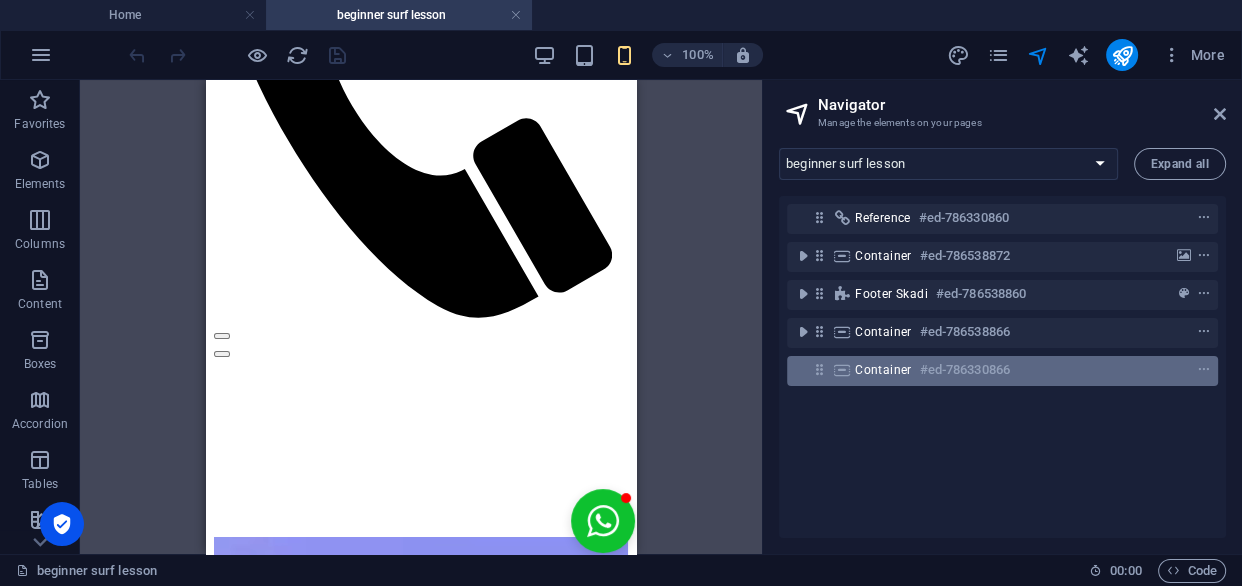 click on "Container #ed-786330866" at bounding box center [1002, 371] 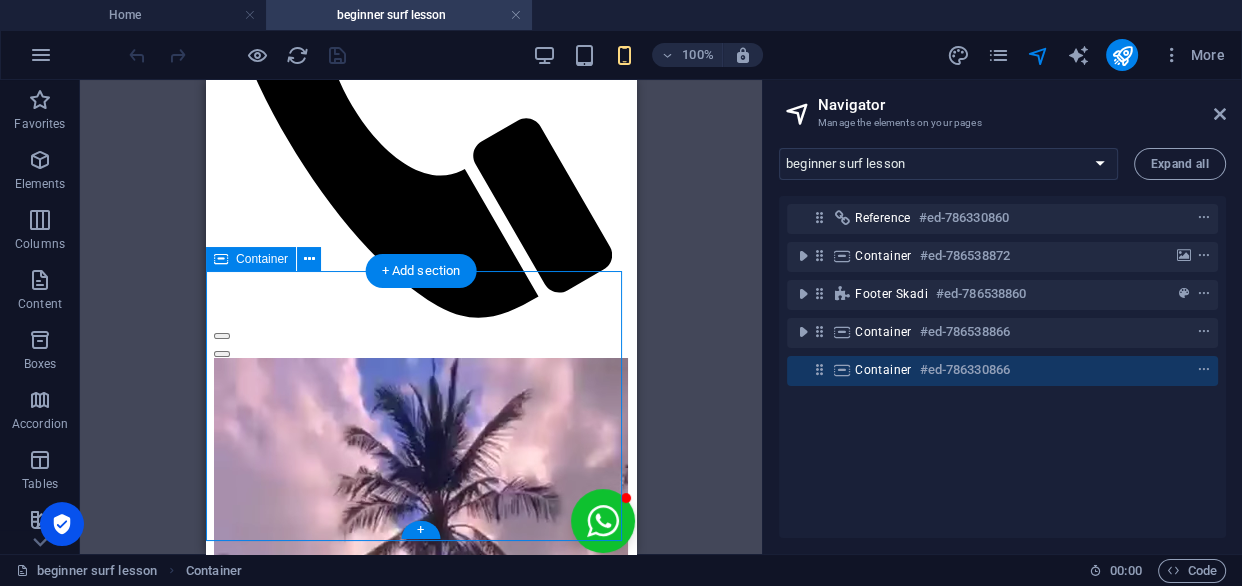 scroll, scrollTop: 1930, scrollLeft: 0, axis: vertical 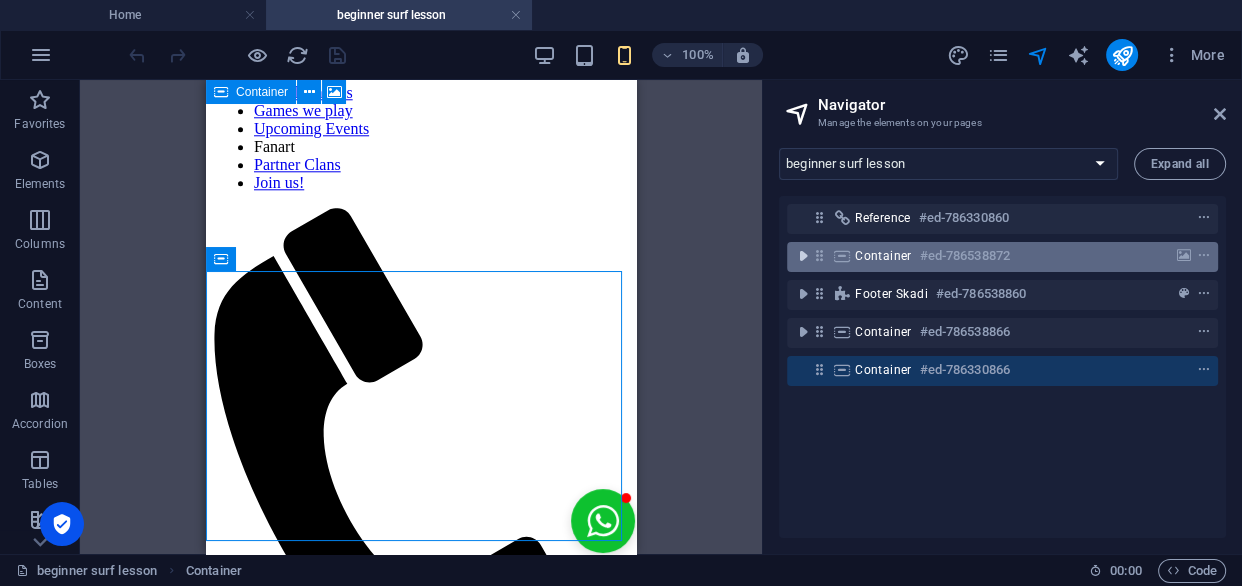 click at bounding box center [803, 256] 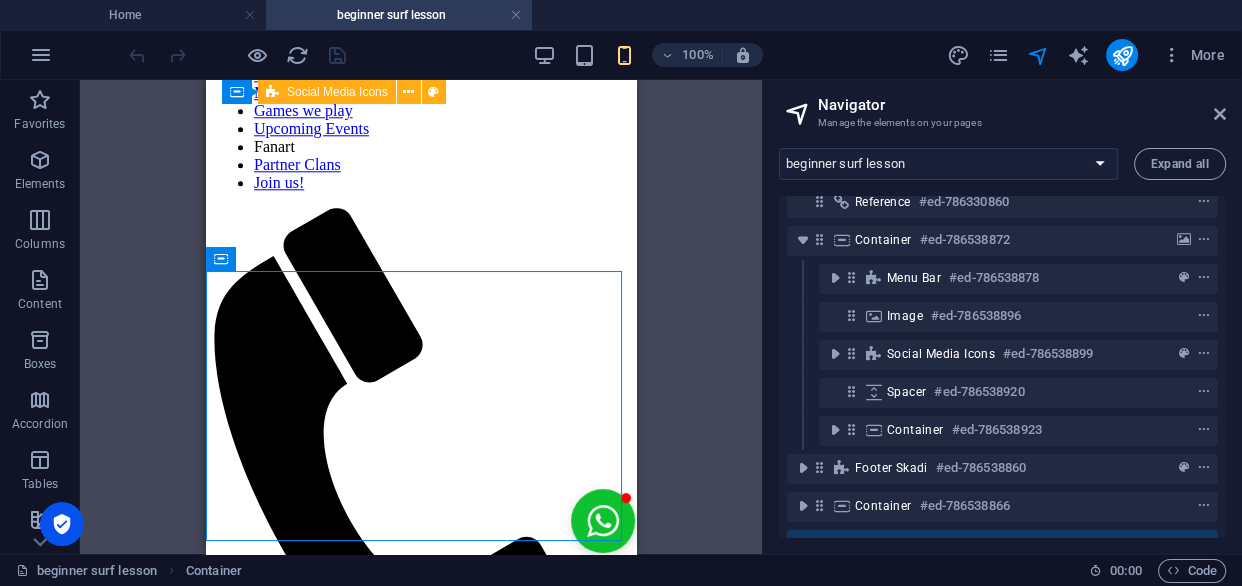 scroll, scrollTop: 0, scrollLeft: 0, axis: both 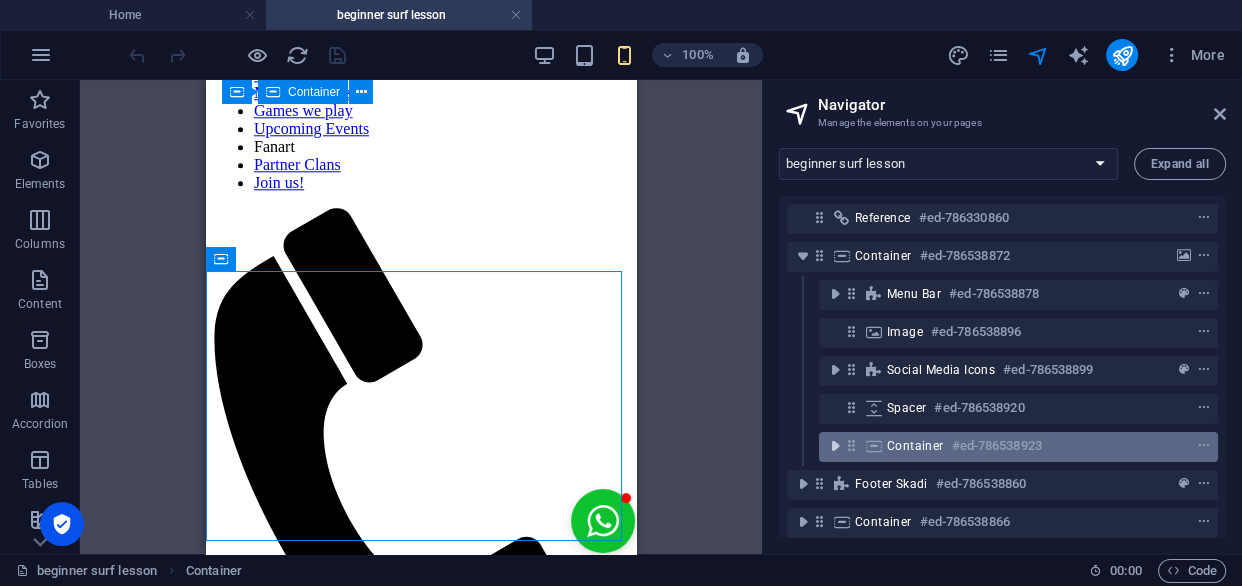 click at bounding box center (835, 446) 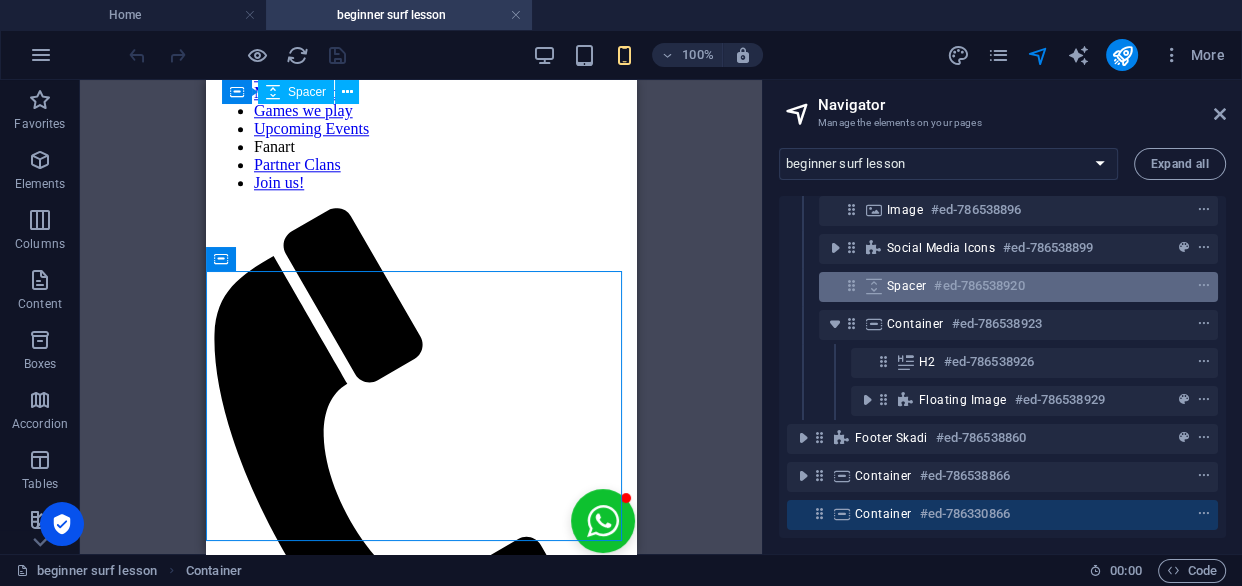 scroll, scrollTop: 0, scrollLeft: 0, axis: both 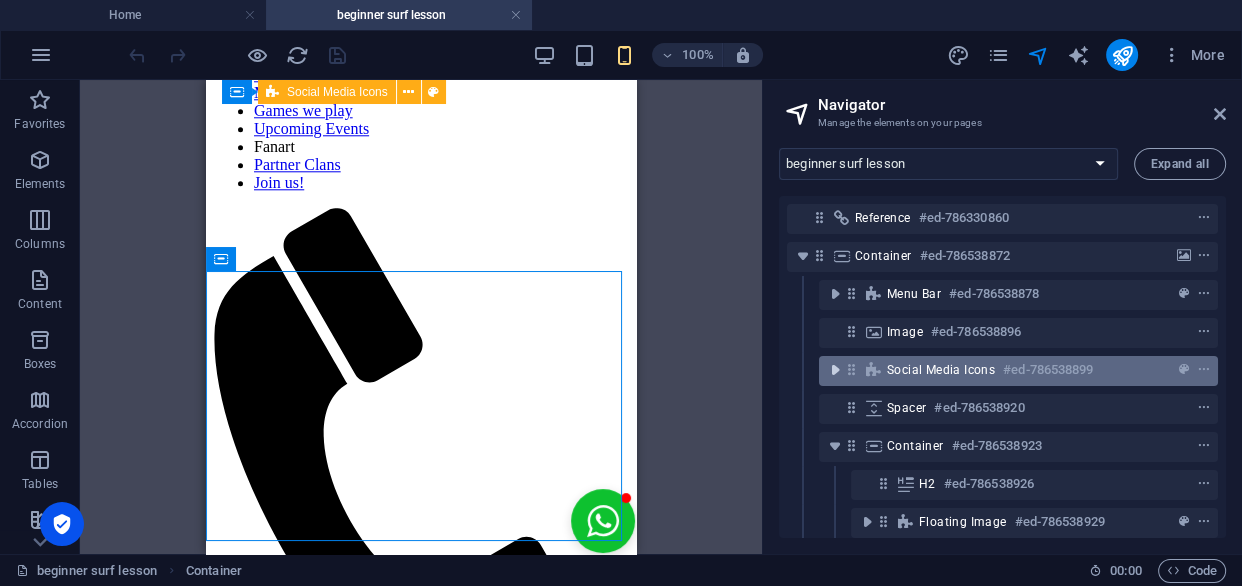 click at bounding box center (835, 370) 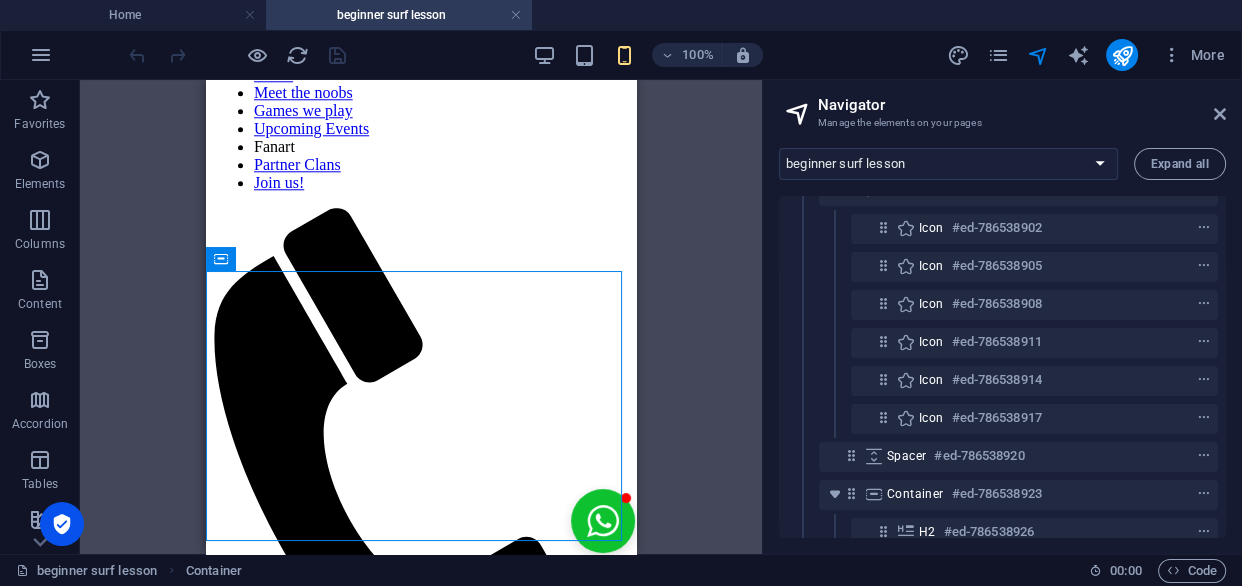 scroll, scrollTop: 0, scrollLeft: 0, axis: both 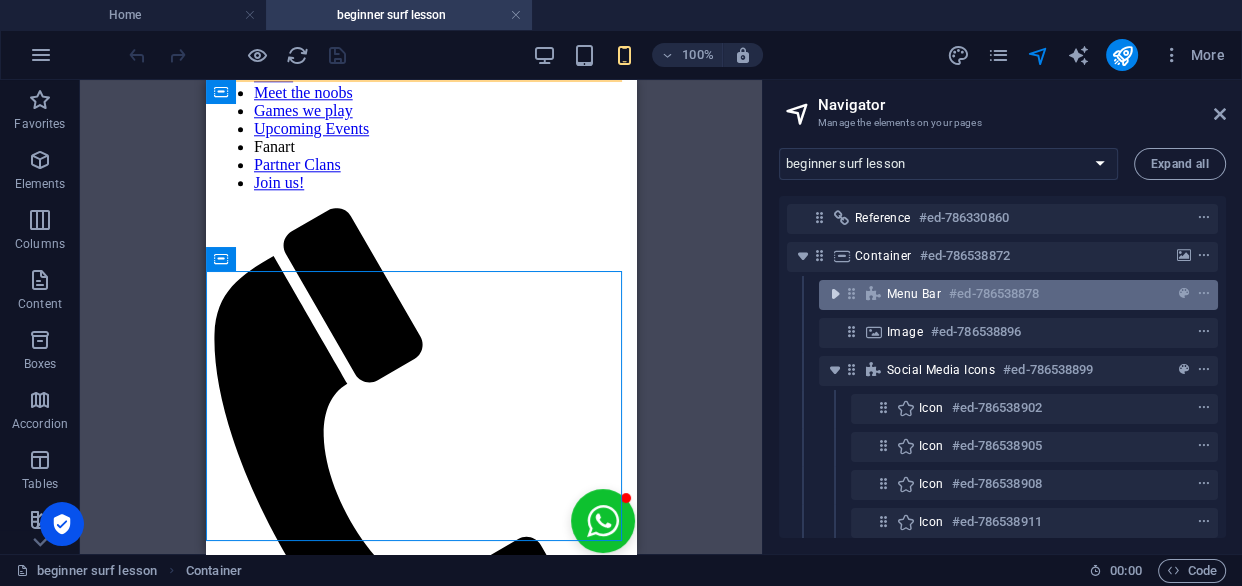 click at bounding box center [835, 294] 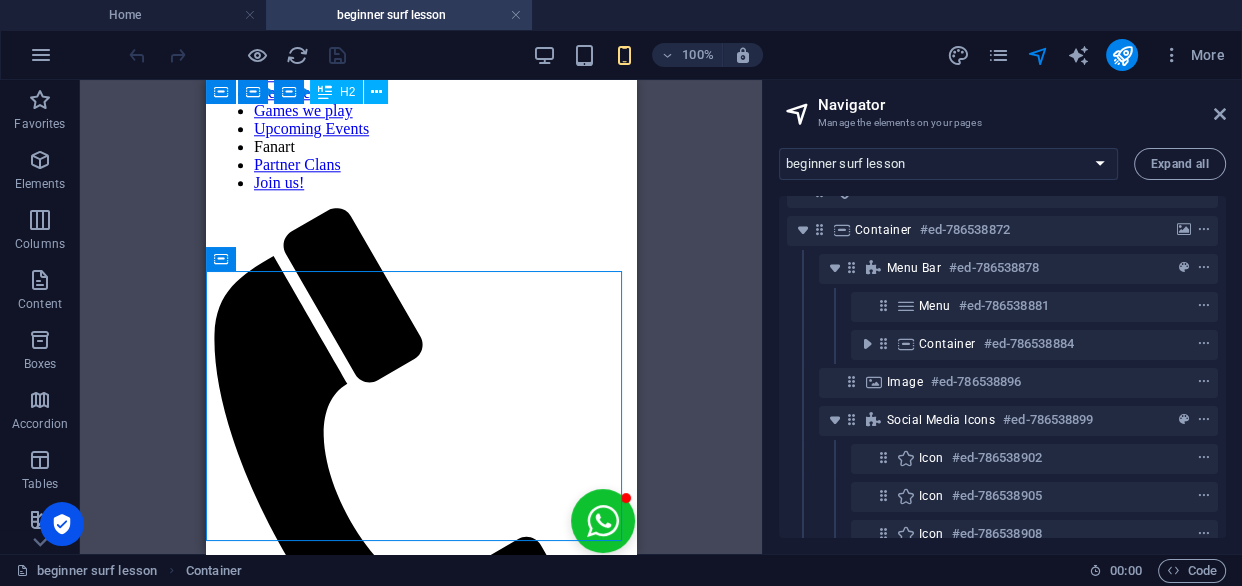 scroll, scrollTop: 0, scrollLeft: 0, axis: both 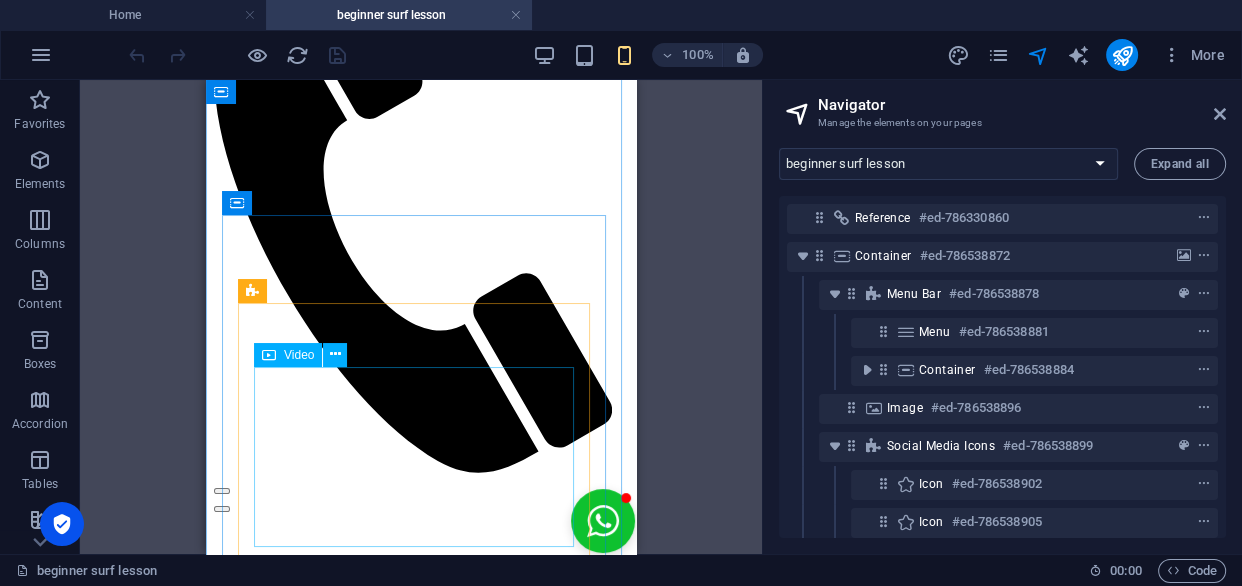 click at bounding box center [421, 5907] 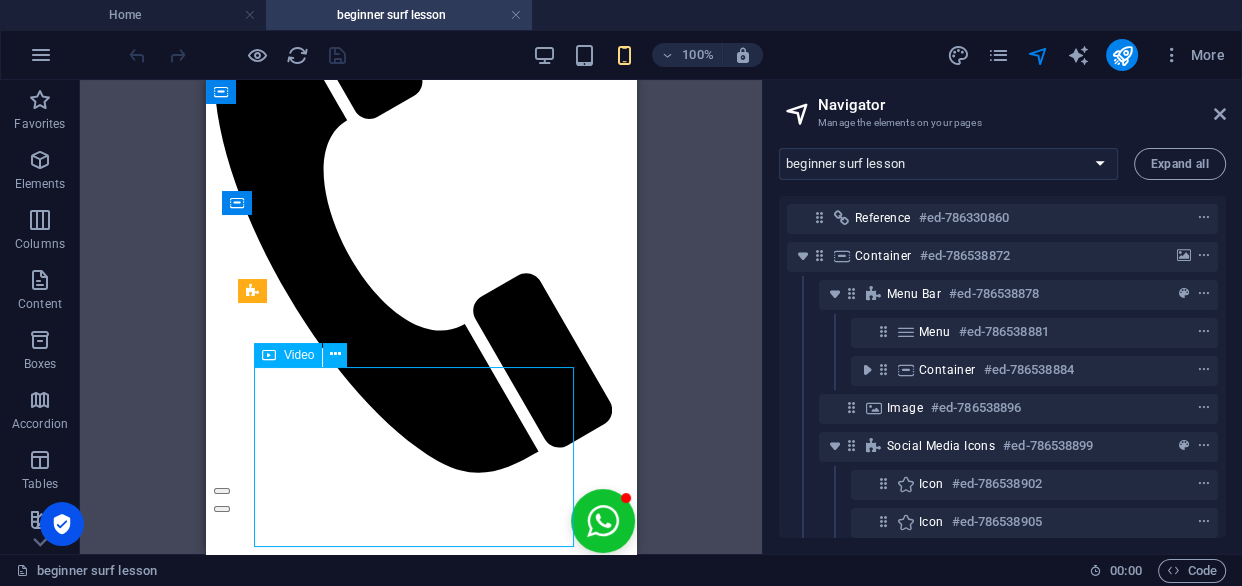 click at bounding box center (421, 5907) 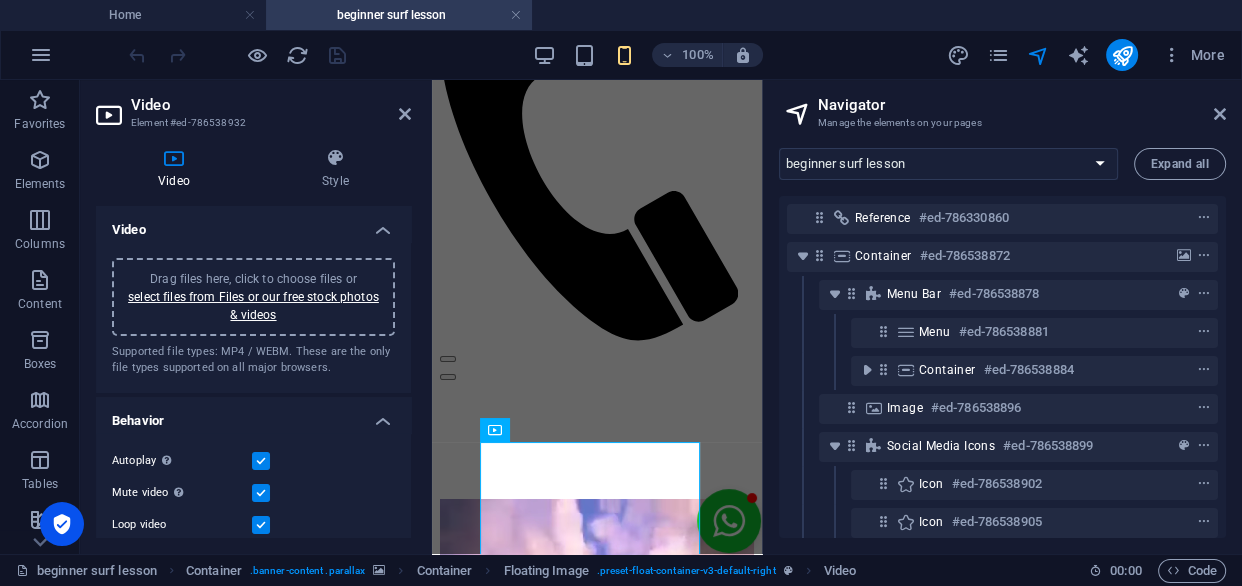scroll, scrollTop: 503, scrollLeft: 0, axis: vertical 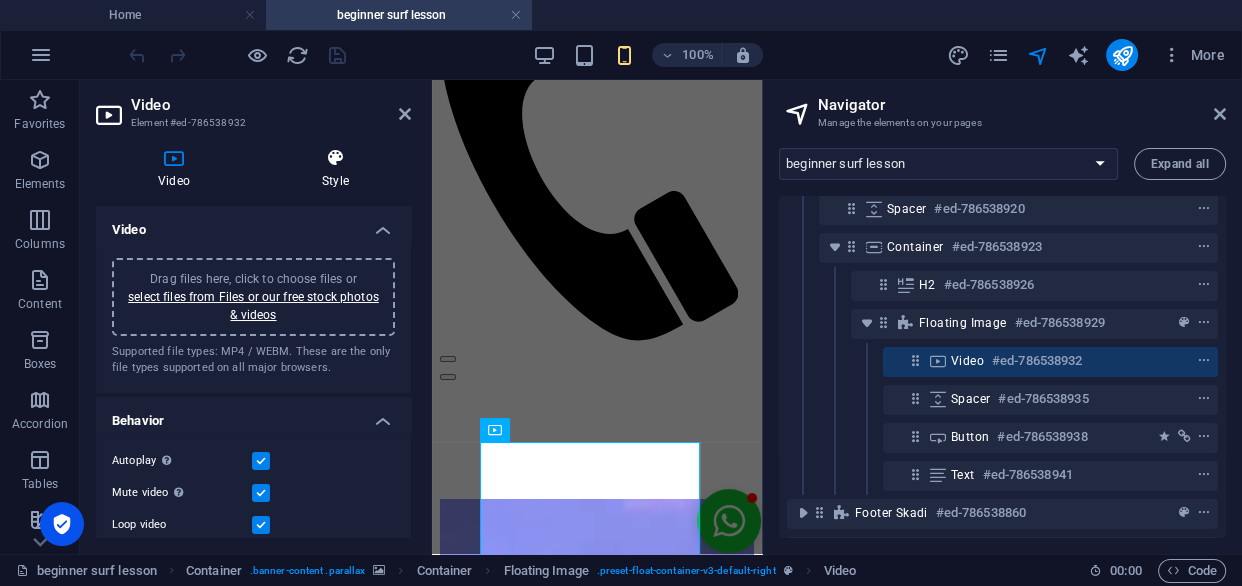 click on "Style" at bounding box center [335, 169] 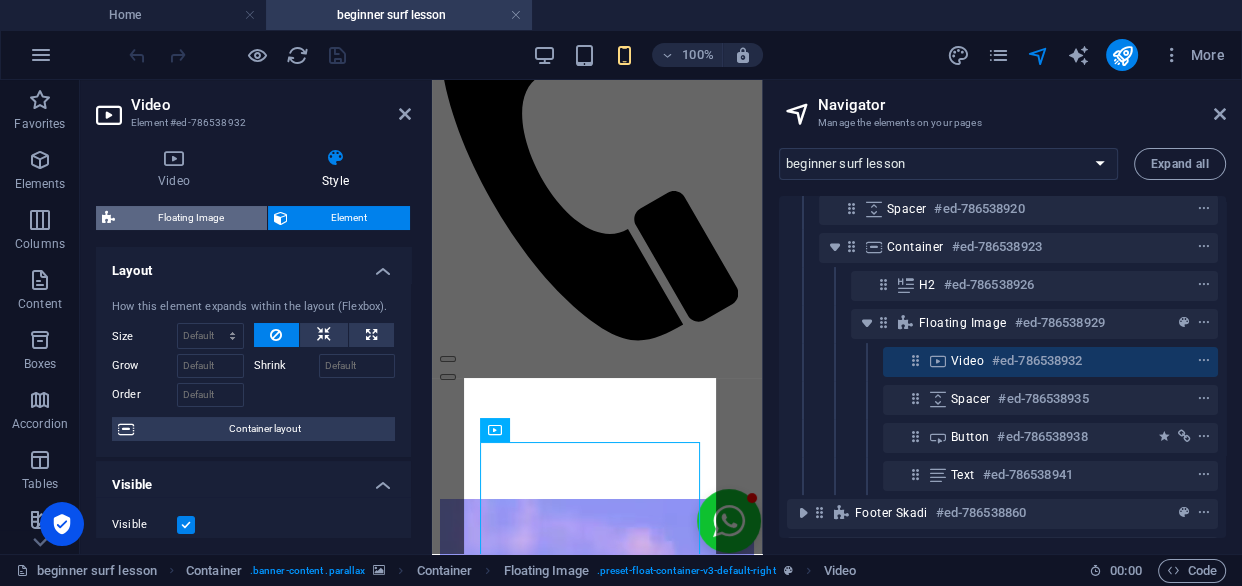 click on "Floating Image" at bounding box center (191, 218) 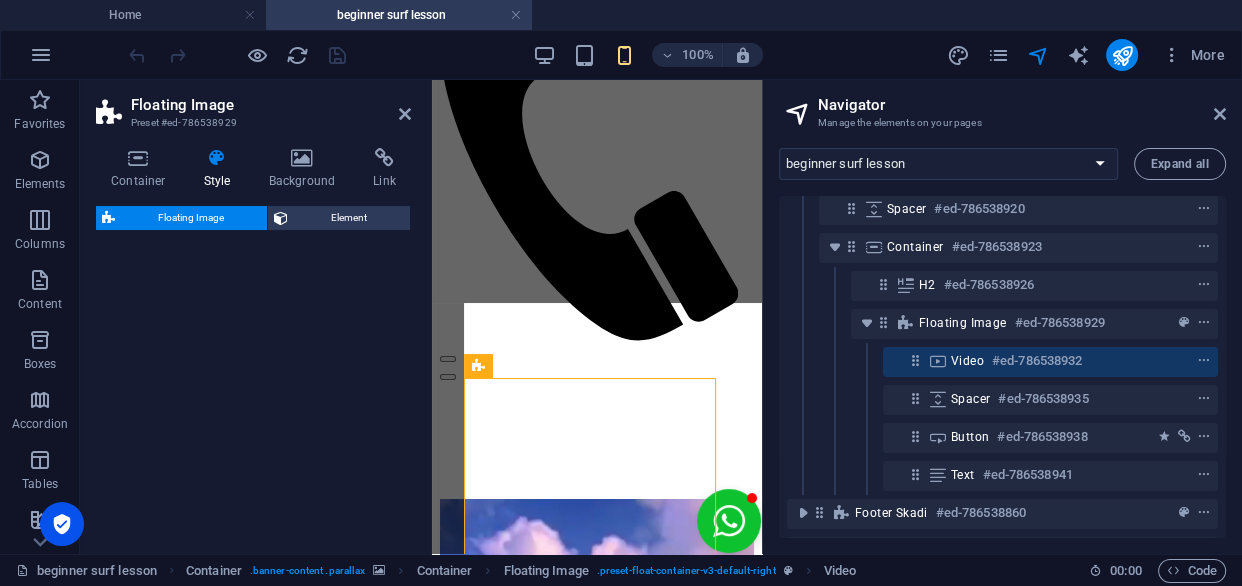 select on "%" 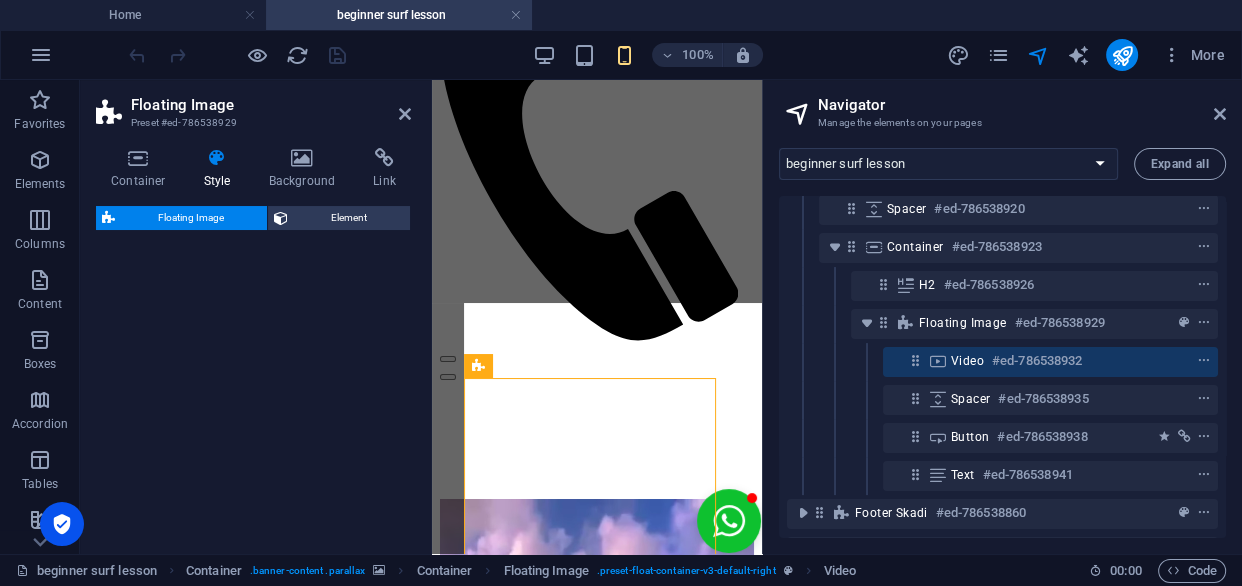 select on "rem" 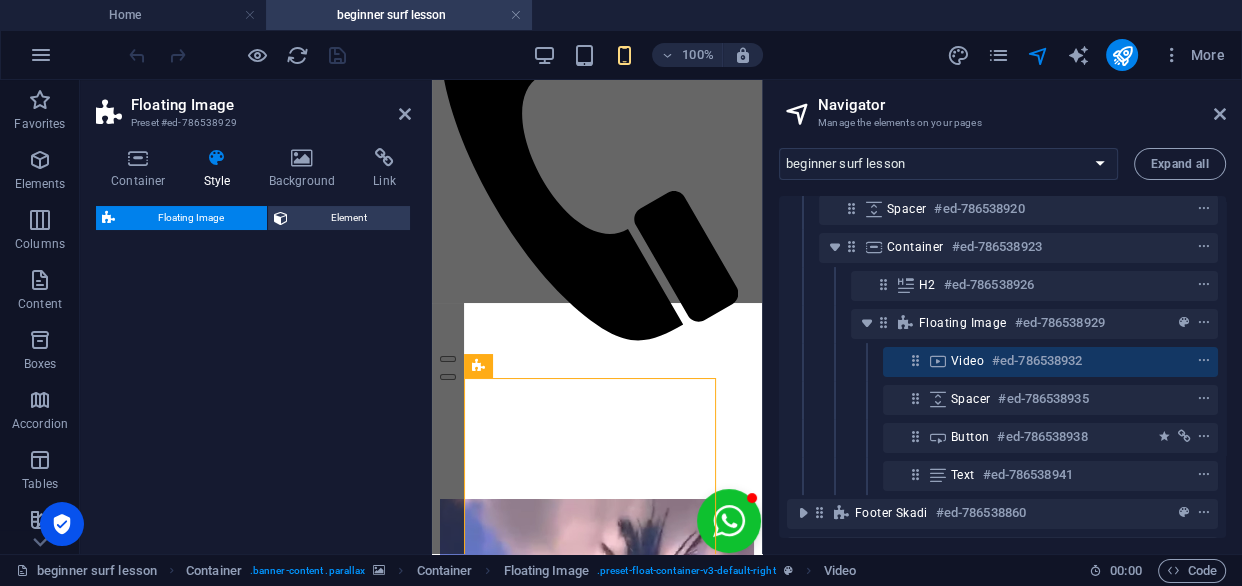 select on "rem" 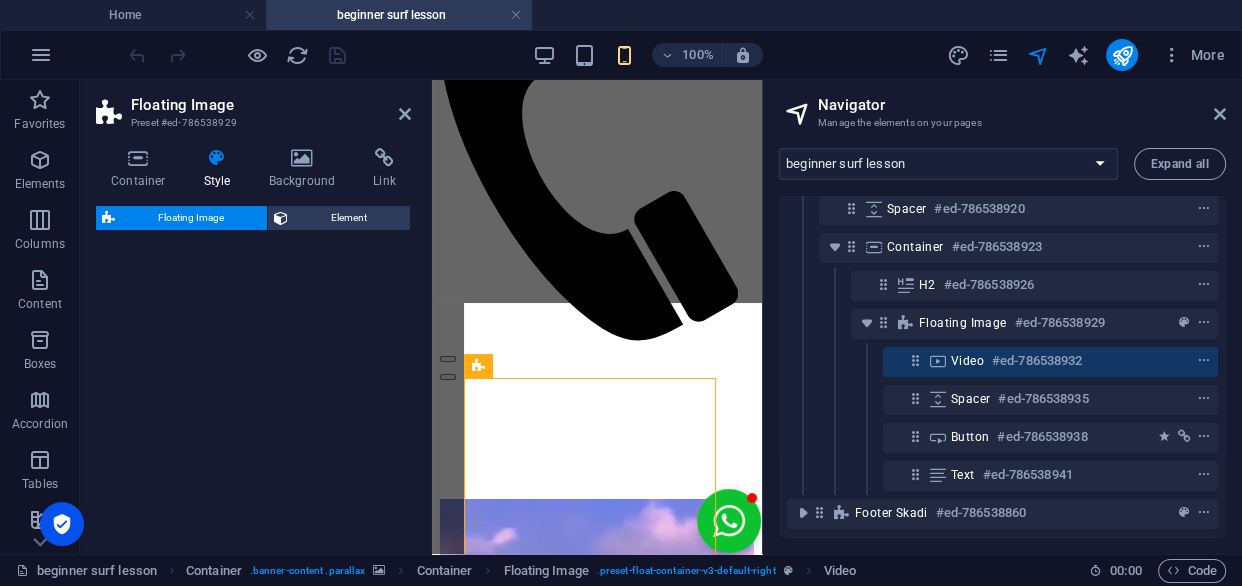 select on "rem" 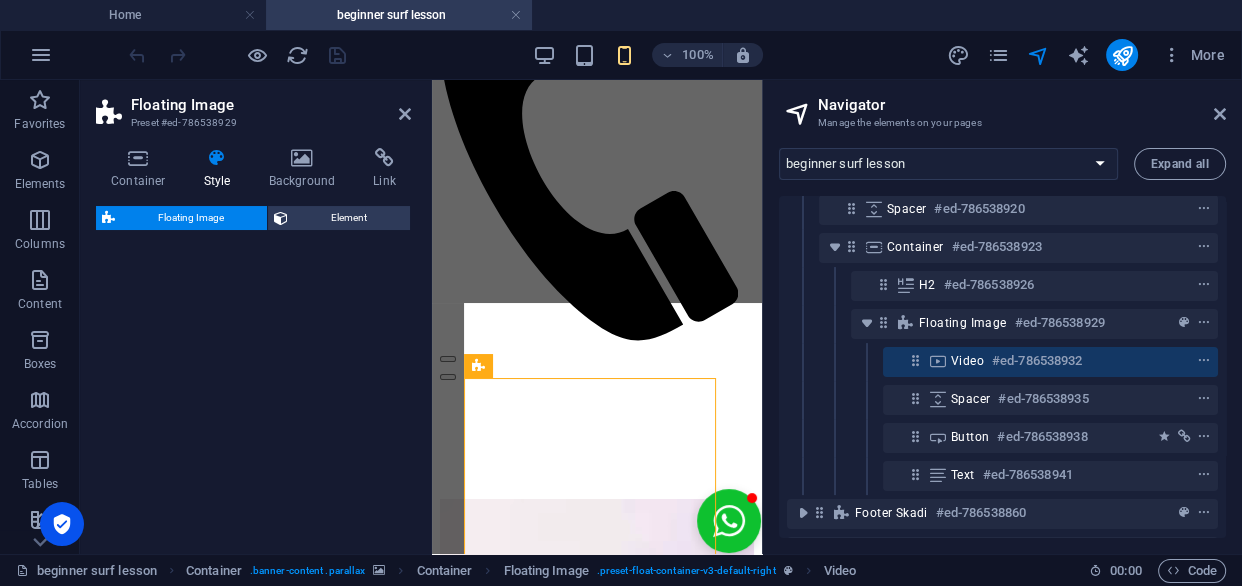 select on "rem" 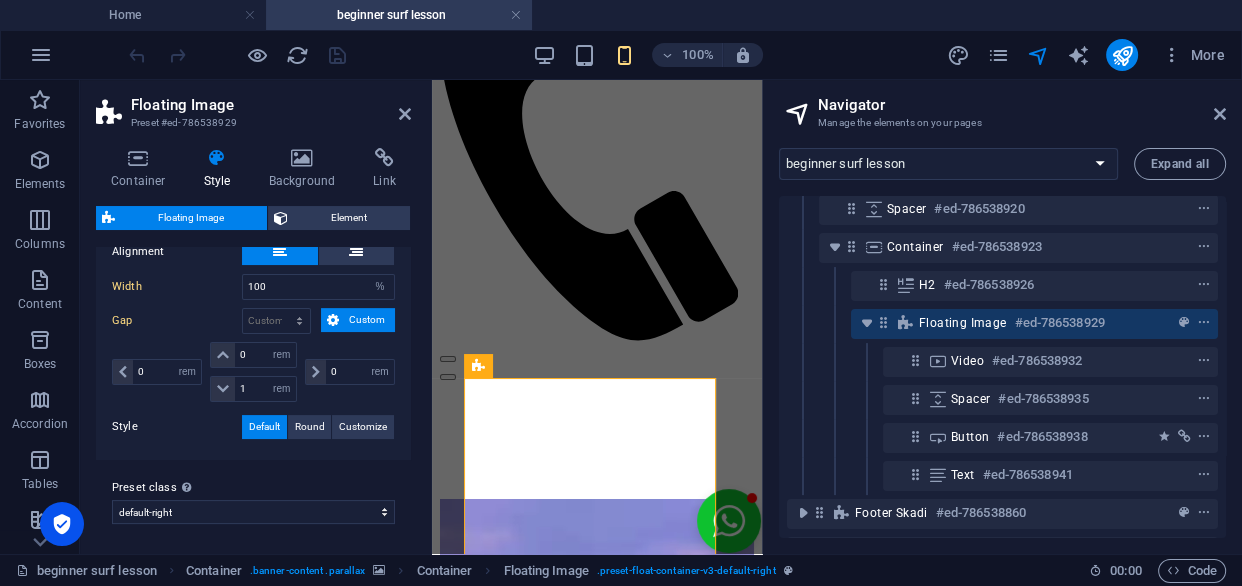 scroll, scrollTop: 0, scrollLeft: 0, axis: both 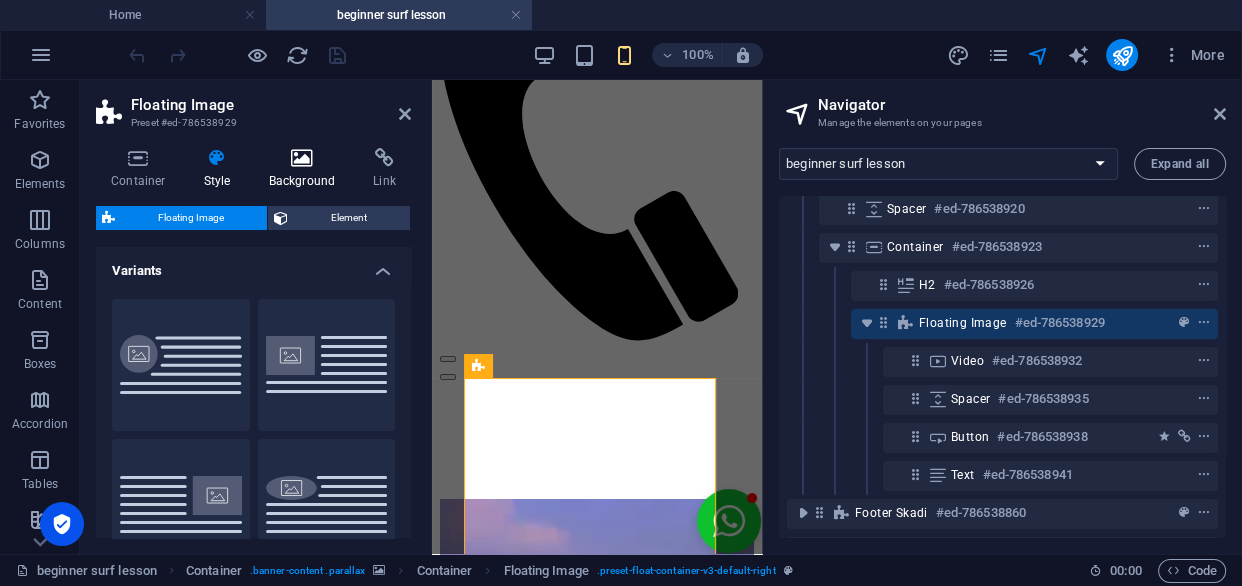 click on "Background" at bounding box center (306, 169) 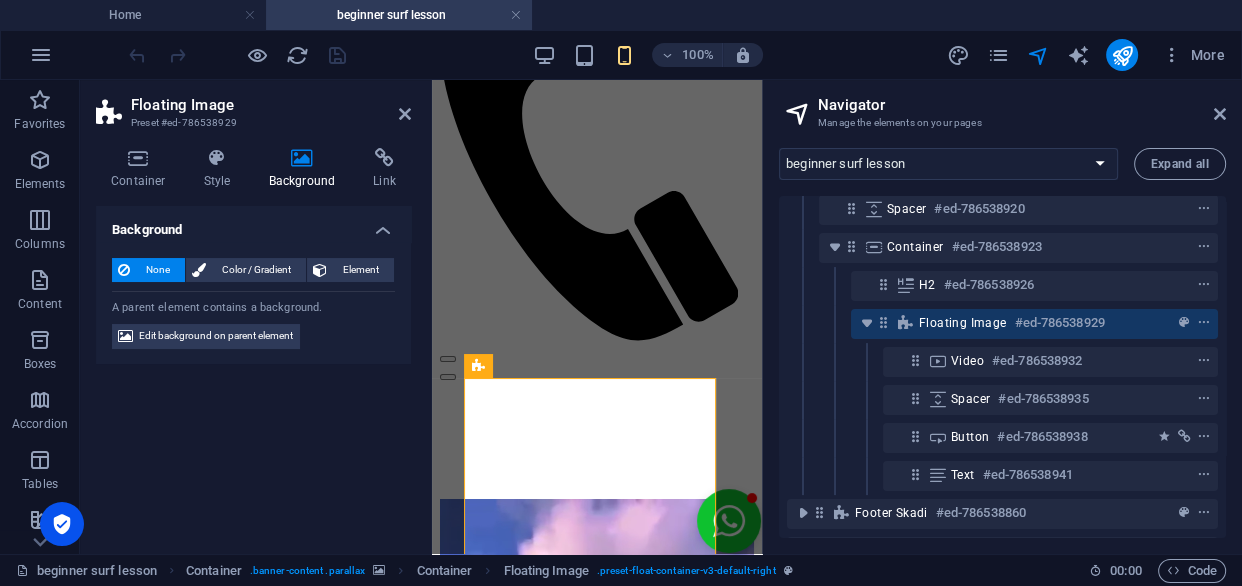 drag, startPoint x: 344, startPoint y: 268, endPoint x: 172, endPoint y: 282, distance: 172.56883 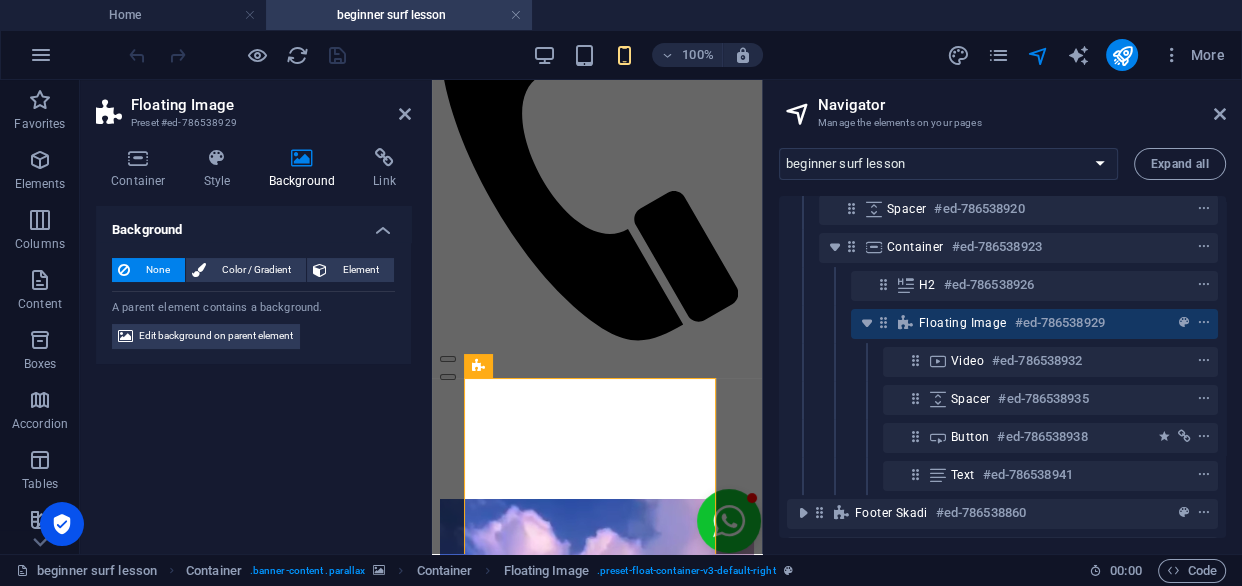 click on "Element" at bounding box center [360, 270] 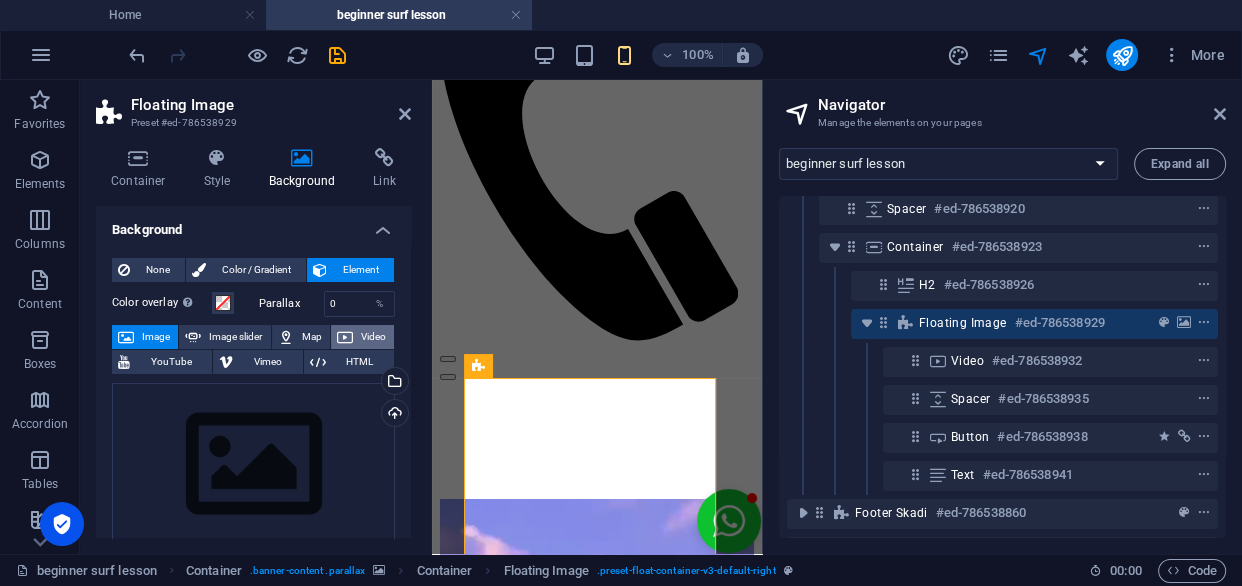 click on "Video" at bounding box center [373, 337] 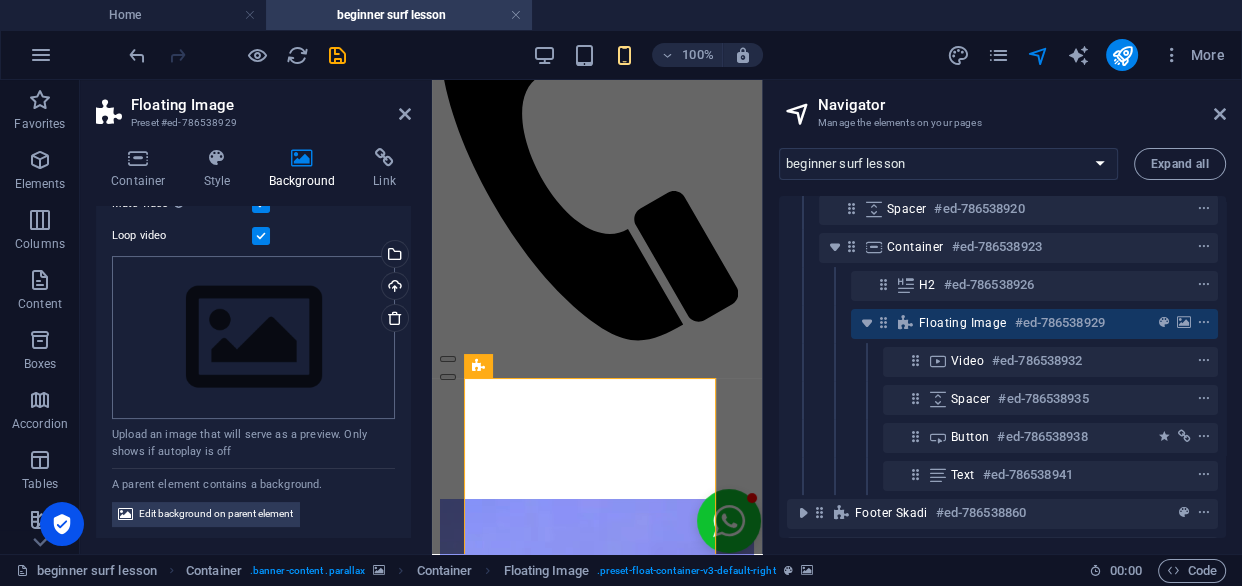 scroll, scrollTop: 0, scrollLeft: 0, axis: both 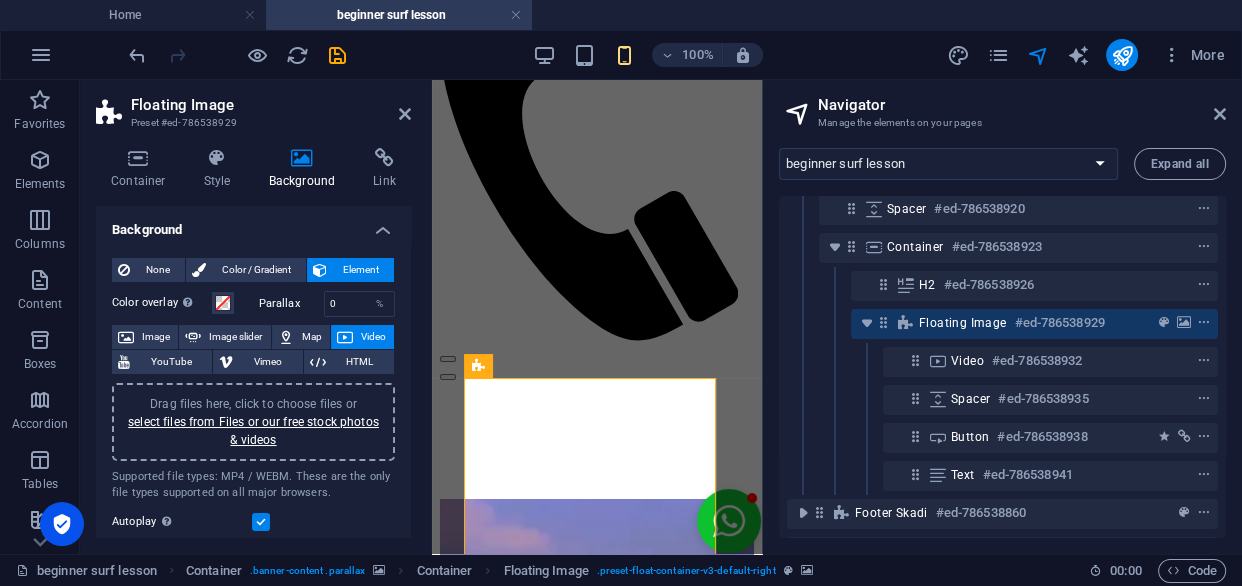 drag, startPoint x: 242, startPoint y: 413, endPoint x: 253, endPoint y: 405, distance: 13.601471 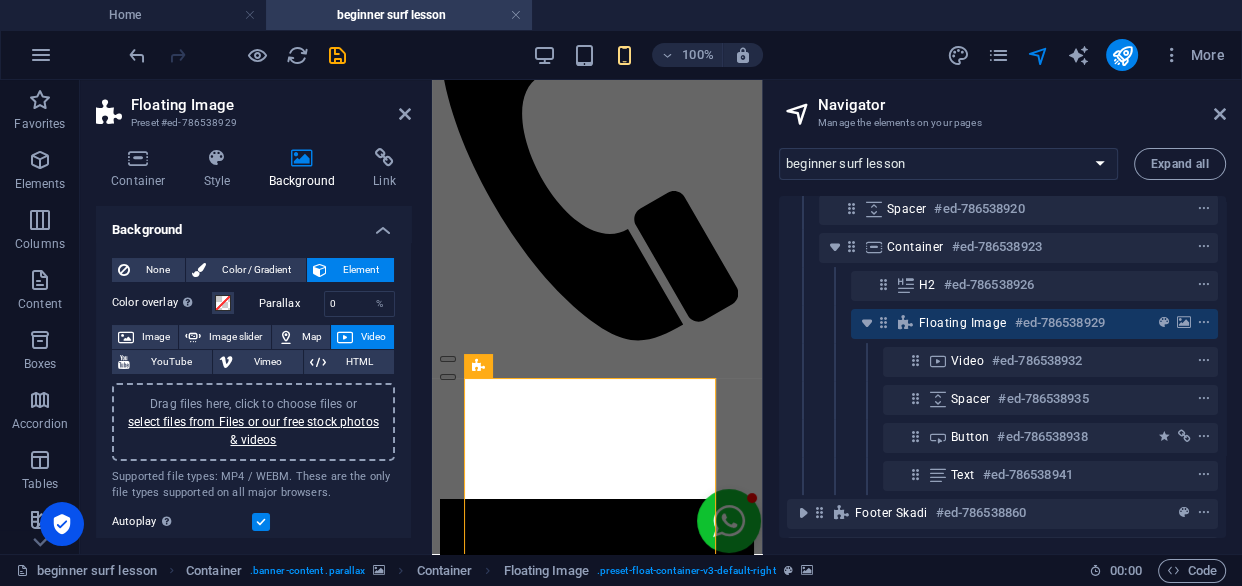 click on "select files from Files or our free stock photos & videos" at bounding box center [253, 431] 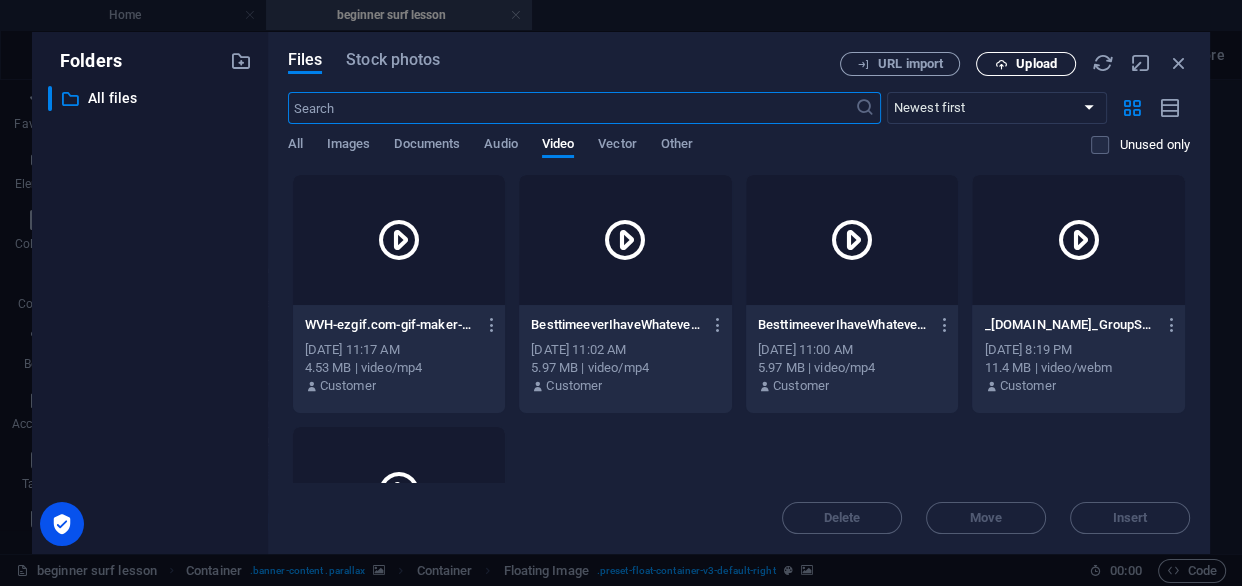 click on "Upload" at bounding box center [1036, 64] 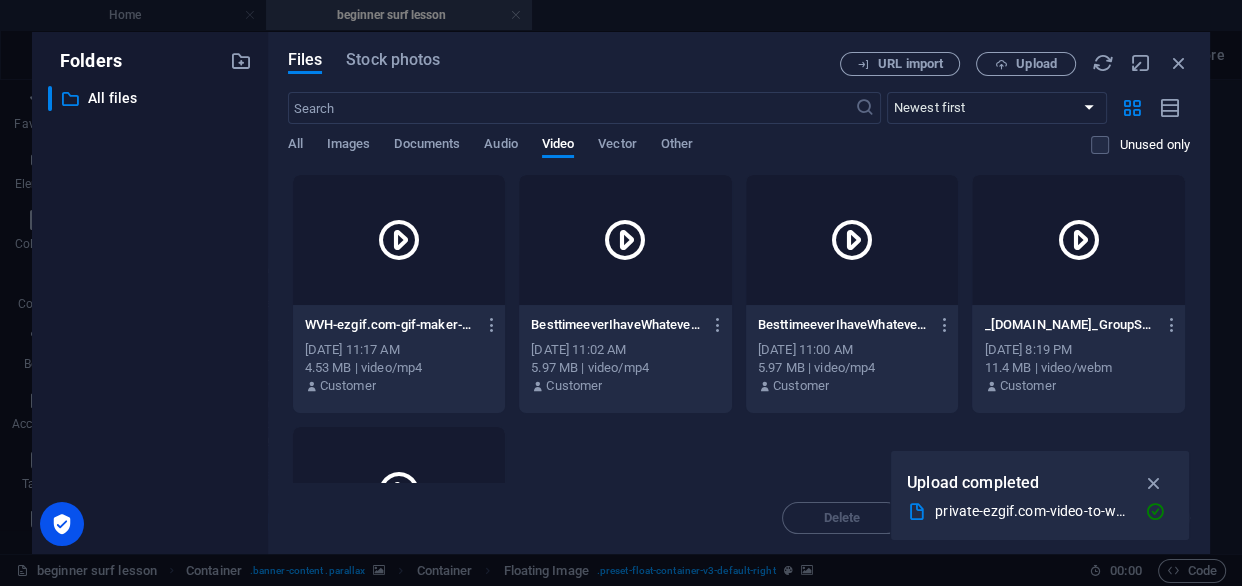 click at bounding box center (399, 240) 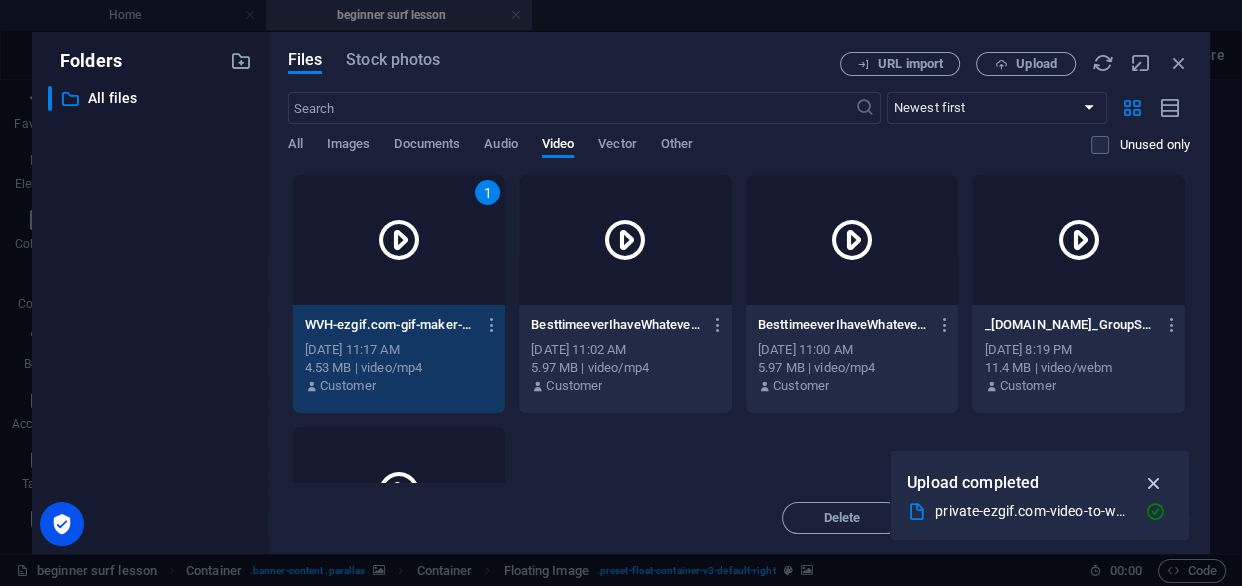 click at bounding box center [1153, 483] 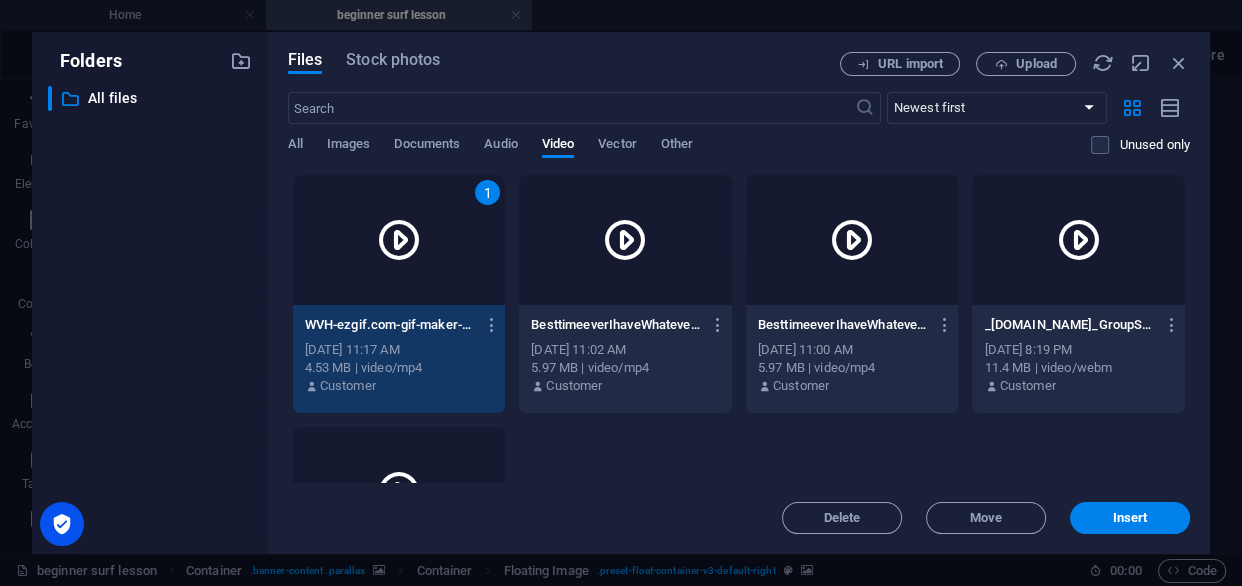 click on "Insert" at bounding box center (1130, 518) 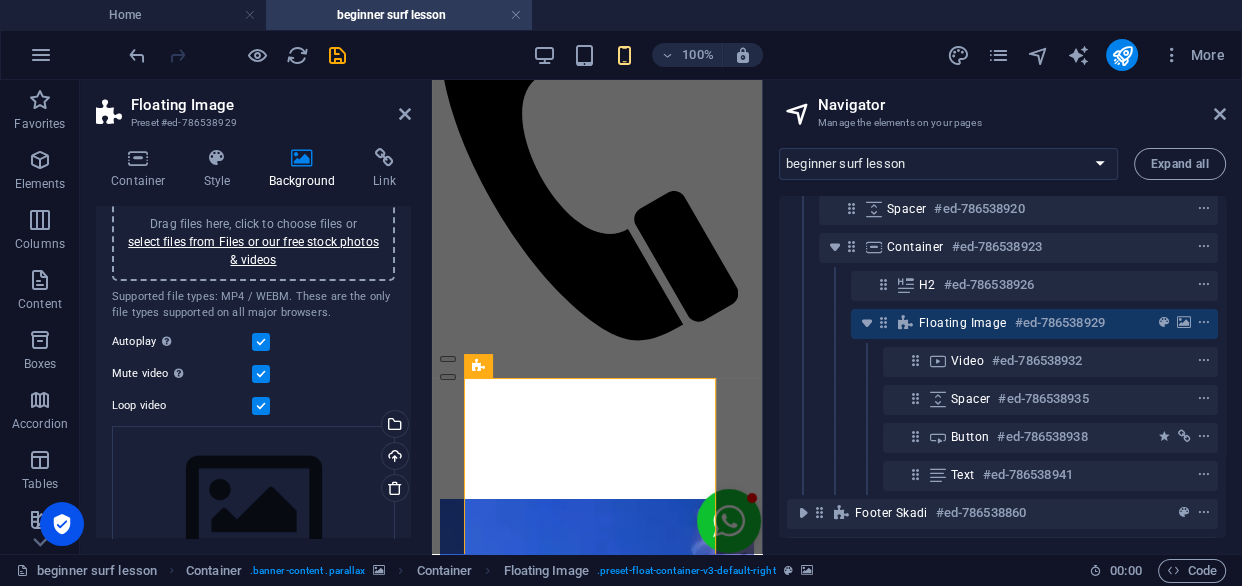scroll, scrollTop: 350, scrollLeft: 0, axis: vertical 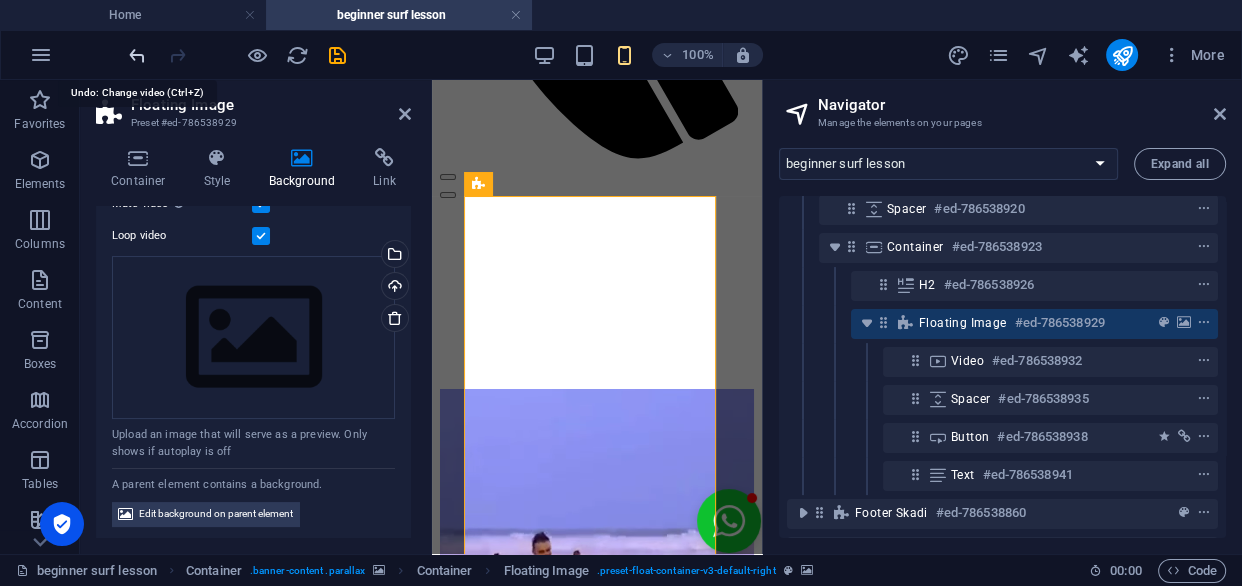 click at bounding box center [137, 55] 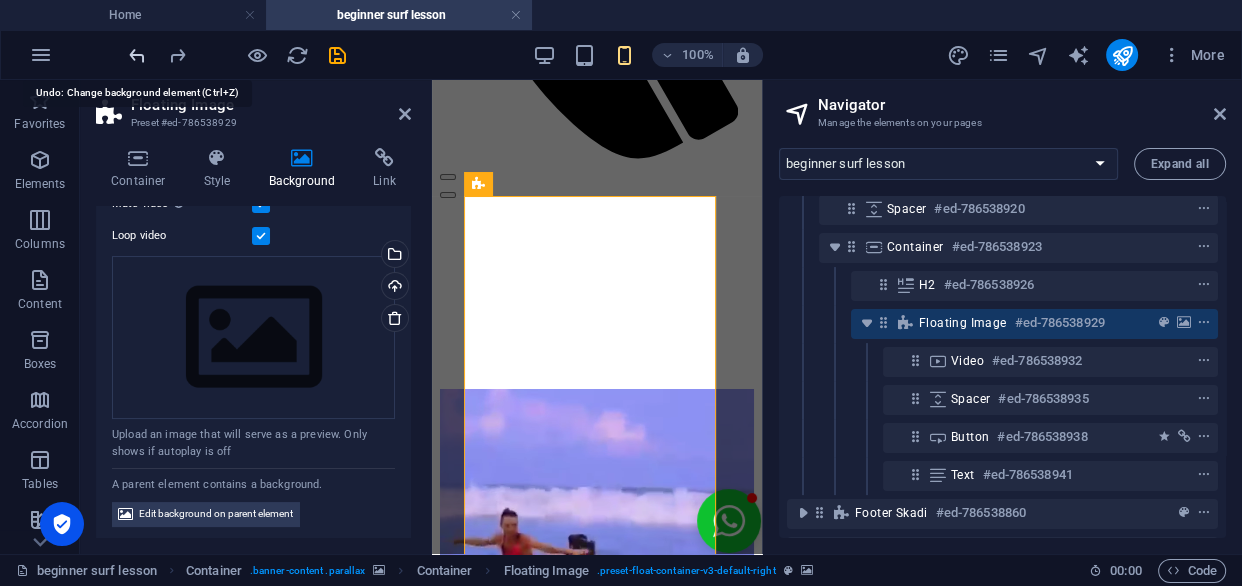 click at bounding box center [137, 55] 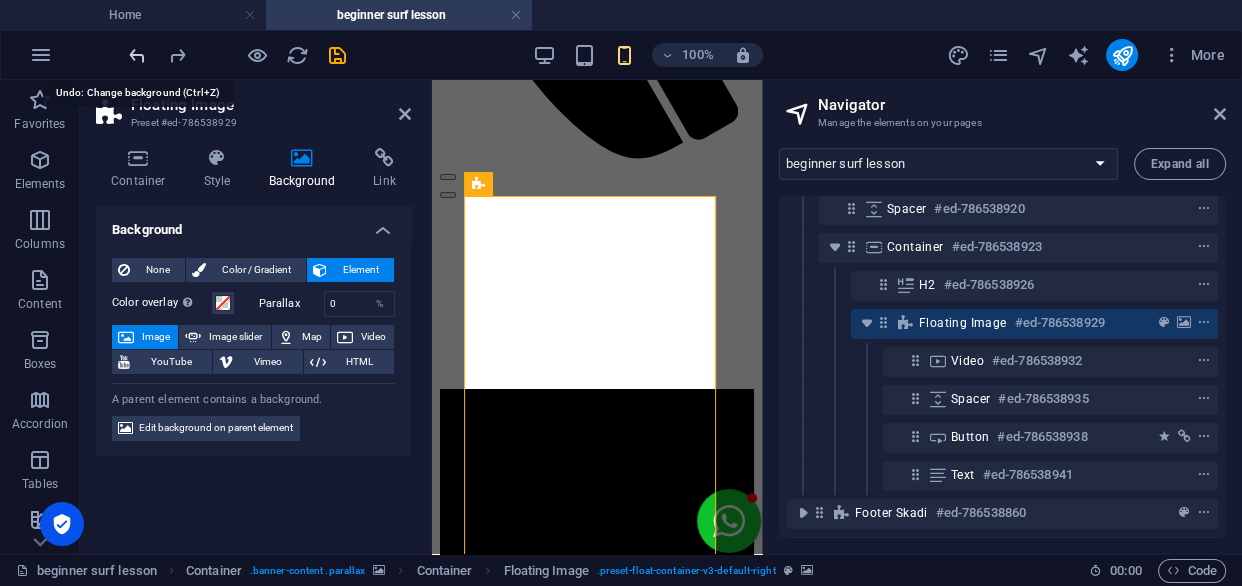 scroll, scrollTop: 0, scrollLeft: 0, axis: both 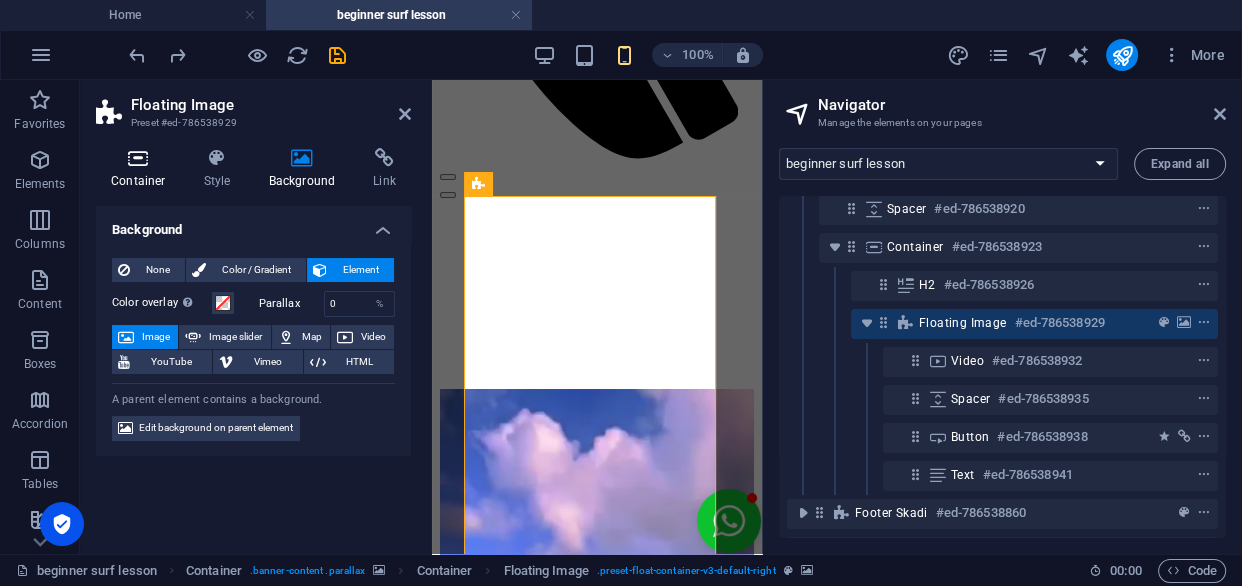 click at bounding box center (138, 158) 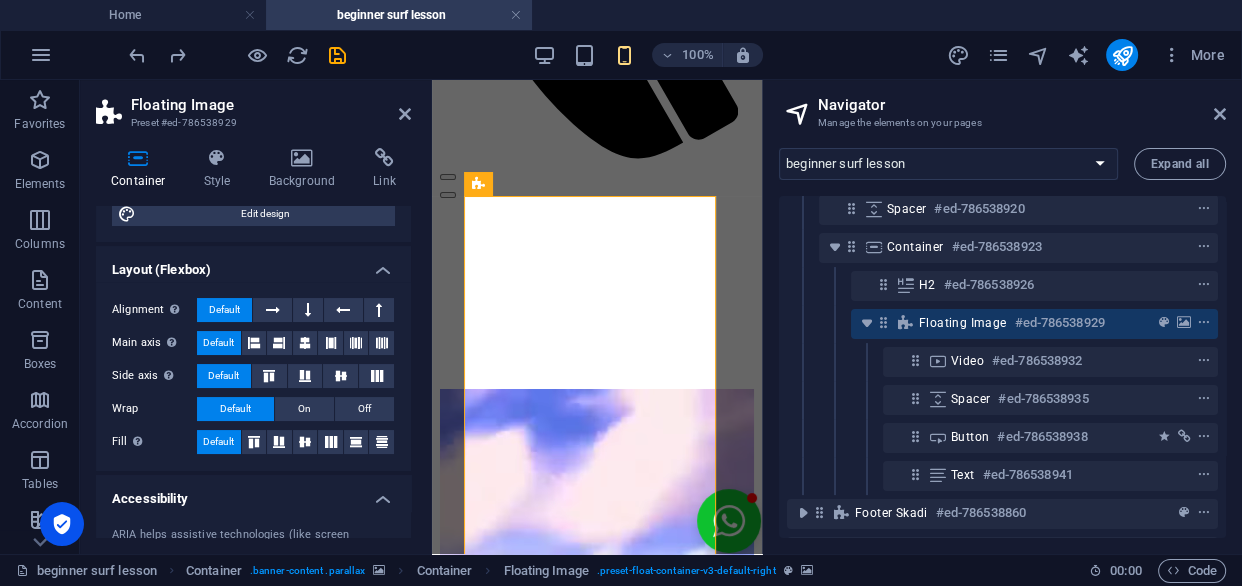 scroll, scrollTop: 78, scrollLeft: 0, axis: vertical 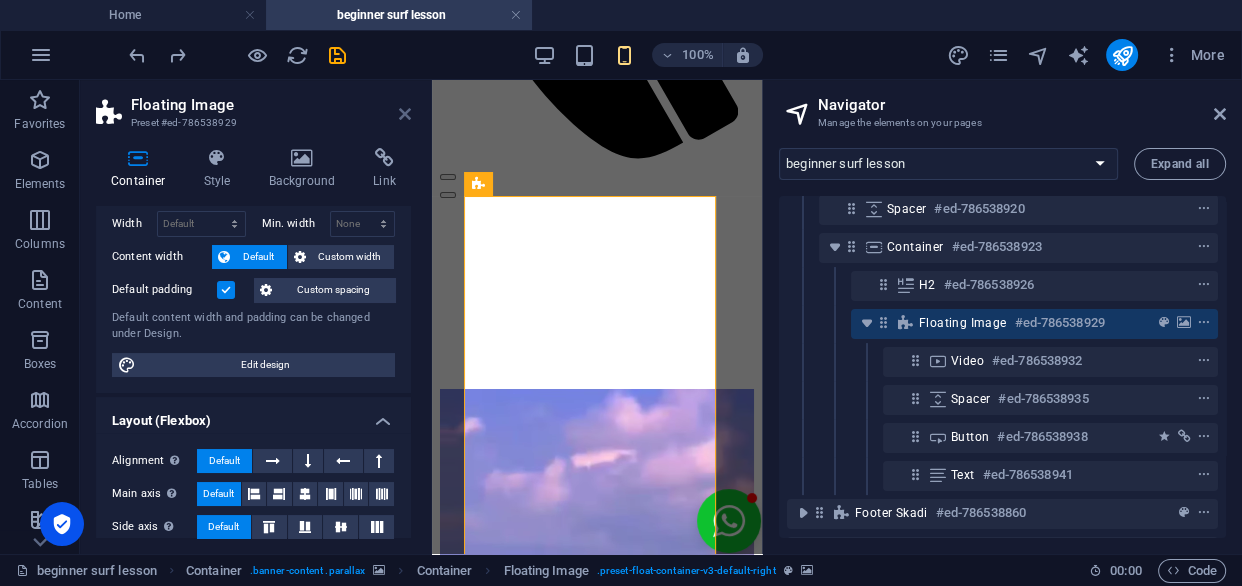 drag, startPoint x: 400, startPoint y: 112, endPoint x: 256, endPoint y: 67, distance: 150.8675 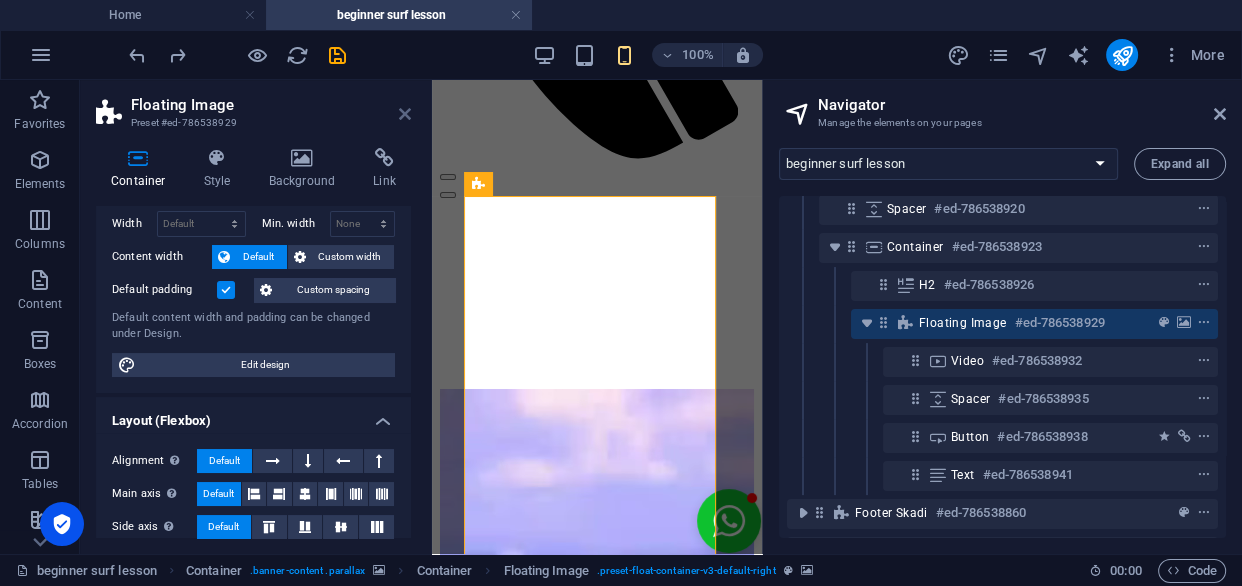 click at bounding box center (405, 114) 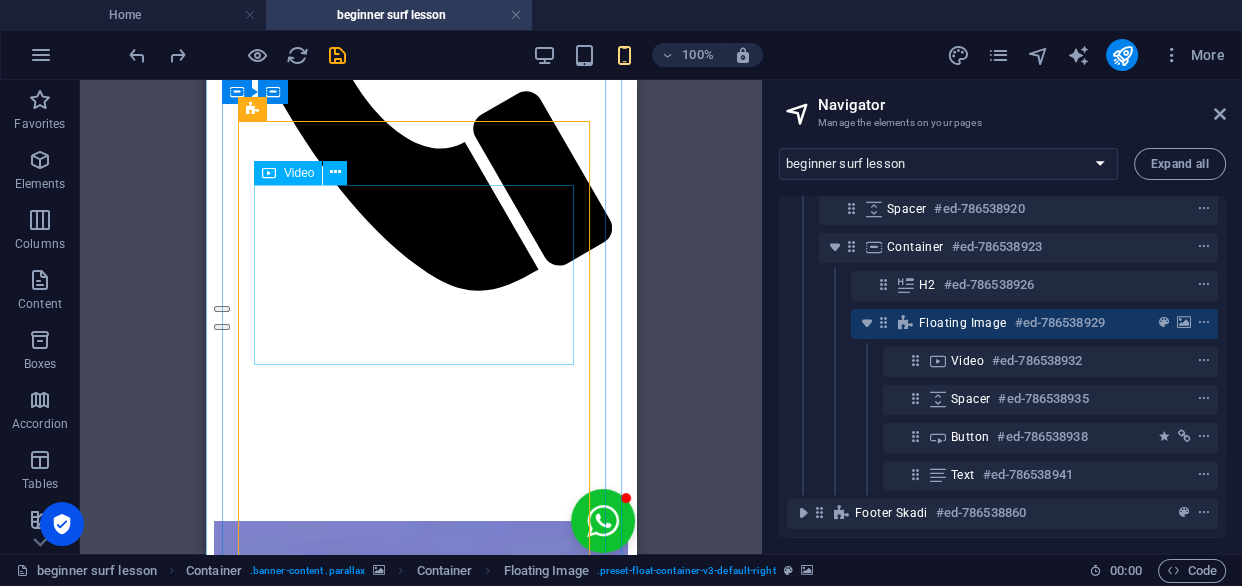 click at bounding box center (421, 6984) 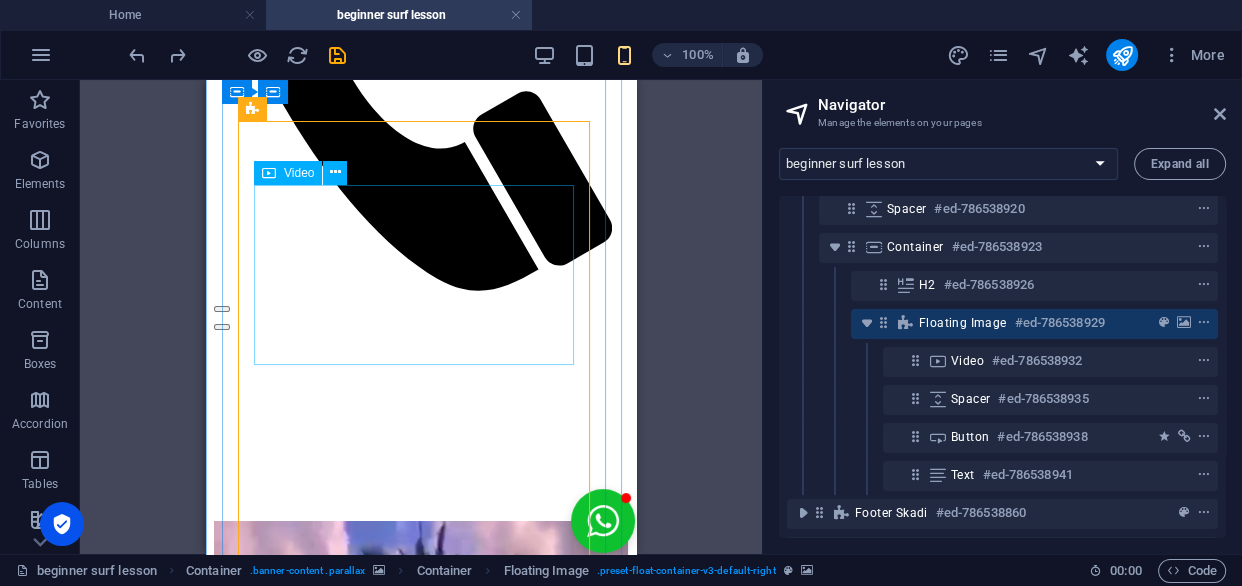 click at bounding box center [421, 6984] 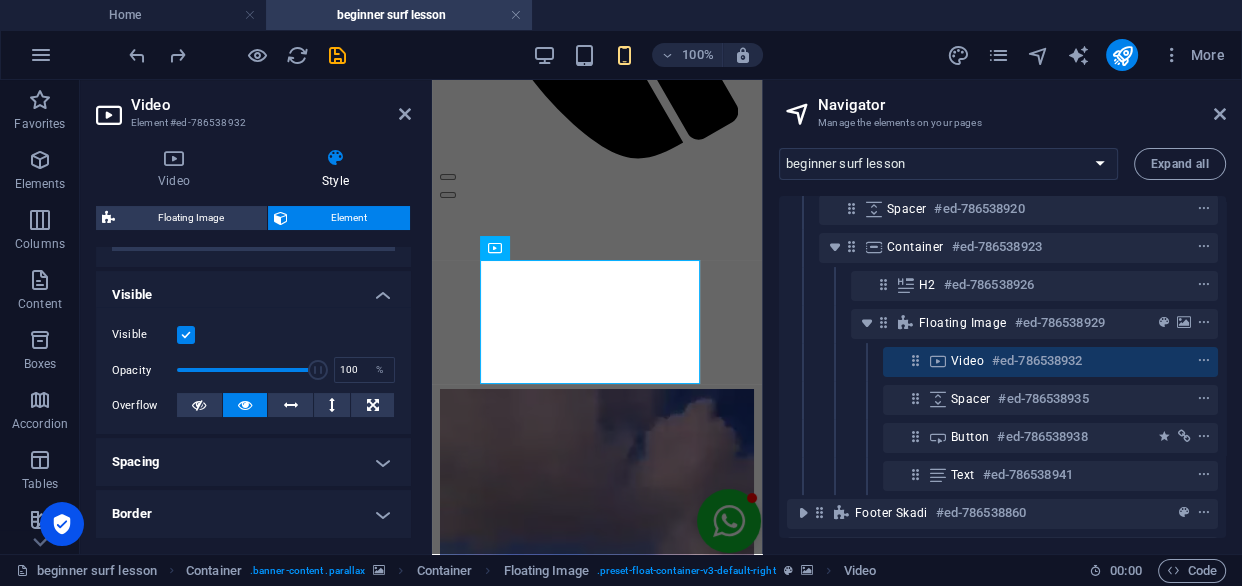 scroll, scrollTop: 553, scrollLeft: 0, axis: vertical 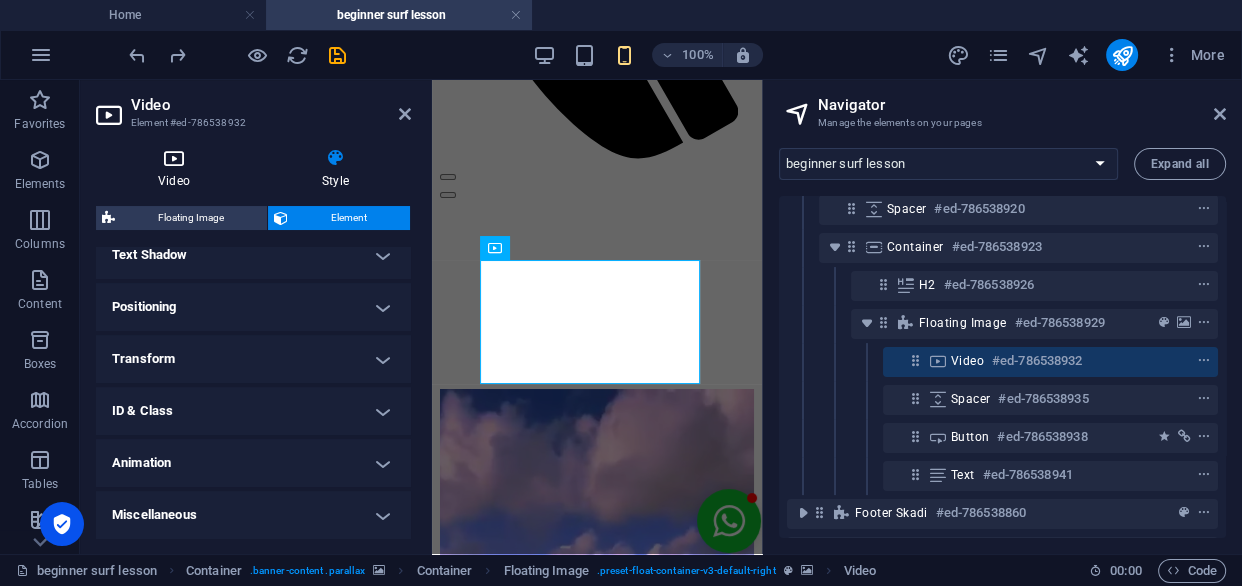 click on "Video" at bounding box center (178, 169) 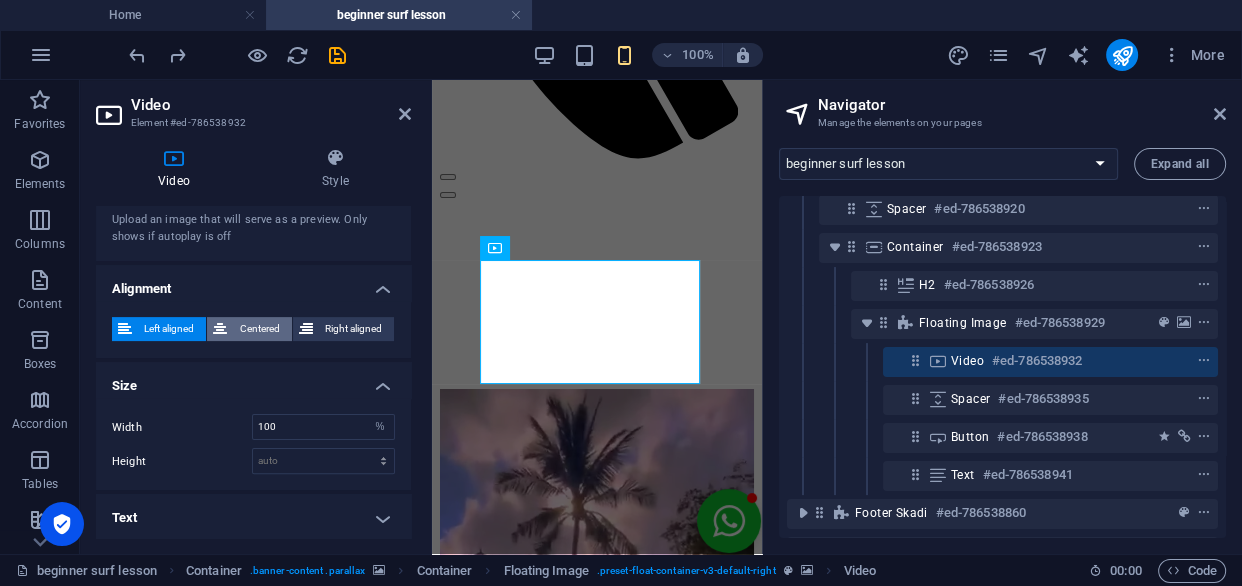 scroll, scrollTop: 0, scrollLeft: 0, axis: both 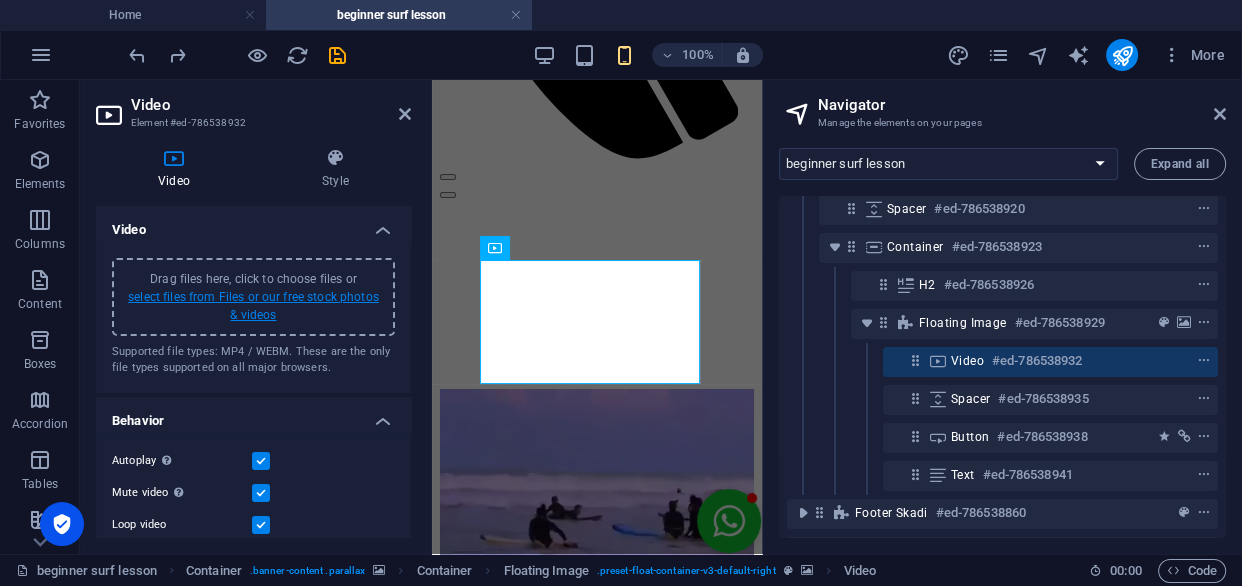 click on "select files from Files or our free stock photos & videos" at bounding box center (253, 306) 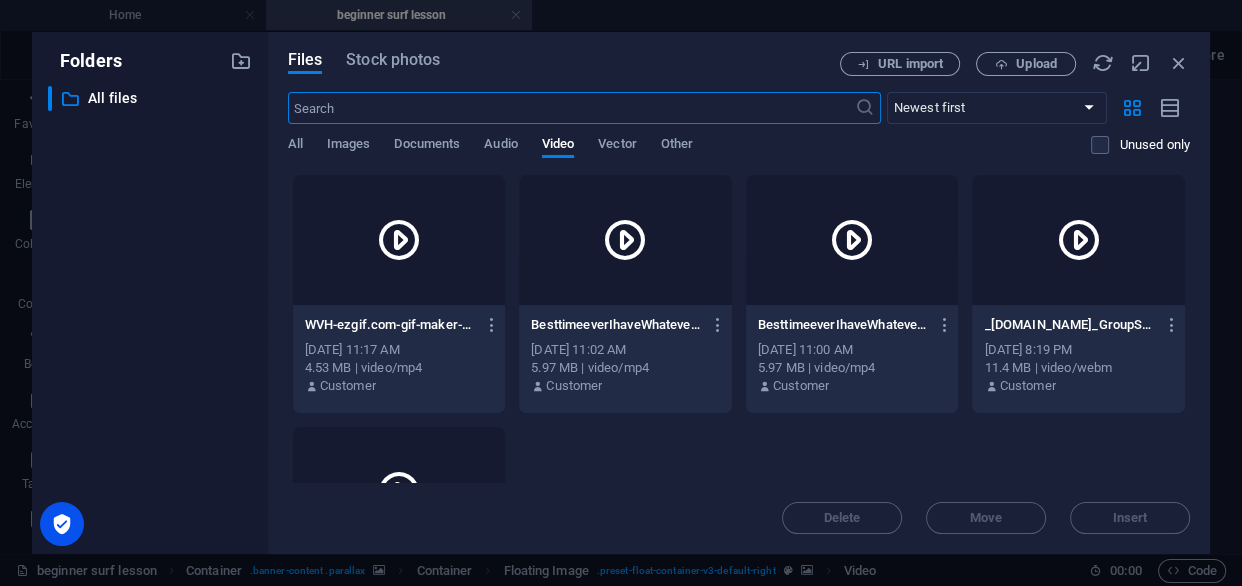 click at bounding box center [399, 240] 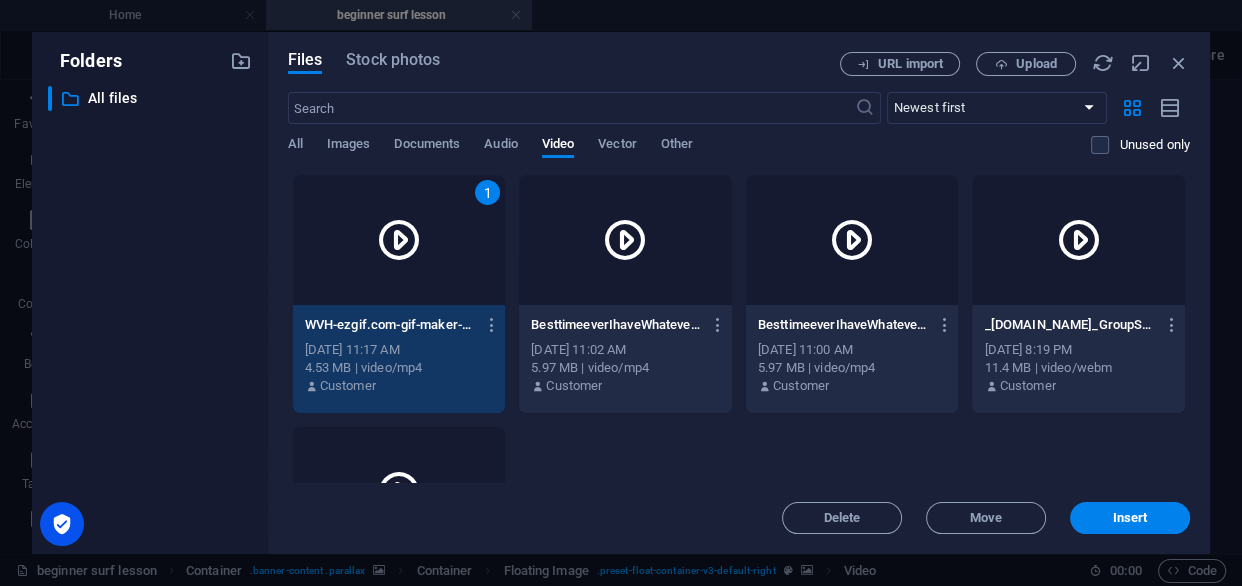 drag, startPoint x: 1148, startPoint y: 524, endPoint x: 1110, endPoint y: 523, distance: 38.013157 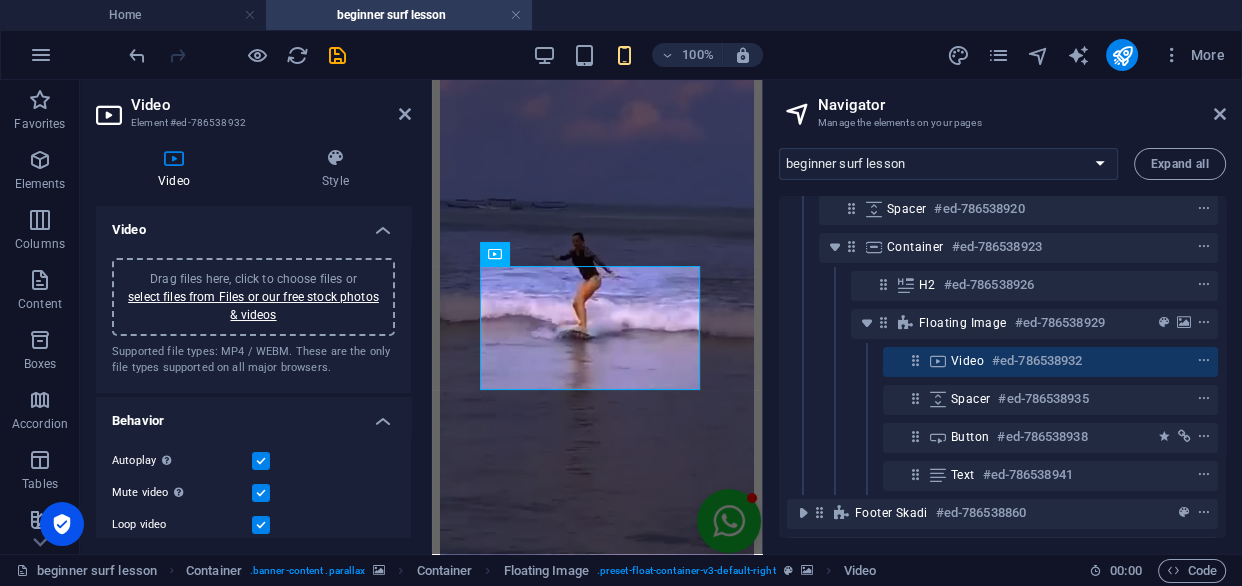 scroll, scrollTop: 469, scrollLeft: 0, axis: vertical 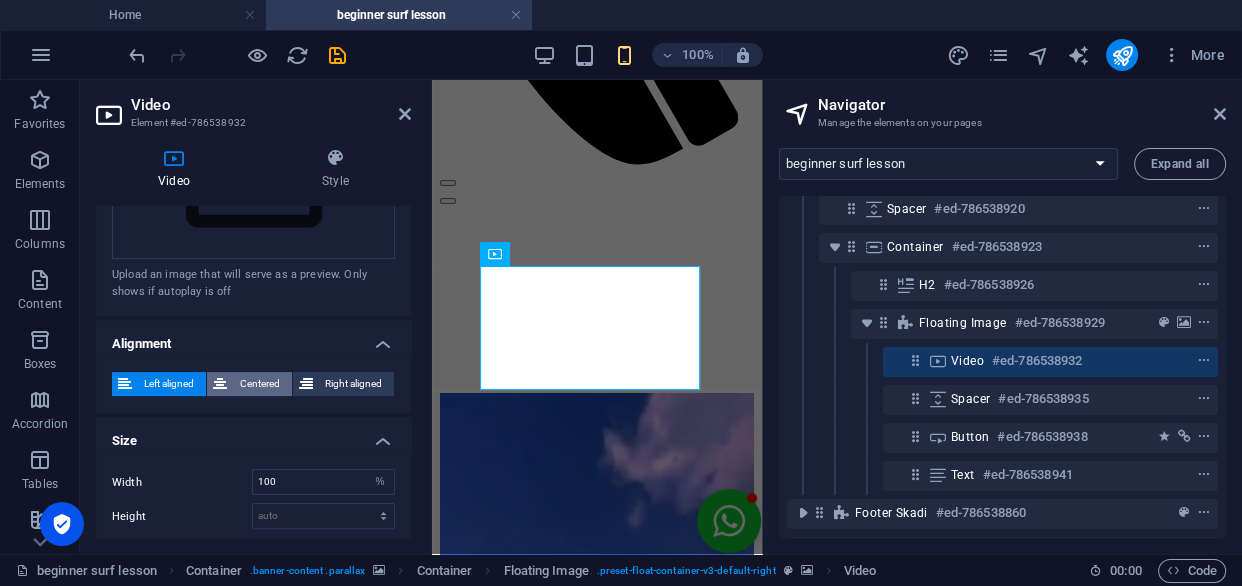 click on "Centered" at bounding box center (259, 384) 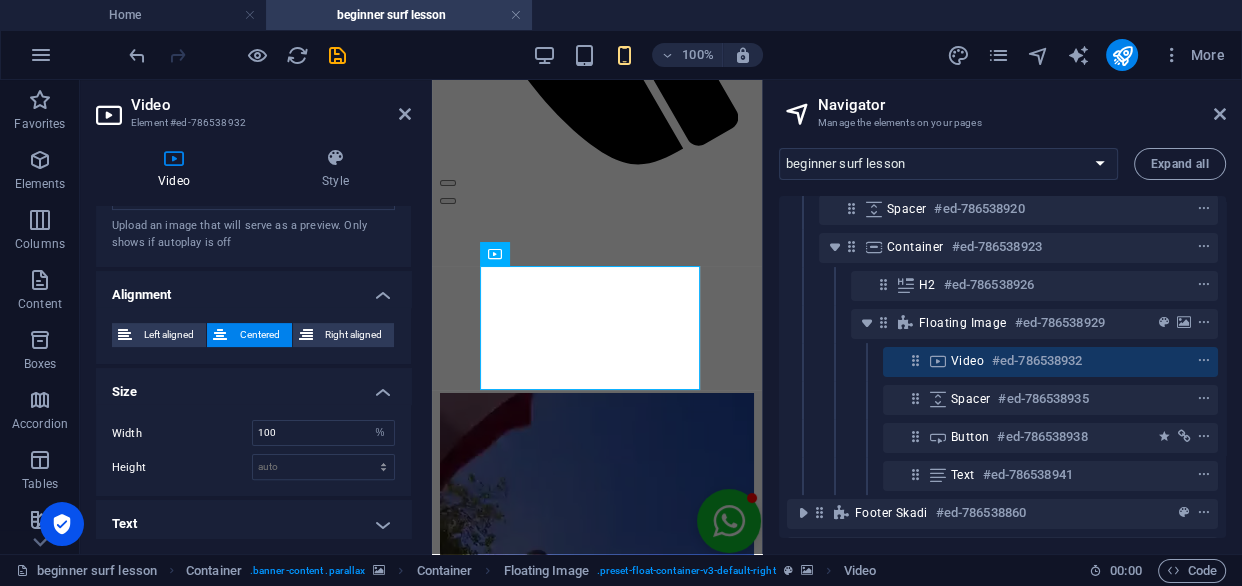 scroll, scrollTop: 600, scrollLeft: 0, axis: vertical 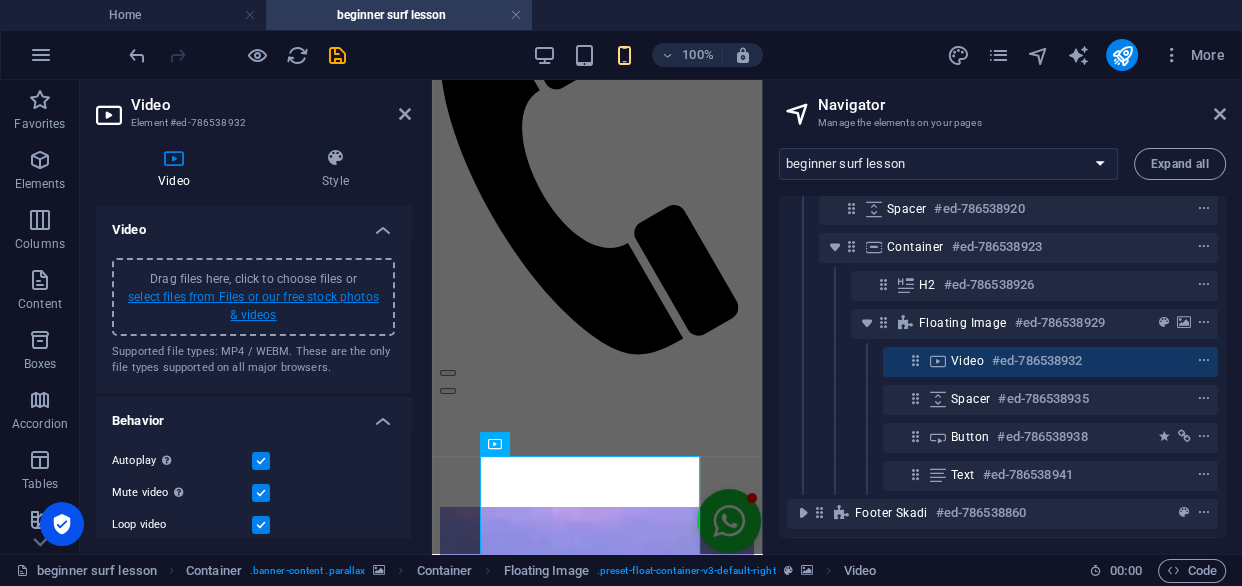 click on "select files from Files or our free stock photos & videos" at bounding box center (253, 306) 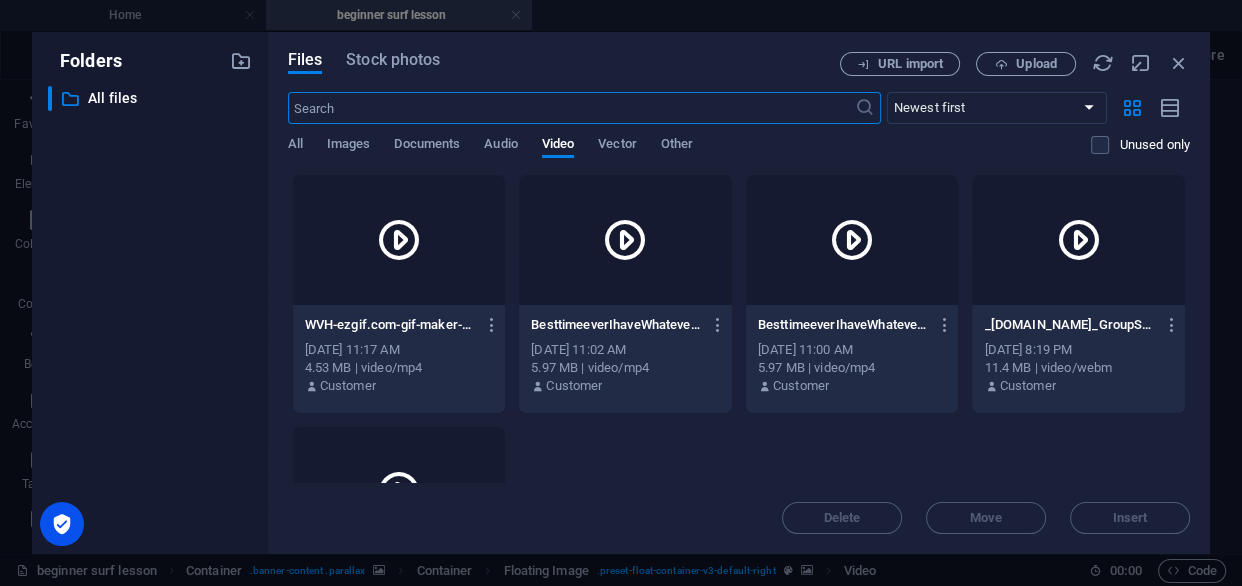 click at bounding box center (625, 240) 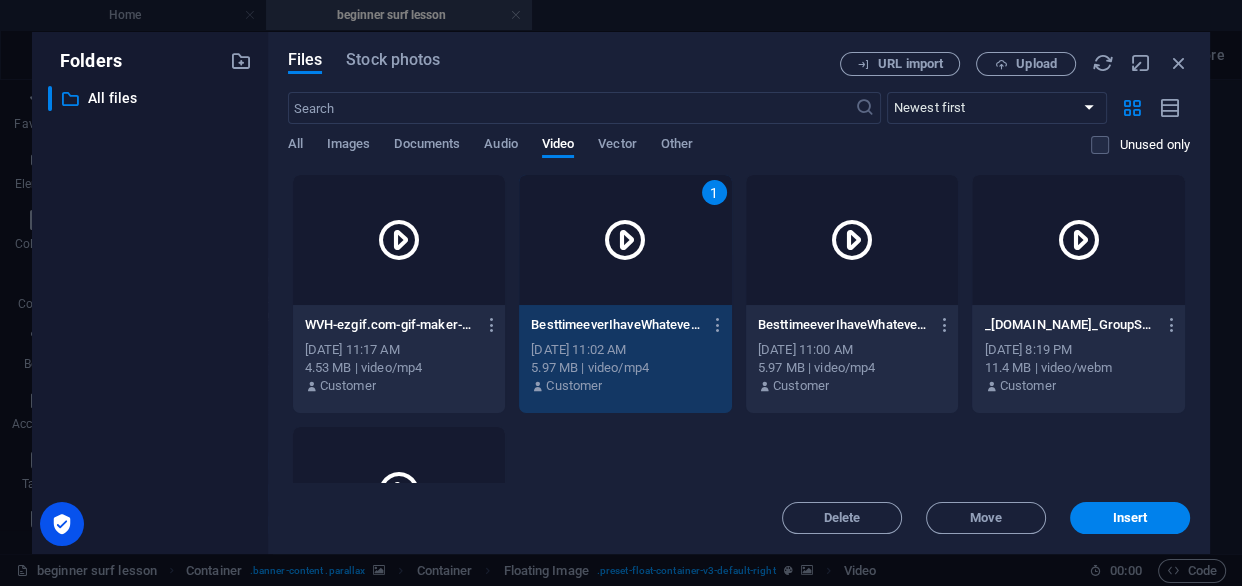 click at bounding box center (399, 240) 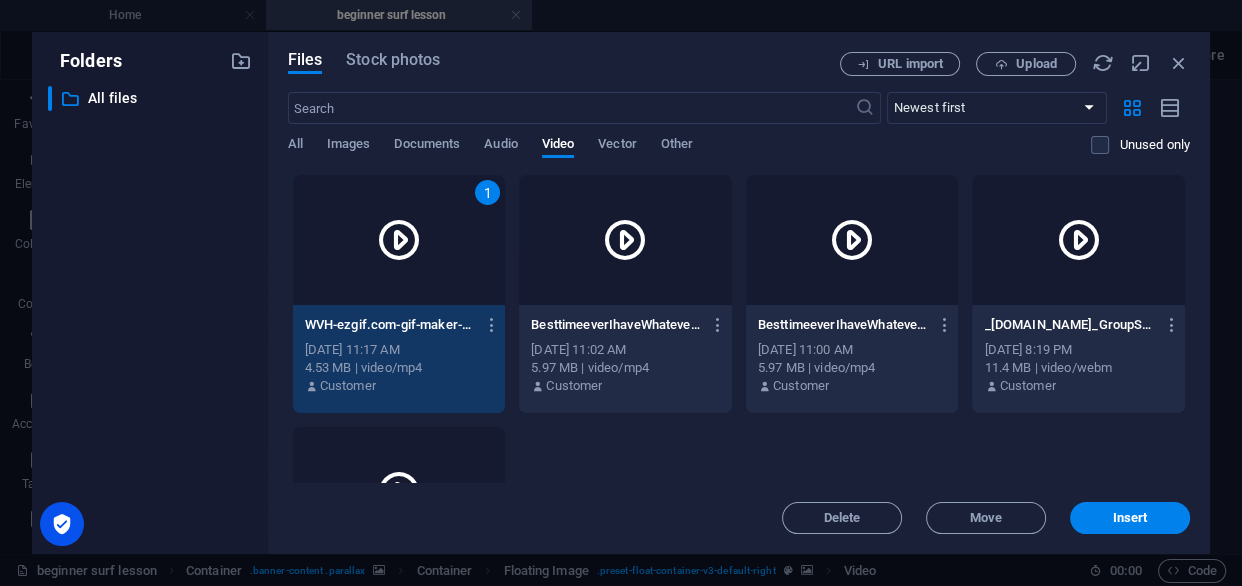 click at bounding box center [625, 240] 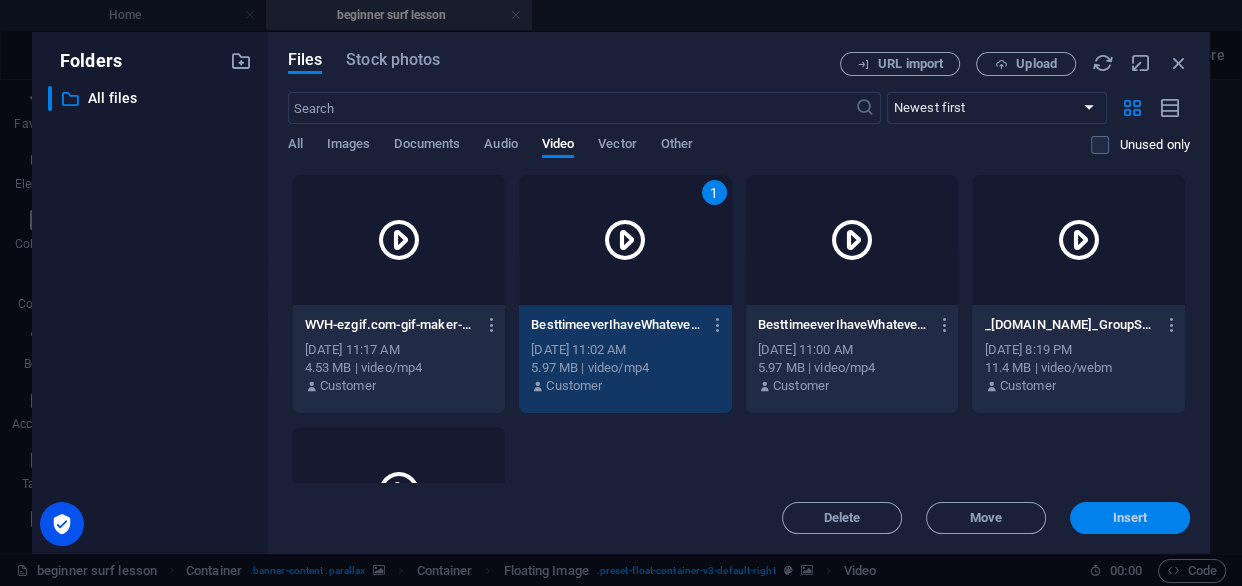 click on "Insert" at bounding box center (1130, 518) 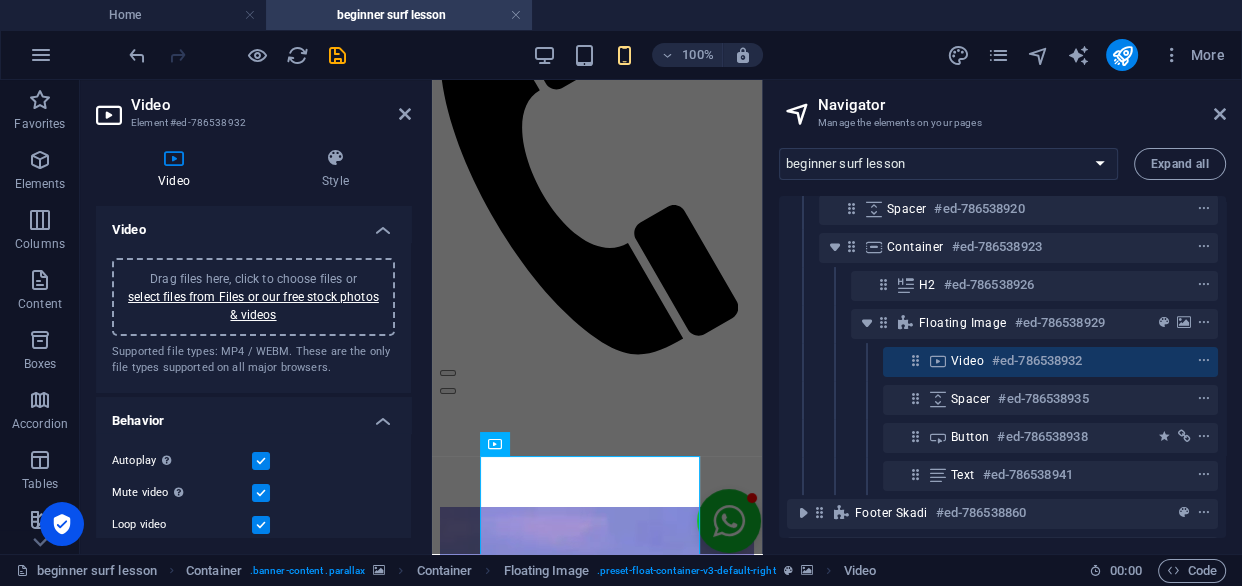 scroll, scrollTop: 363, scrollLeft: 0, axis: vertical 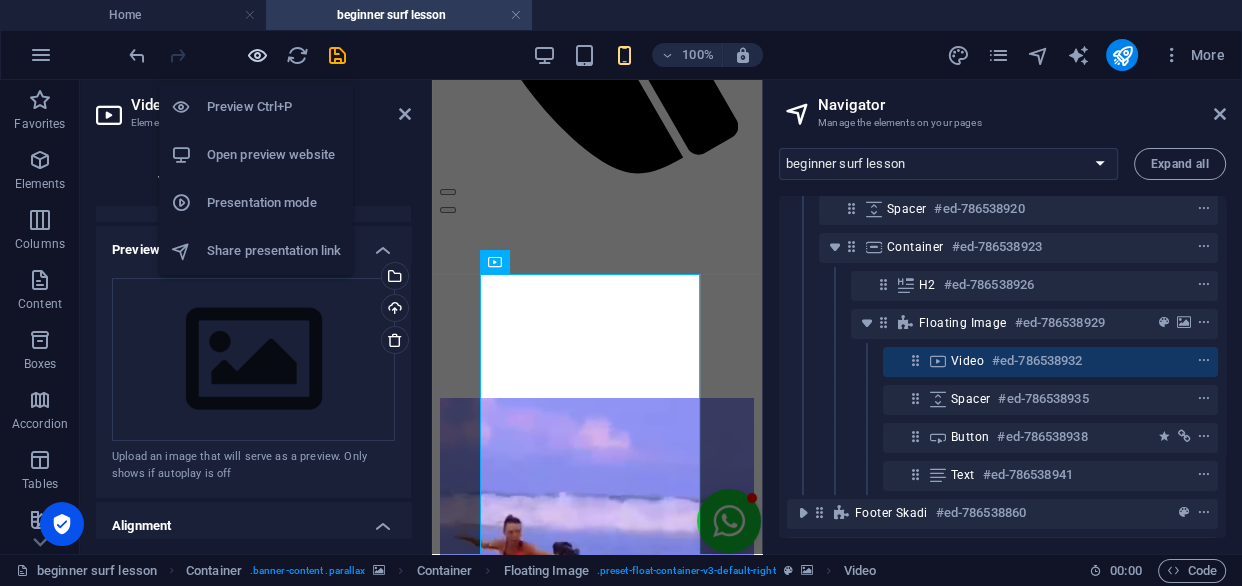 click at bounding box center [257, 55] 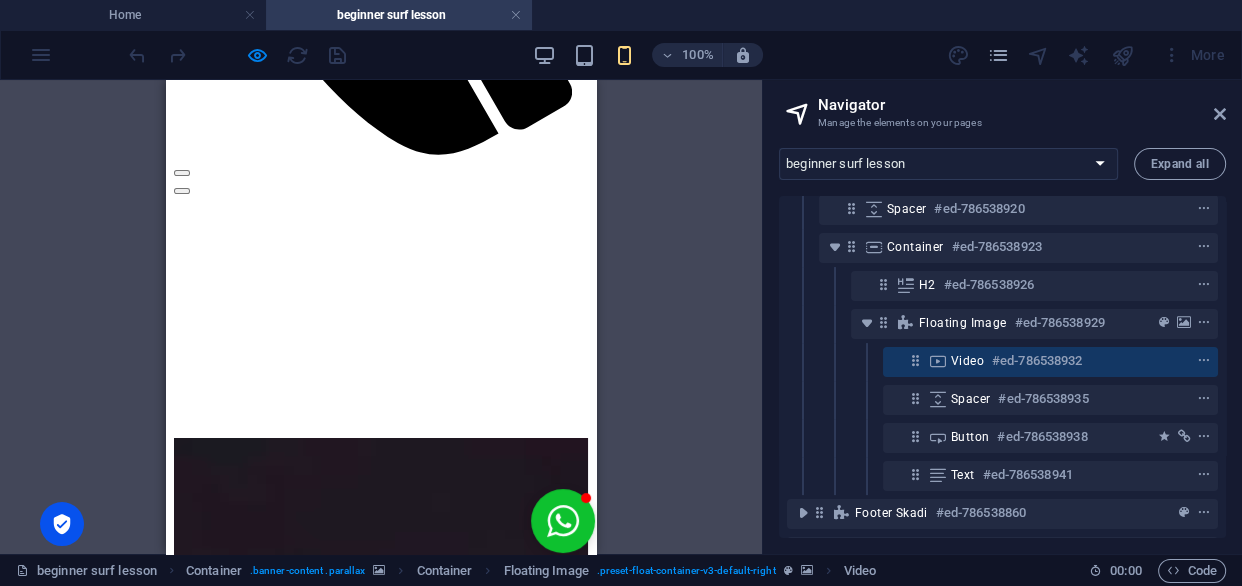 scroll, scrollTop: 606, scrollLeft: 0, axis: vertical 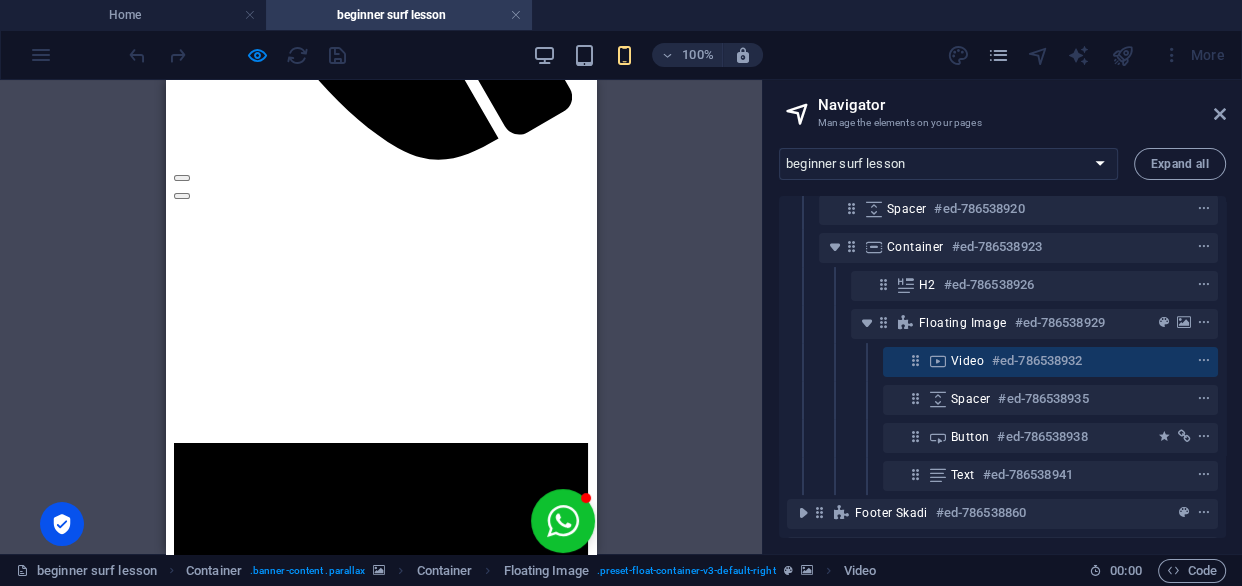 click at bounding box center [381, 5723] 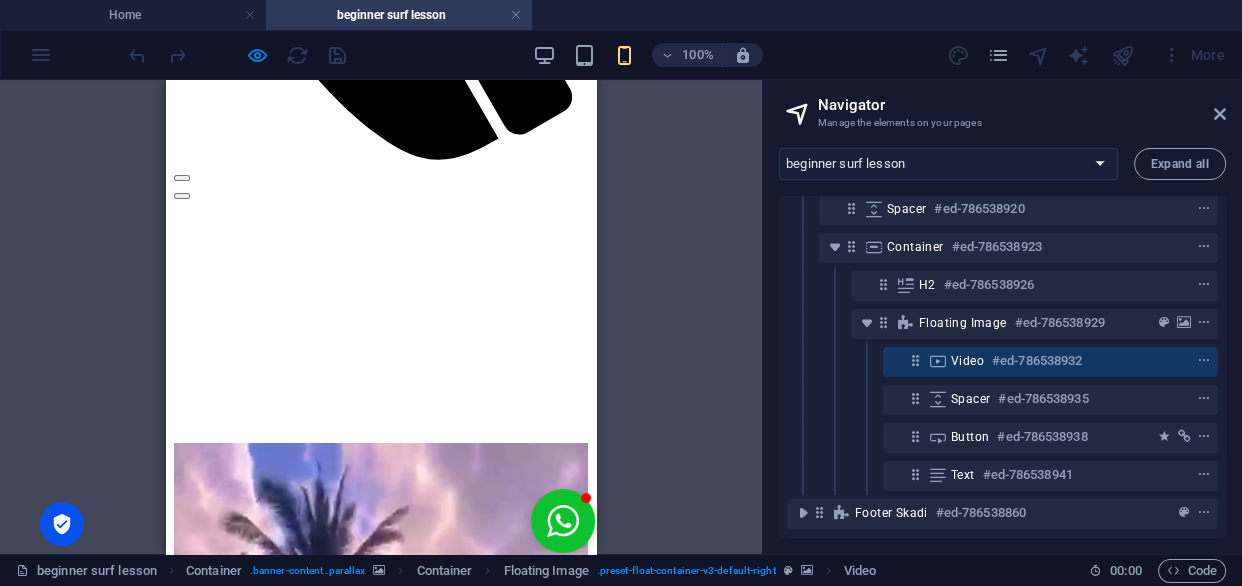 click at bounding box center [381, 7211] 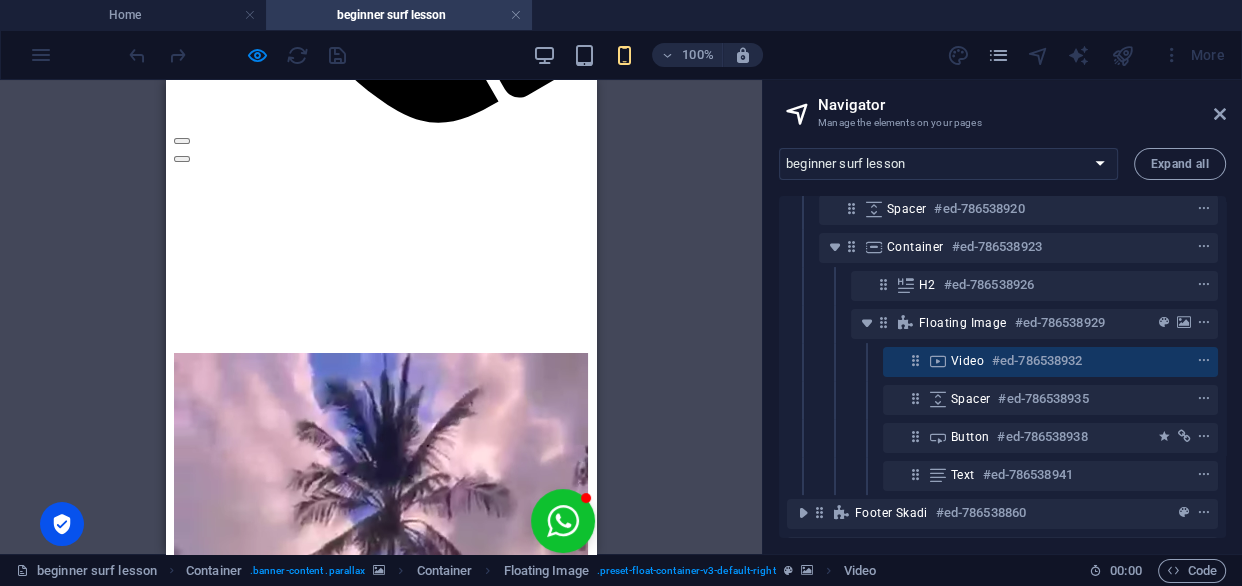 scroll, scrollTop: 475, scrollLeft: 0, axis: vertical 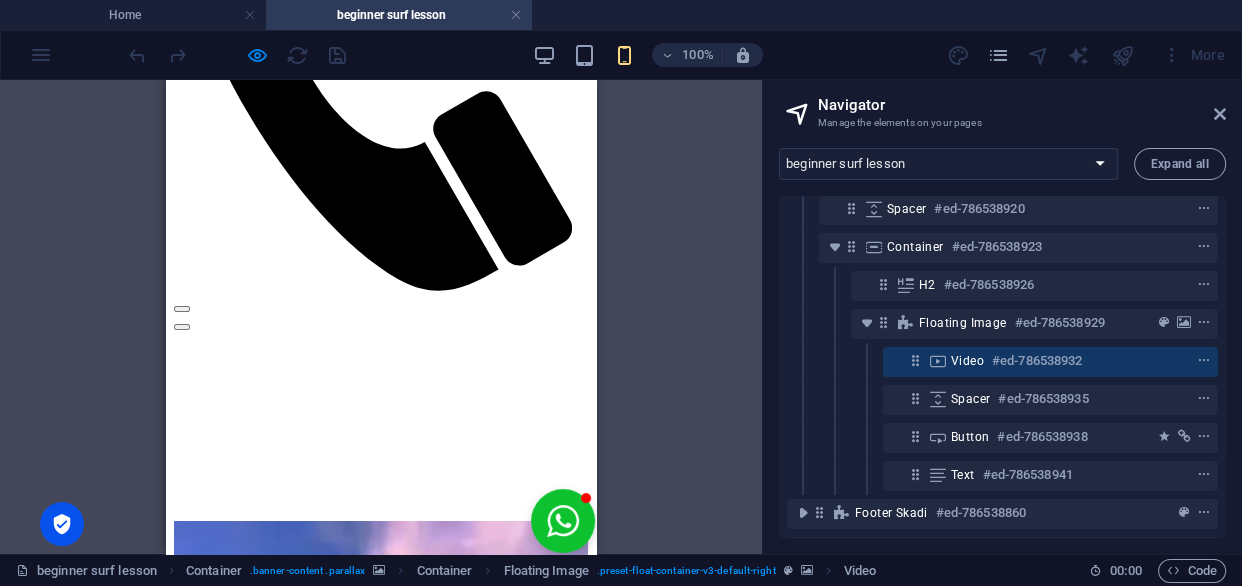 drag, startPoint x: 586, startPoint y: 221, endPoint x: 1262, endPoint y: 414, distance: 703.01135 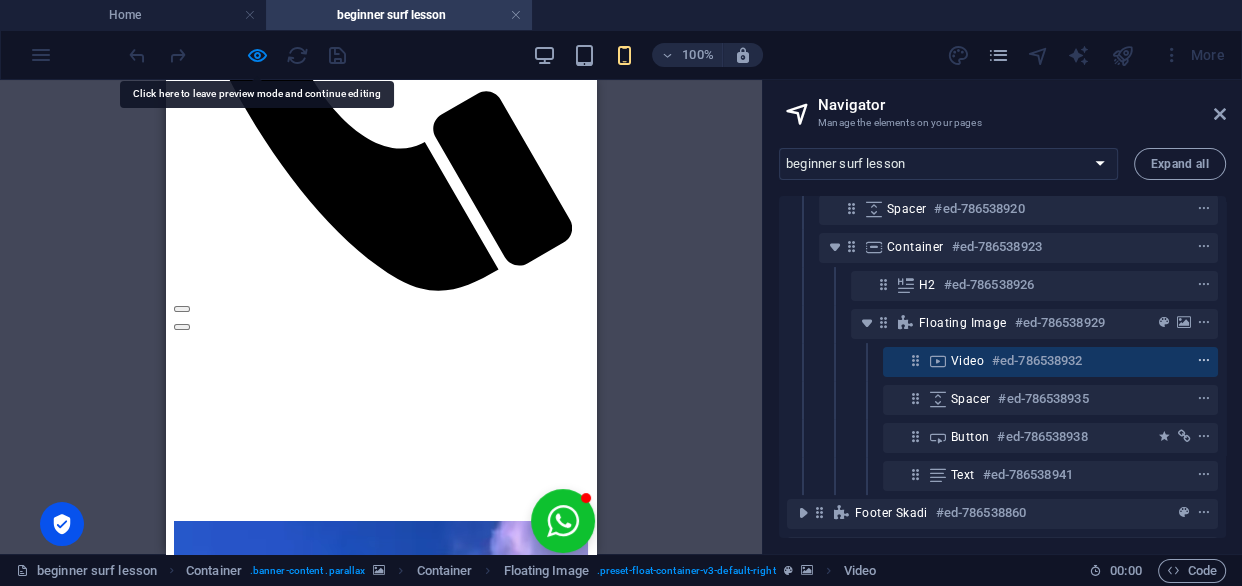 click at bounding box center (1204, 361) 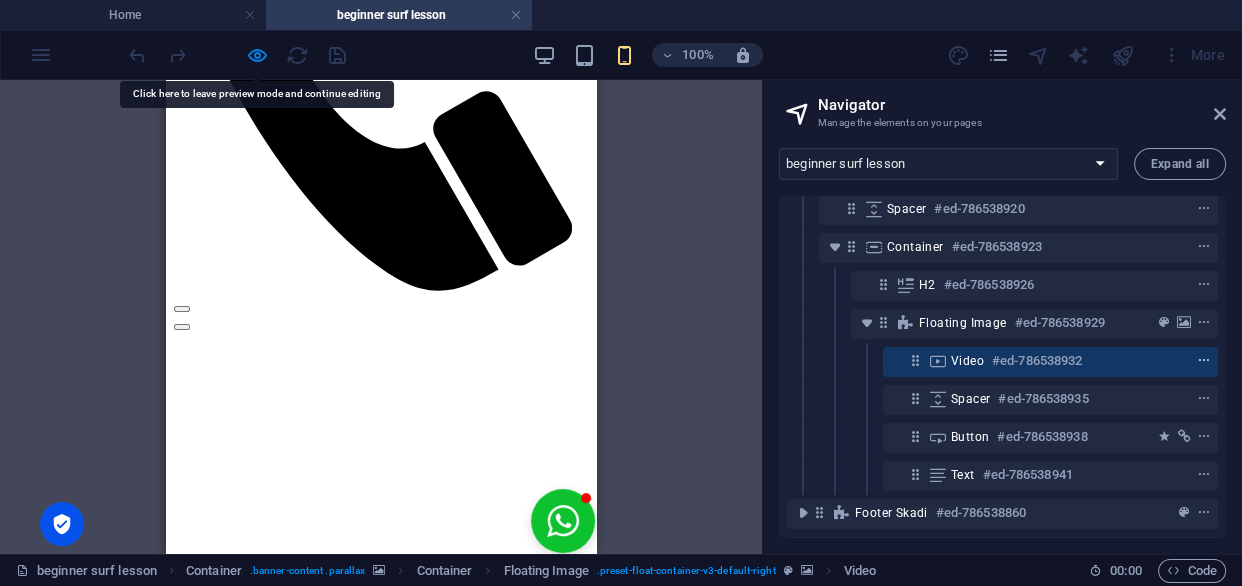 scroll, scrollTop: 634, scrollLeft: 0, axis: vertical 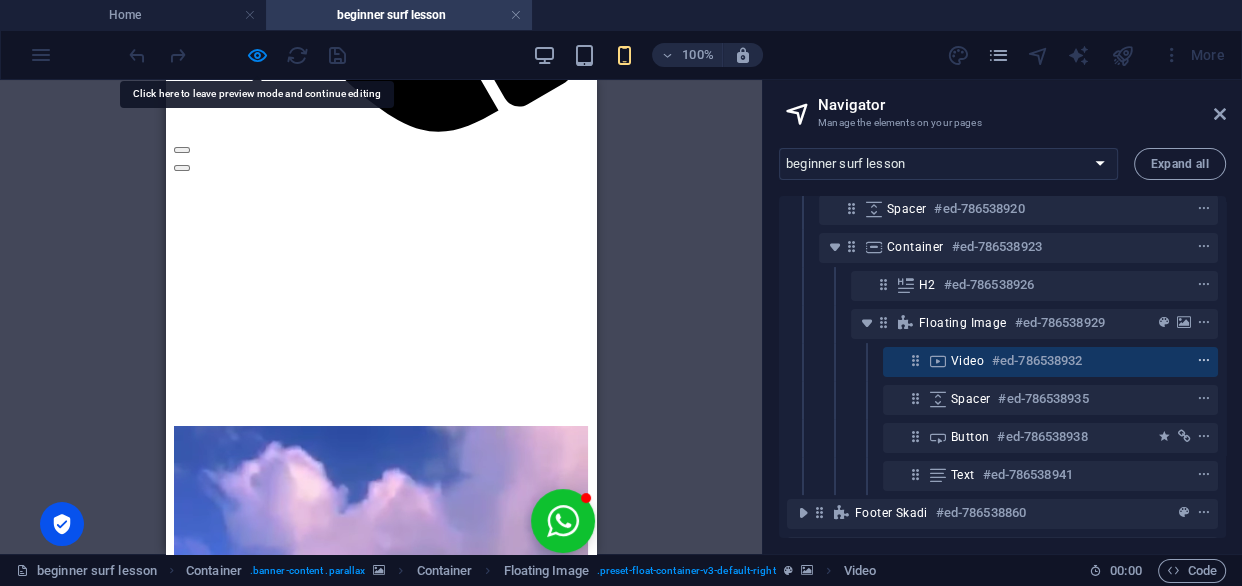 click at bounding box center [1204, 361] 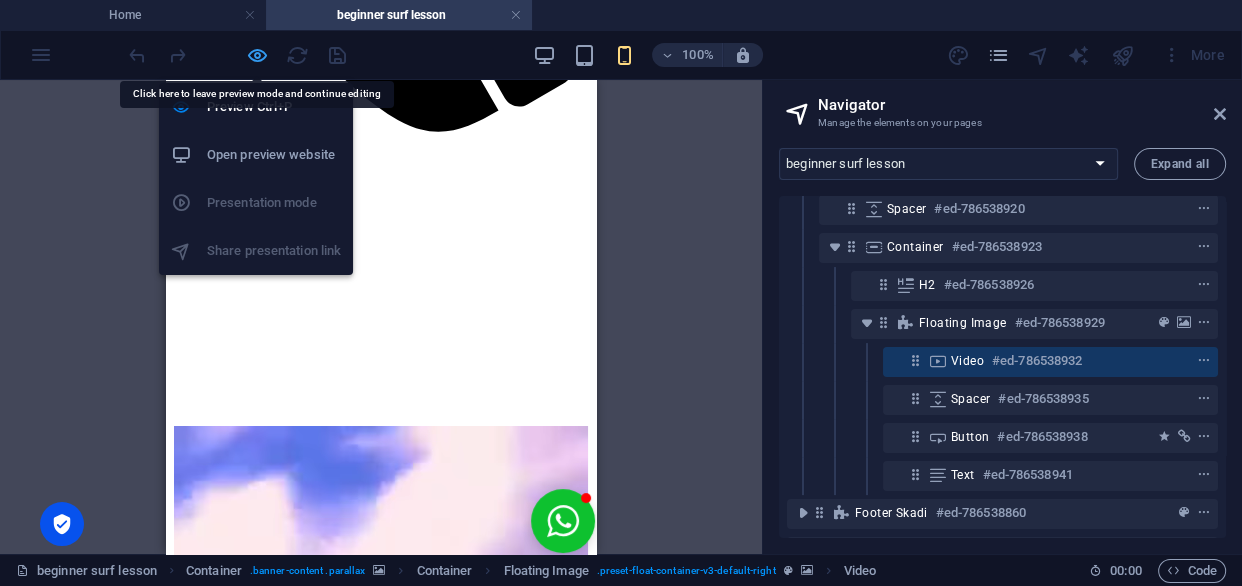 click at bounding box center (257, 55) 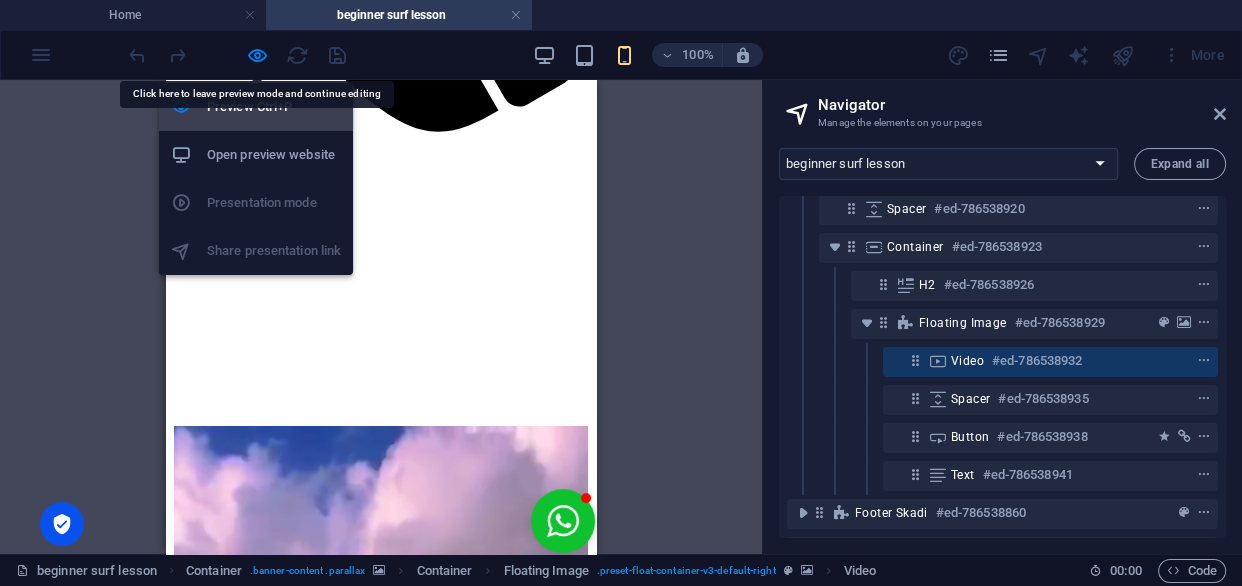 select on "%" 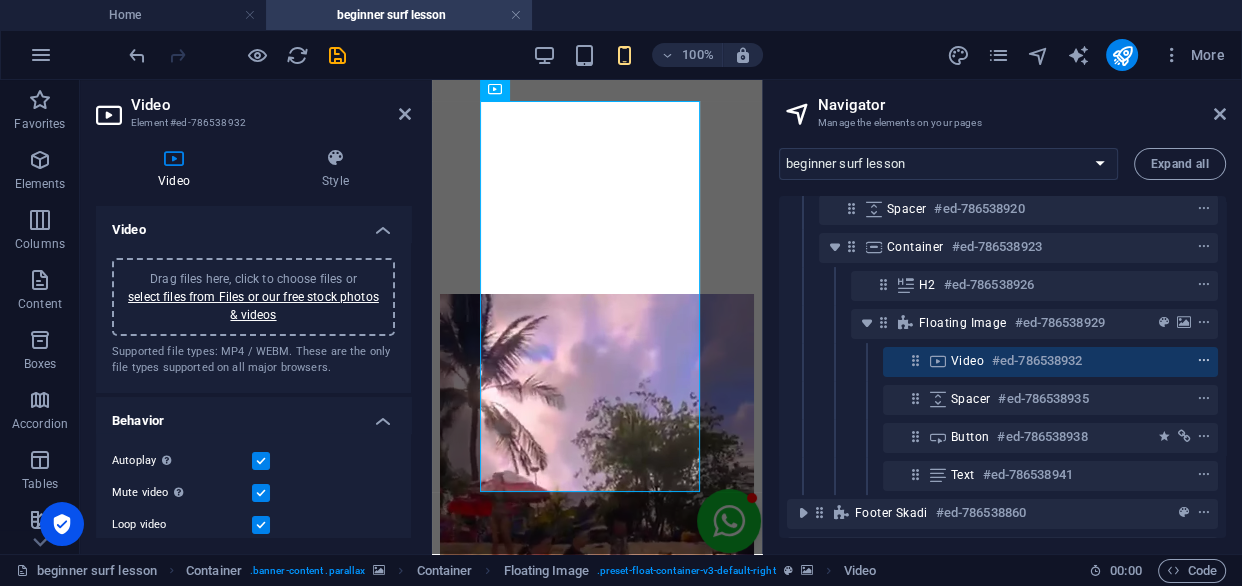 click at bounding box center (1204, 361) 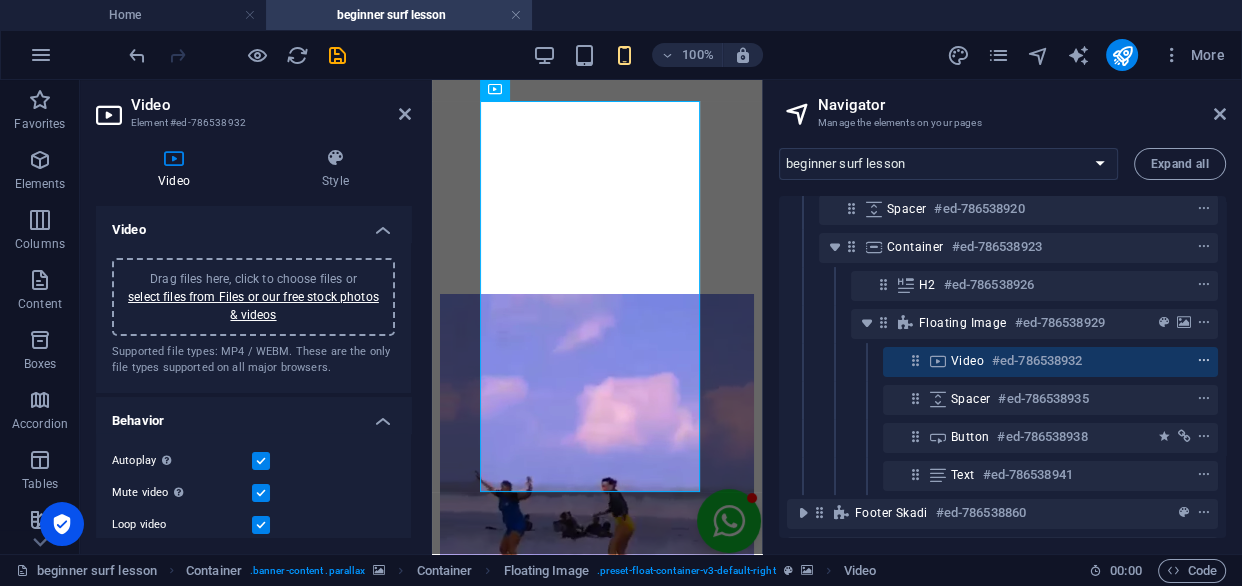scroll, scrollTop: 620, scrollLeft: 0, axis: vertical 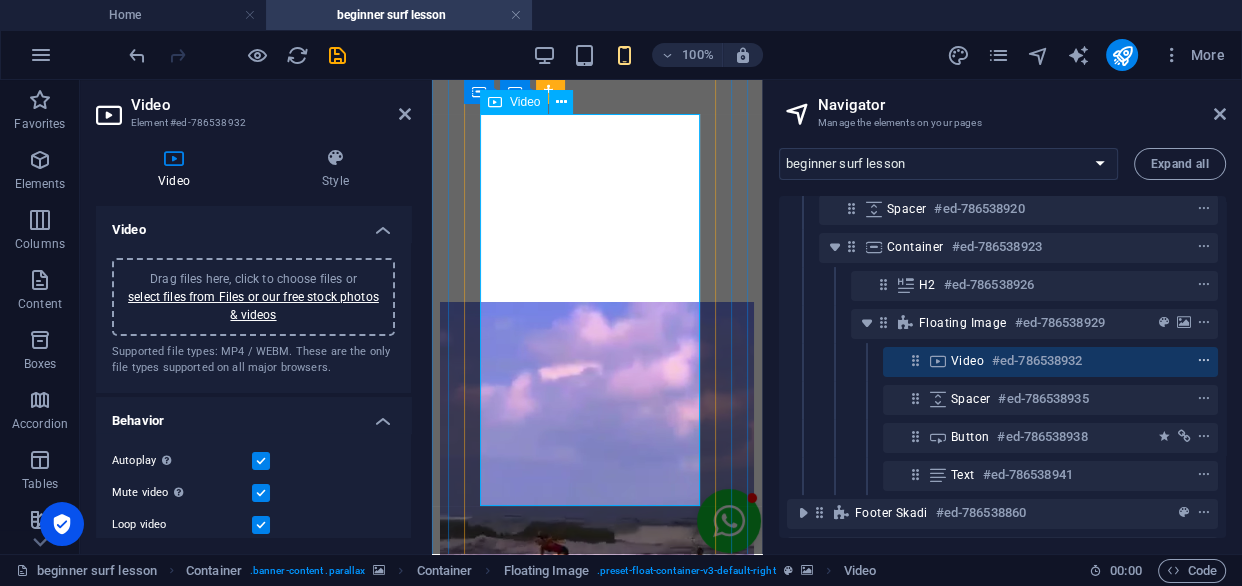 click at bounding box center [1204, 361] 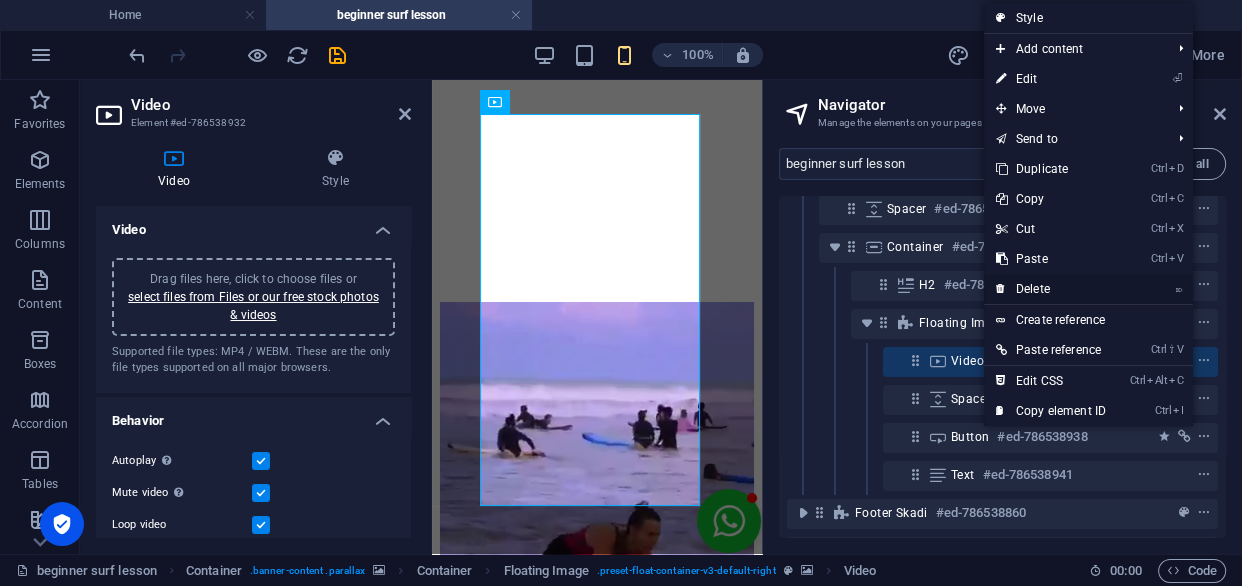 click on "⌦  Delete" at bounding box center (1051, 289) 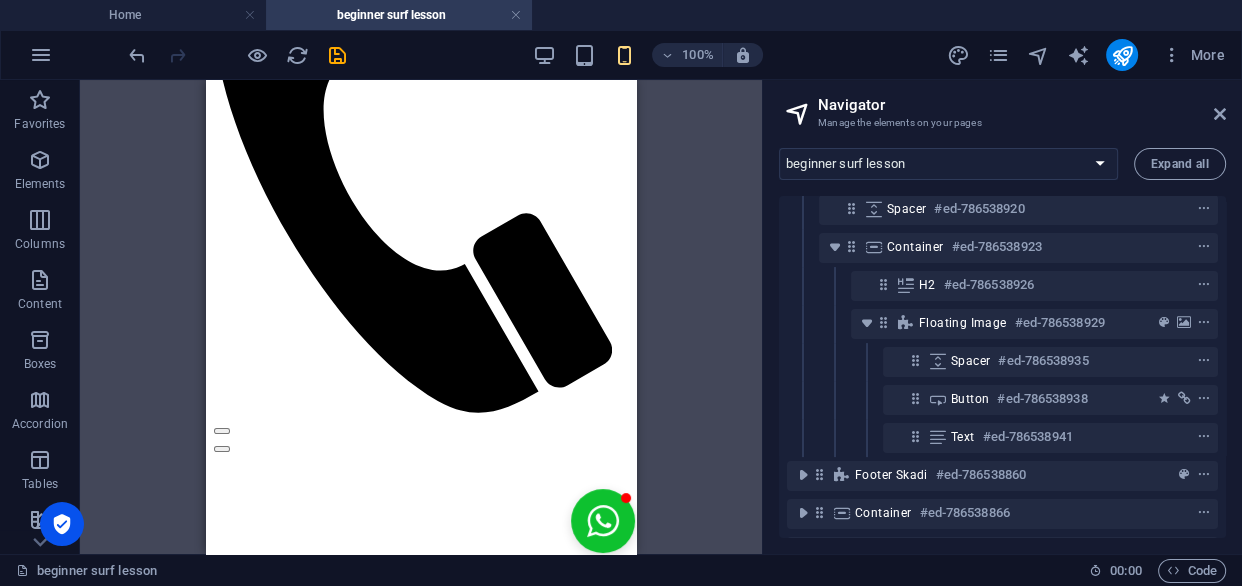 scroll, scrollTop: 377, scrollLeft: 0, axis: vertical 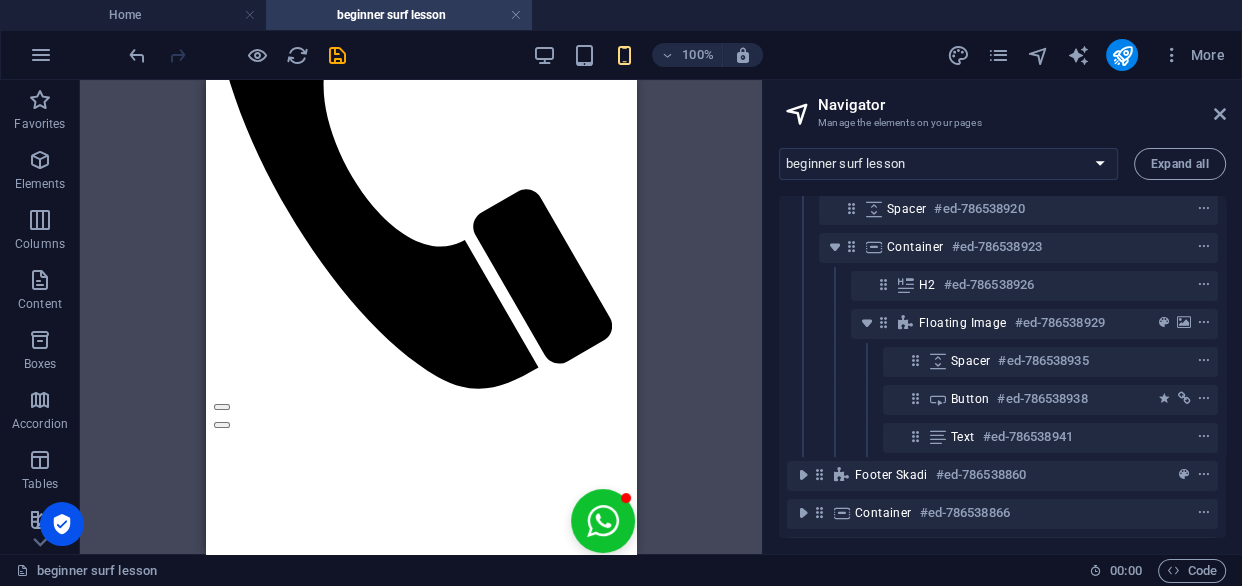 drag, startPoint x: 629, startPoint y: 269, endPoint x: 850, endPoint y: 295, distance: 222.52415 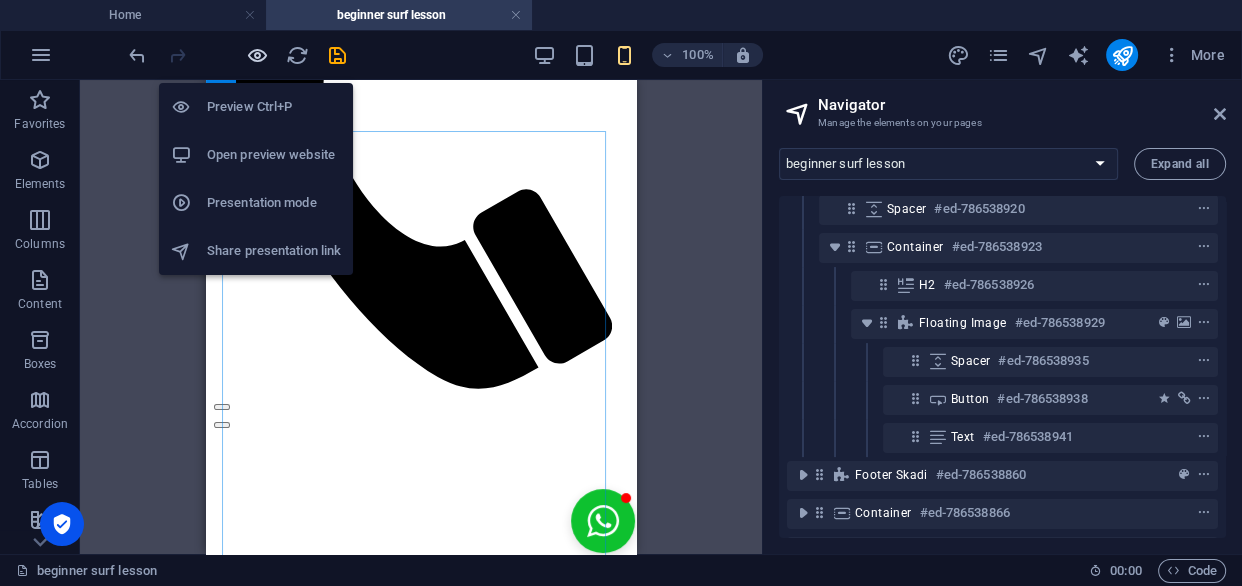 click at bounding box center (257, 55) 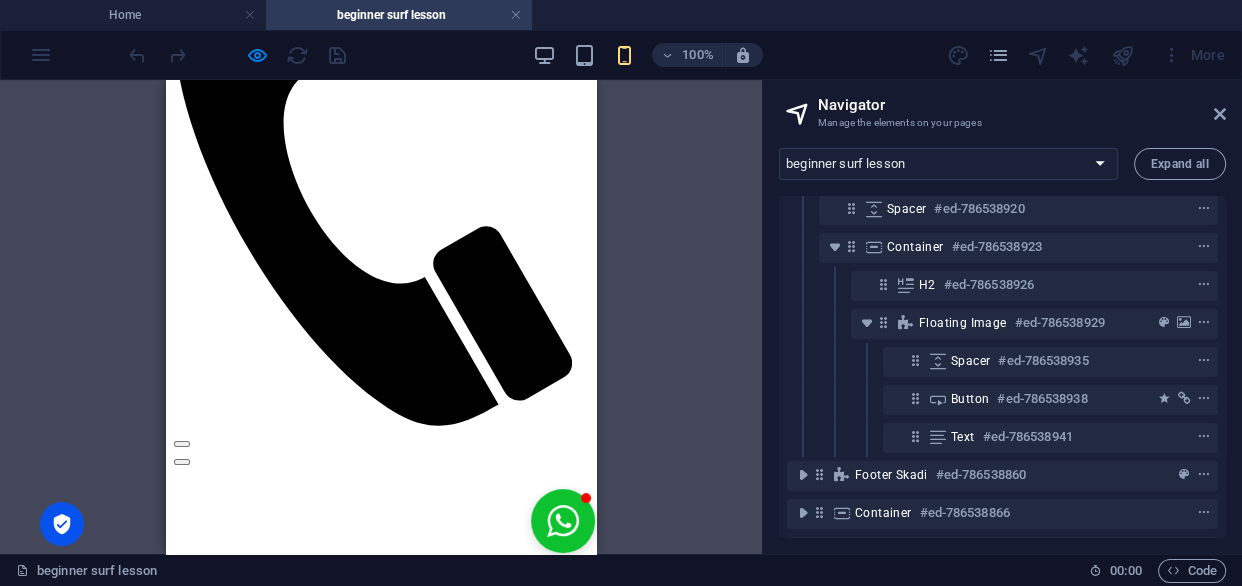 scroll, scrollTop: 361, scrollLeft: 0, axis: vertical 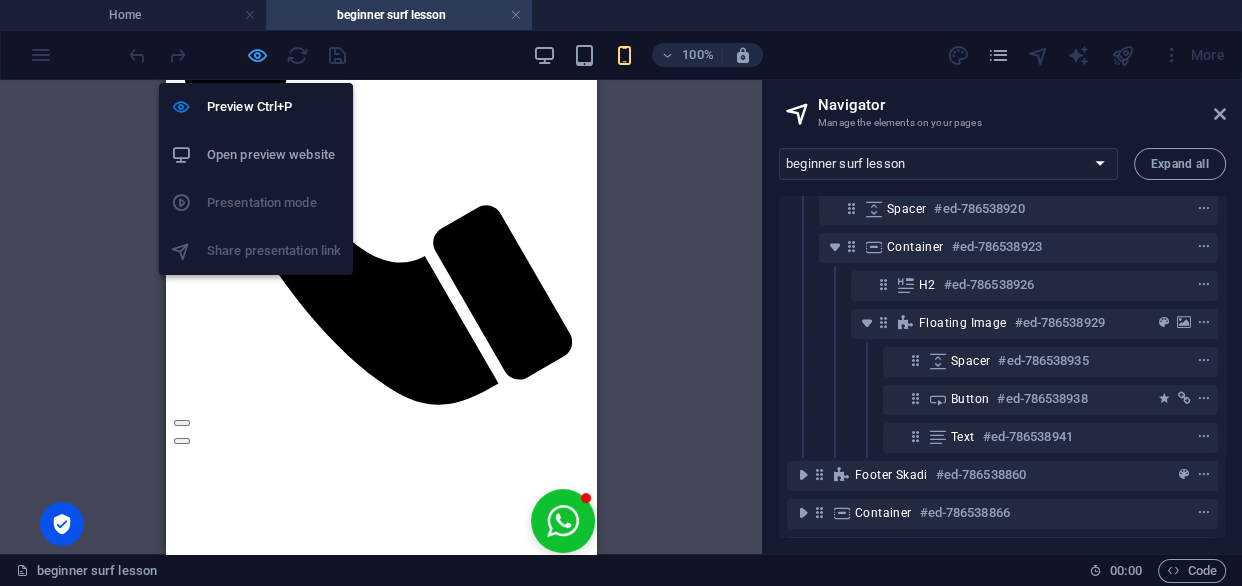 click at bounding box center [257, 55] 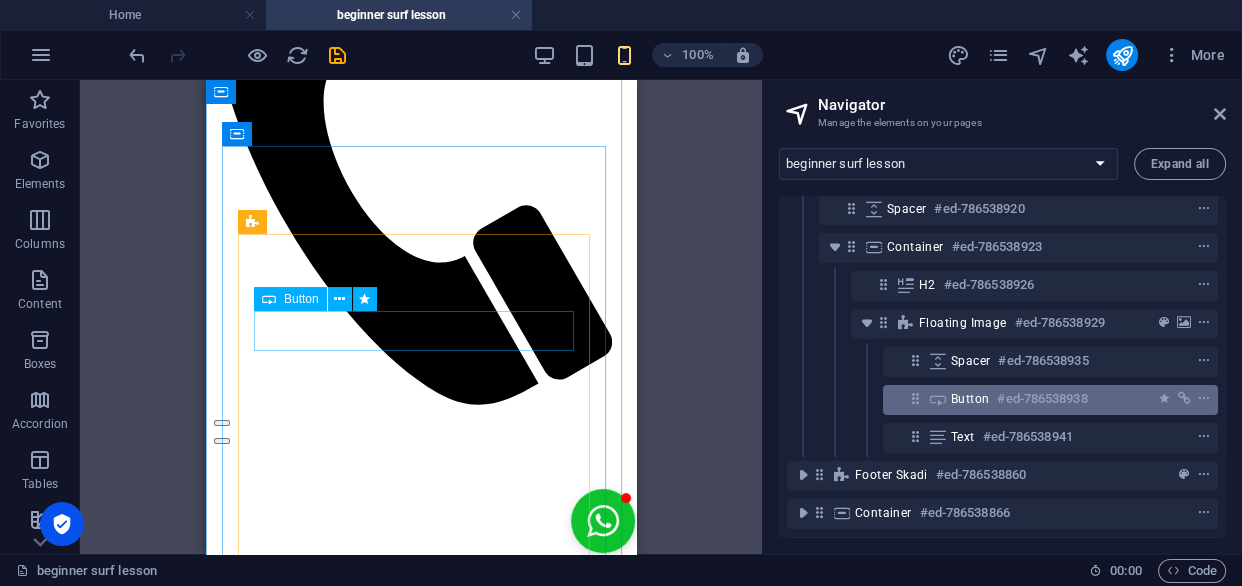 click on "Button" at bounding box center [970, 399] 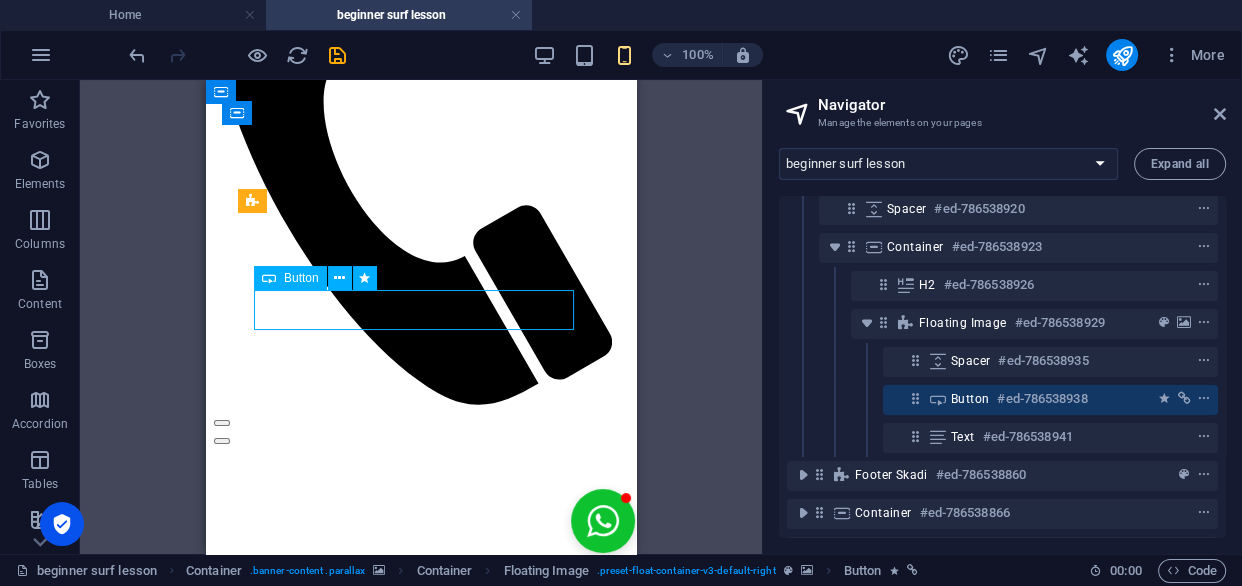 scroll, scrollTop: 382, scrollLeft: 0, axis: vertical 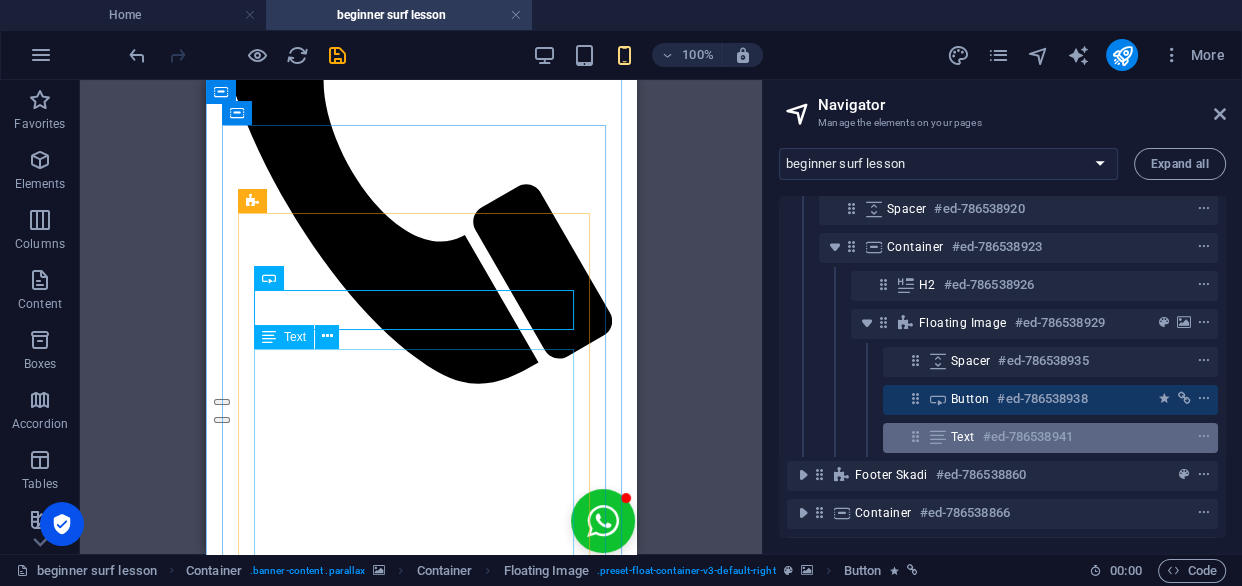 click on "Text #ed-786538941" at bounding box center [1034, 437] 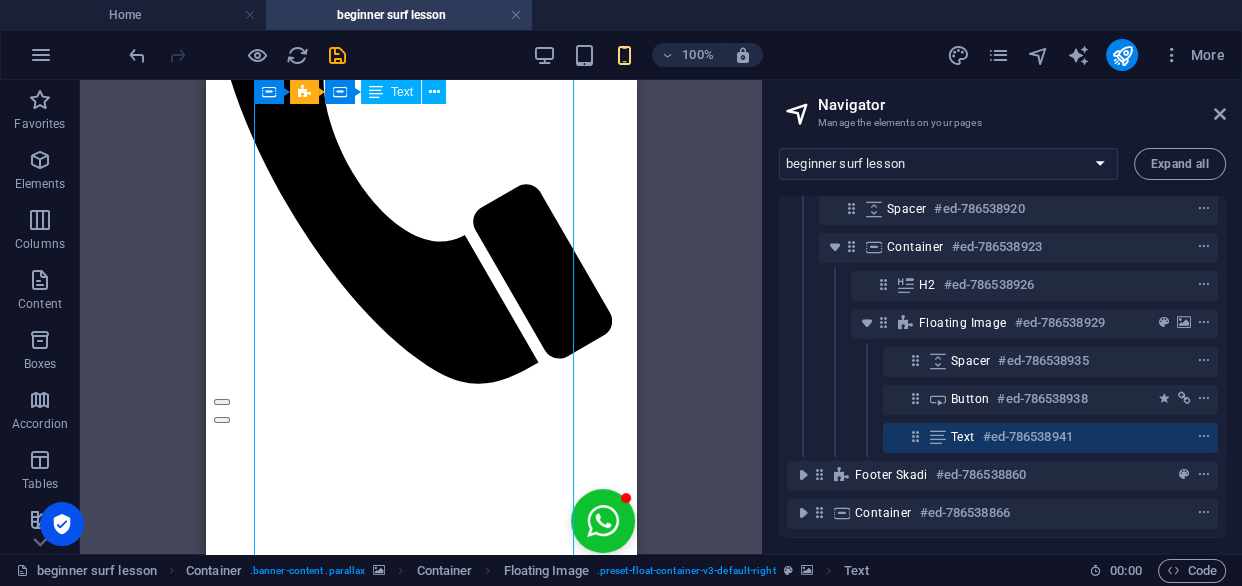 scroll, scrollTop: 722, scrollLeft: 0, axis: vertical 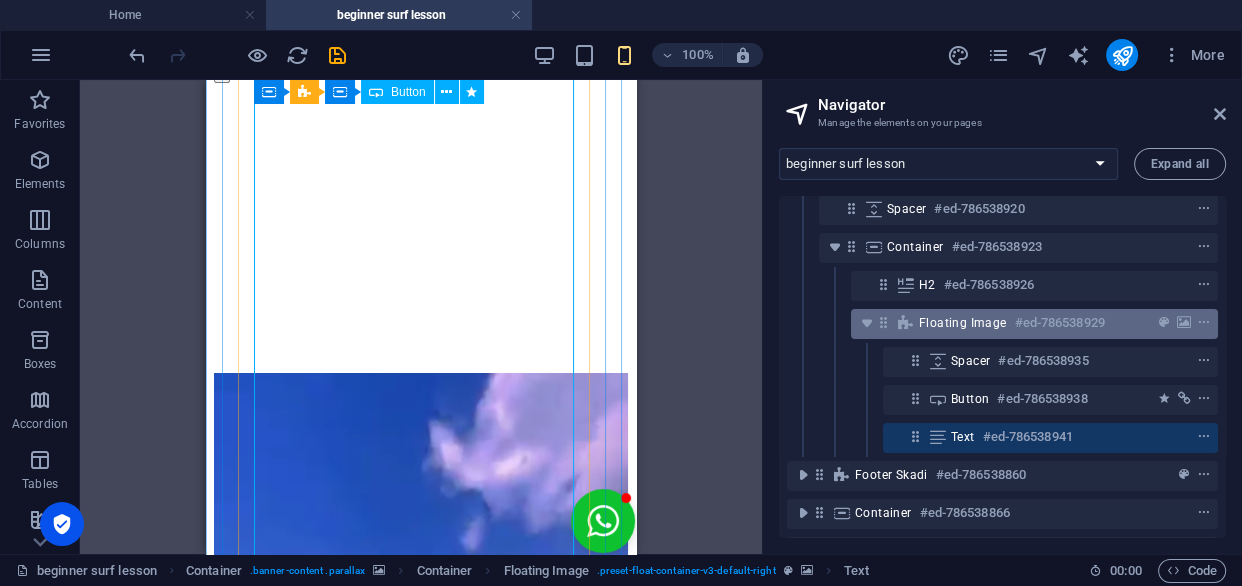 click on "Floating Image" at bounding box center (963, 323) 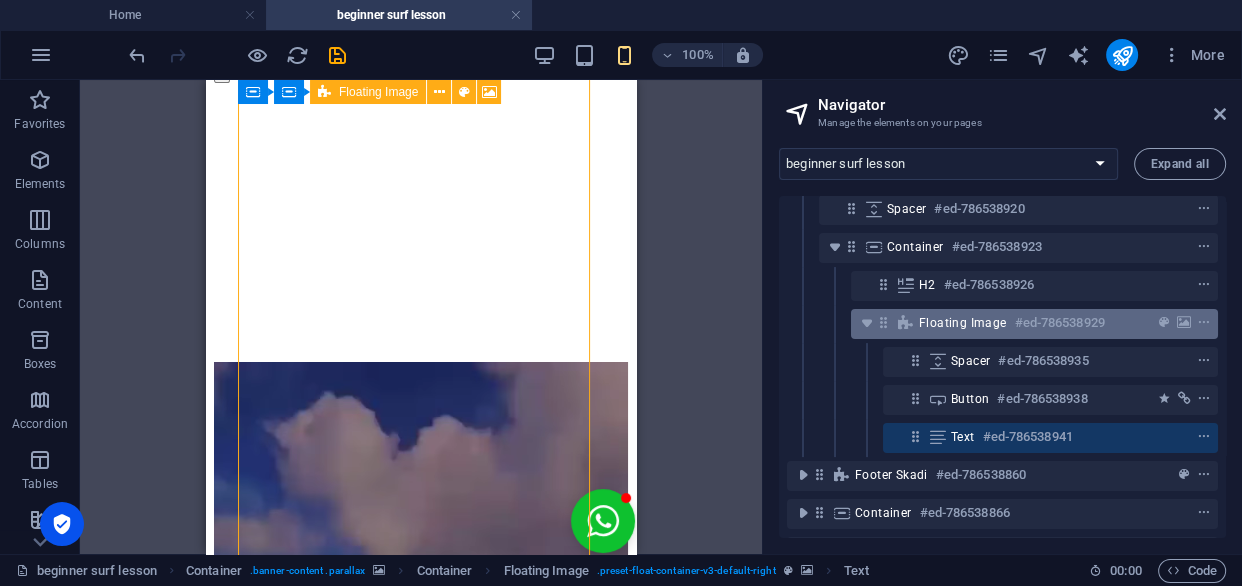scroll, scrollTop: 693, scrollLeft: 0, axis: vertical 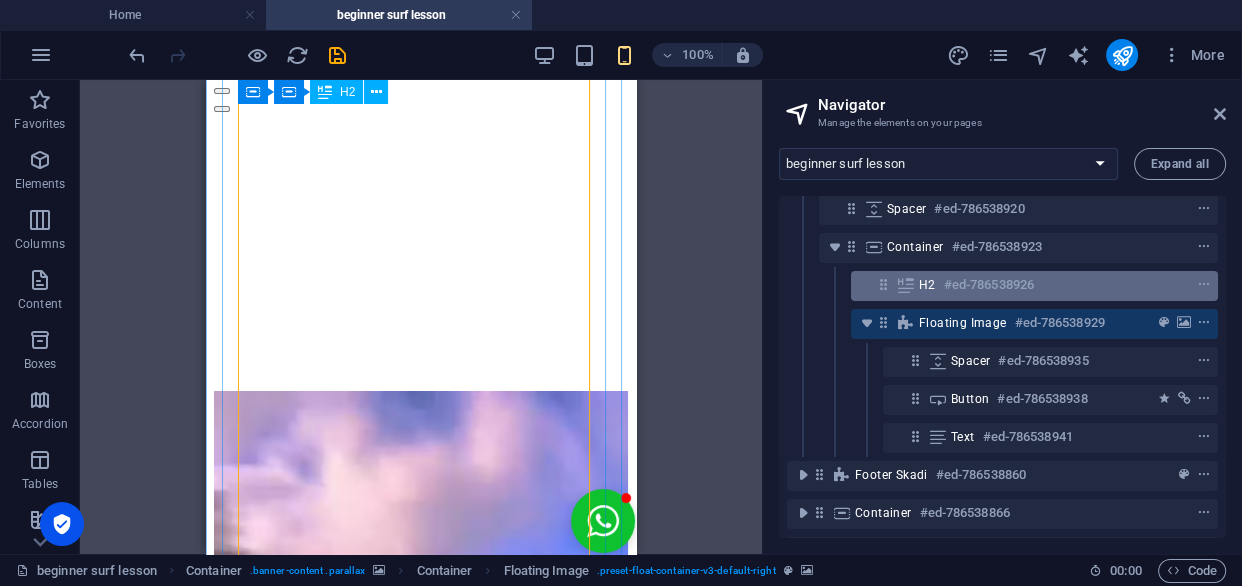 click on "#ed-786538926" at bounding box center [989, 285] 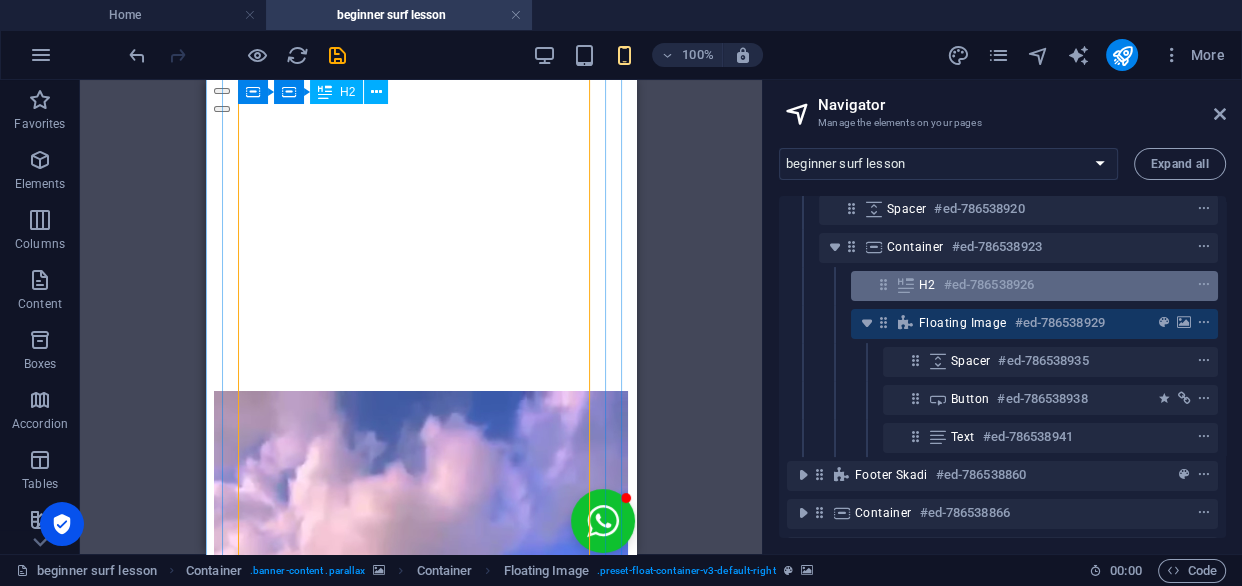 scroll, scrollTop: 273, scrollLeft: 0, axis: vertical 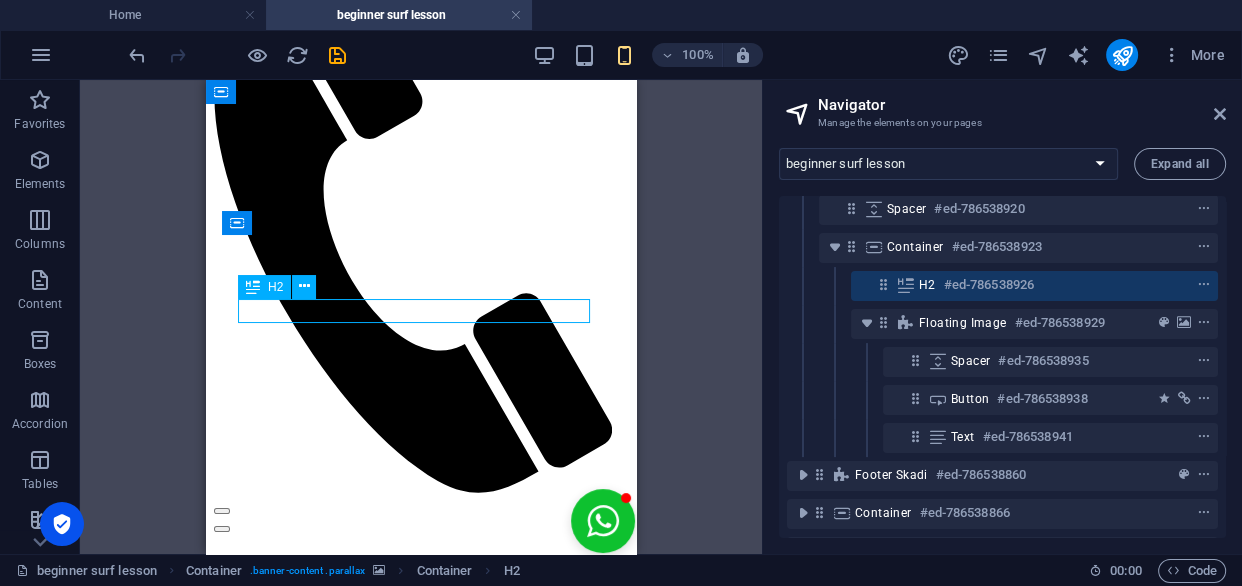 click on "#ed-786538926" at bounding box center [989, 285] 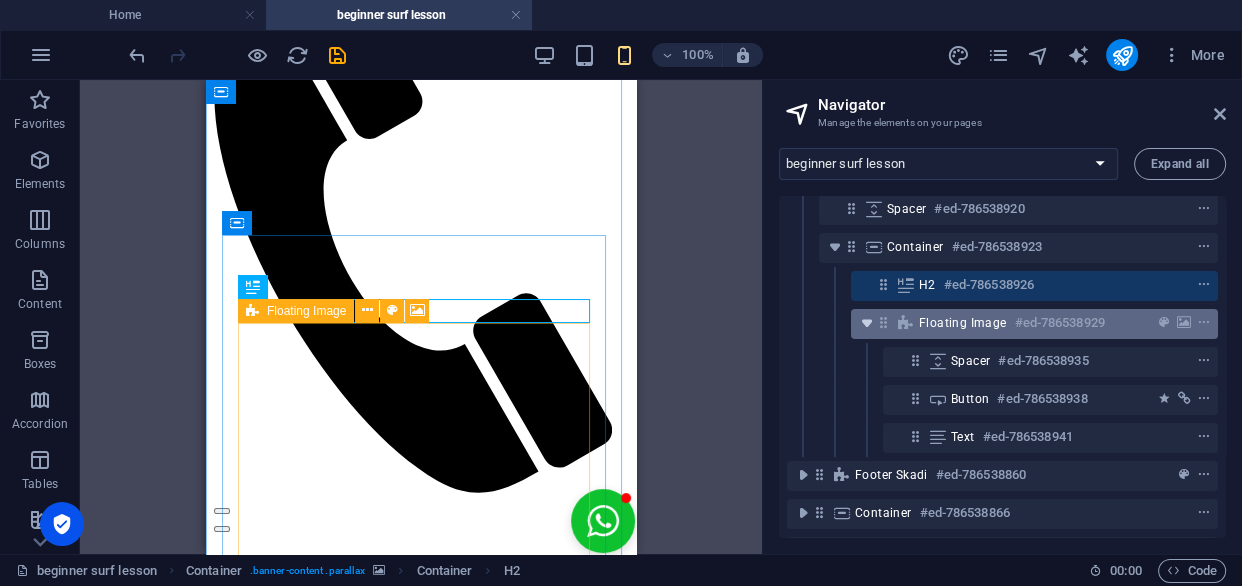 click at bounding box center [867, 323] 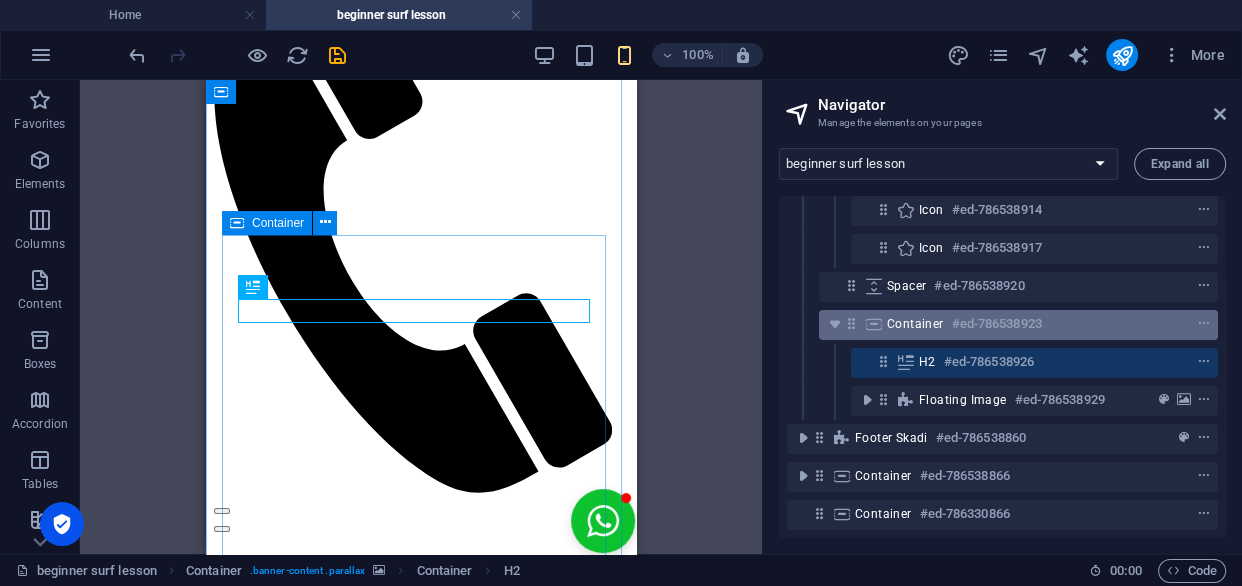 scroll, scrollTop: 74, scrollLeft: 0, axis: vertical 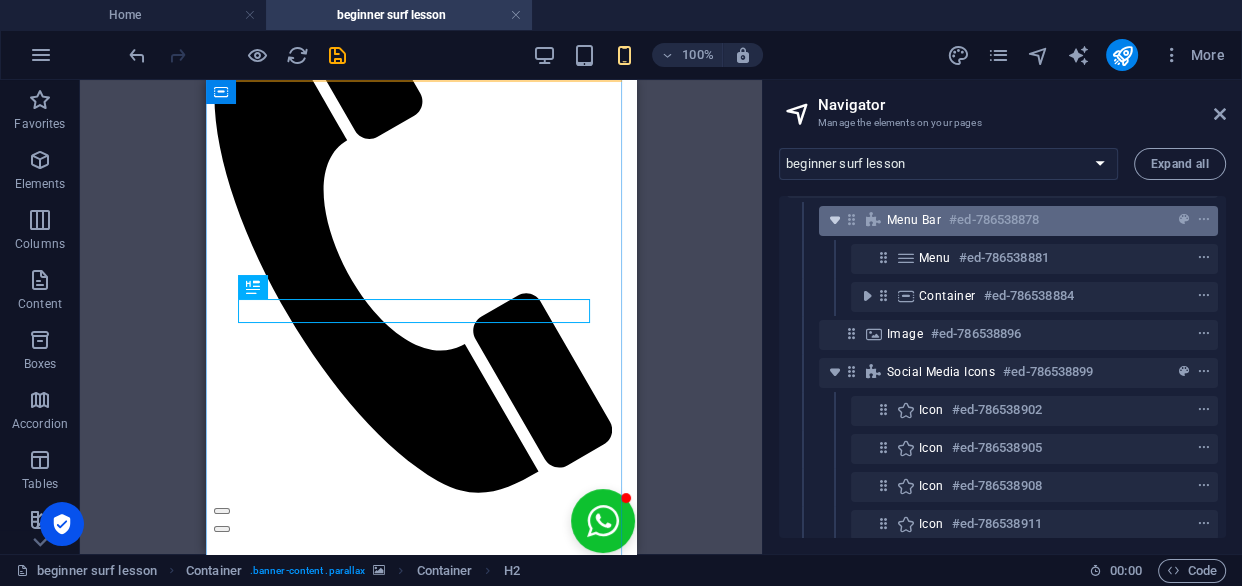 click at bounding box center (835, 220) 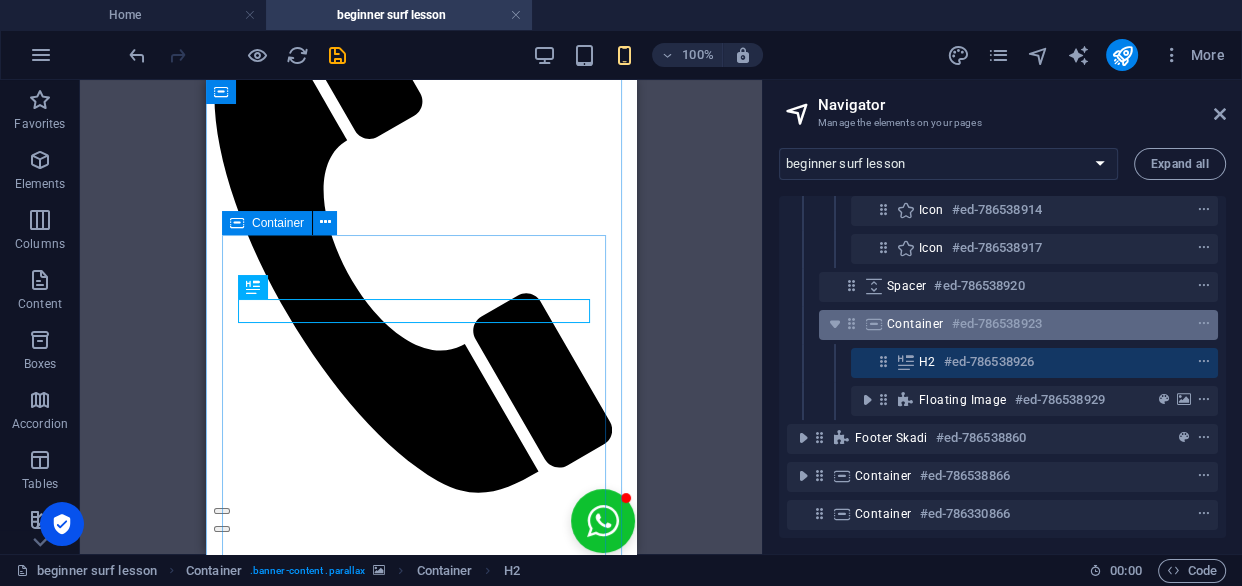 scroll, scrollTop: 0, scrollLeft: 0, axis: both 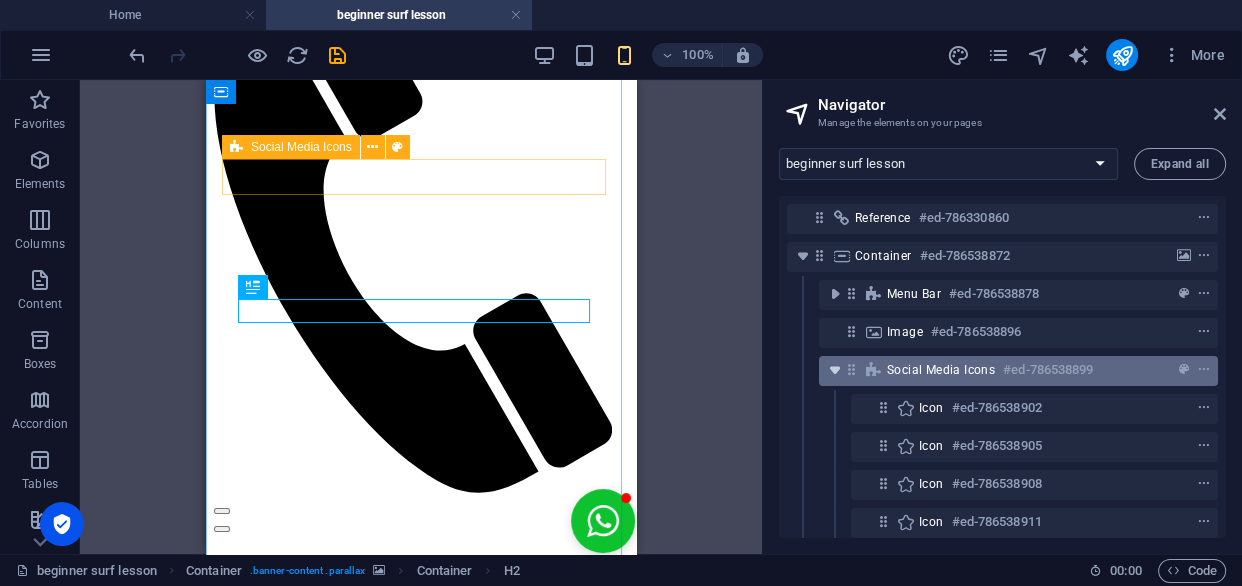 drag, startPoint x: 833, startPoint y: 384, endPoint x: 831, endPoint y: 366, distance: 18.110771 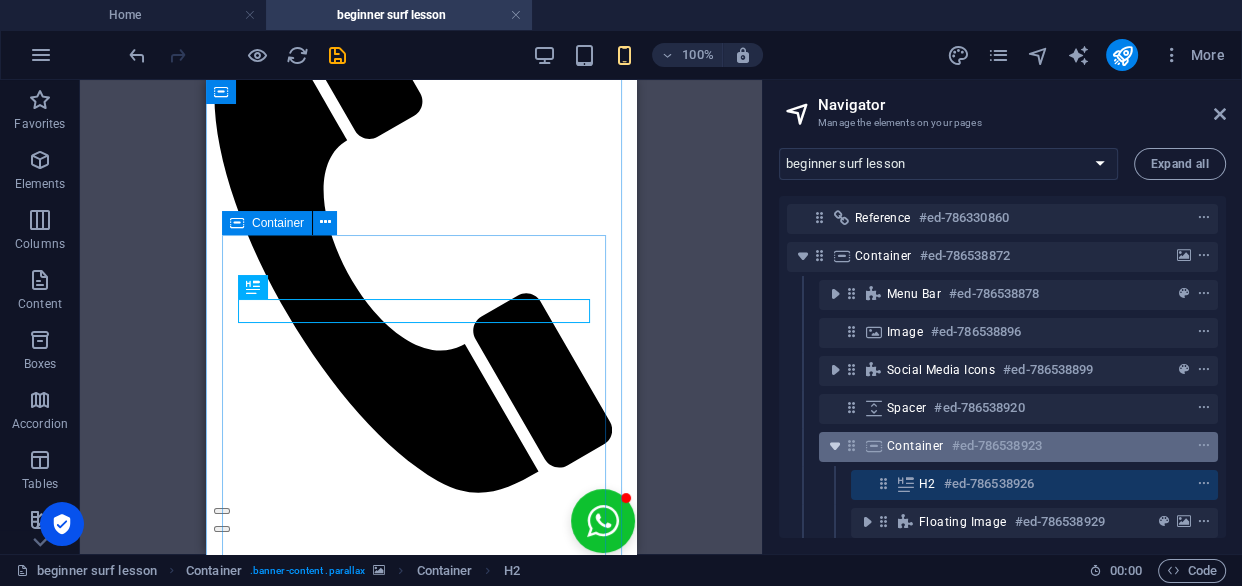 click at bounding box center (835, 446) 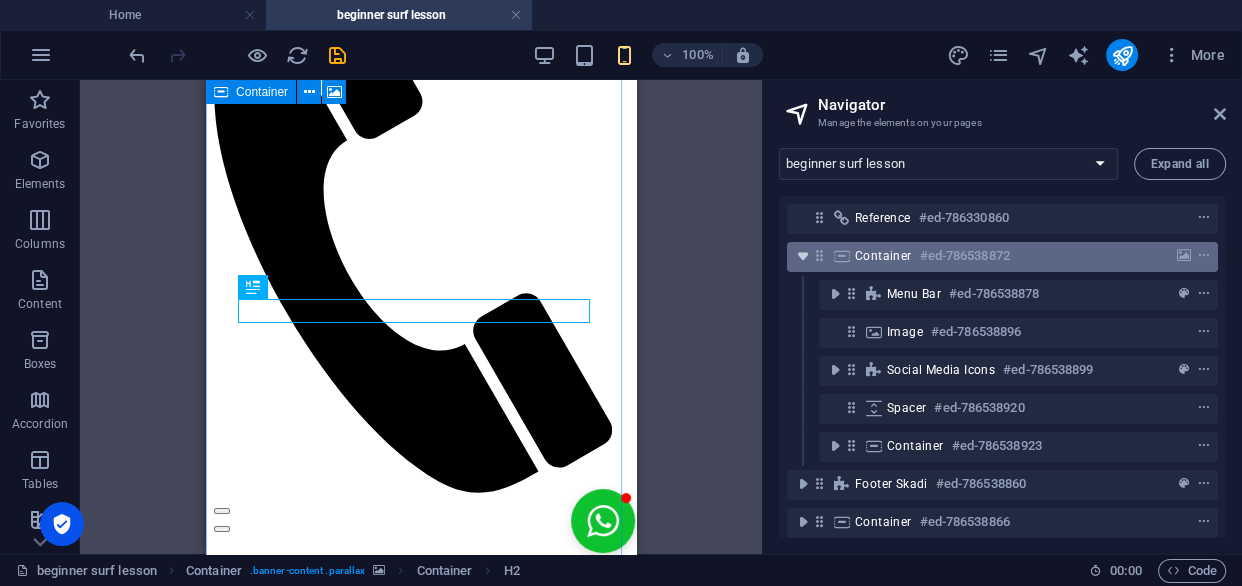 click at bounding box center [803, 256] 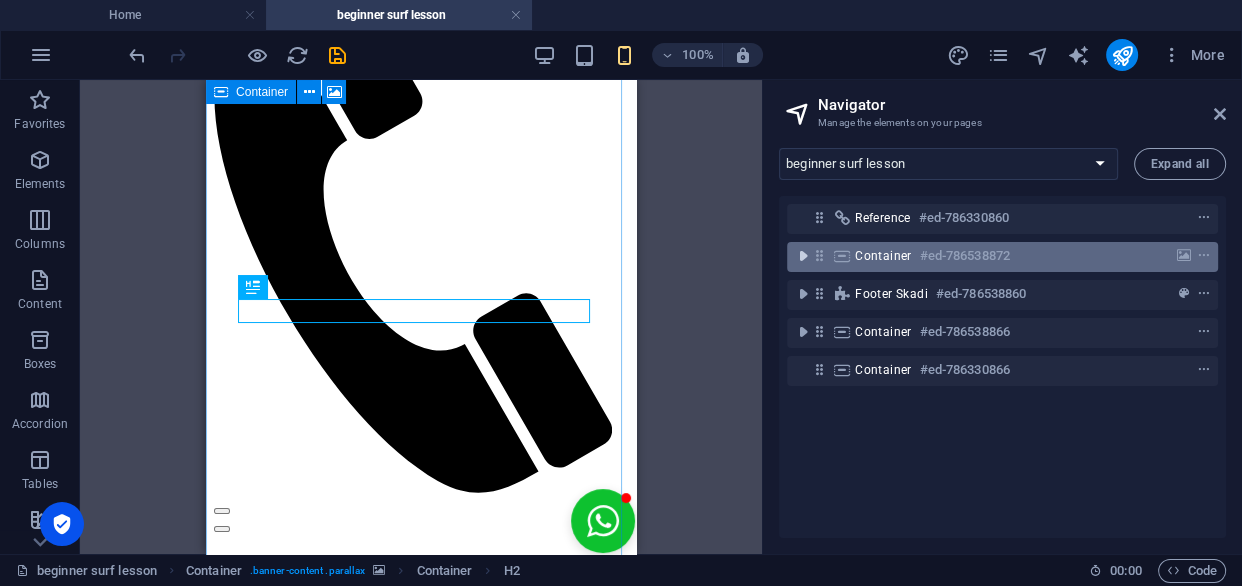 click at bounding box center (803, 256) 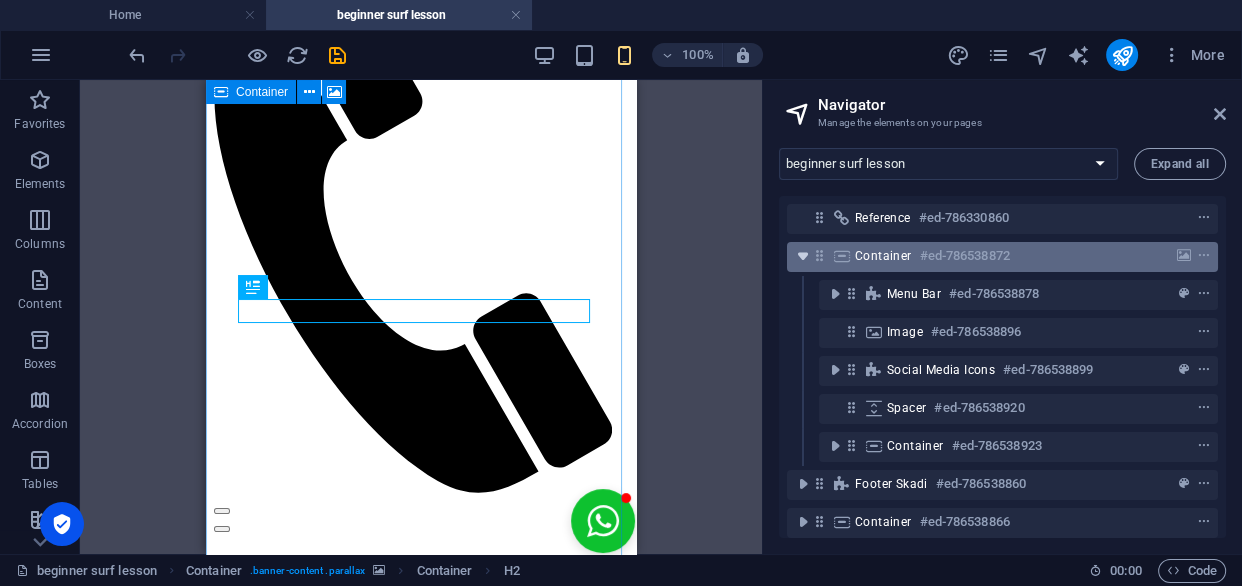 click at bounding box center [803, 256] 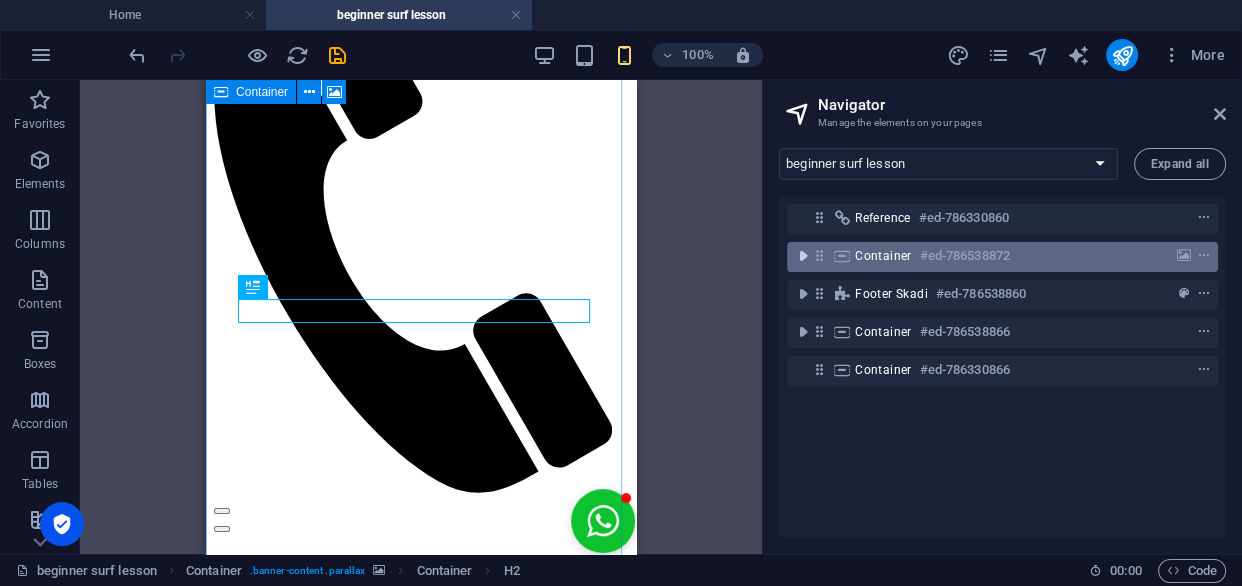 click at bounding box center [803, 256] 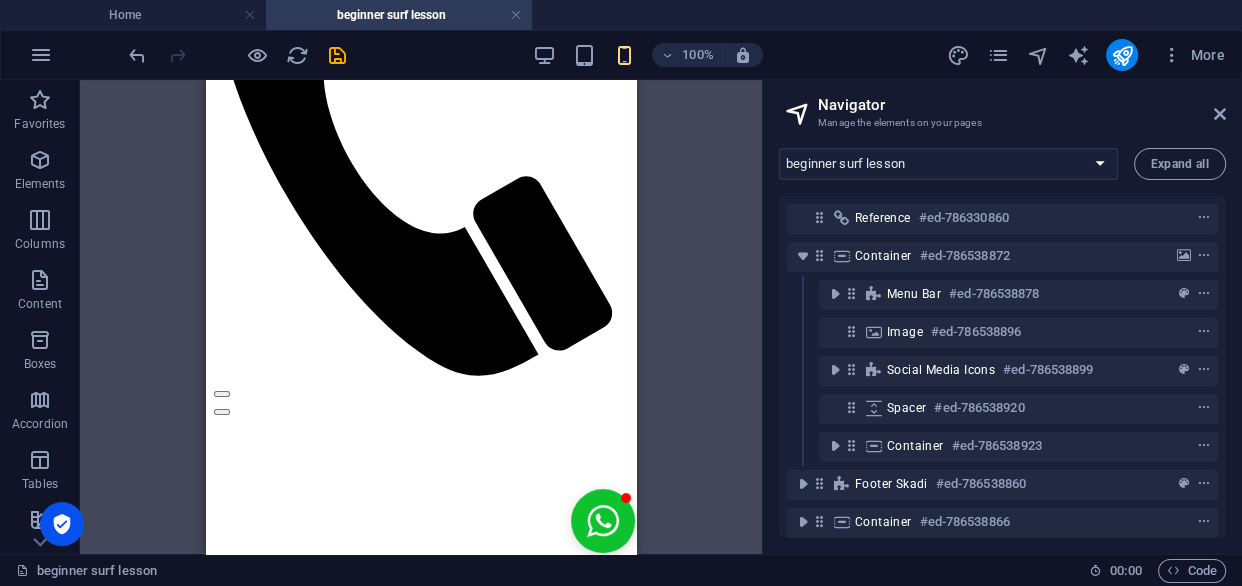 scroll, scrollTop: 451, scrollLeft: 0, axis: vertical 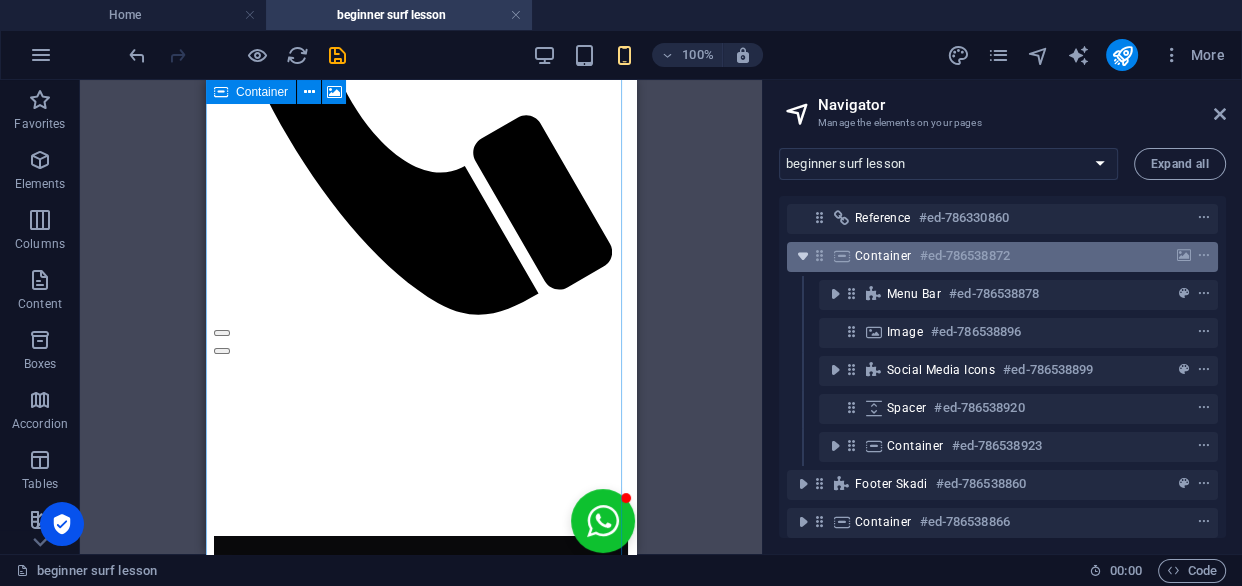 click at bounding box center [803, 256] 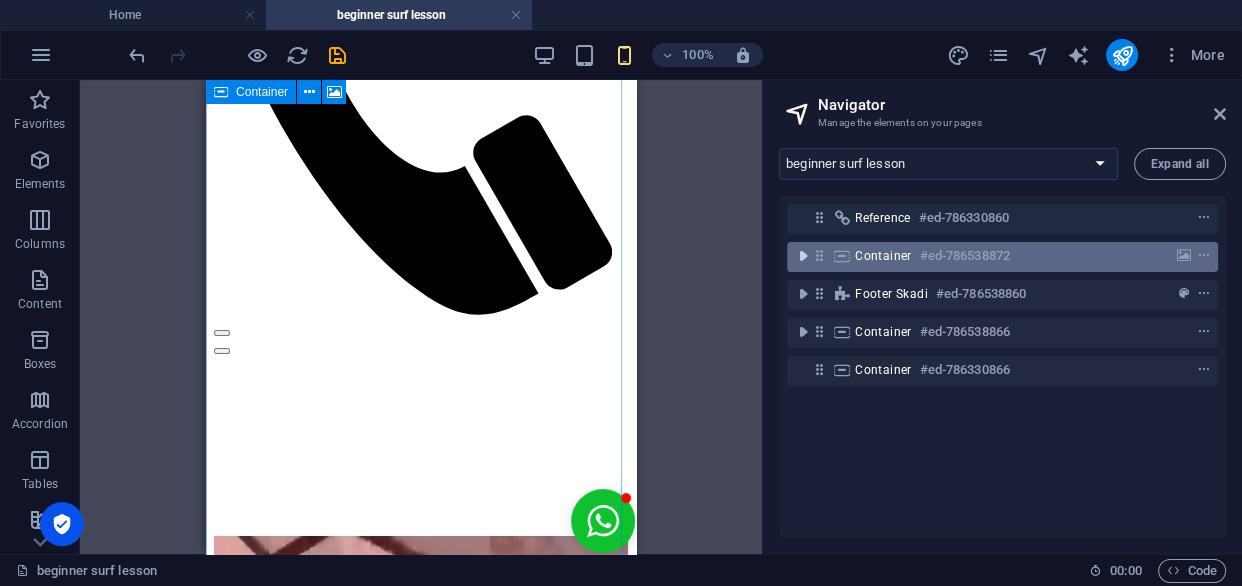 click at bounding box center (803, 256) 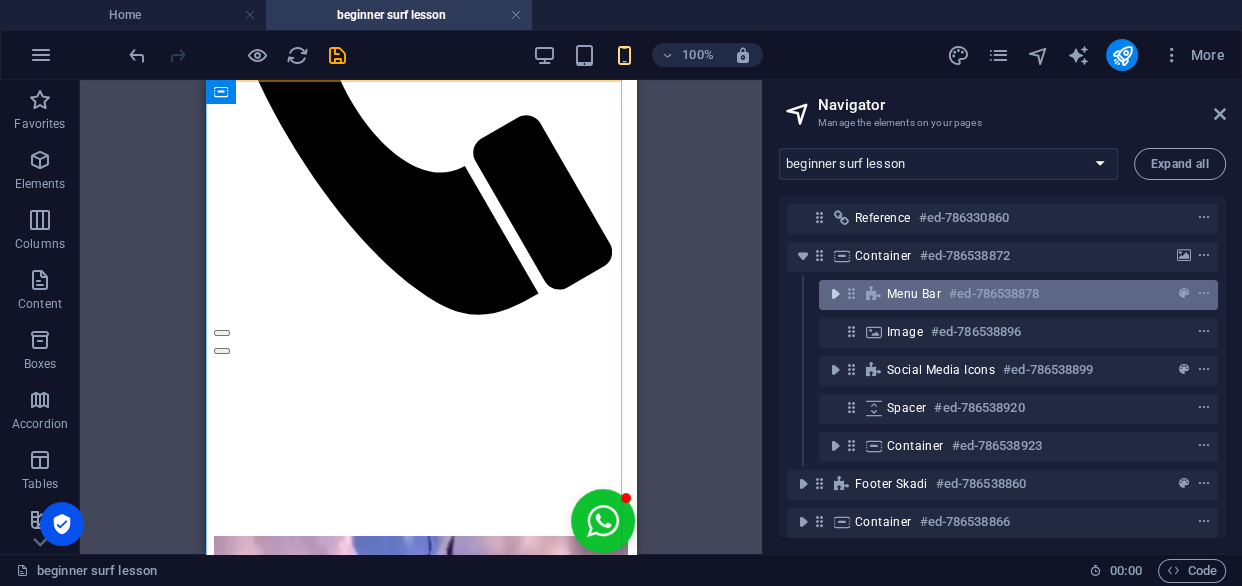 click at bounding box center (835, 294) 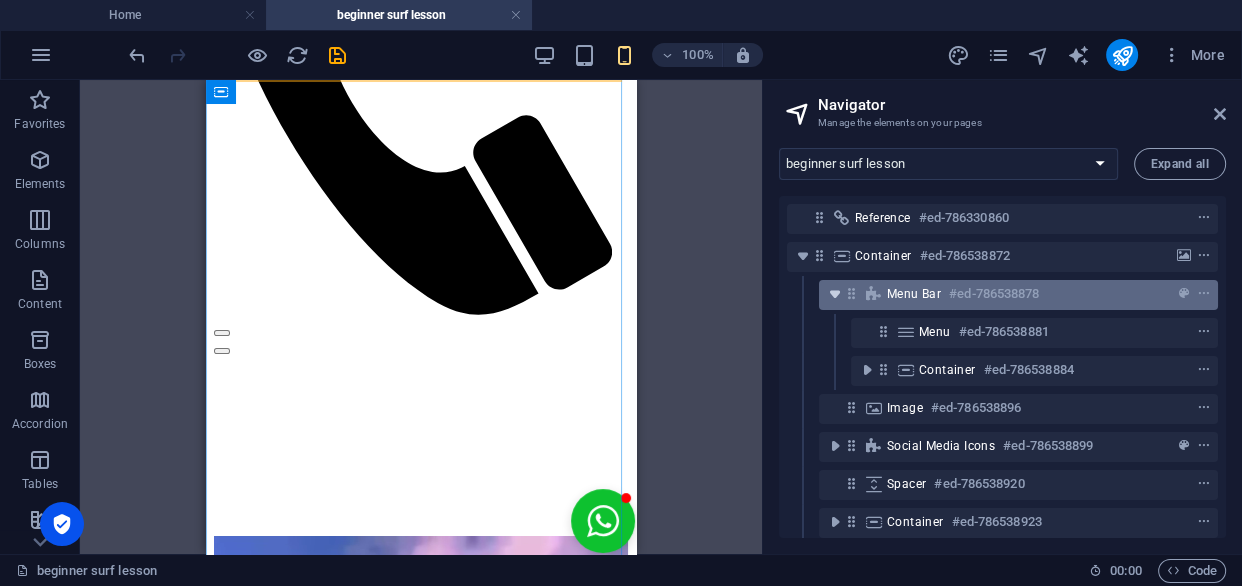 click at bounding box center (835, 294) 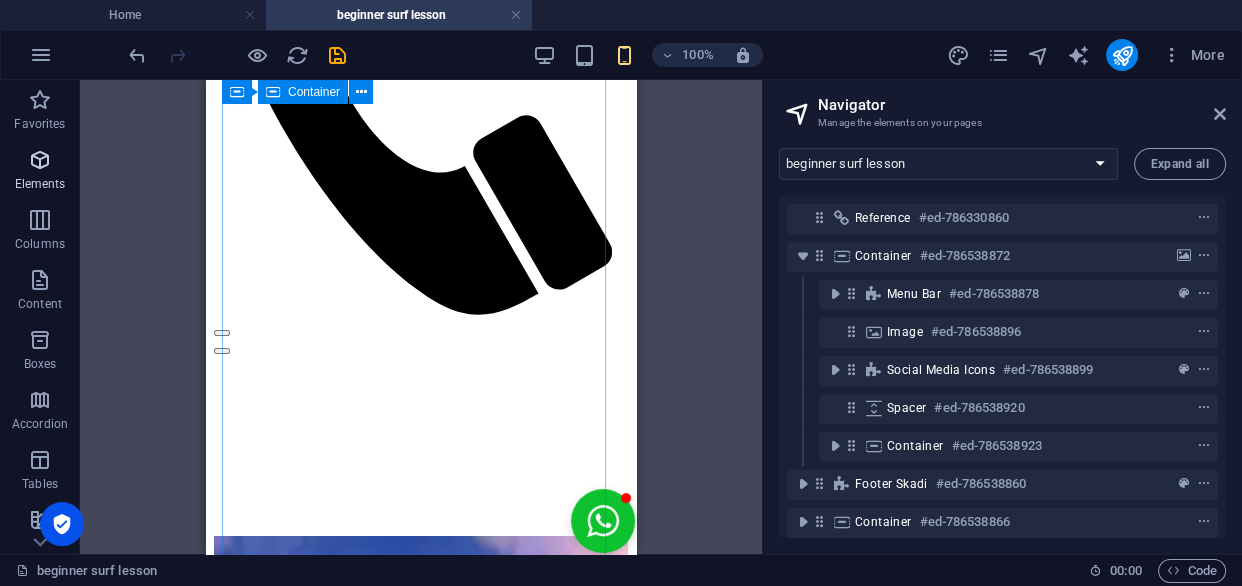 click on "Elements" at bounding box center (40, 172) 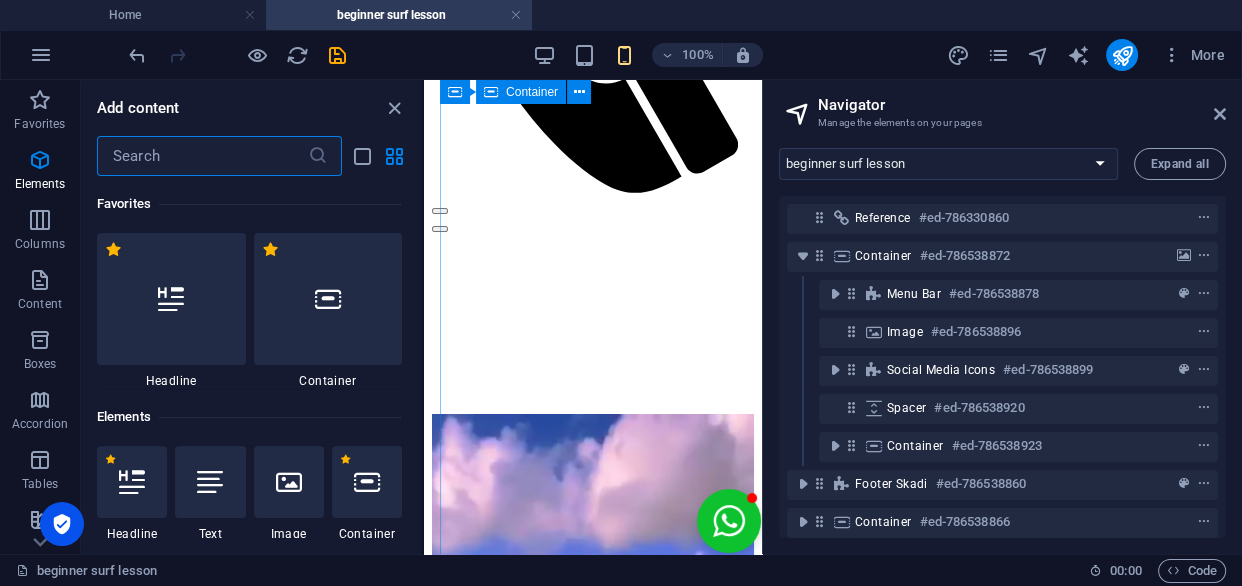 click at bounding box center [257, 55] 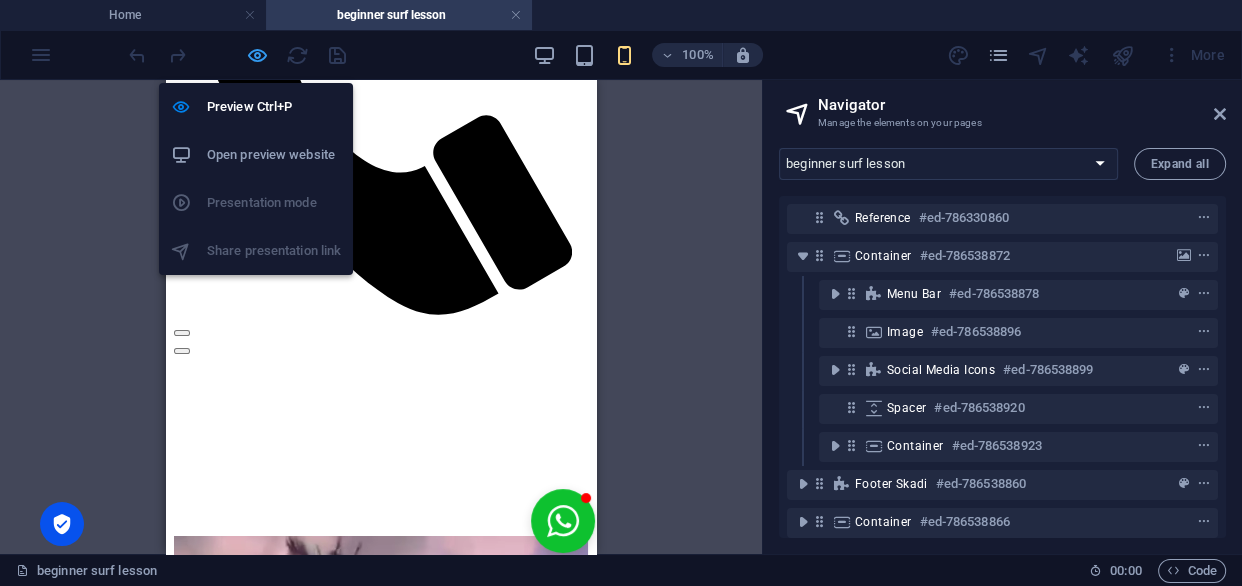 click at bounding box center (257, 55) 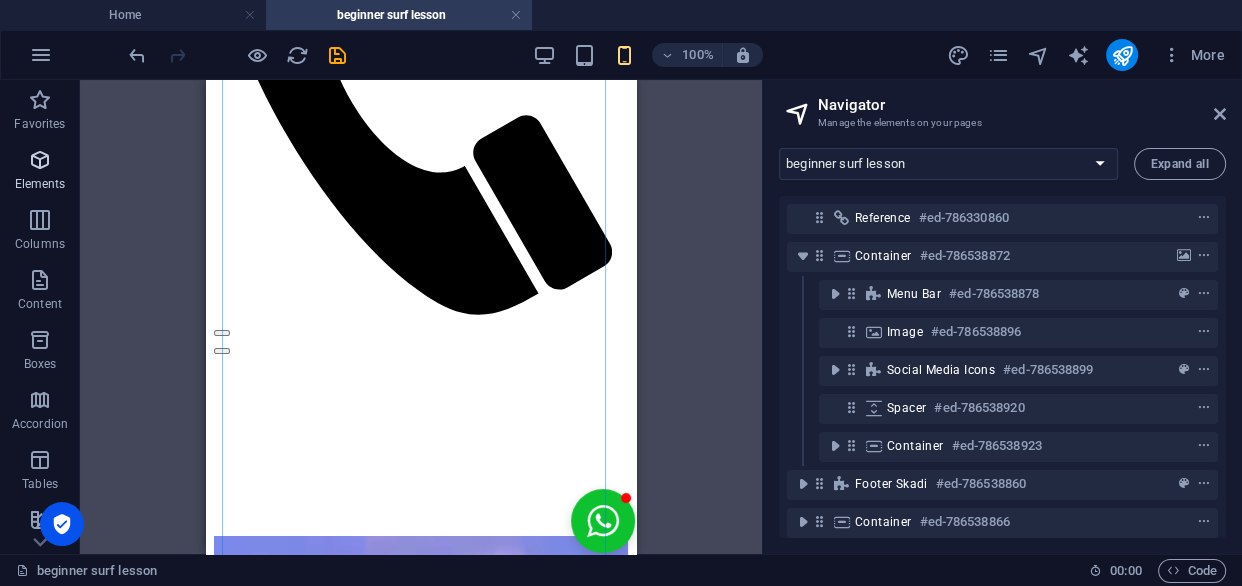 click on "Elements" at bounding box center (40, 184) 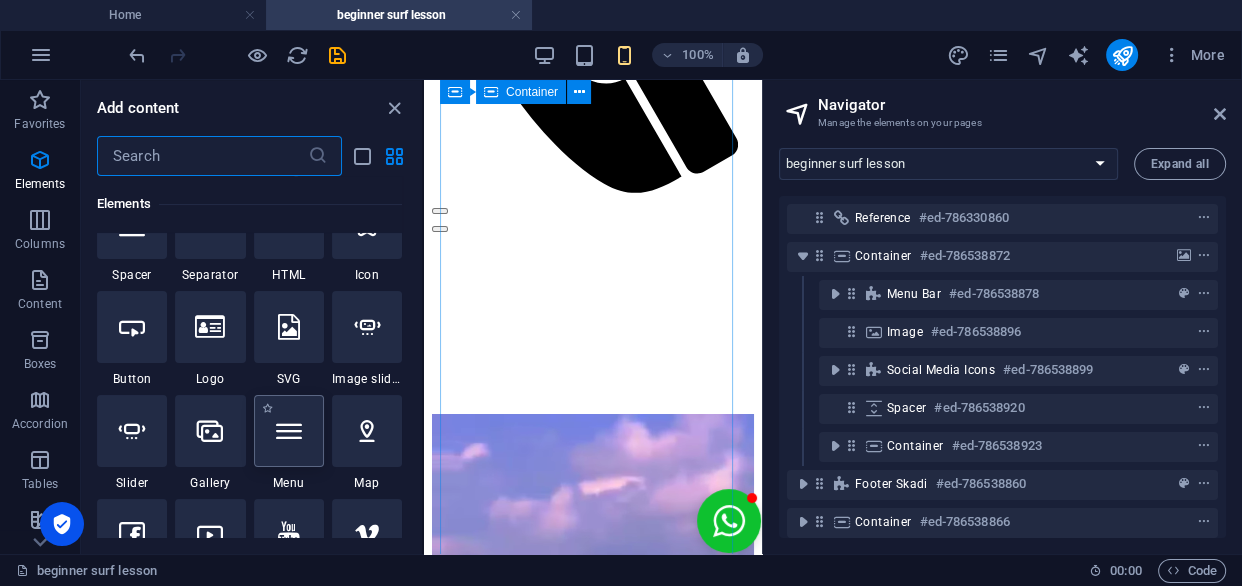 scroll, scrollTop: 545, scrollLeft: 0, axis: vertical 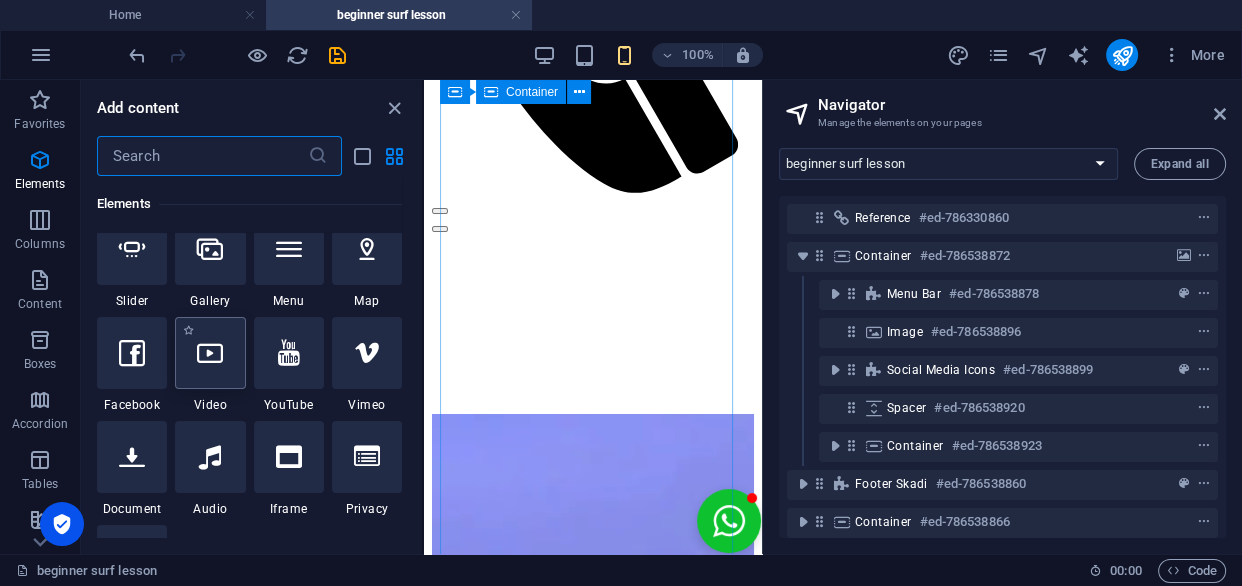 click at bounding box center [210, 353] 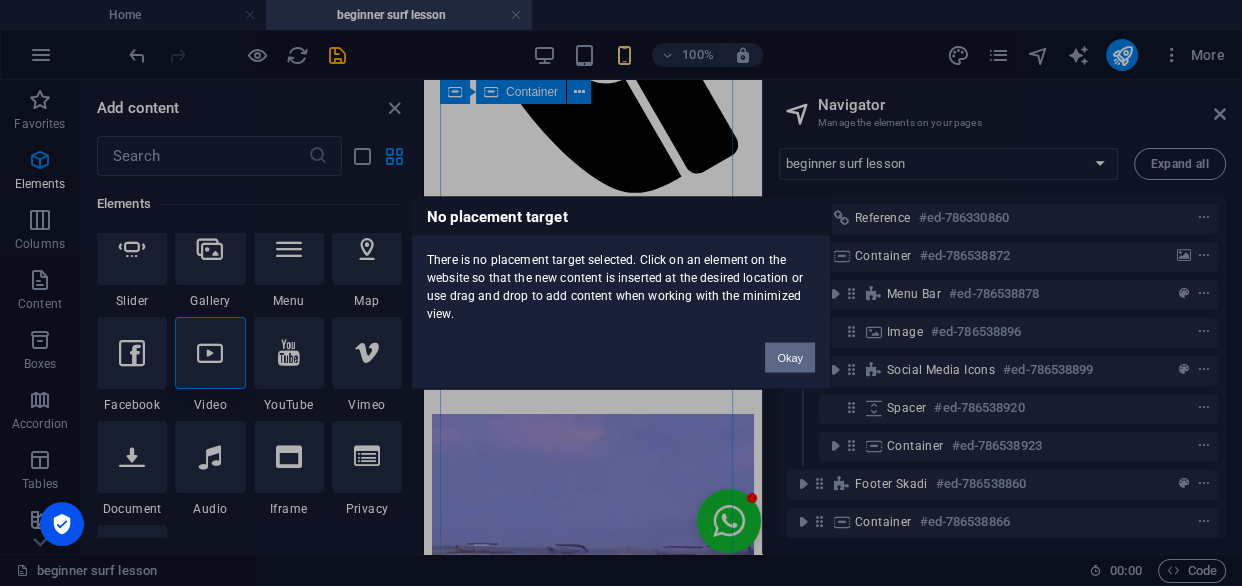 click on "Okay" at bounding box center (790, 358) 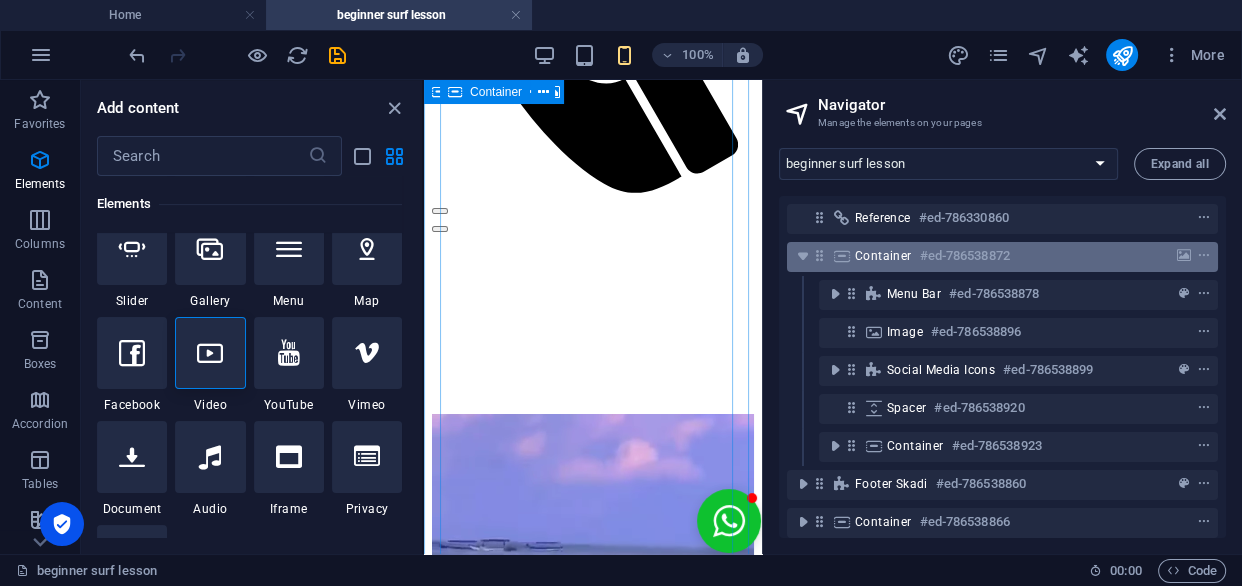 click on "Container" at bounding box center [883, 256] 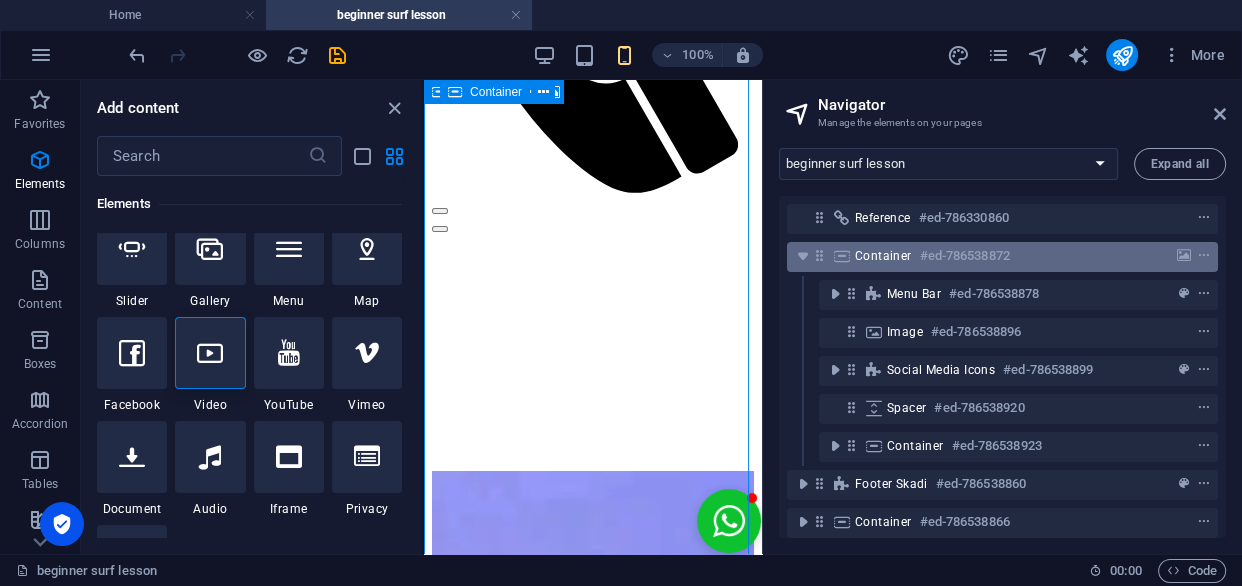 scroll, scrollTop: 593, scrollLeft: 0, axis: vertical 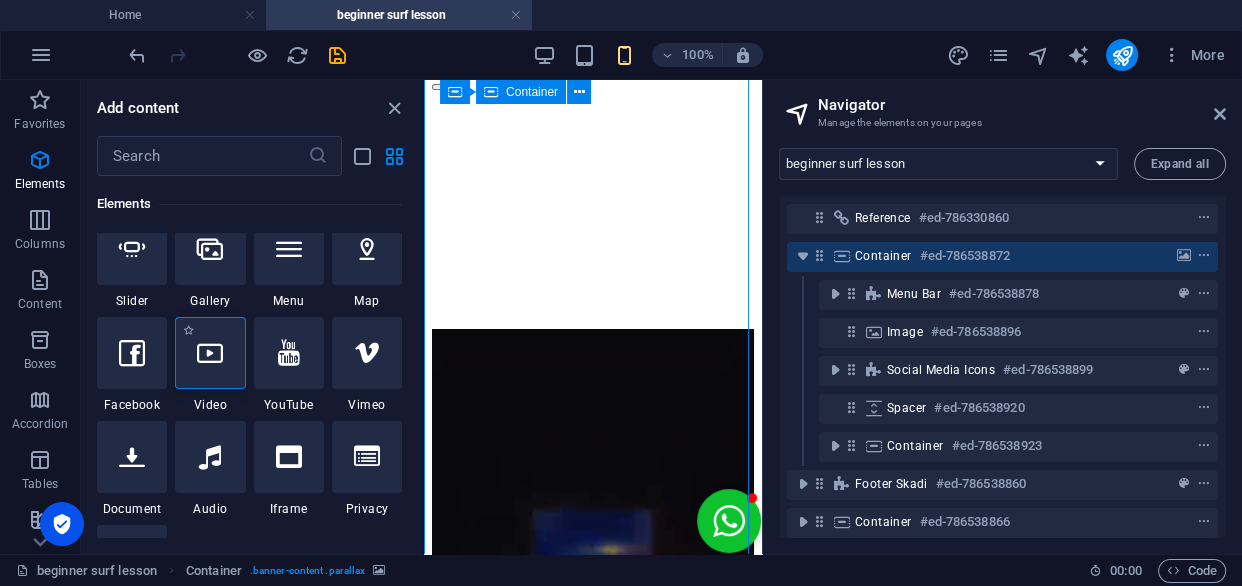 click at bounding box center (210, 353) 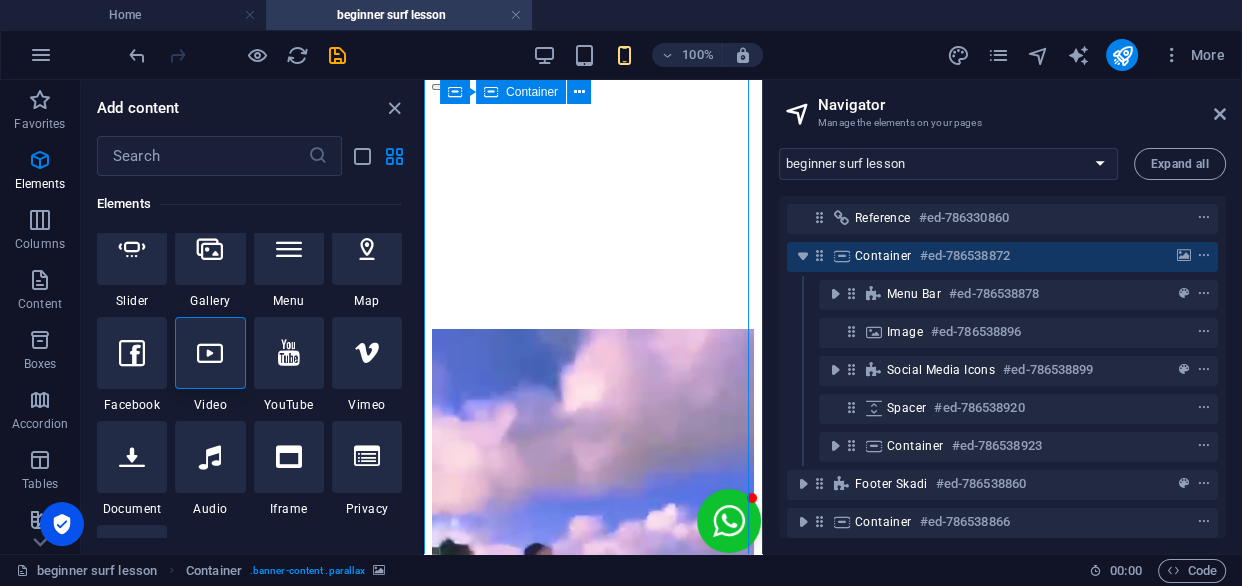 select on "%" 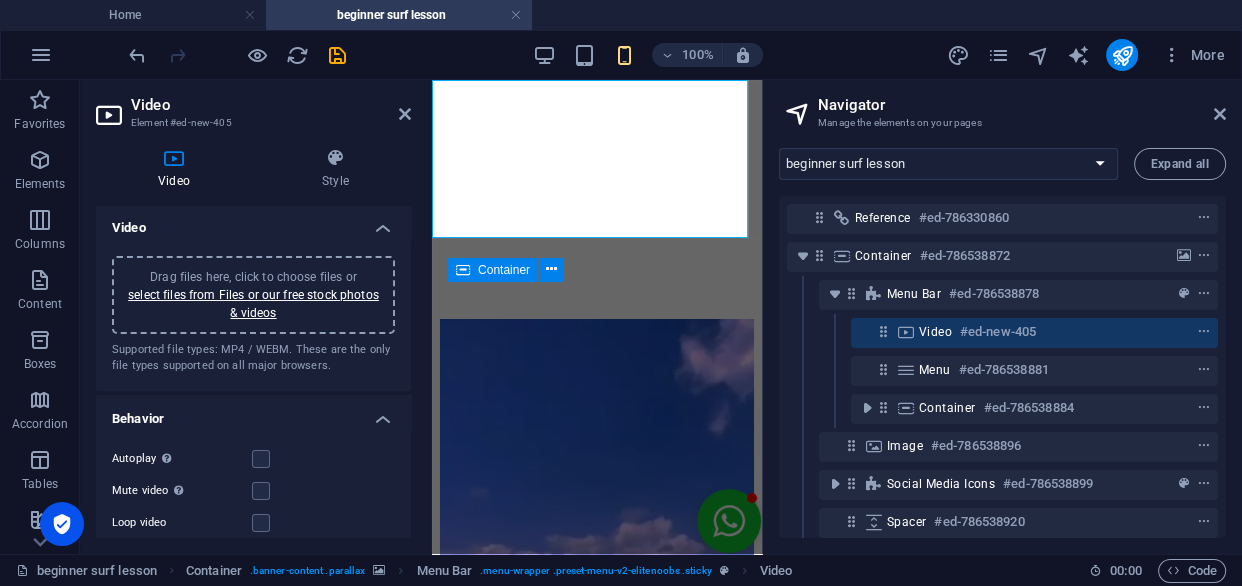 scroll, scrollTop: 0, scrollLeft: 0, axis: both 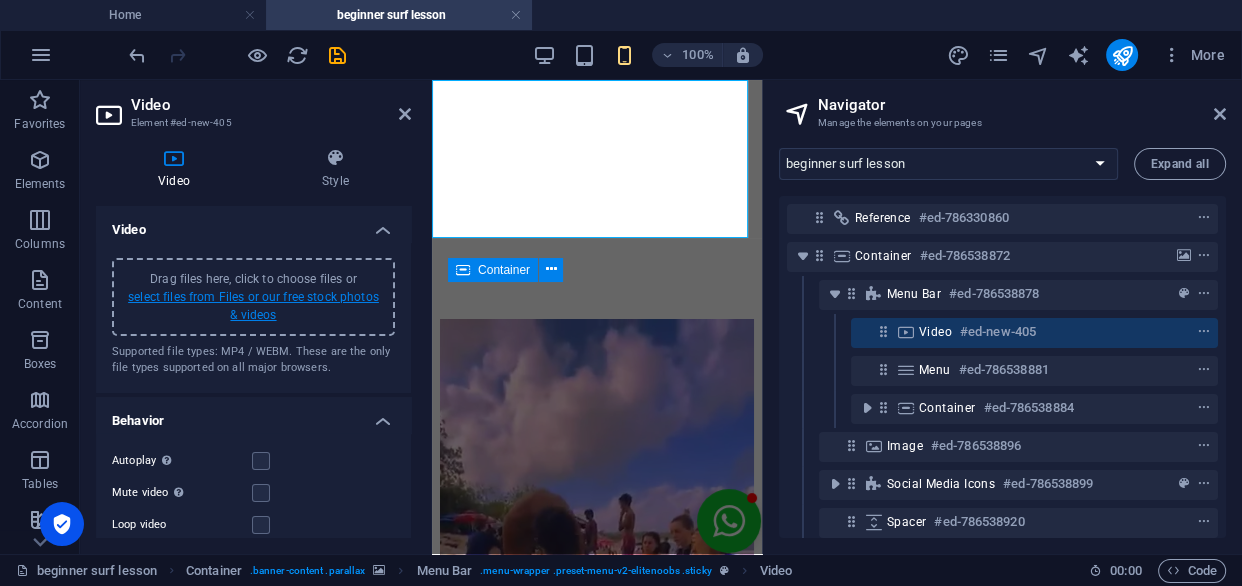 click on "select files from Files or our free stock photos & videos" at bounding box center (253, 306) 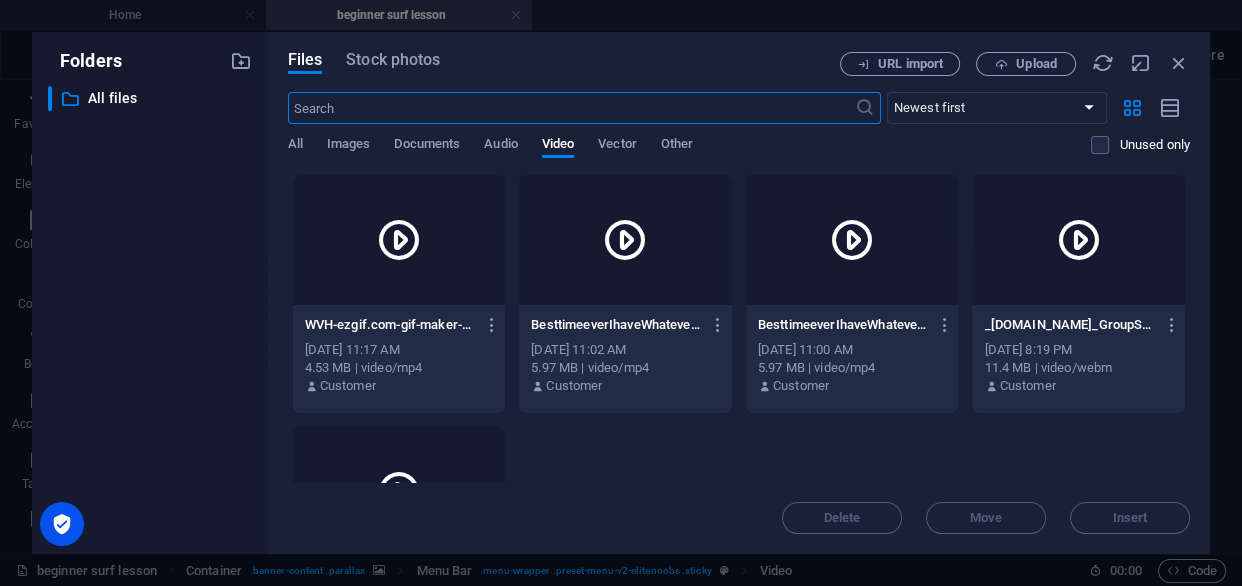 scroll, scrollTop: 0, scrollLeft: 0, axis: both 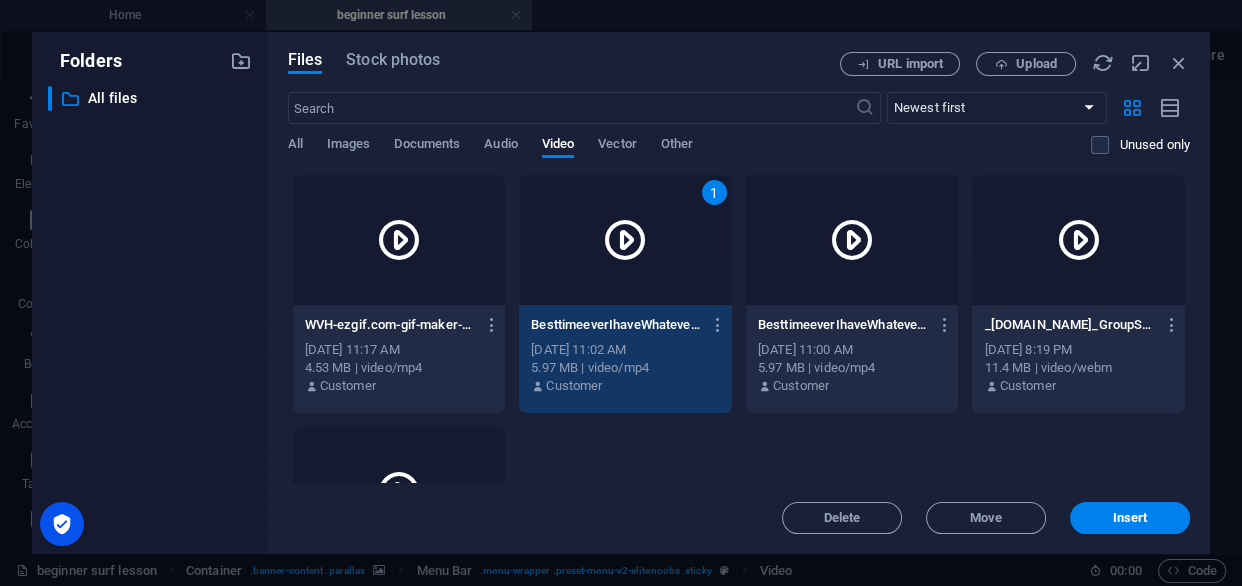 click on "WVH-ezgif.com-gif-maker-y-_gE5adpLFXFOs510i8zA.mp4 WVH-ezgif.com-gif-maker-y-_gE5adpLFXFOs510i8zA.mp4" at bounding box center (399, 325) 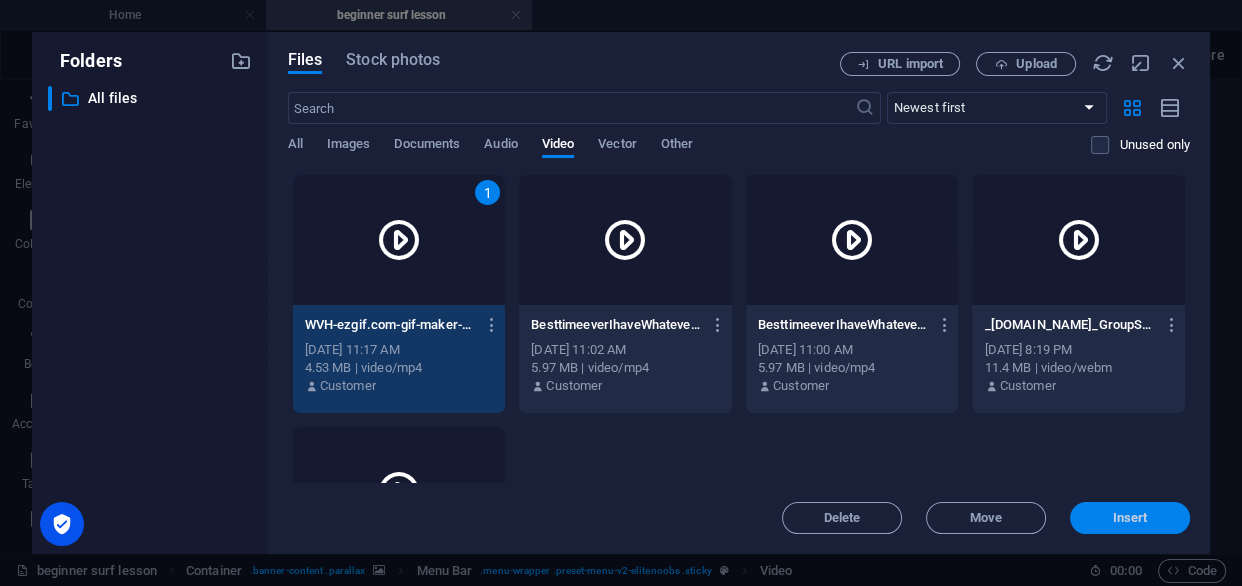 click on "Insert" at bounding box center [1130, 518] 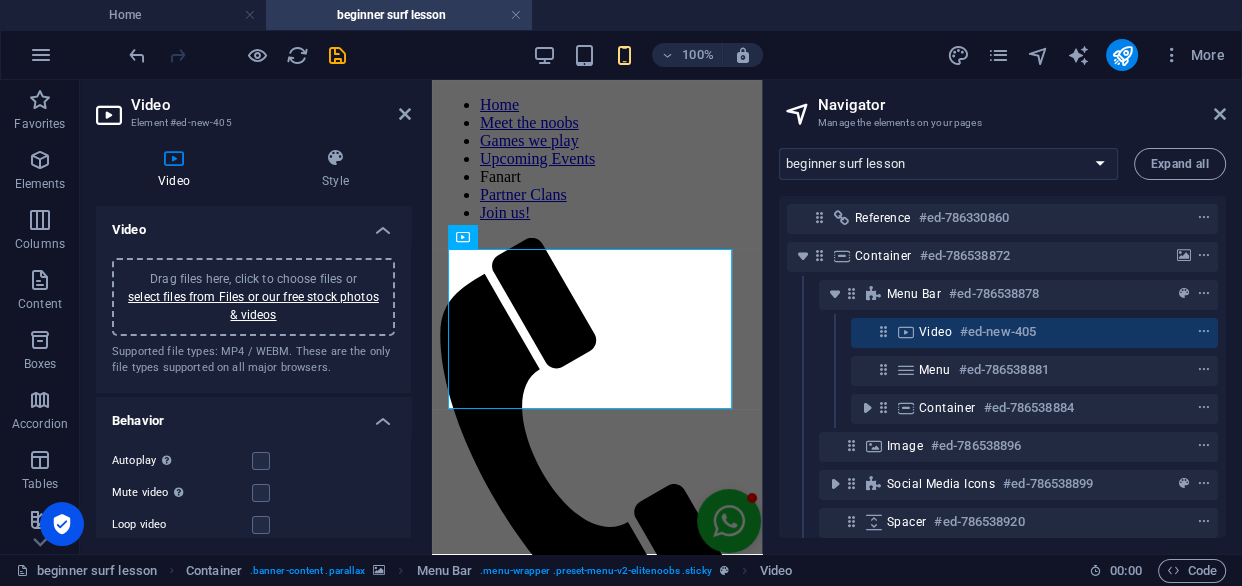 click on "Drag files here, click to choose files or select files from Files or our free stock photos & videos" at bounding box center [253, 297] 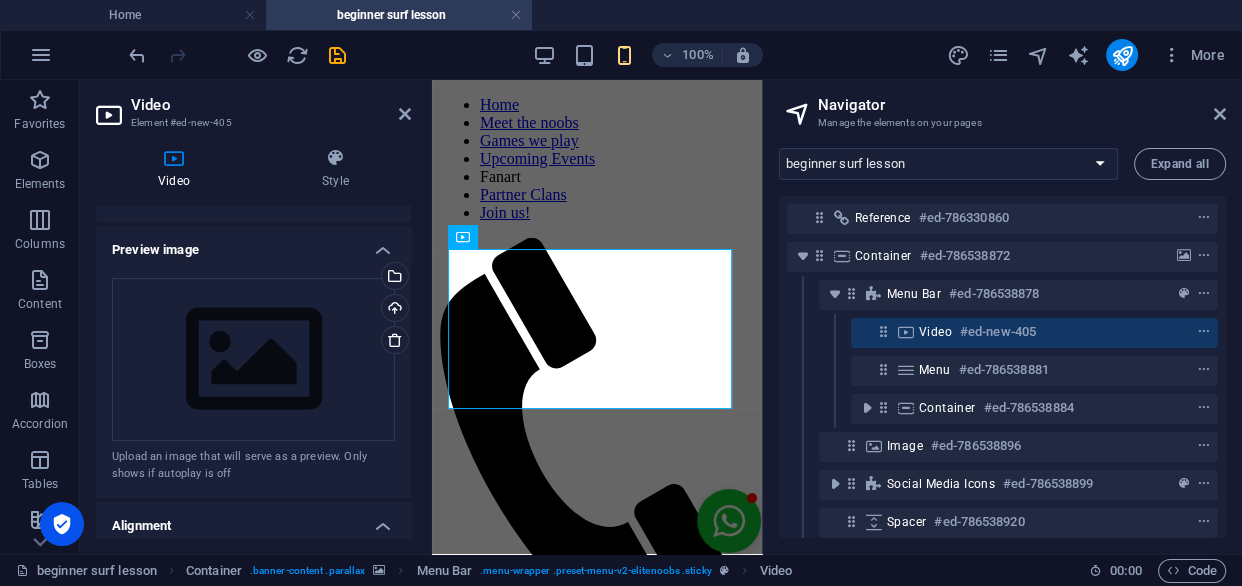 scroll, scrollTop: 0, scrollLeft: 0, axis: both 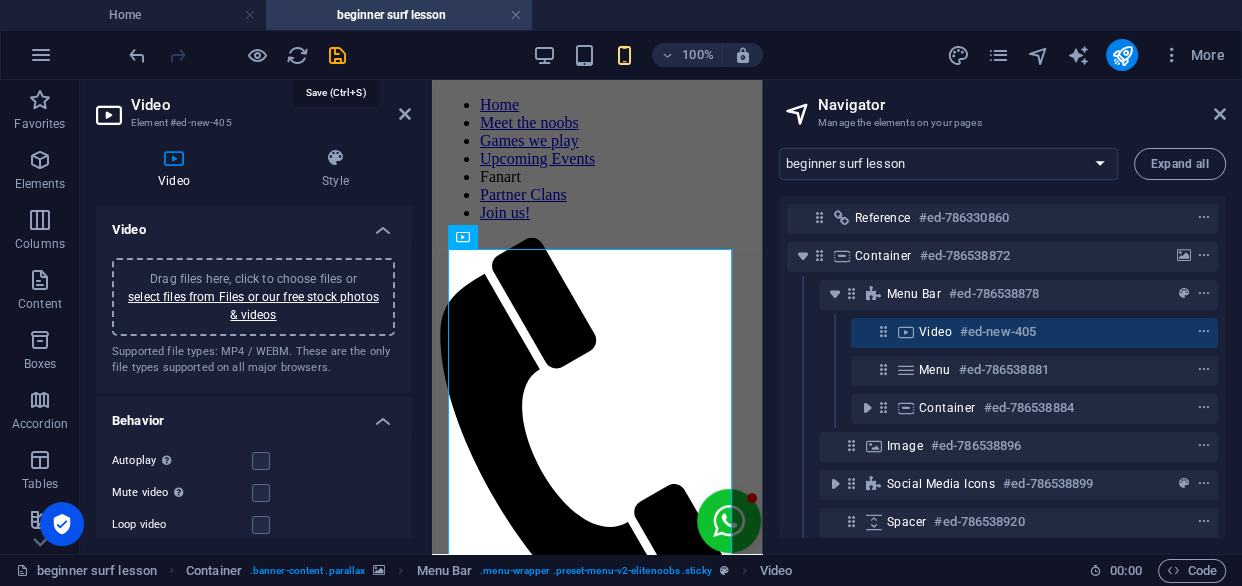 drag, startPoint x: 340, startPoint y: 58, endPoint x: 382, endPoint y: 67, distance: 42.953465 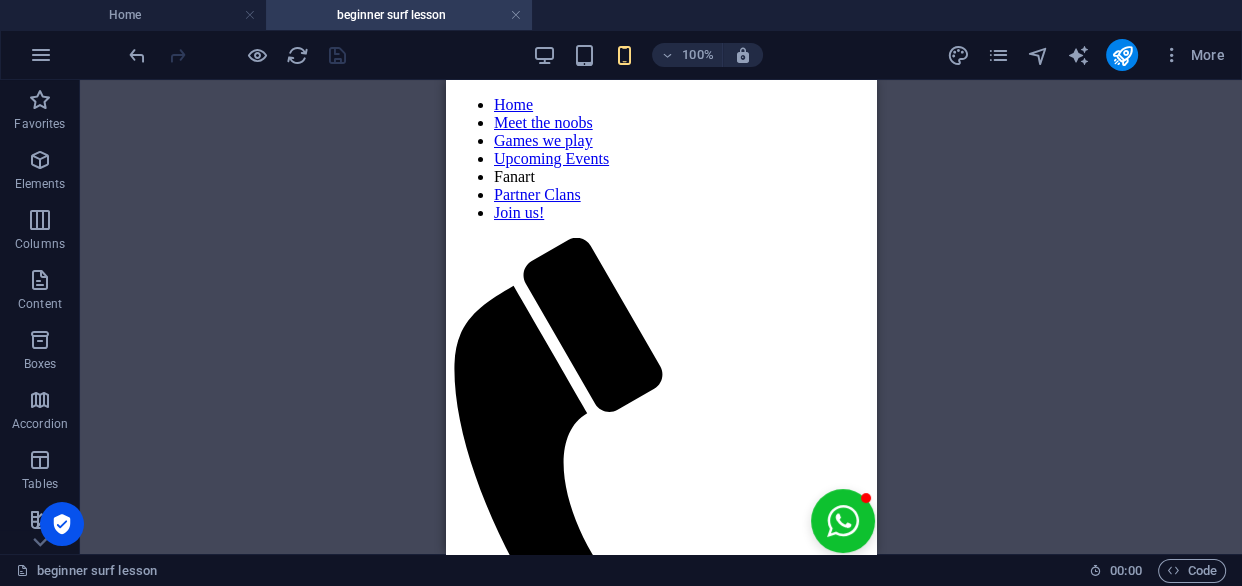 click on "H2   Container   Container   Floating Image   Video   Container   Floating Image   Container   Text   Container   HTML   Container   Container   Spacer   Footer Skadi   Social Media Icons   Menu Bar   Reference   Image   Spacer   Menu Bar   Menu   Container   Container   Button   Container   Reference   Container   Icon   Icon   Menu Bar   Video   Menu Bar   Video" at bounding box center [661, 317] 